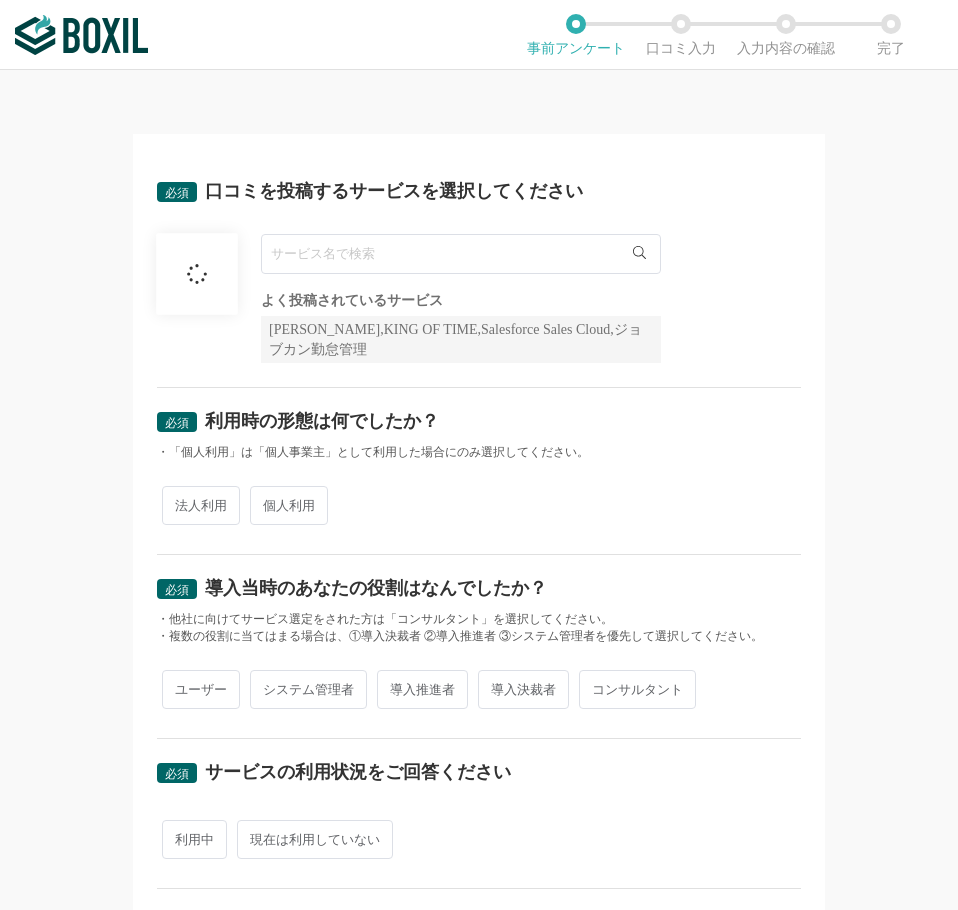 scroll, scrollTop: 0, scrollLeft: 0, axis: both 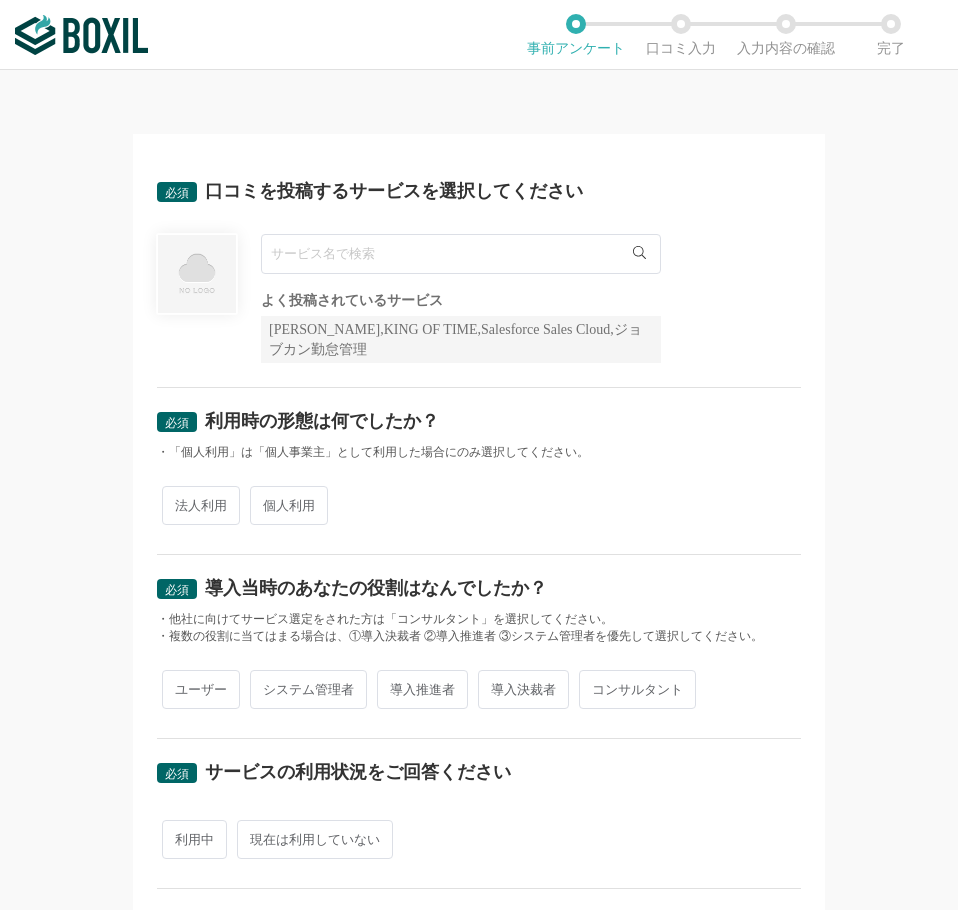 click at bounding box center (461, 254) 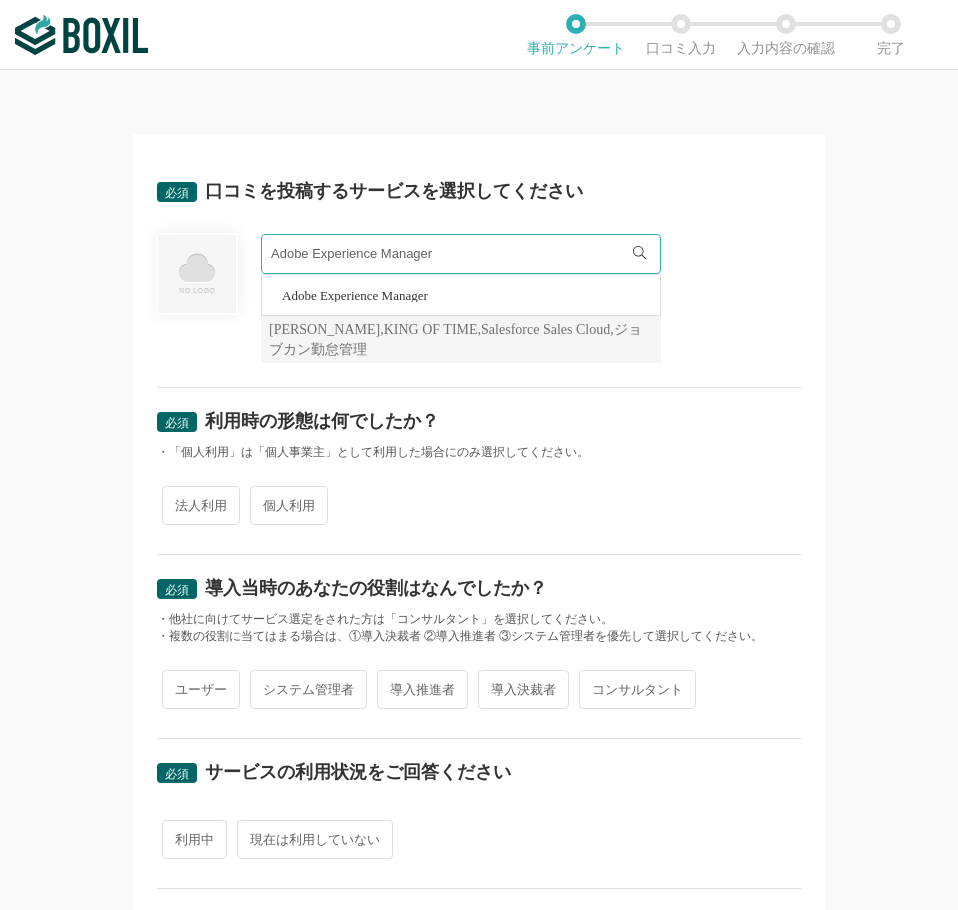 type on "Adobe Experience Manager" 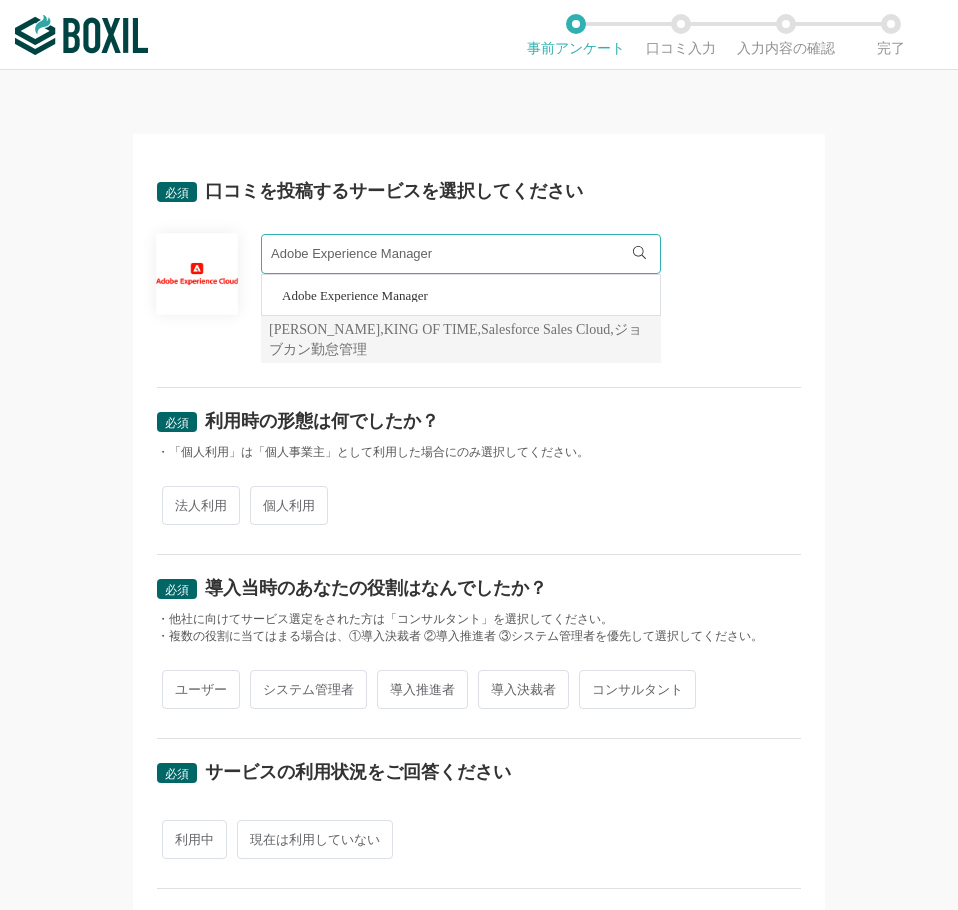 click on "法人利用" at bounding box center (201, 505) 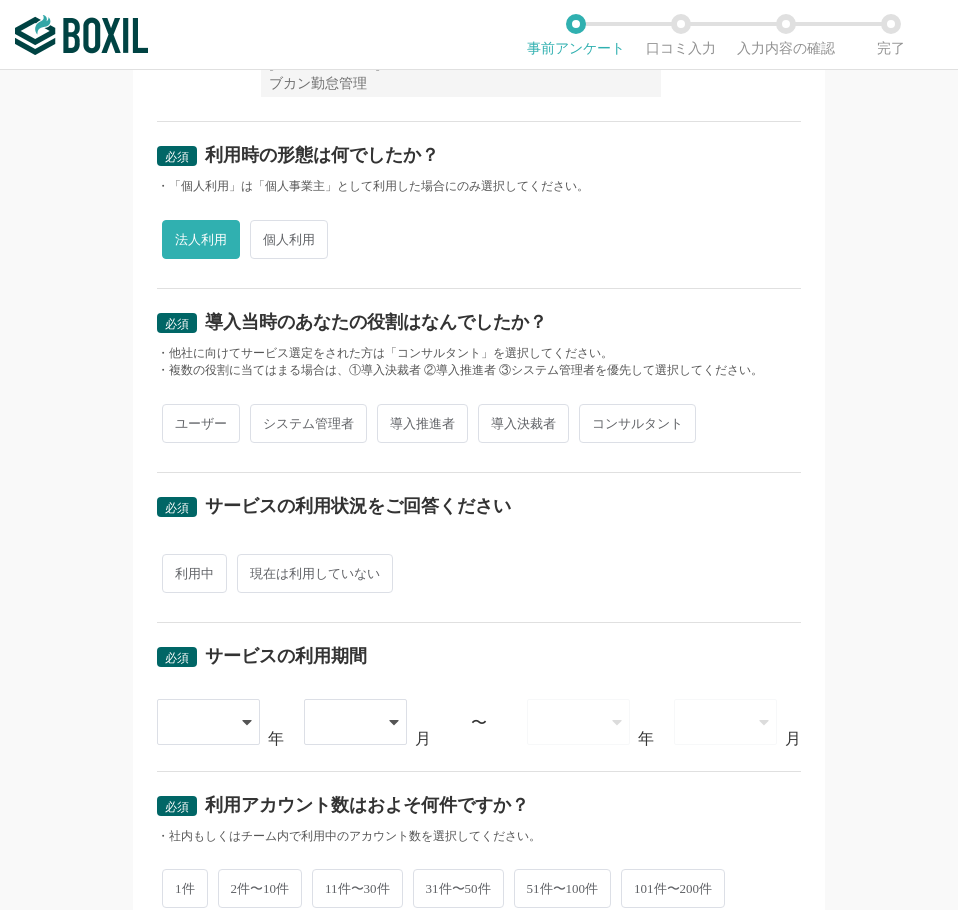 scroll, scrollTop: 300, scrollLeft: 0, axis: vertical 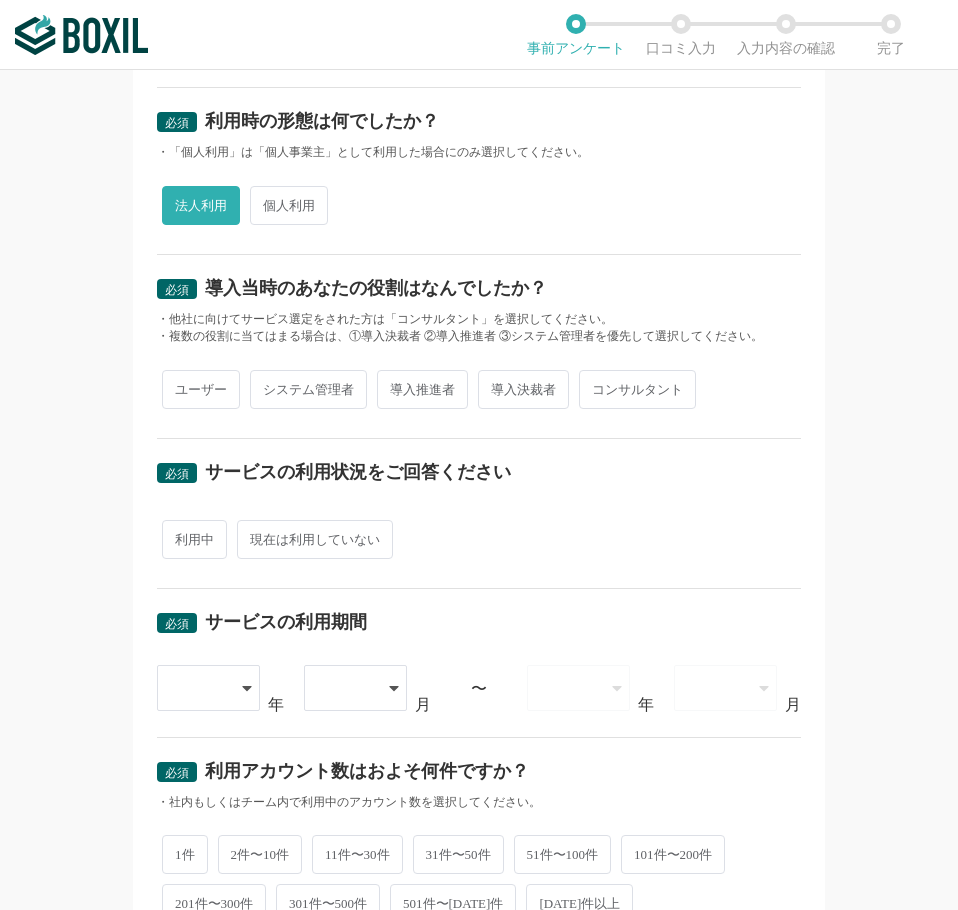 click on "必須 導入当時のあなたの役割はなんでしたか？ ・他社に向けてサービス選定をされた方は「コンサルタント」を選択してください。 ・複数の役割に当てはまる場合は、①導入決裁者 ②導入推進者 ③システム管理者を優先して選択してください。 ユーザー システム管理者 導入推進者 導入決裁者 コンサルタント" at bounding box center [479, 347] 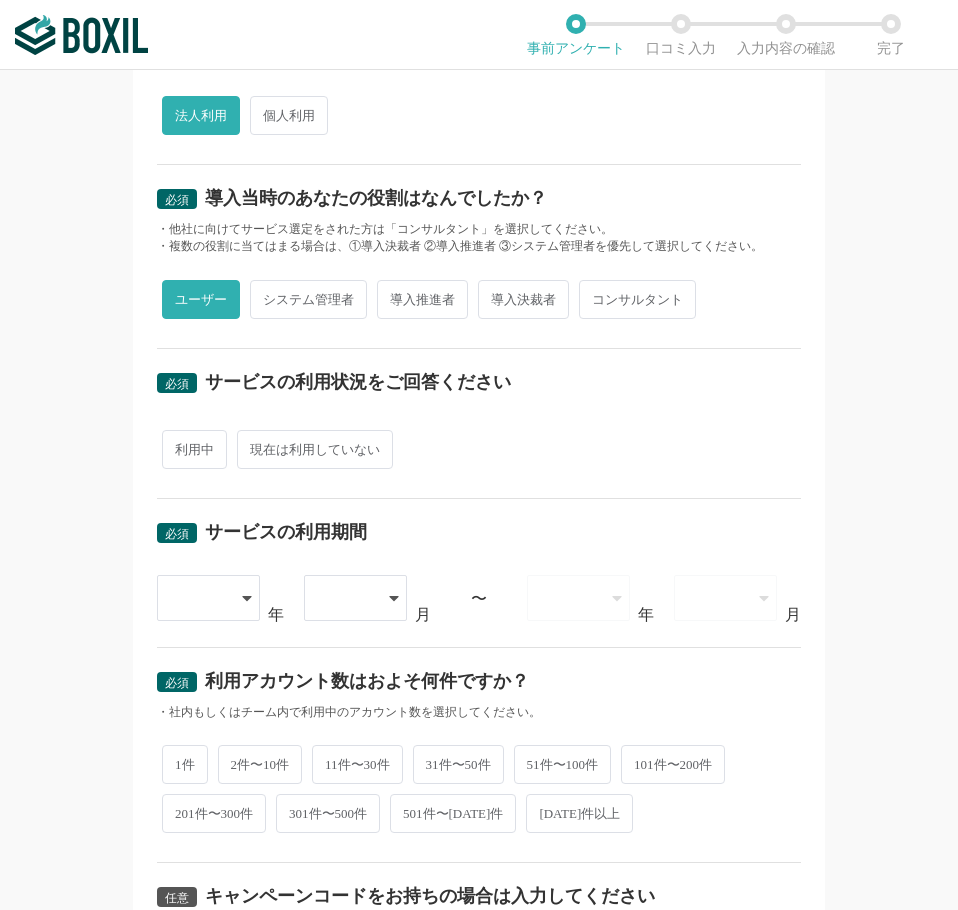 scroll, scrollTop: 500, scrollLeft: 0, axis: vertical 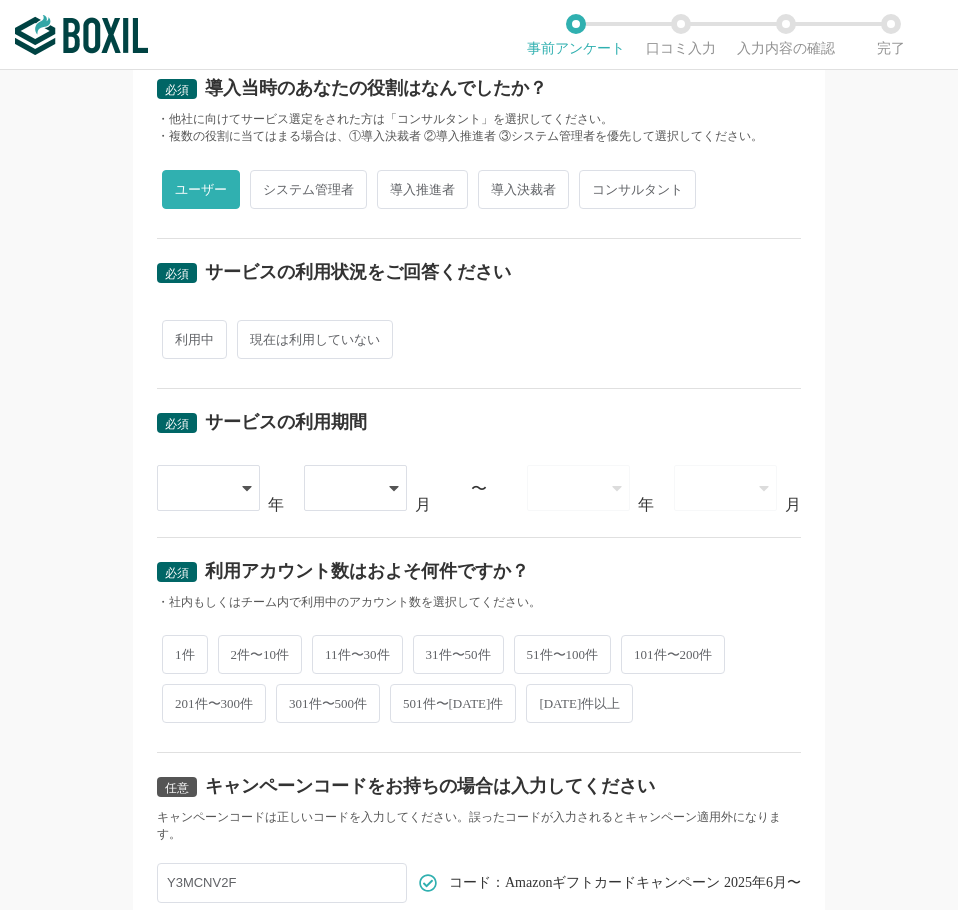 click on "利用中" at bounding box center [194, 339] 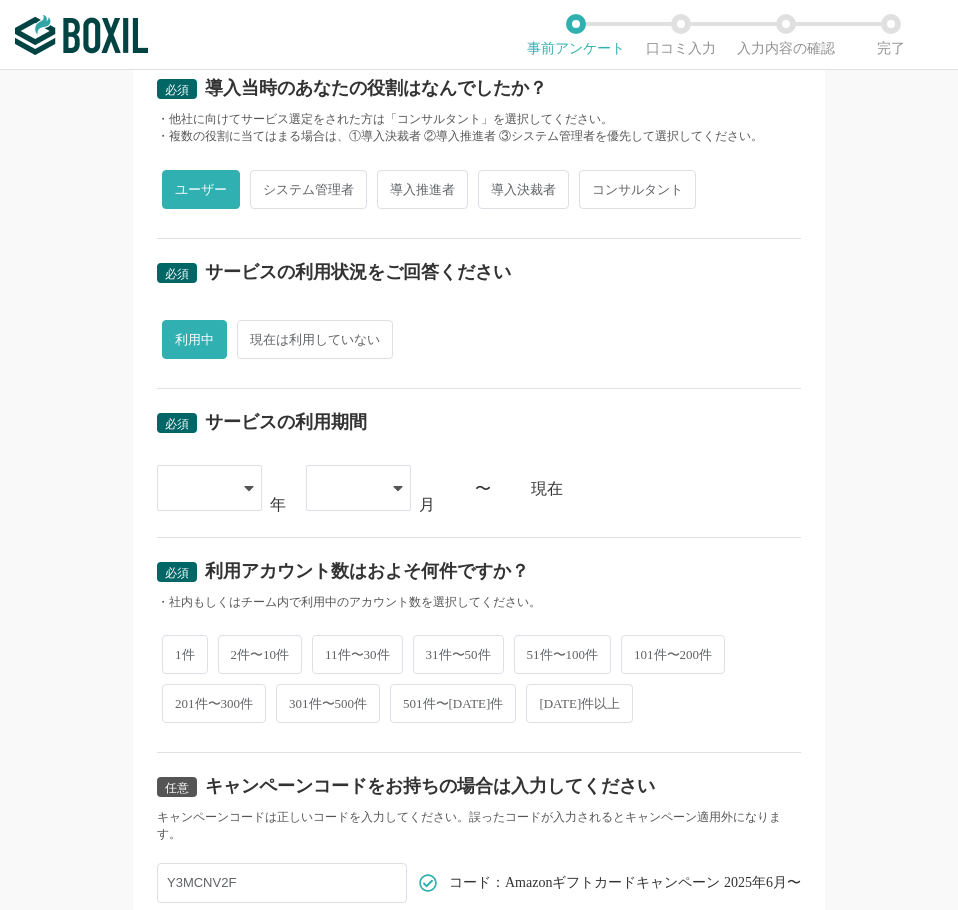 click at bounding box center (199, 488) 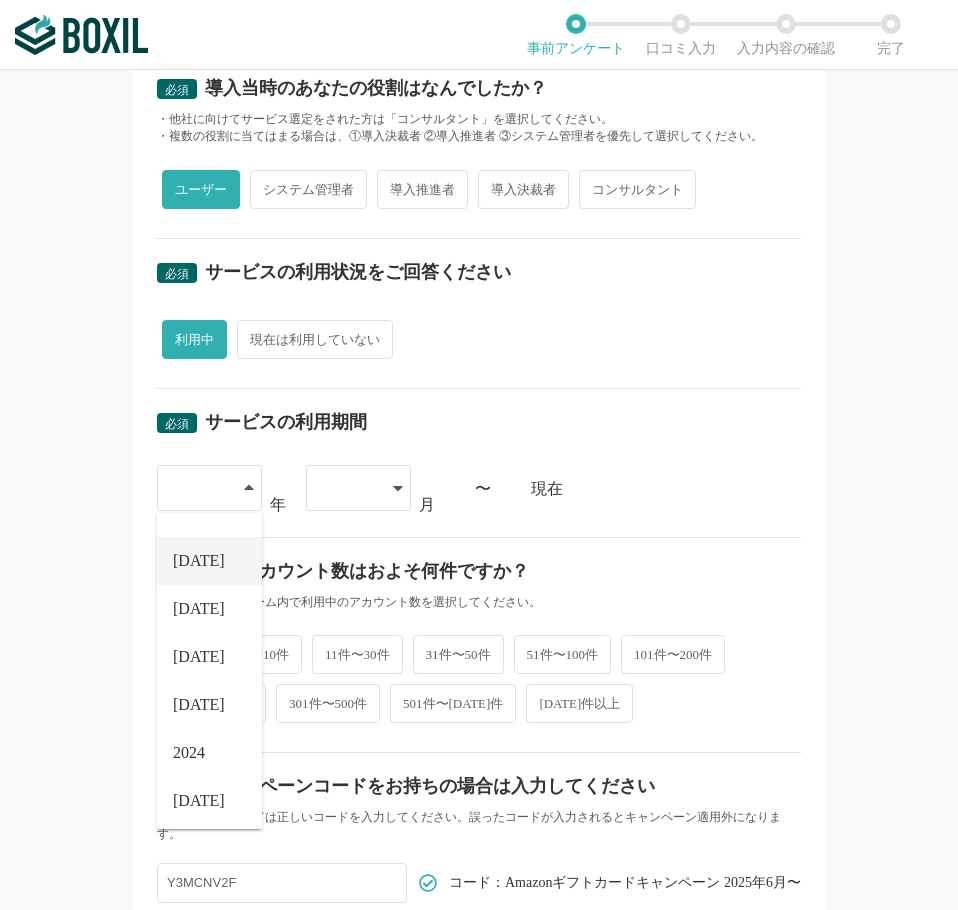 scroll, scrollTop: 228, scrollLeft: 0, axis: vertical 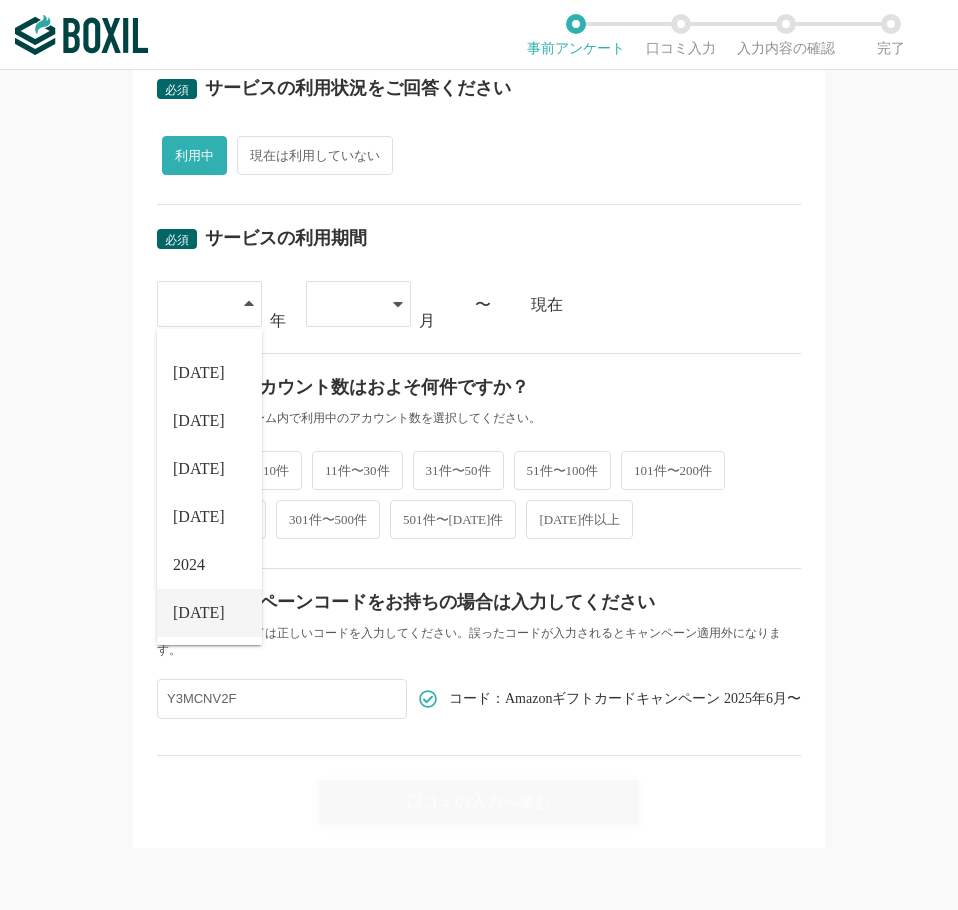 click on "[DATE]" at bounding box center [199, 613] 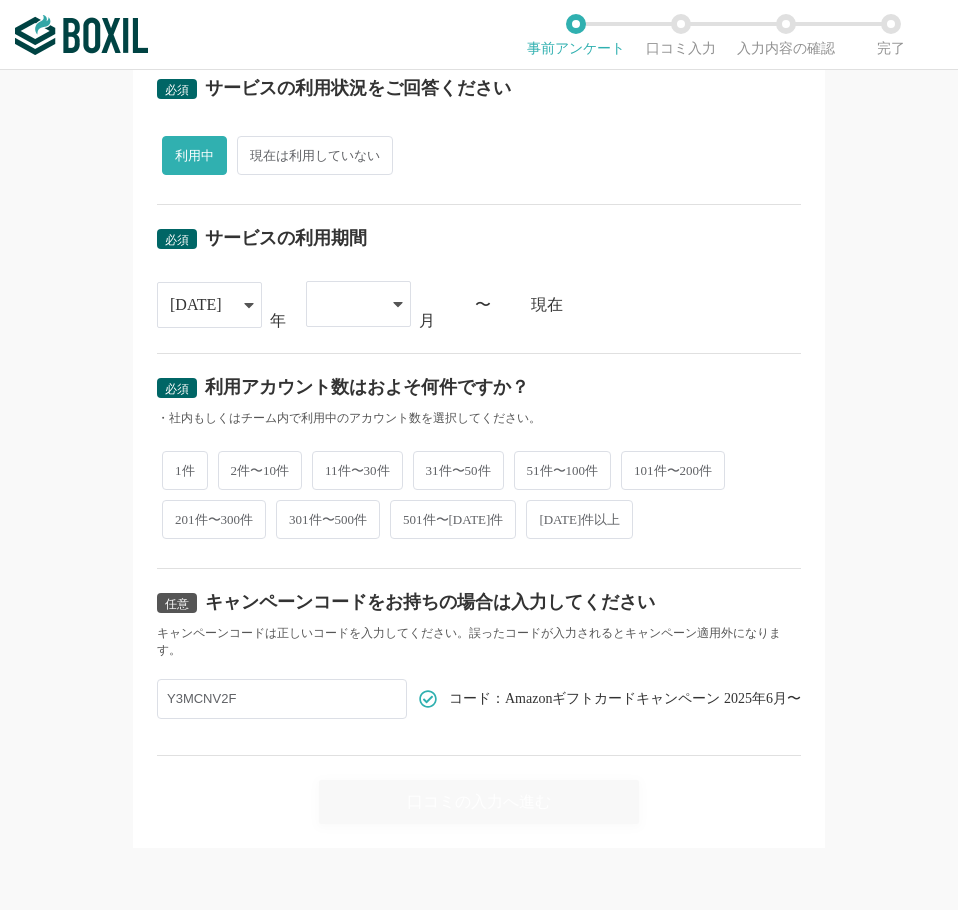 click at bounding box center (348, 304) 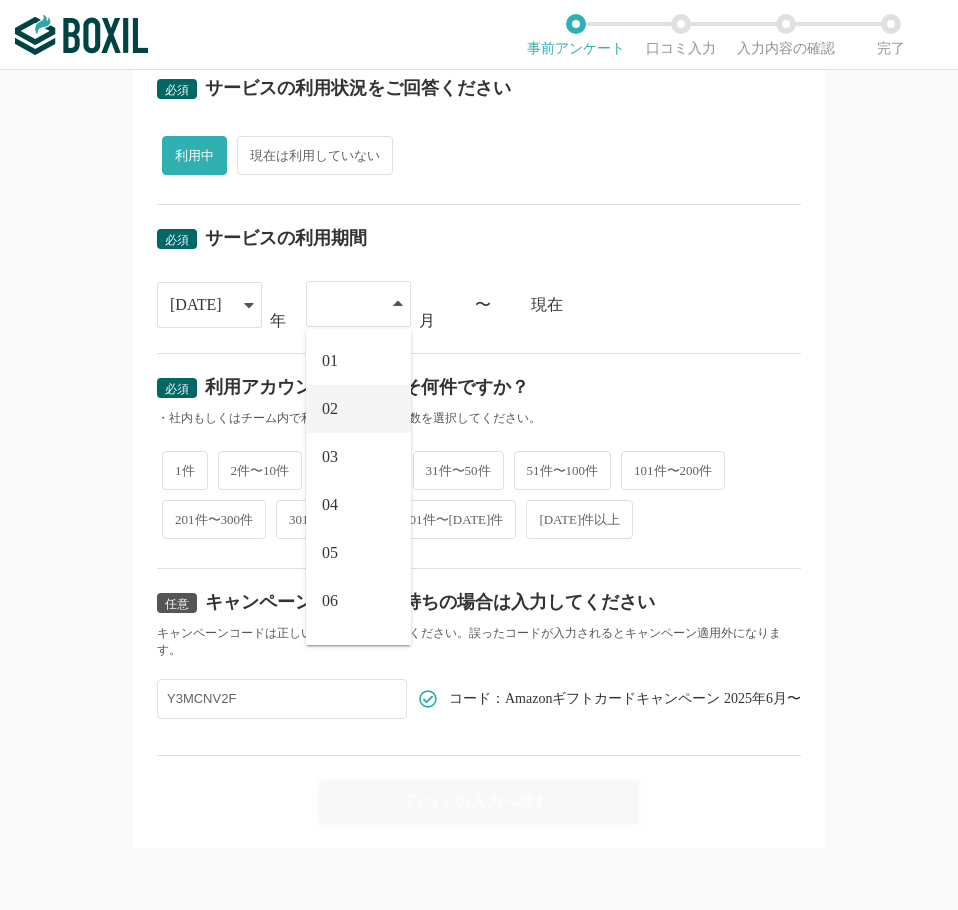click on "02" at bounding box center (358, 409) 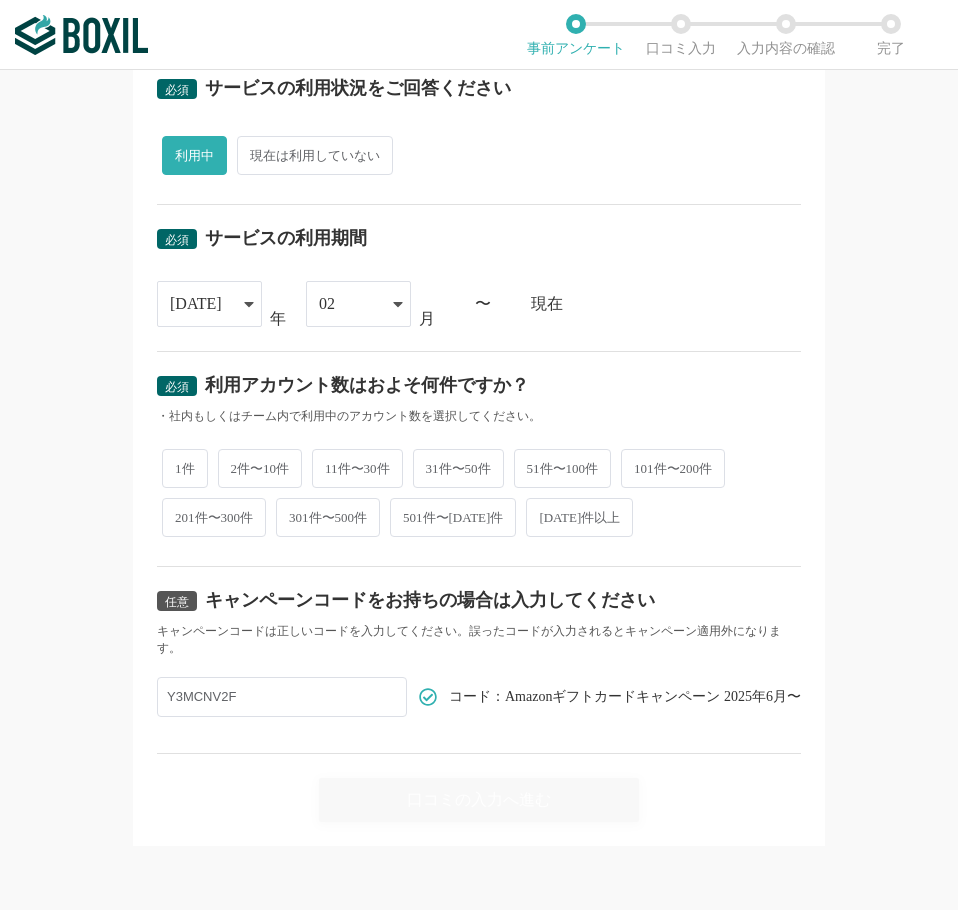 click on "2件〜10件" at bounding box center [260, 468] 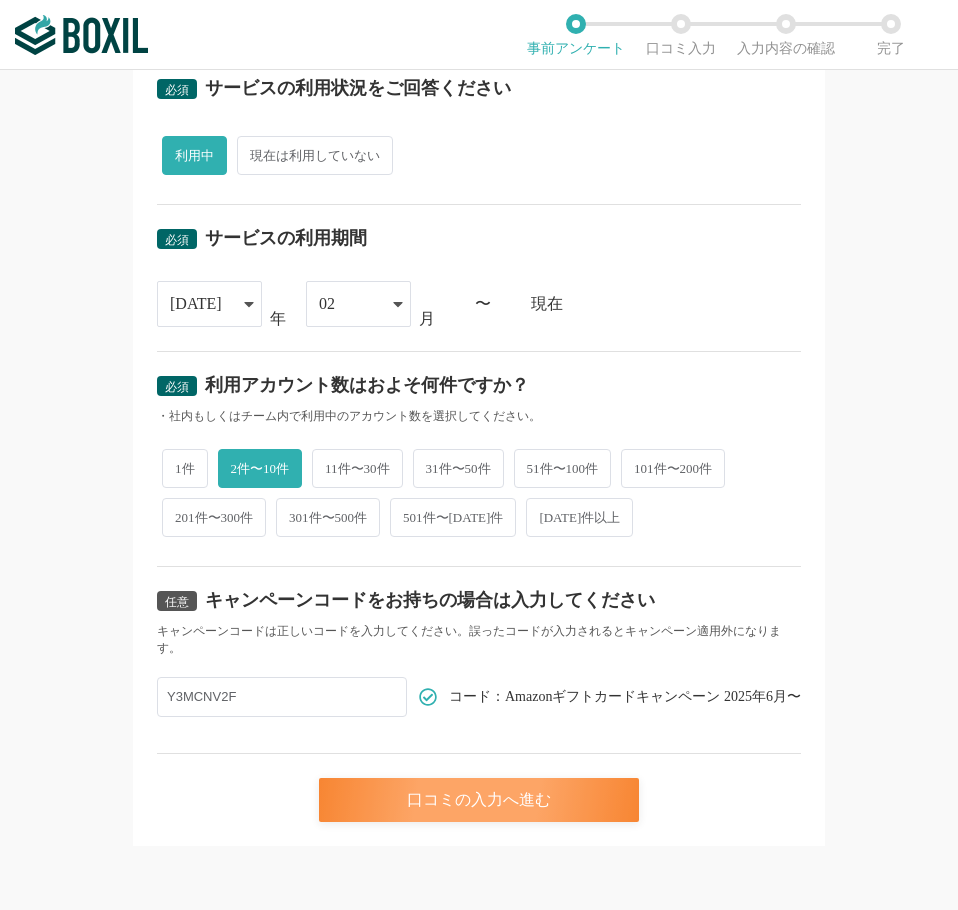 click on "口コミの入力へ進む" at bounding box center [479, 800] 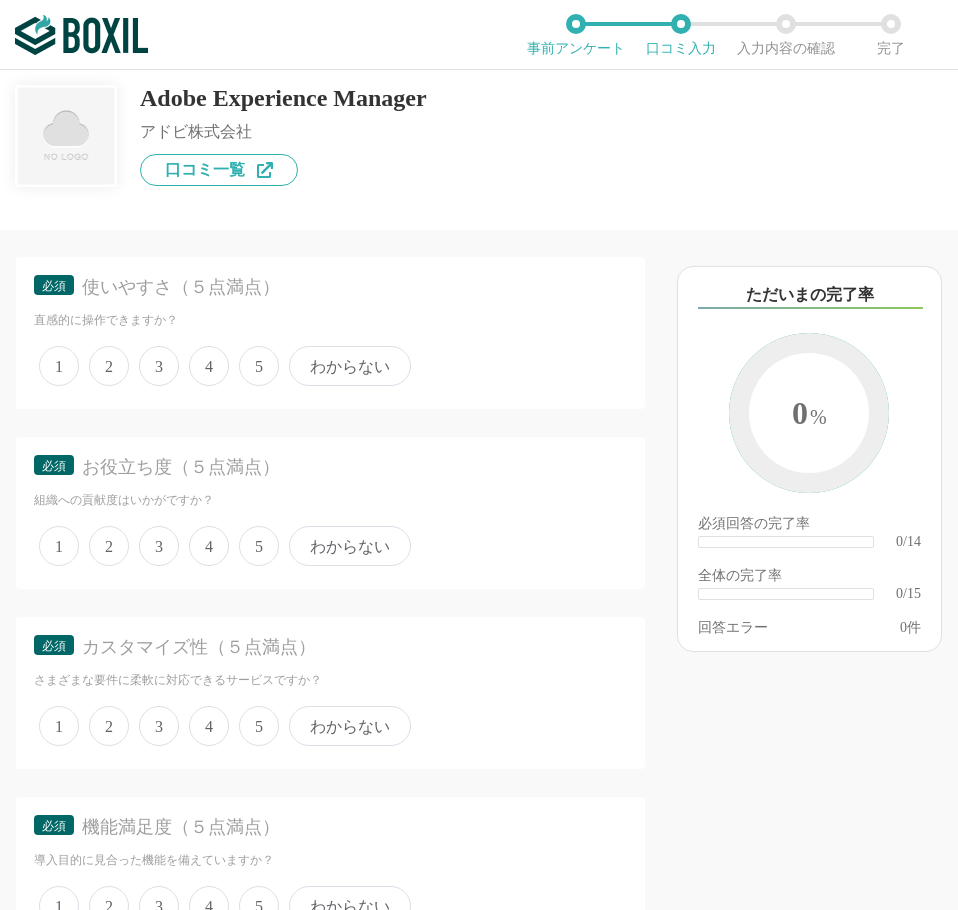 scroll, scrollTop: 300, scrollLeft: 0, axis: vertical 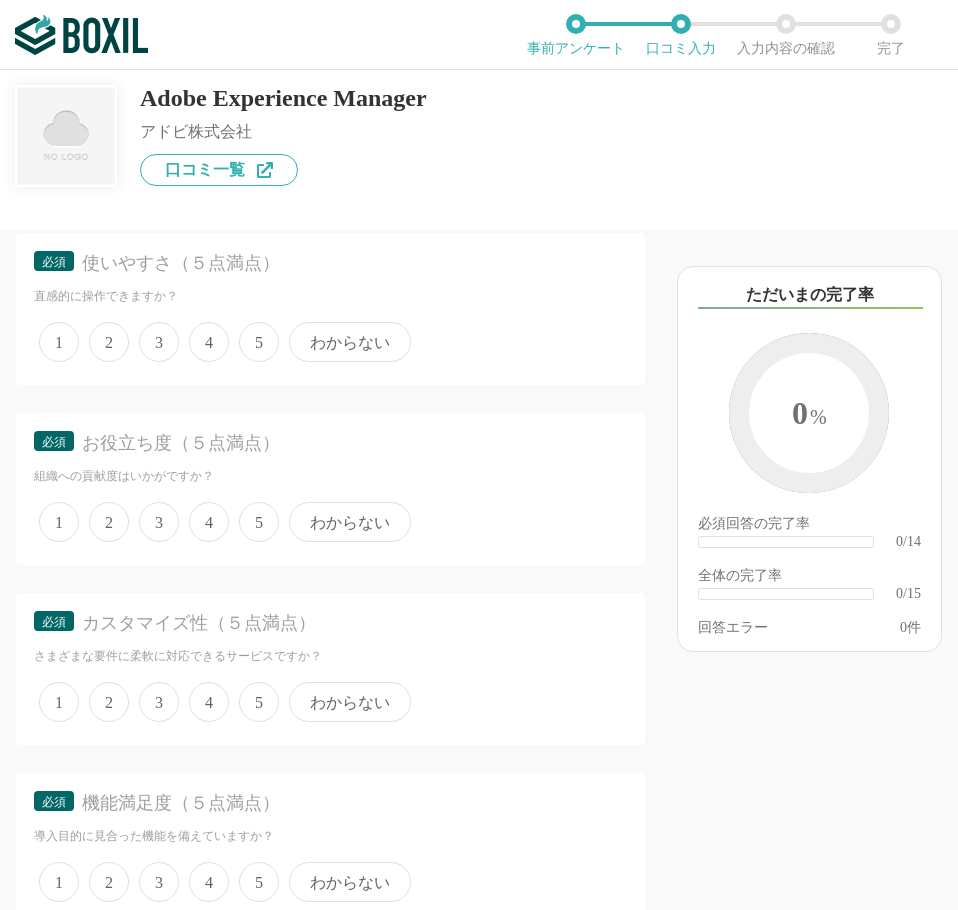 click on "4" at bounding box center (209, 342) 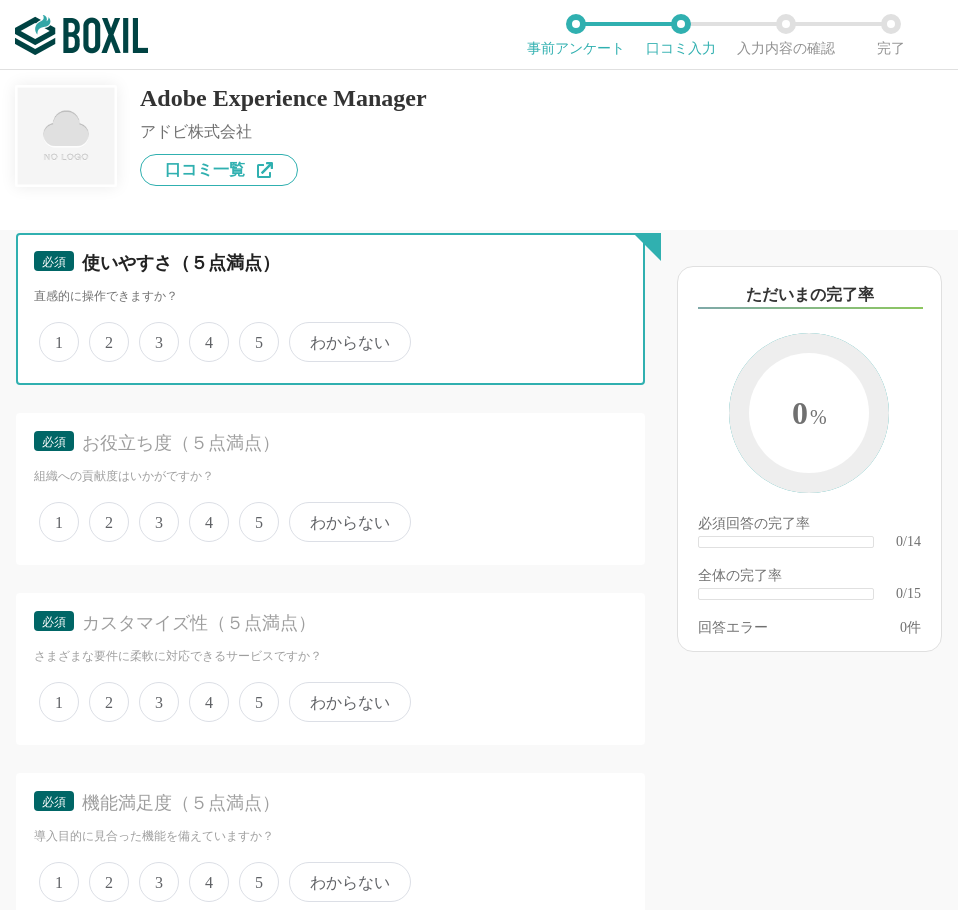 click on "4" at bounding box center [200, 331] 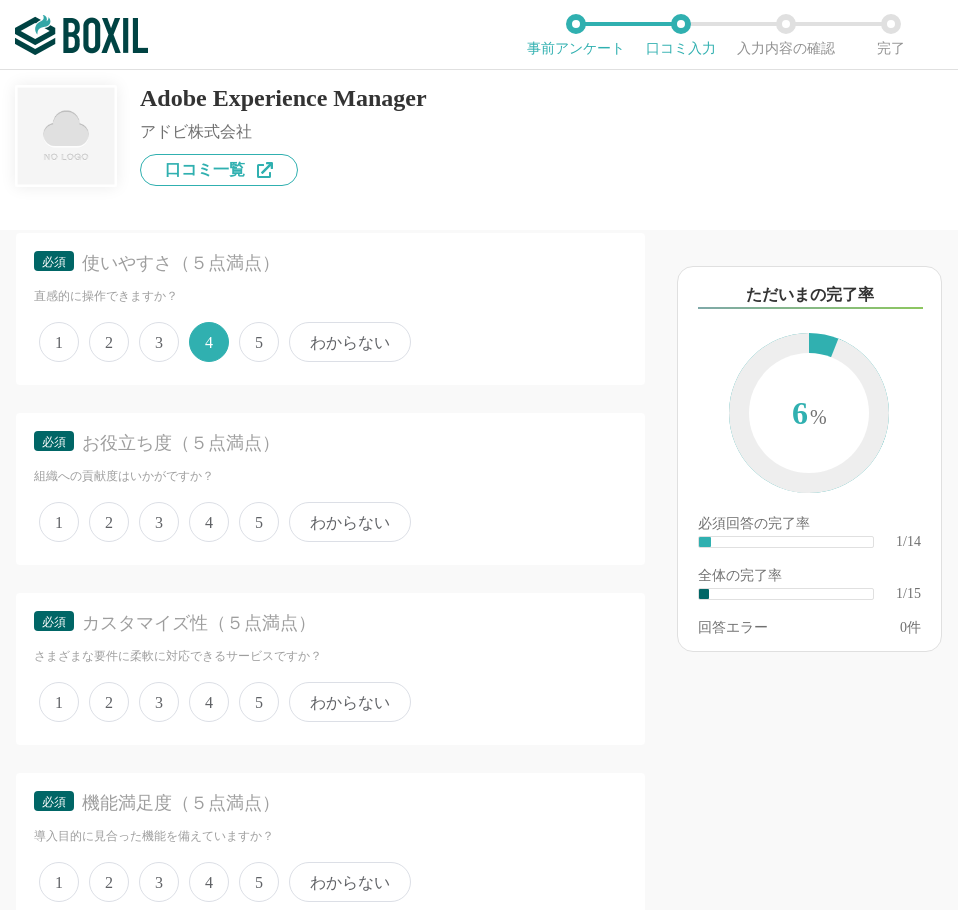 click on "1 2 3 4 5 わからない" at bounding box center (330, 522) 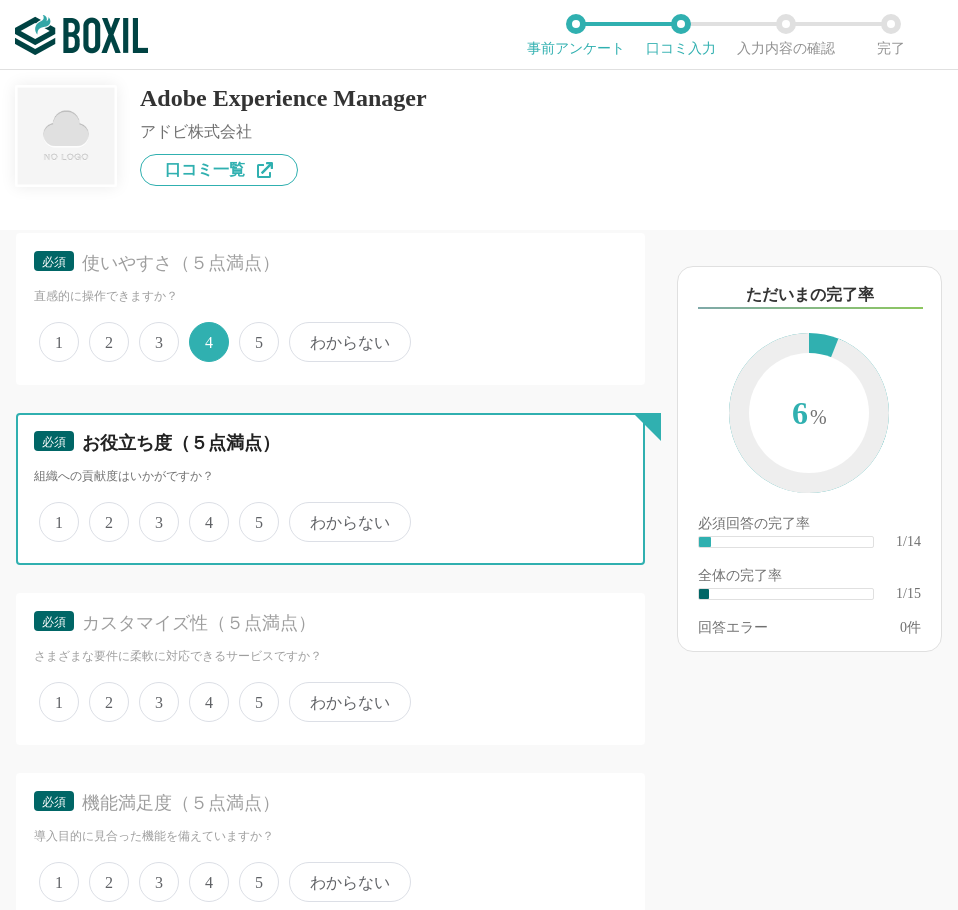 click on "5" at bounding box center [250, 511] 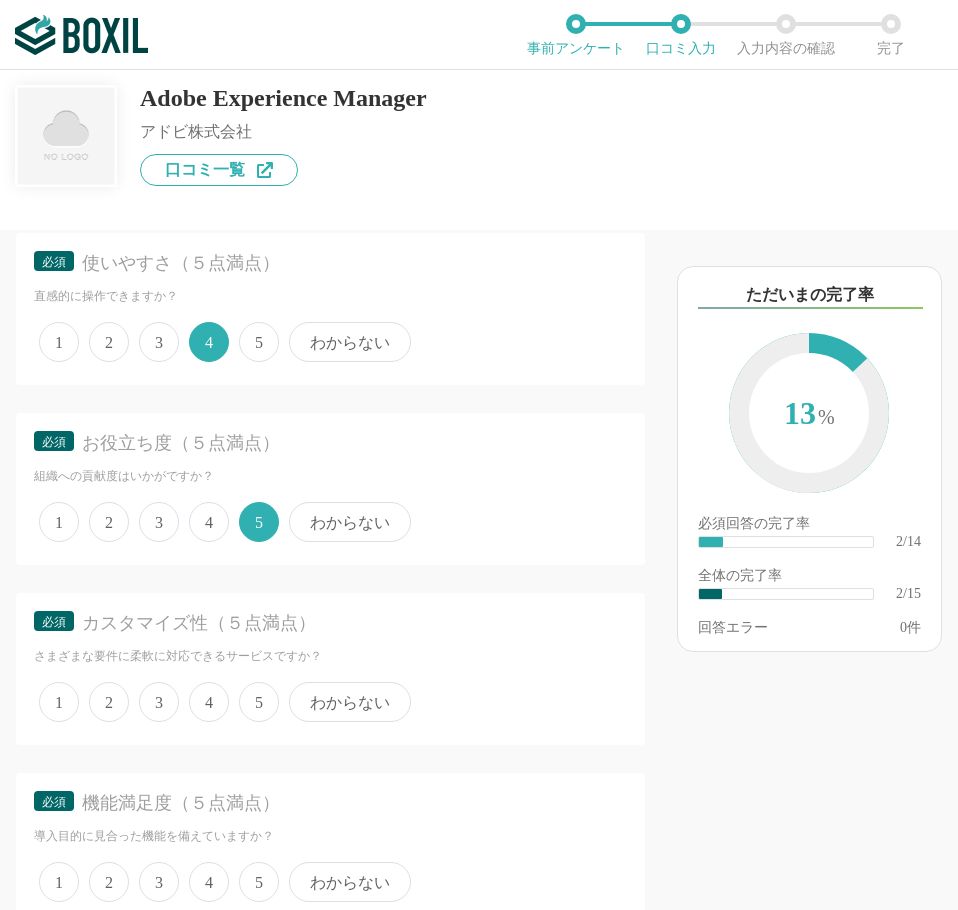 click on "必須 カスタマイズ性（５点満点） さまざまな要件に柔軟に対応できるサービスですか？ 1 2 3 4 5 わからない" at bounding box center [330, 669] 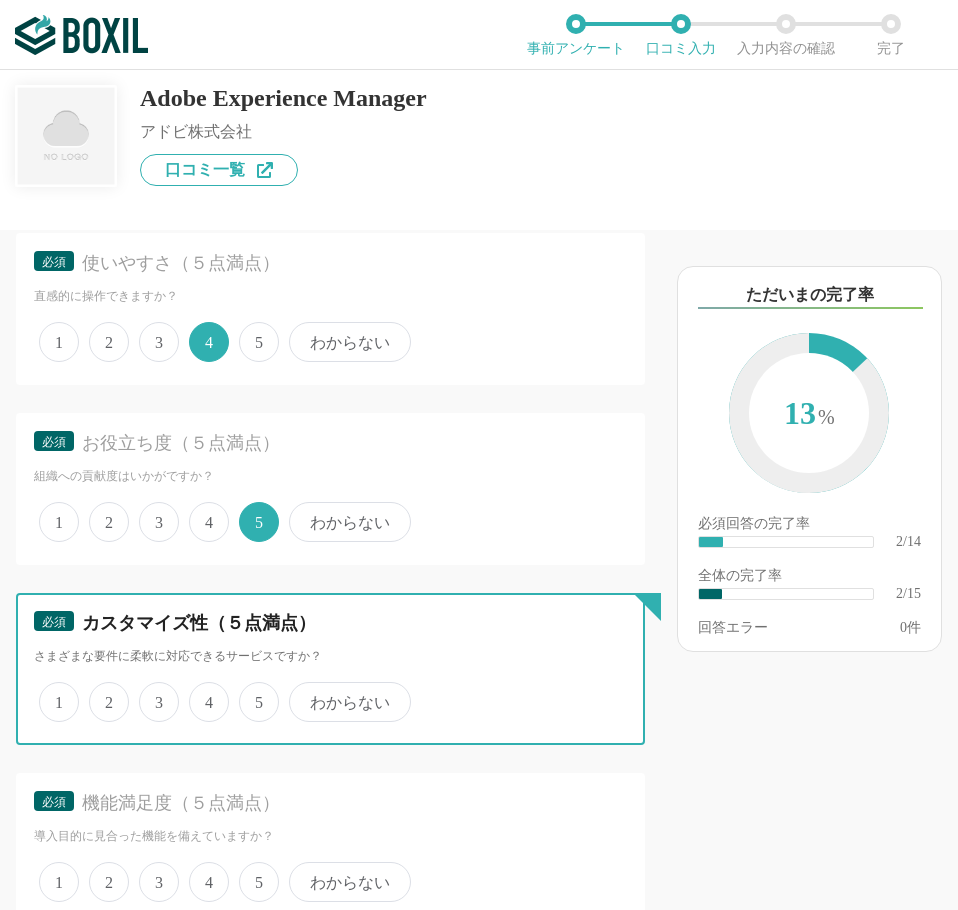 click on "5" at bounding box center (250, 691) 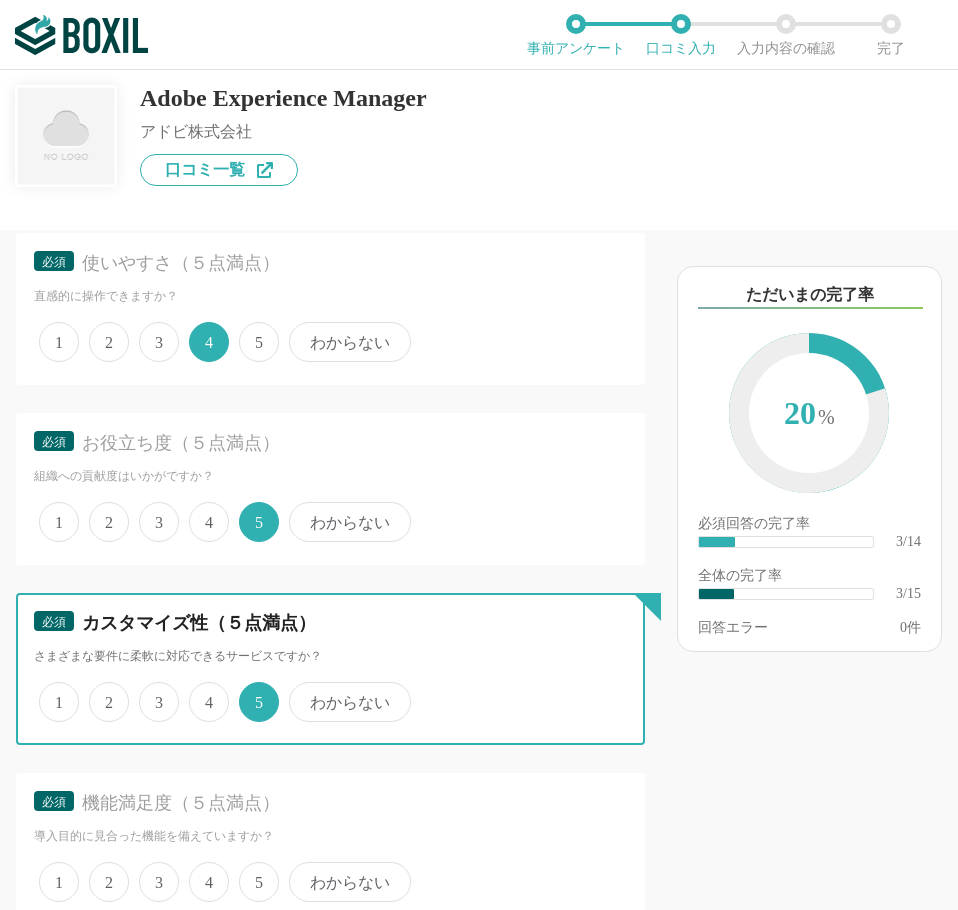 scroll, scrollTop: 700, scrollLeft: 0, axis: vertical 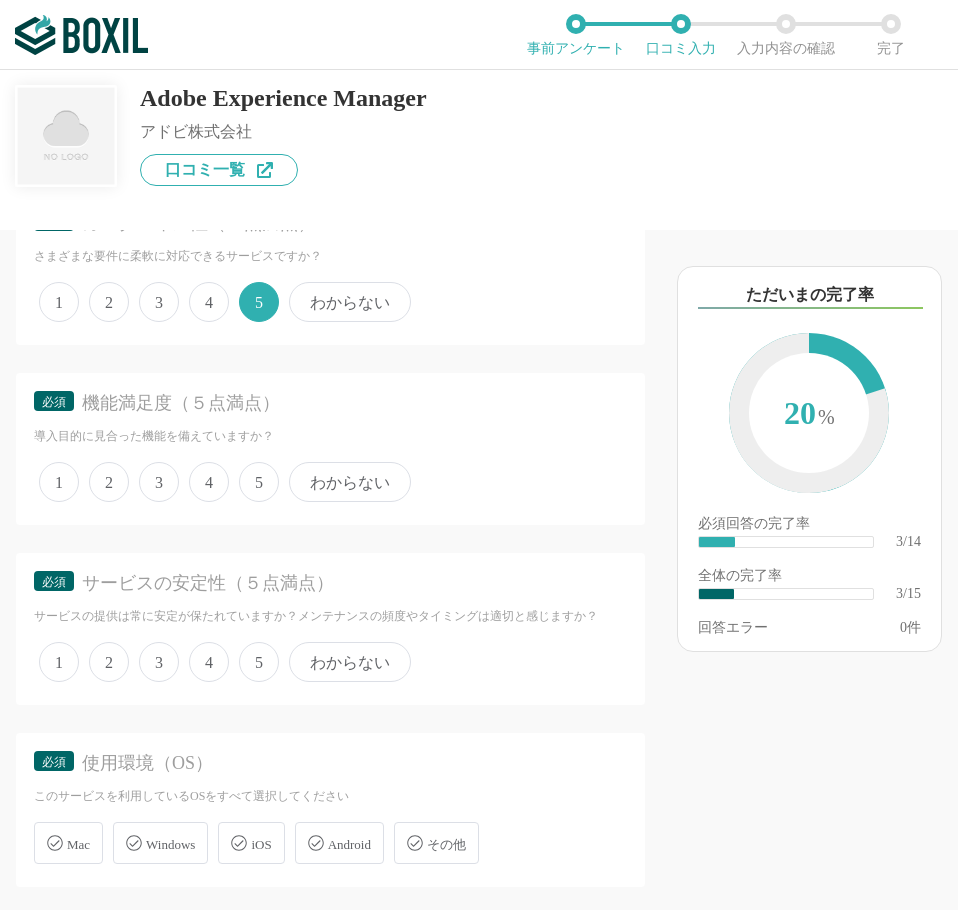 click on "5" at bounding box center (259, 482) 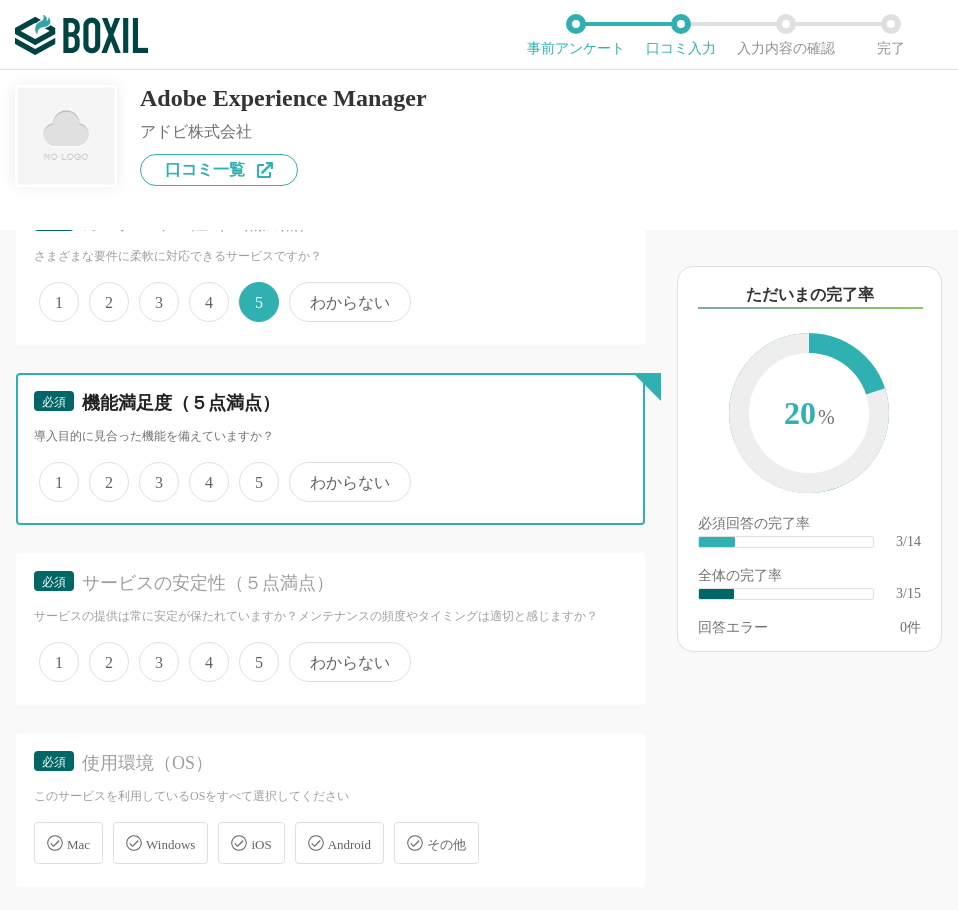 click on "5" at bounding box center (250, 471) 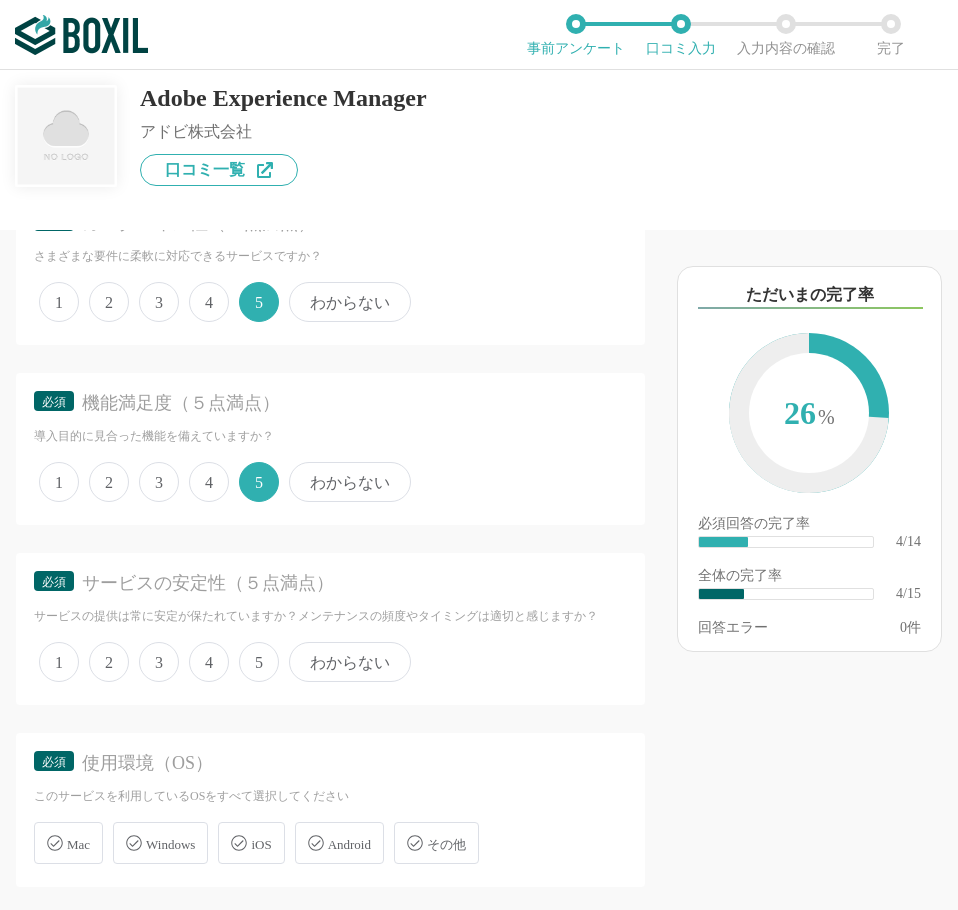 click on "1 2 3 4 5 わからない" at bounding box center (330, 662) 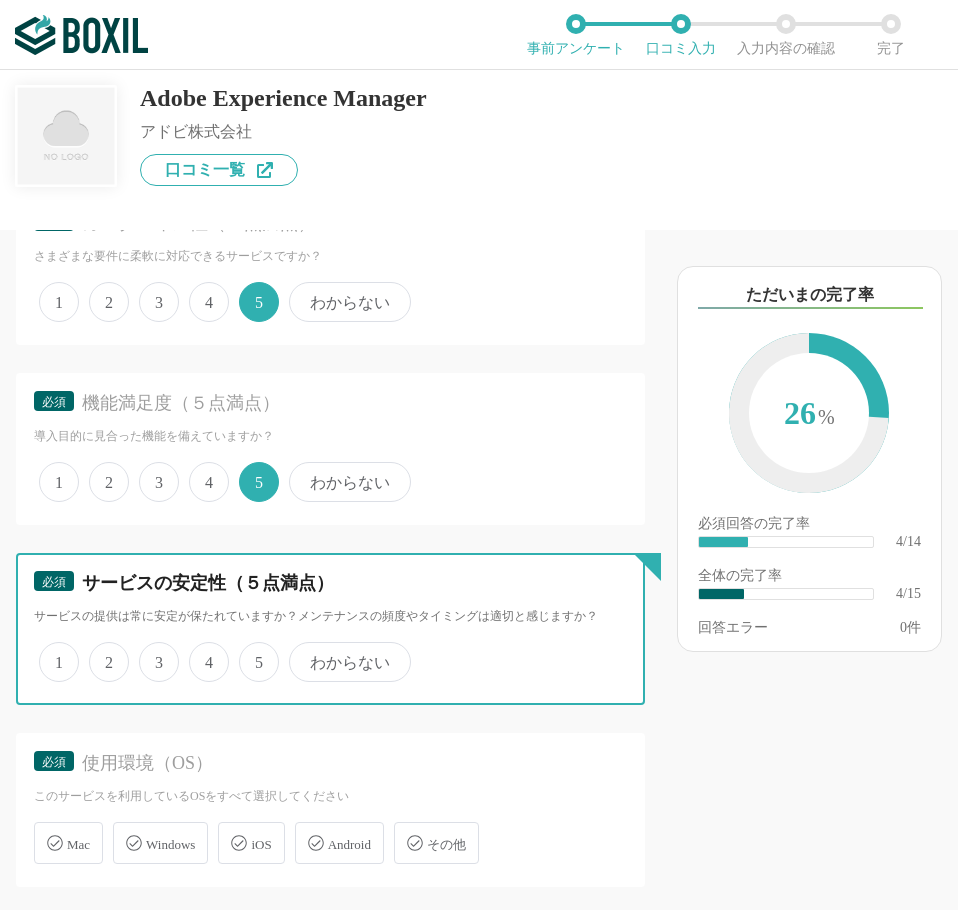 click on "4" at bounding box center [200, 651] 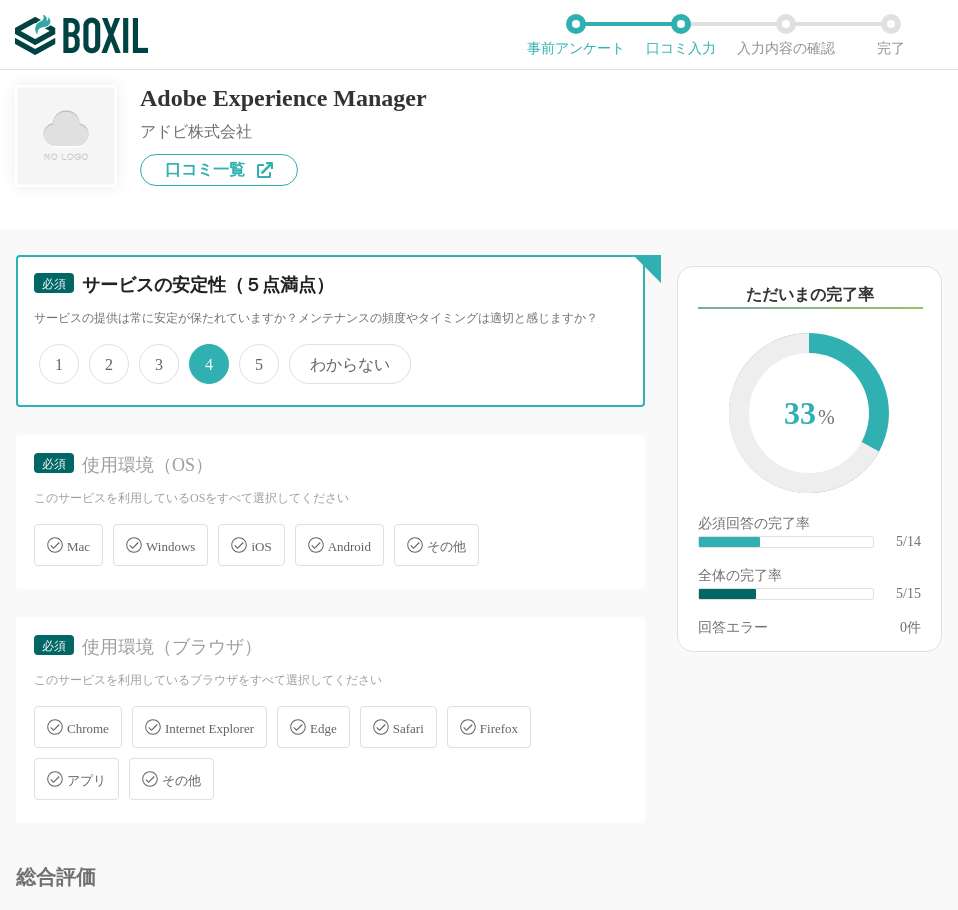 scroll, scrollTop: 1000, scrollLeft: 0, axis: vertical 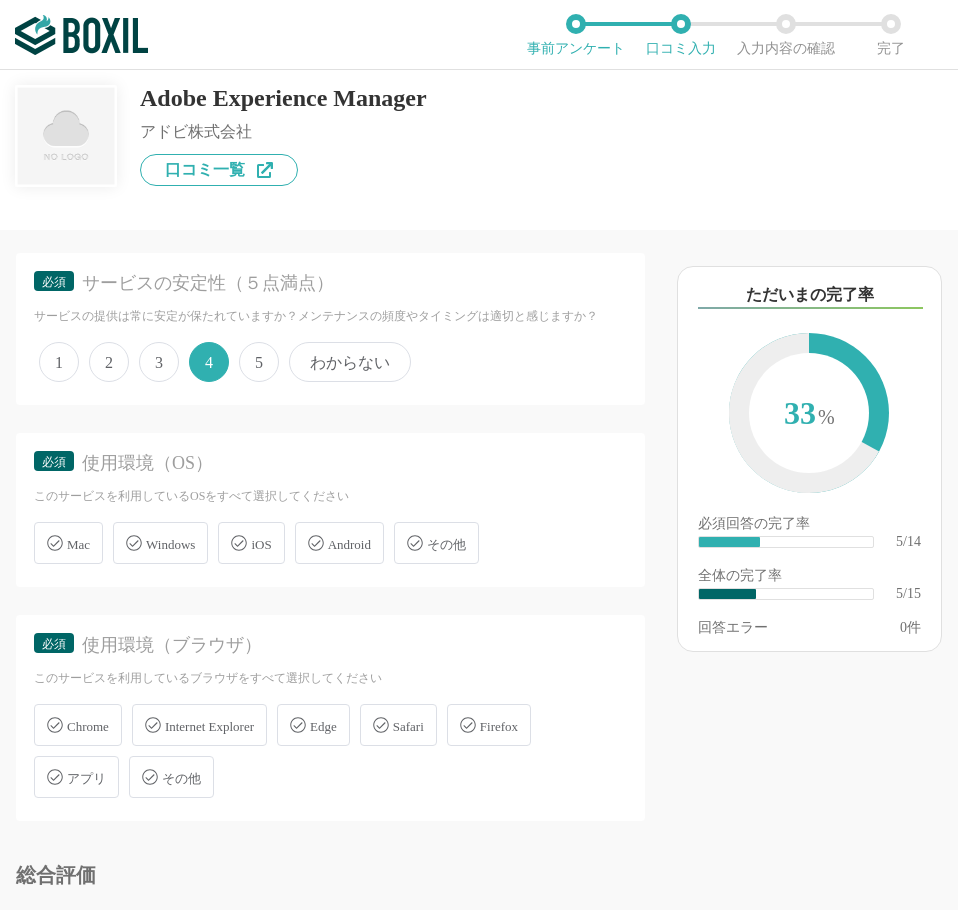 click on "Windows" at bounding box center [170, 544] 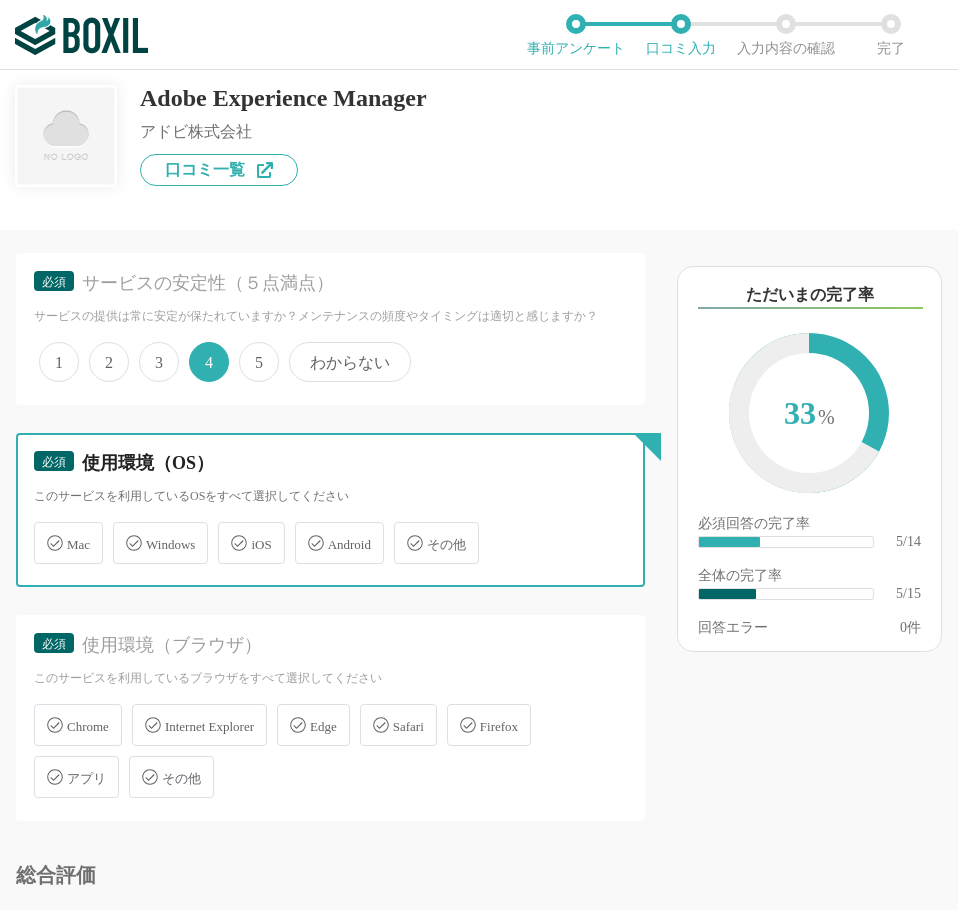 click on "Windows" at bounding box center [123, 531] 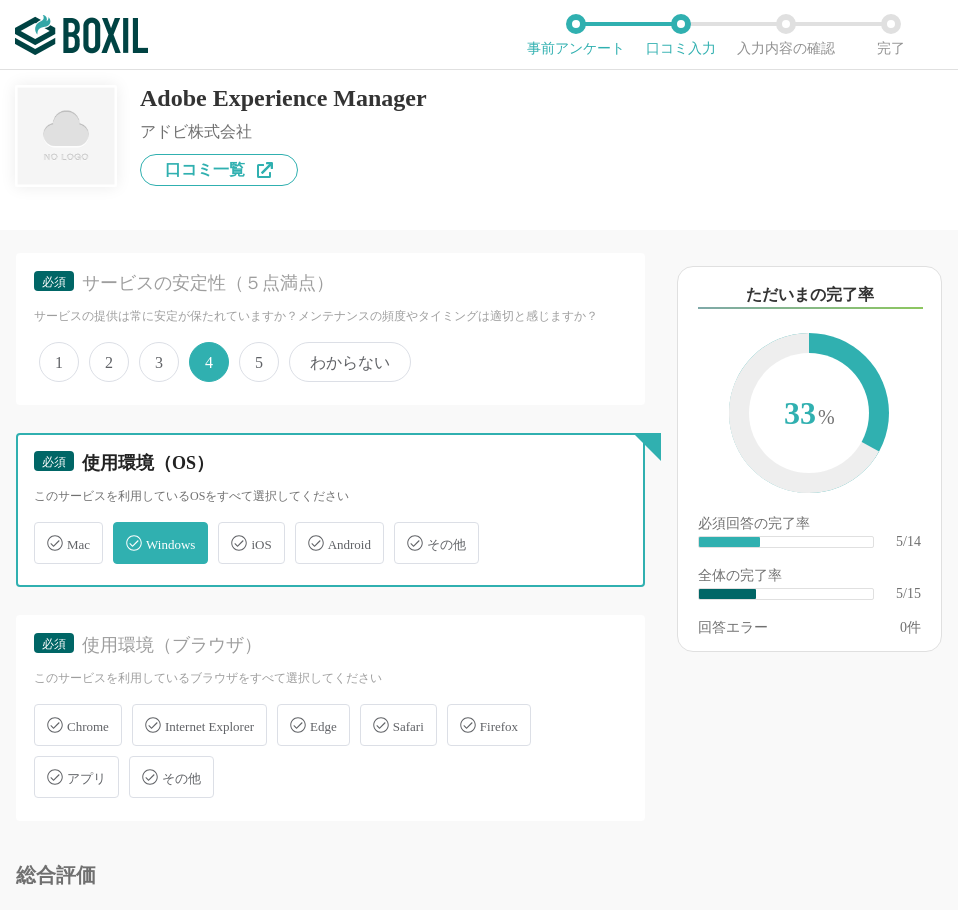 checkbox on "true" 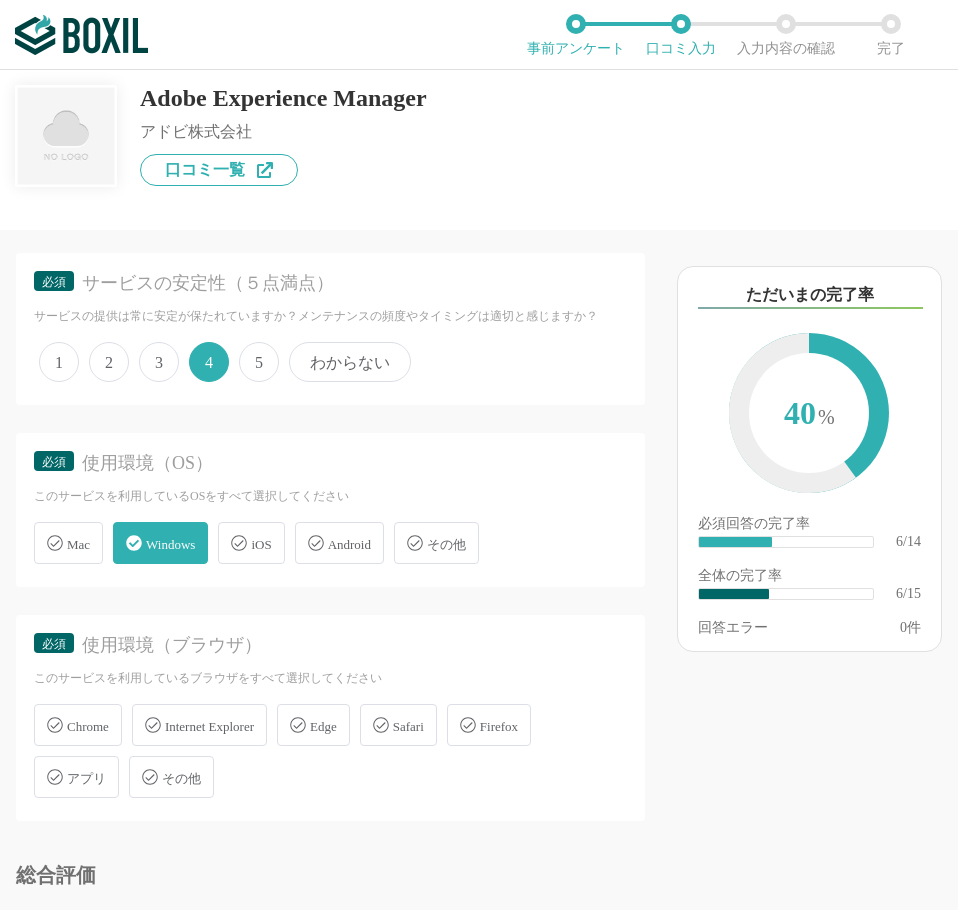 click on "Chrome" at bounding box center (78, 725) 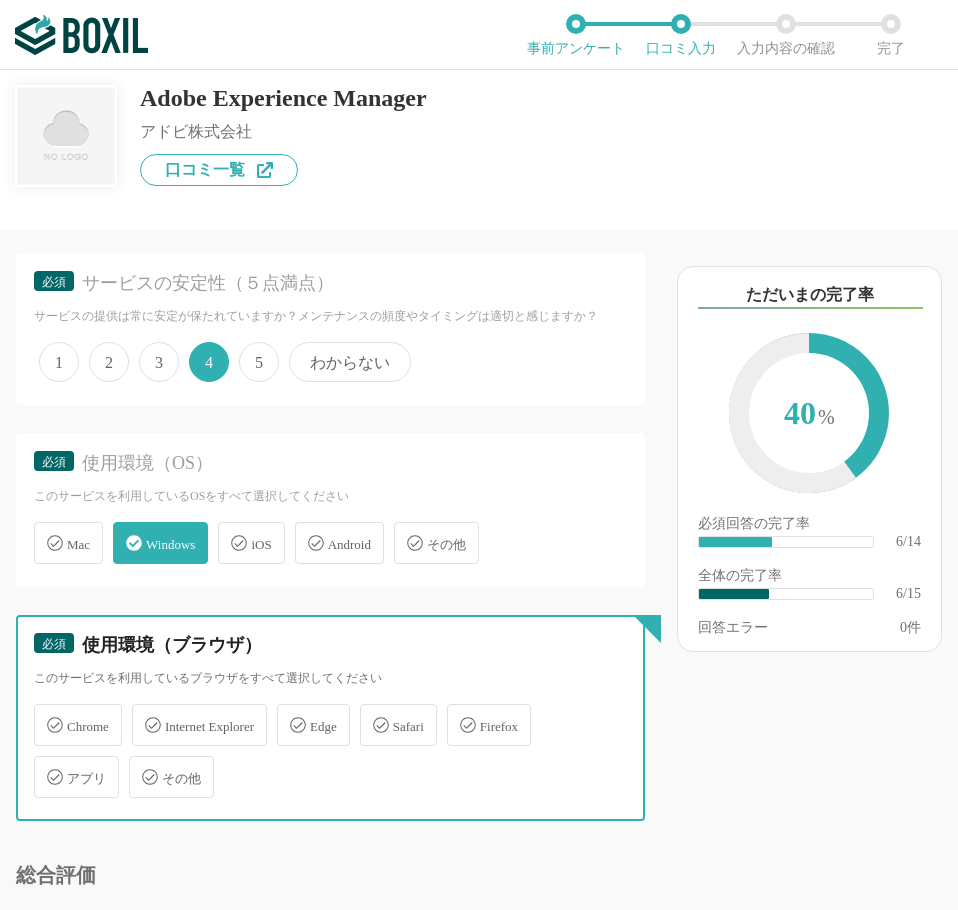 click on "Chrome" at bounding box center [44, 713] 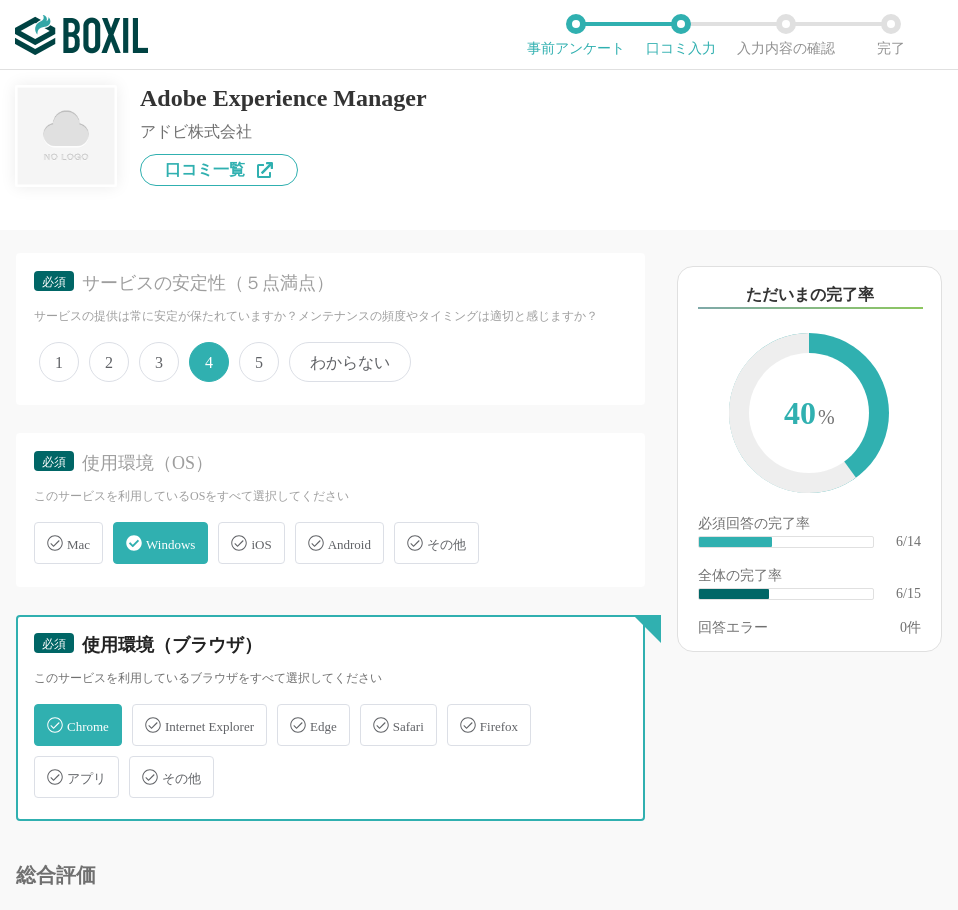 checkbox on "true" 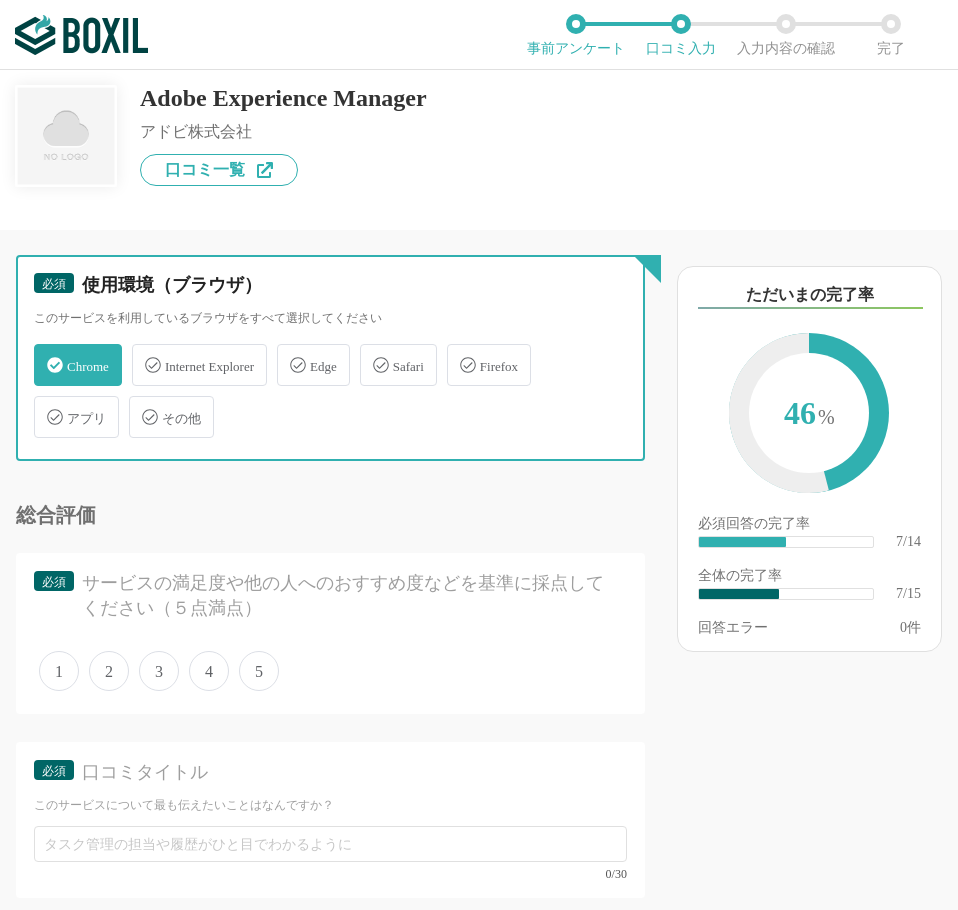scroll, scrollTop: 1400, scrollLeft: 0, axis: vertical 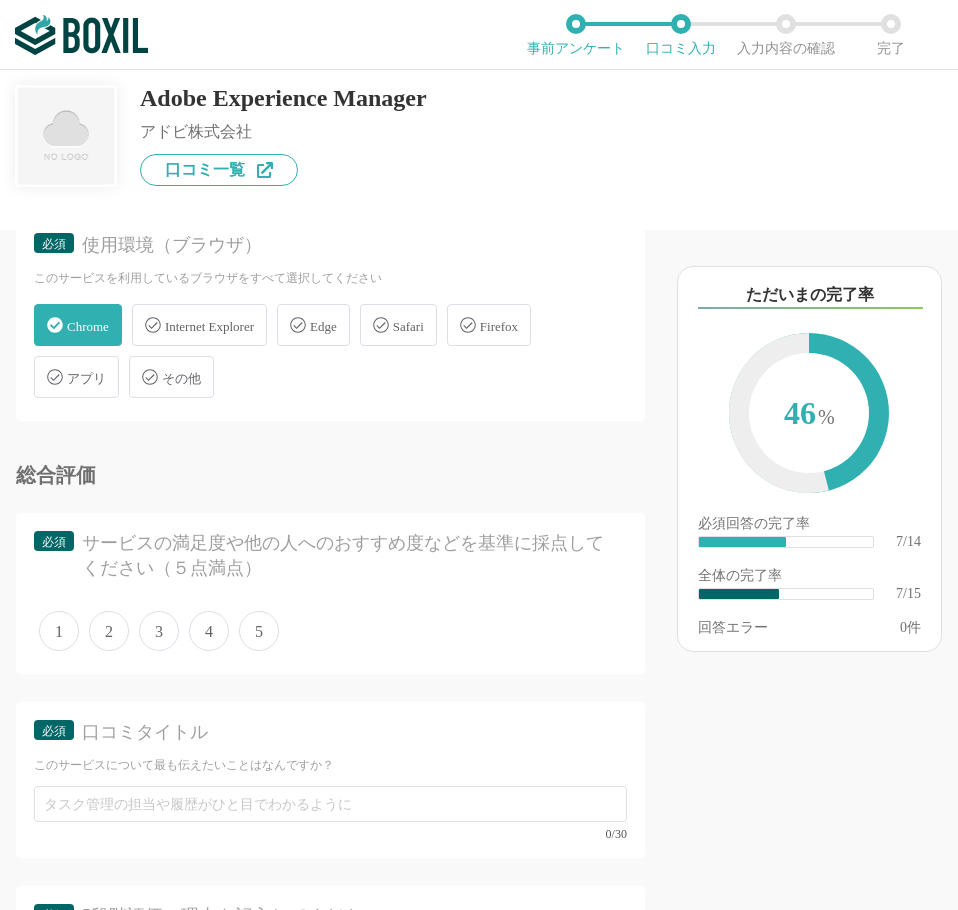 click on "4" at bounding box center [209, 631] 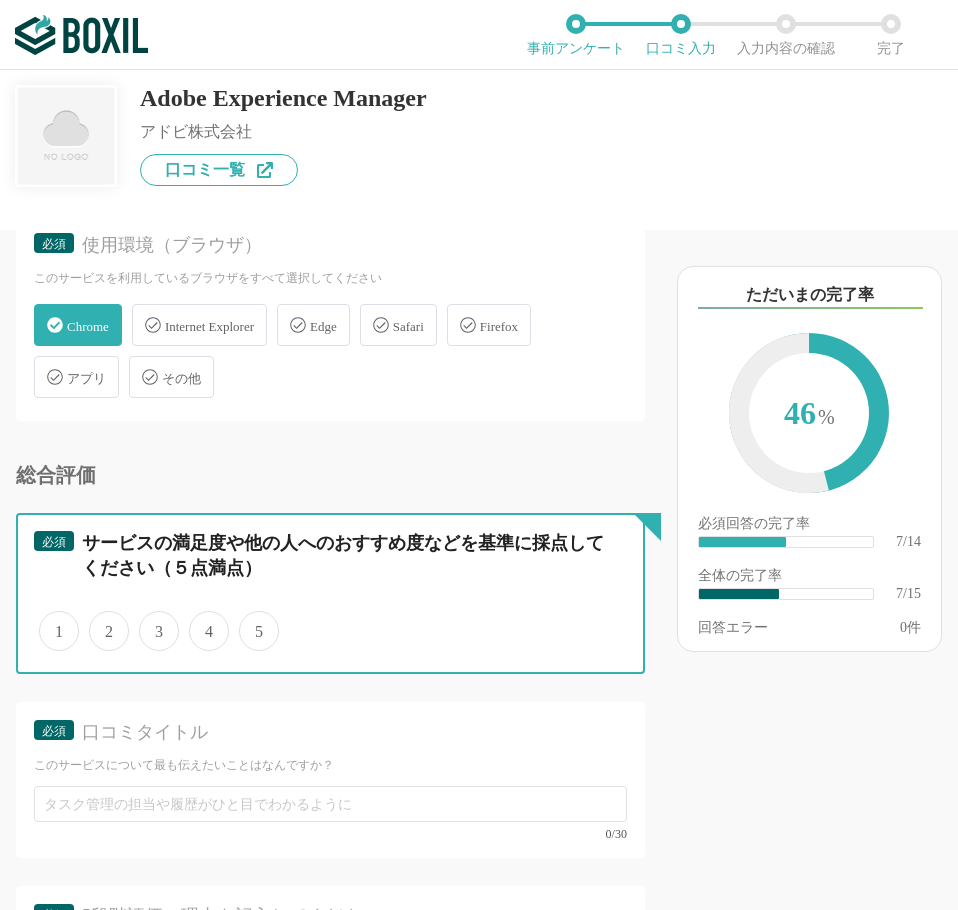 click on "4" at bounding box center [200, 620] 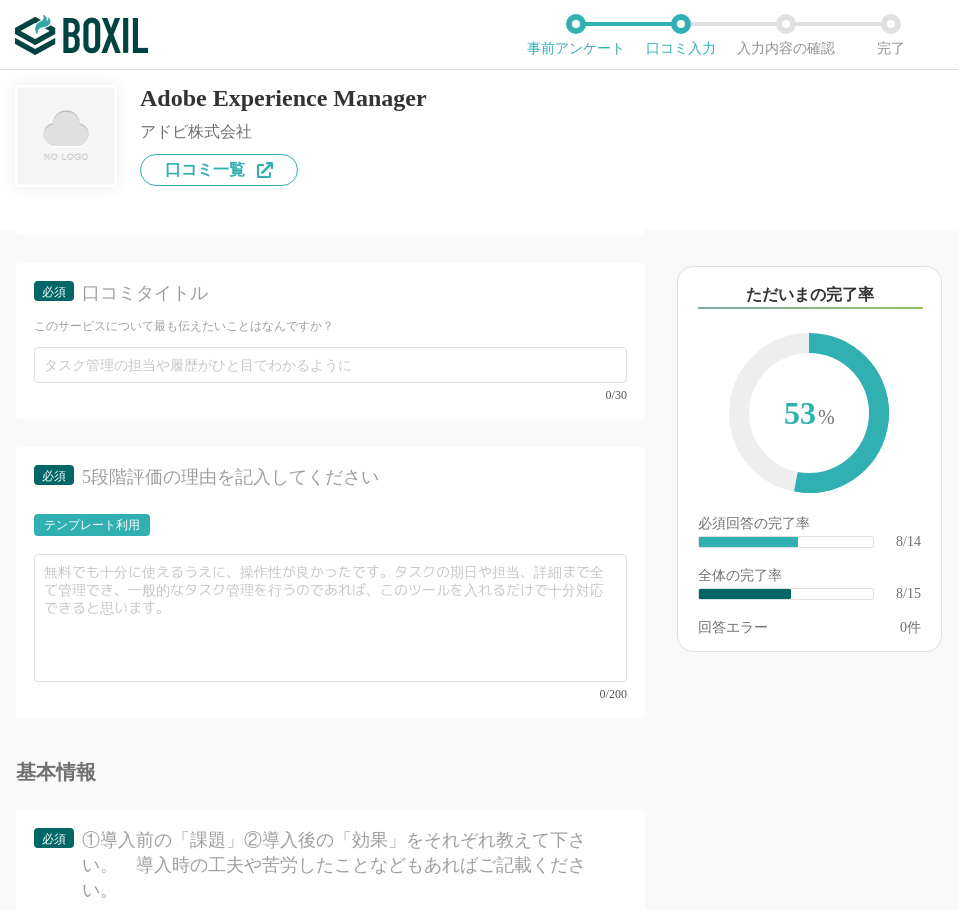 scroll, scrollTop: 1900, scrollLeft: 0, axis: vertical 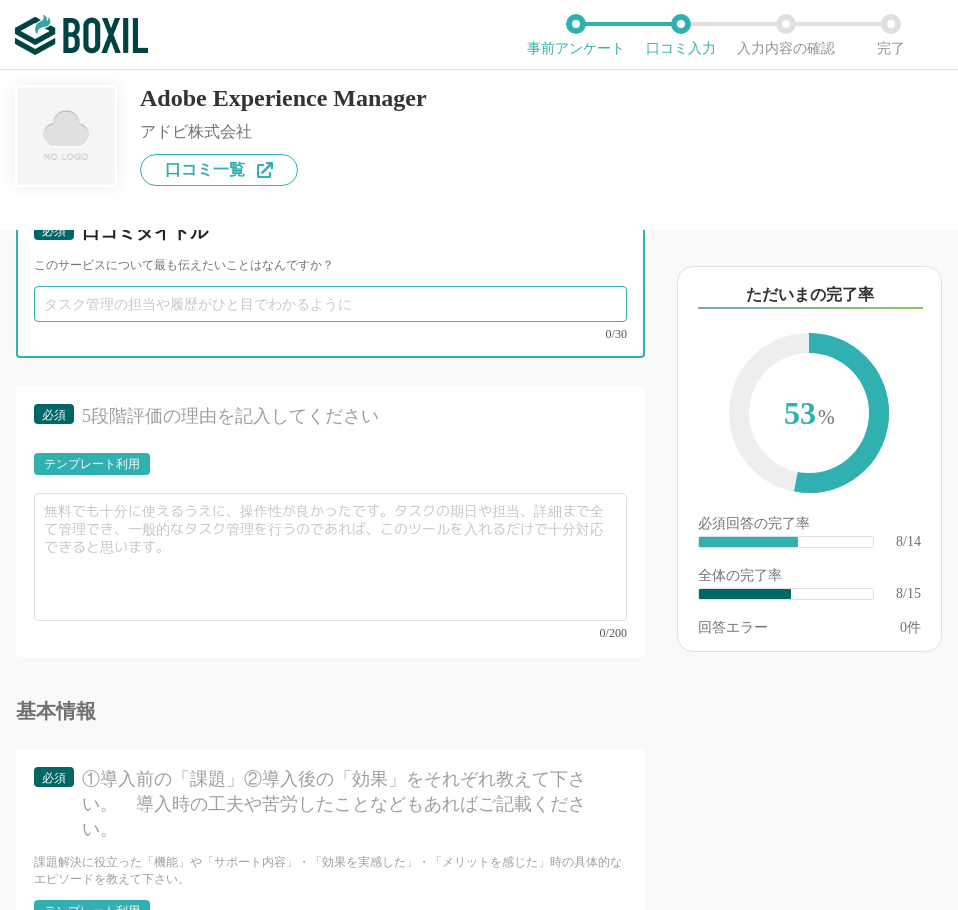 click at bounding box center [330, 304] 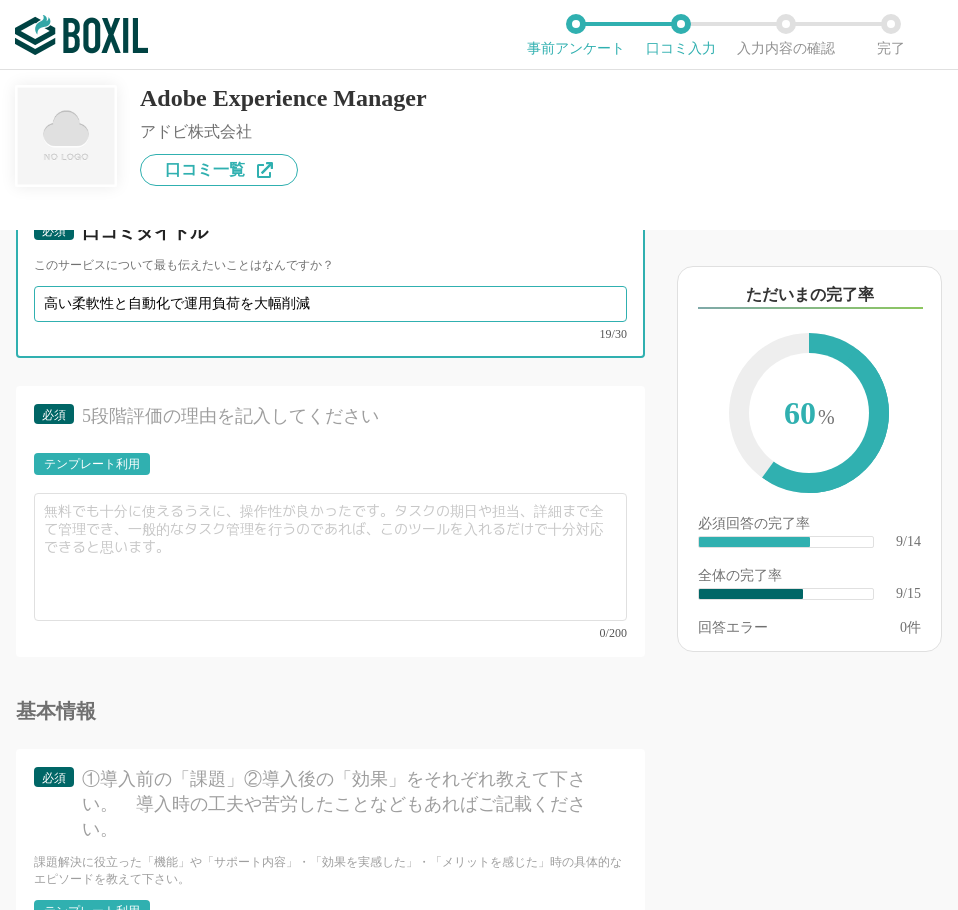 type on "高い柔軟性と自動化で運用負荷を大幅削減" 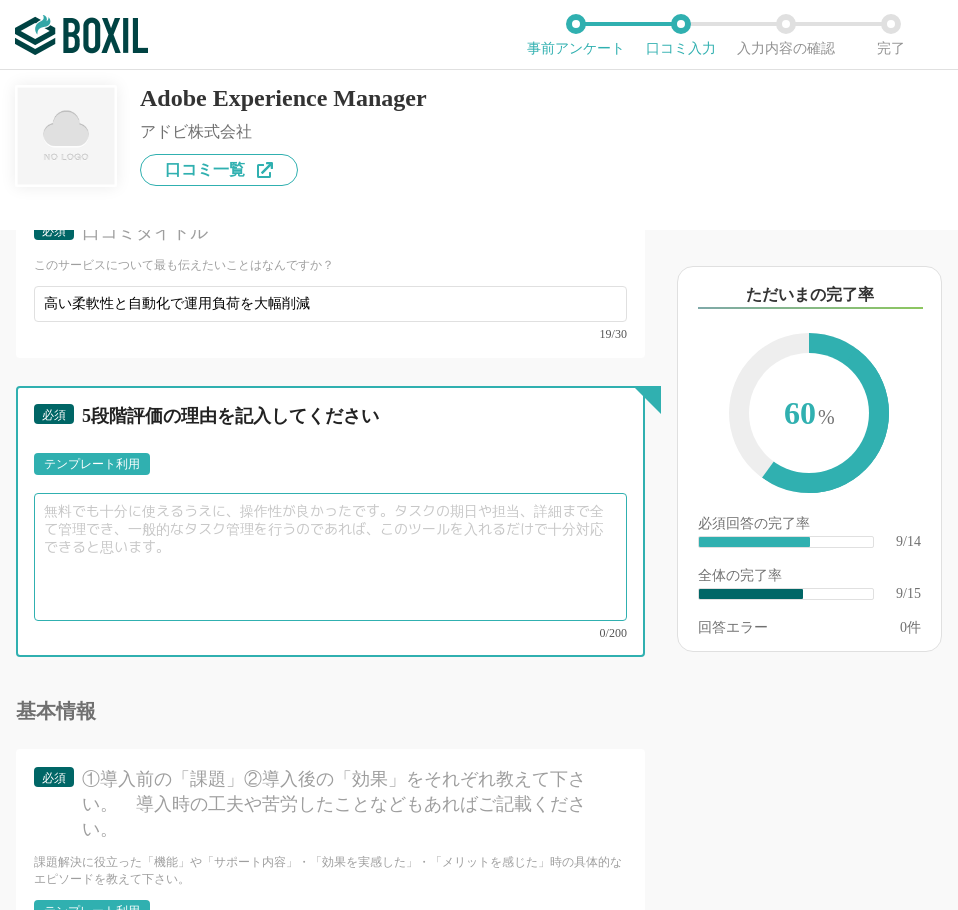 click at bounding box center (330, 557) 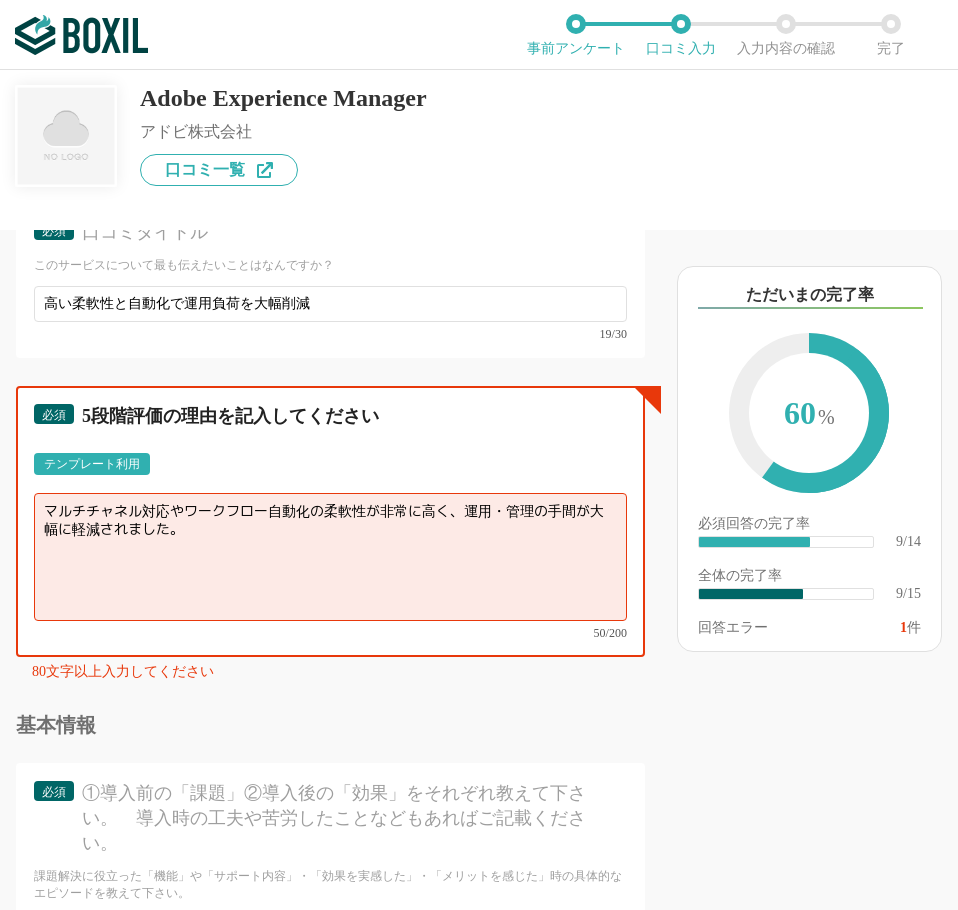 type on "マルチチャネル対応やワークフロー自動化の柔軟性が非常に高く、運用・管理の手間が大幅に軽減されました。" 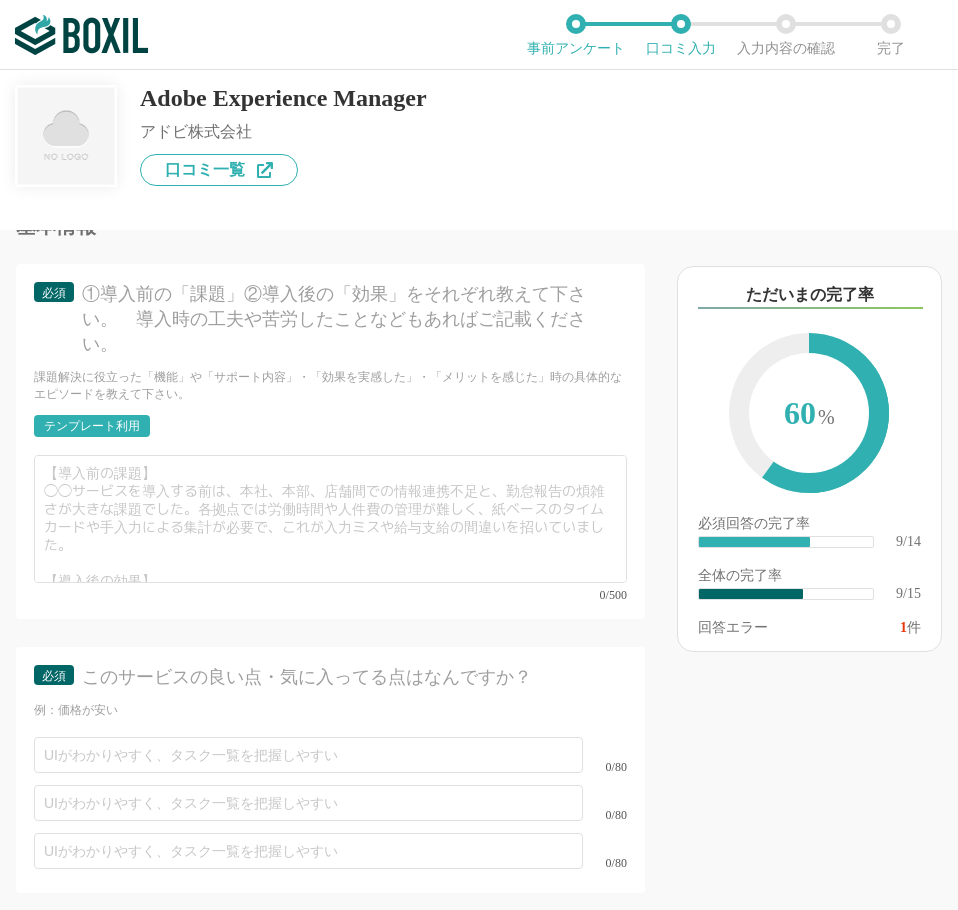 scroll, scrollTop: 2400, scrollLeft: 0, axis: vertical 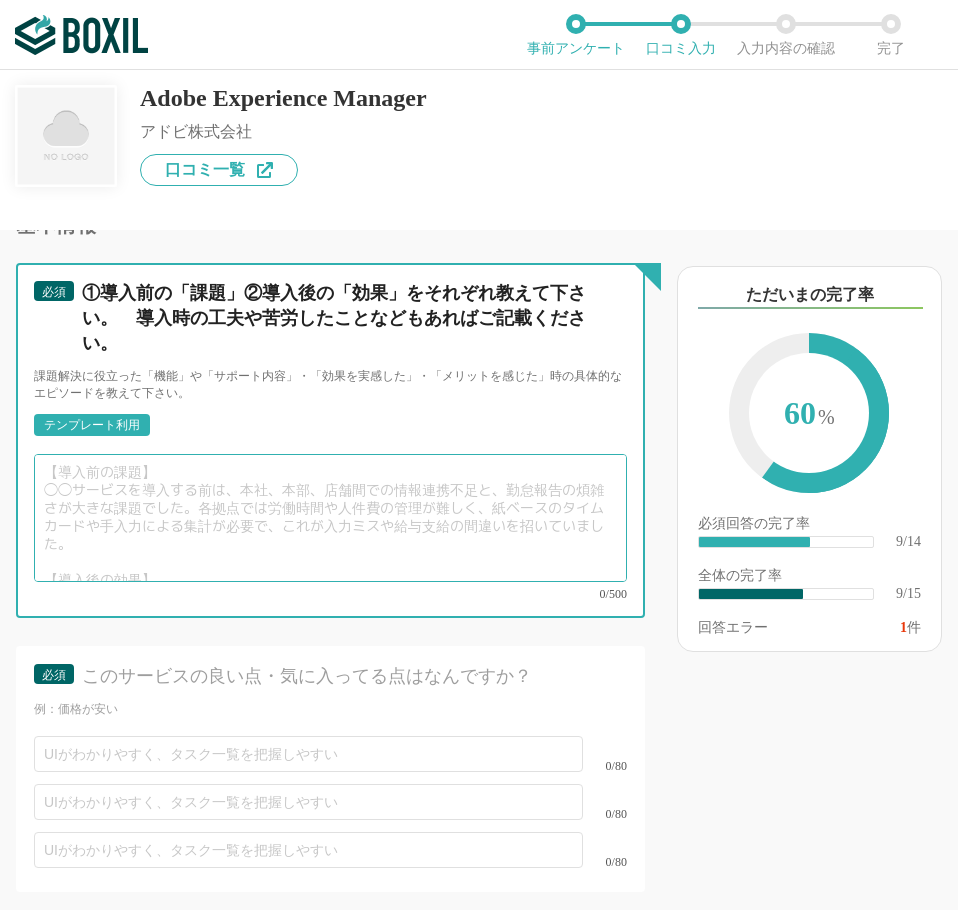 click at bounding box center (330, 518) 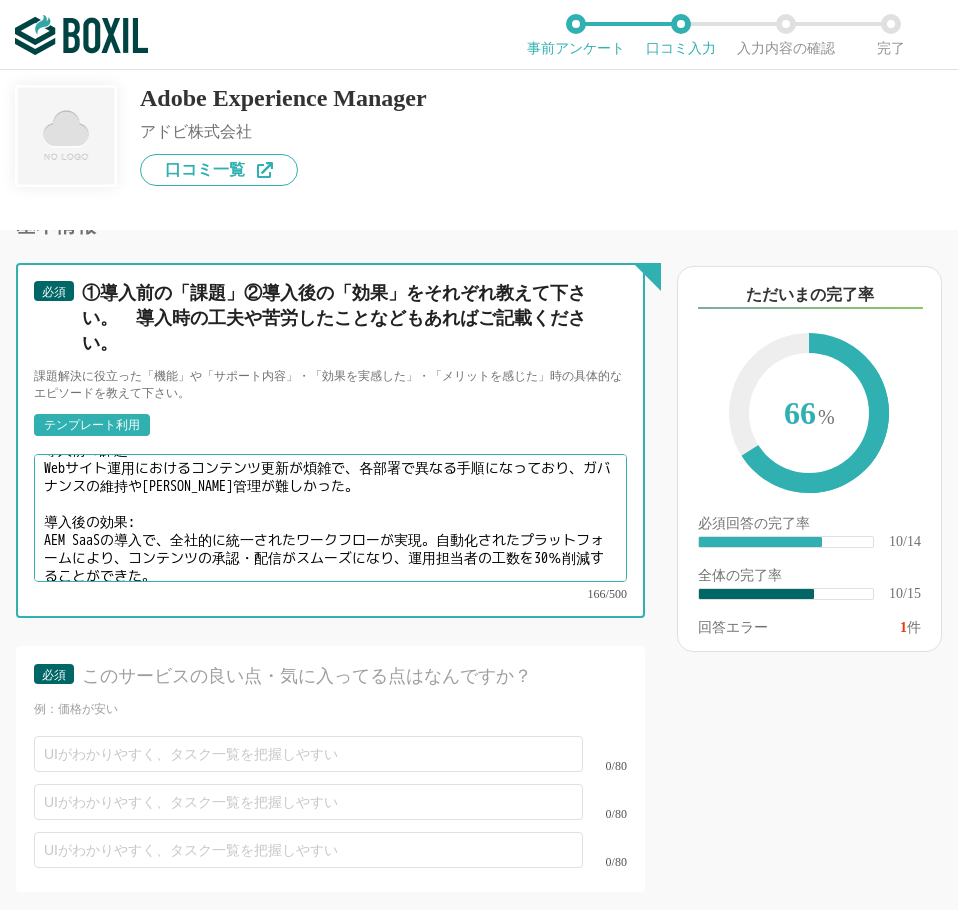scroll, scrollTop: 28, scrollLeft: 0, axis: vertical 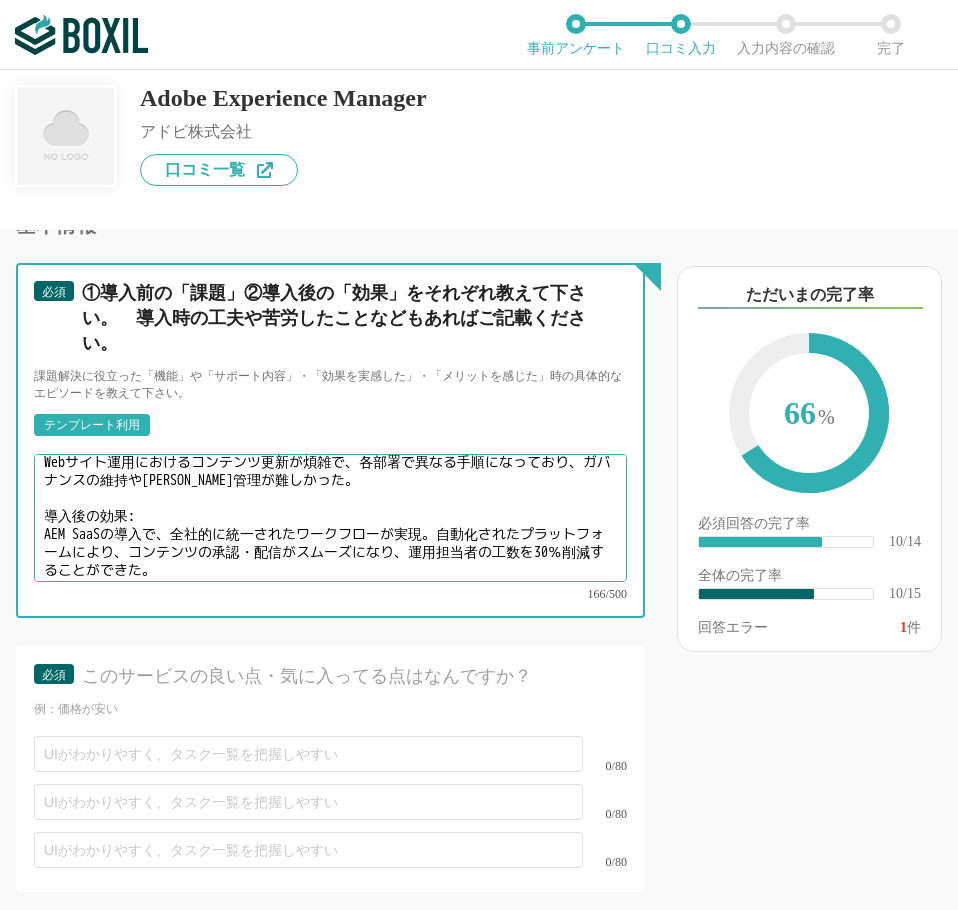 click on "導入前の課題:
Webサイト運用におけるコンテンツ更新が煩雑で、各部署で異なる手順になっており、ガバナンスの維持や一元管理が難しかった。
導入後の効果:
AEM SaaSの導入で、全社的に統一されたワークフローが実現。自動化されたプラットフォームにより、コンテンツの承認・配信がスムーズになり、運用担当者の工数を30％削減することができた。" at bounding box center (330, 518) 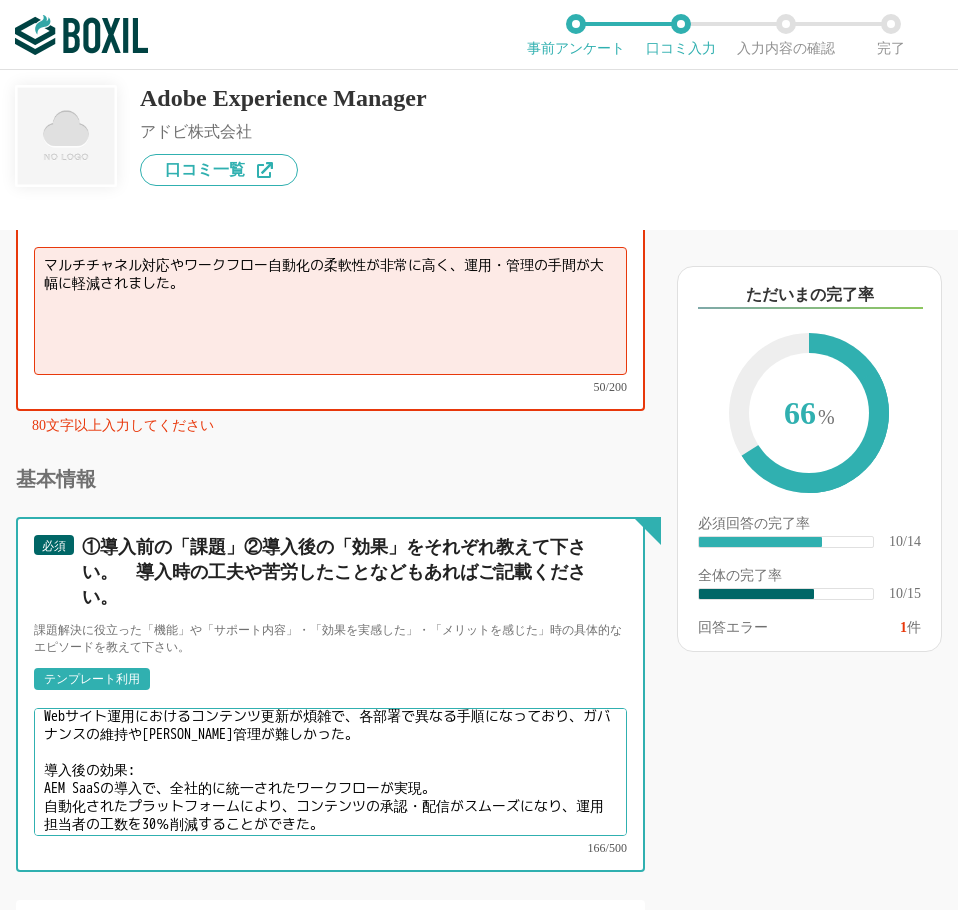 scroll, scrollTop: 2100, scrollLeft: 0, axis: vertical 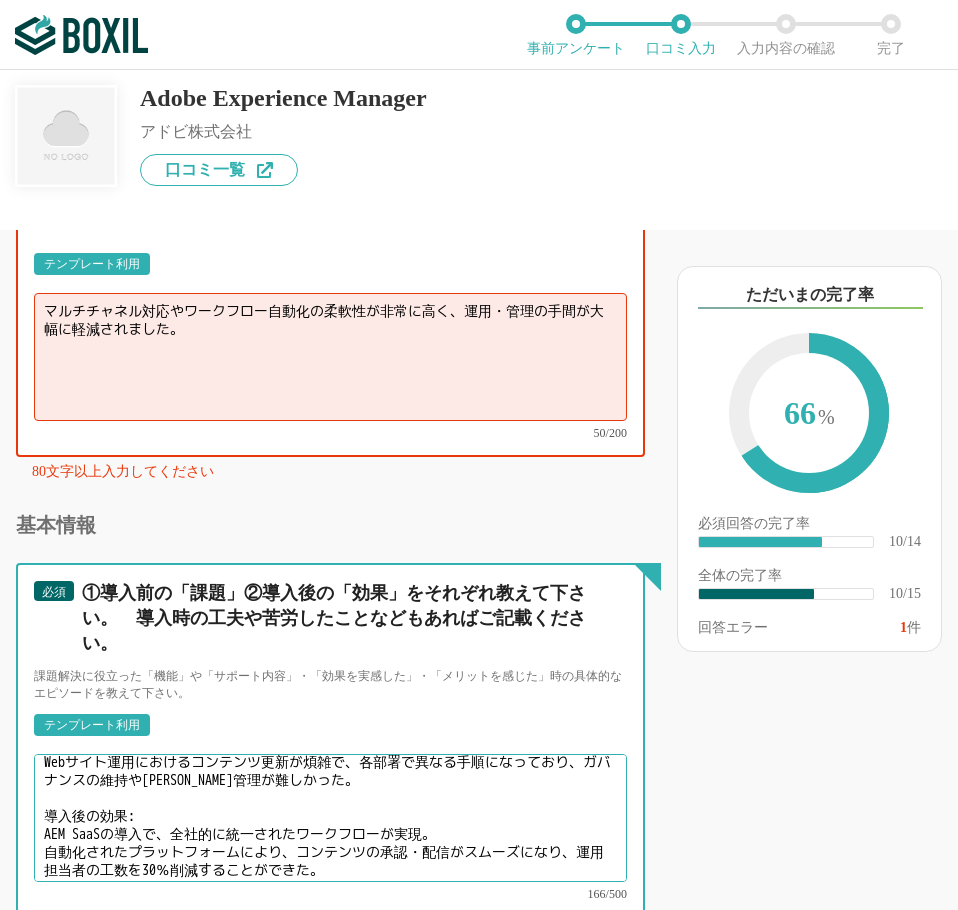 type on "導入前の課題:
Webサイト運用におけるコンテンツ更新が煩雑で、各部署で異なる手順になっており、ガバナンスの維持や一元管理が難しかった。
導入後の効果:
AEM SaaSの導入で、全社的に統一されたワークフローが実現。
自動化されたプラットフォームにより、コンテンツの承認・配信がスムーズになり、運用担当者の工数を30％削減することができた。" 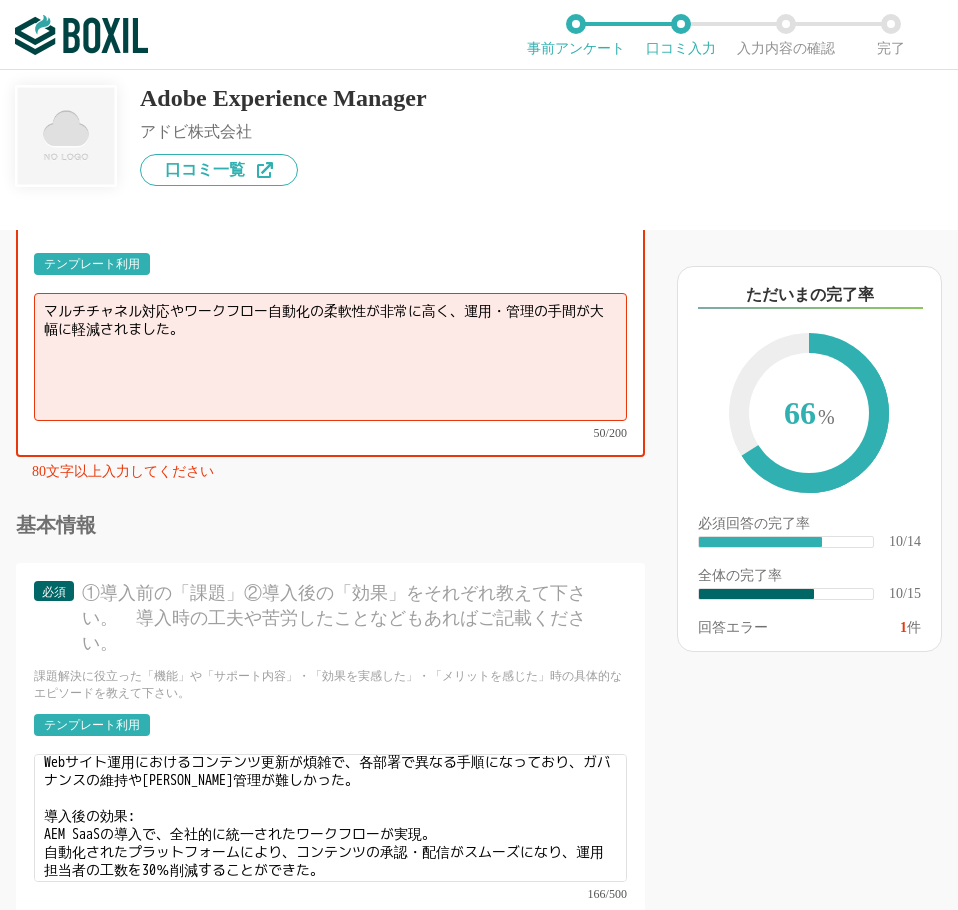 click on "マルチチャネル対応やワークフロー自動化の柔軟性が非常に高く、運用・管理の手間が大幅に軽減されました。" at bounding box center [330, 357] 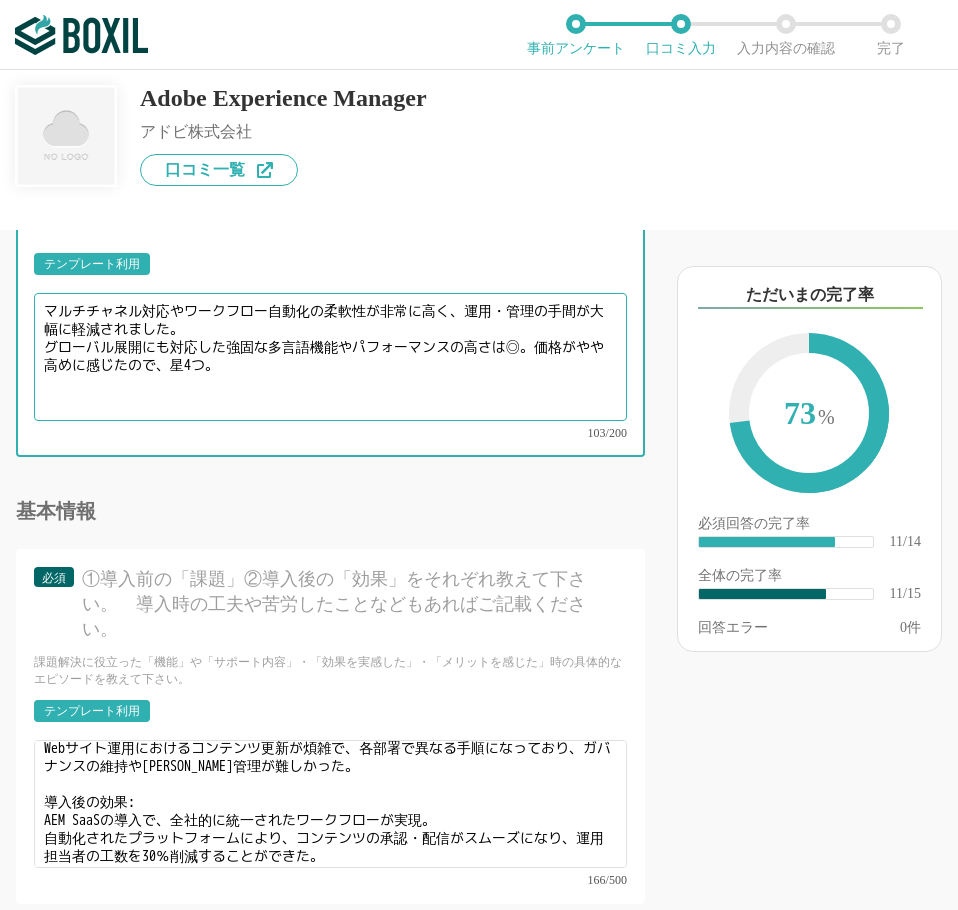 click on "マルチチャネル対応やワークフロー自動化の柔軟性が非常に高く、運用・管理の手間が大幅に軽減されました。
グローバル展開にも対応した強固な多言語機能やパフォーマンスの高さは◎。価格がやや高めに感じたので、星4つ。" at bounding box center (330, 357) 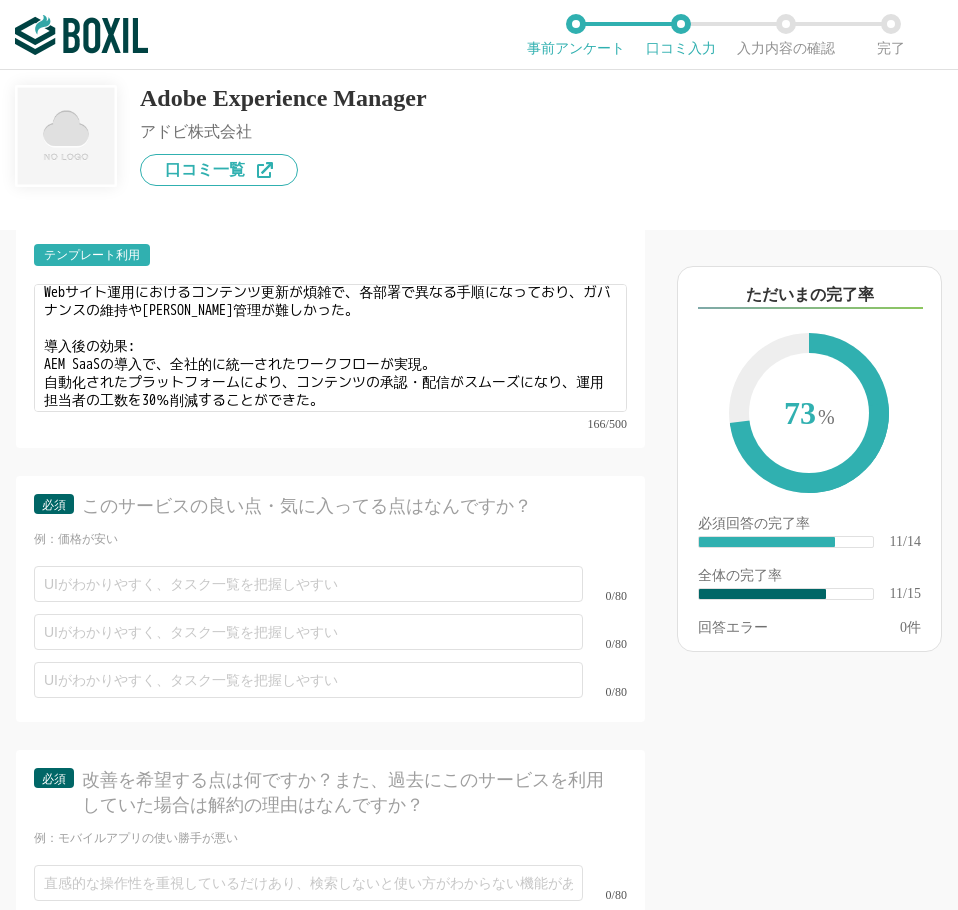 scroll, scrollTop: 2700, scrollLeft: 0, axis: vertical 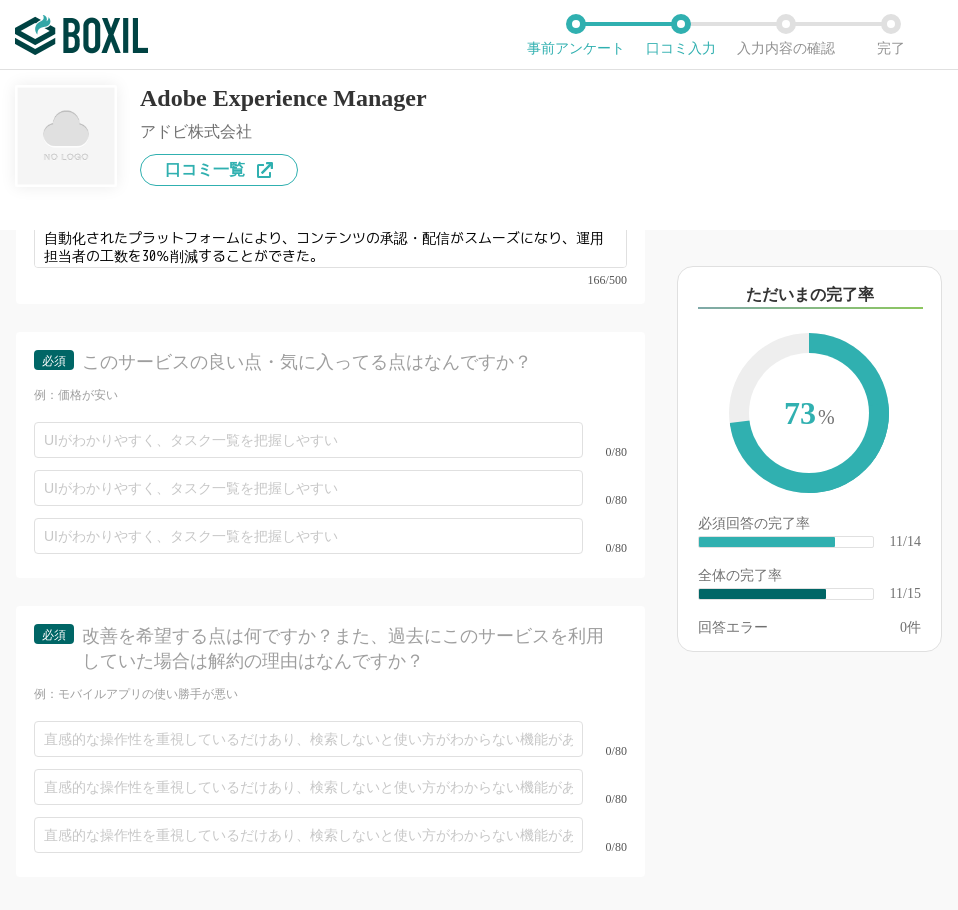 type on "マルチチャネル対応やワークフロー自動化の柔軟性が非常に高く、運用・管理の手間が大幅に軽減されました。
グローバル展開にも対応した強固な多言語機能やパフォーマンスの高さは◎。" 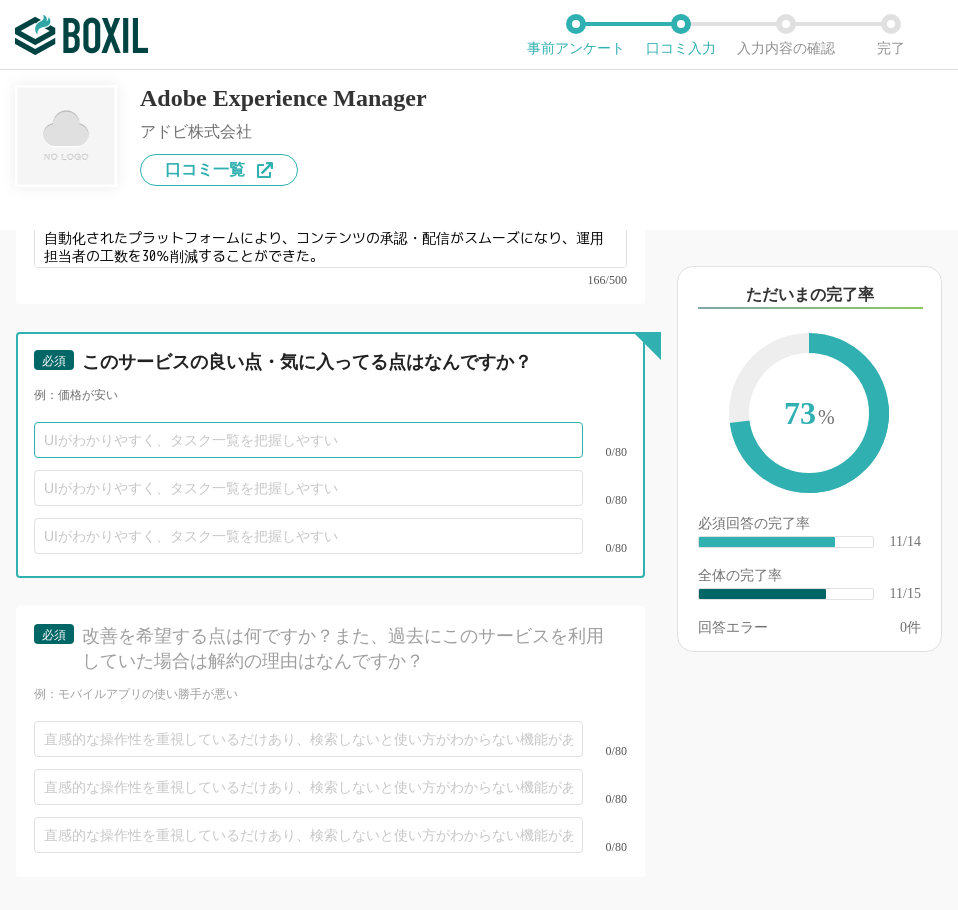 click at bounding box center (308, 440) 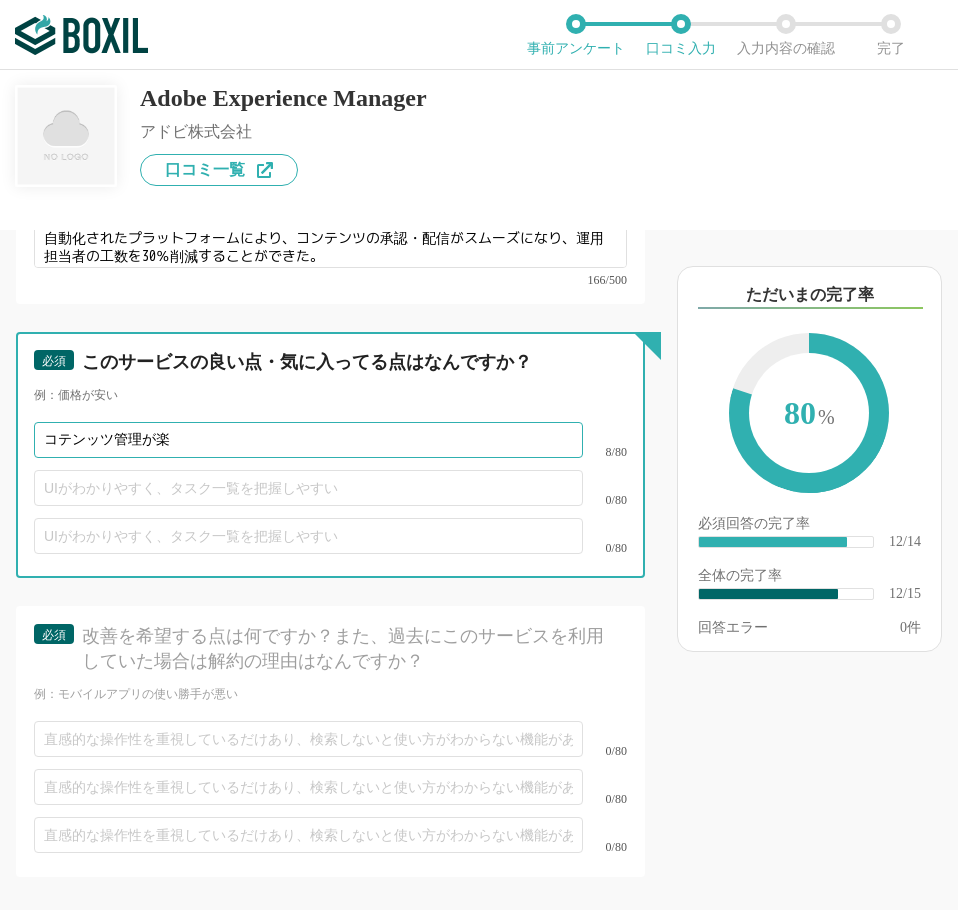 type on "コテンッツ管理が楽" 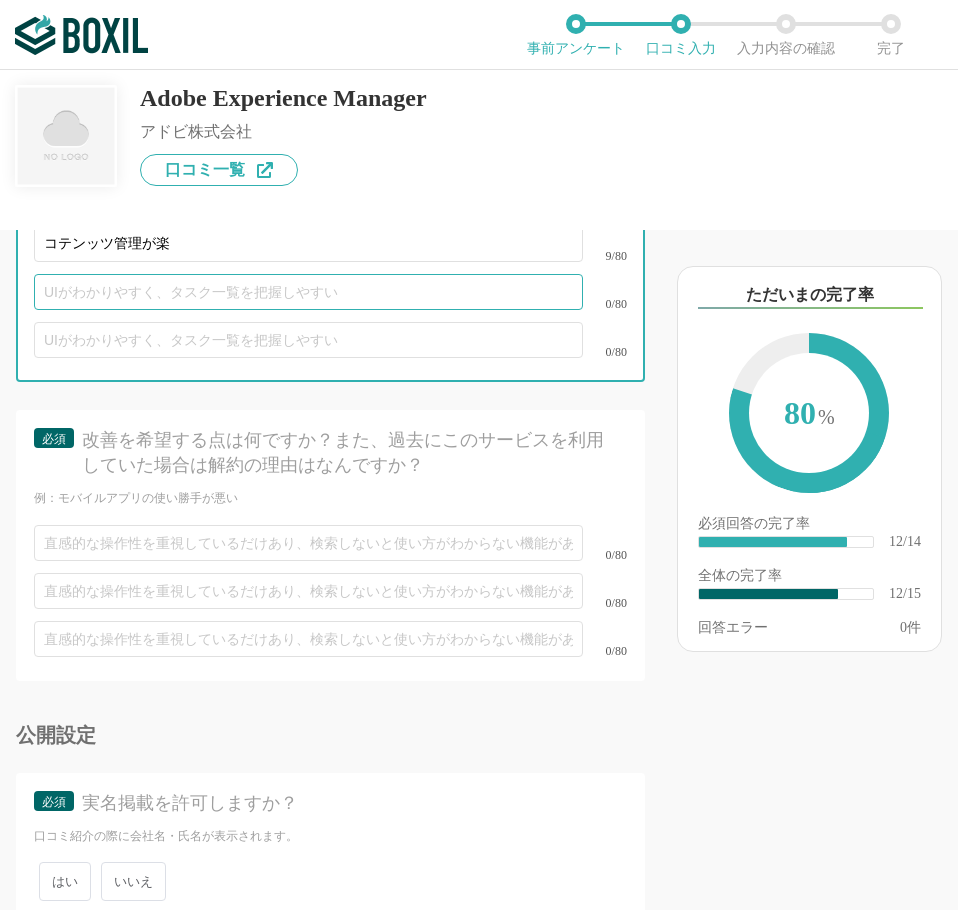 scroll, scrollTop: 2900, scrollLeft: 0, axis: vertical 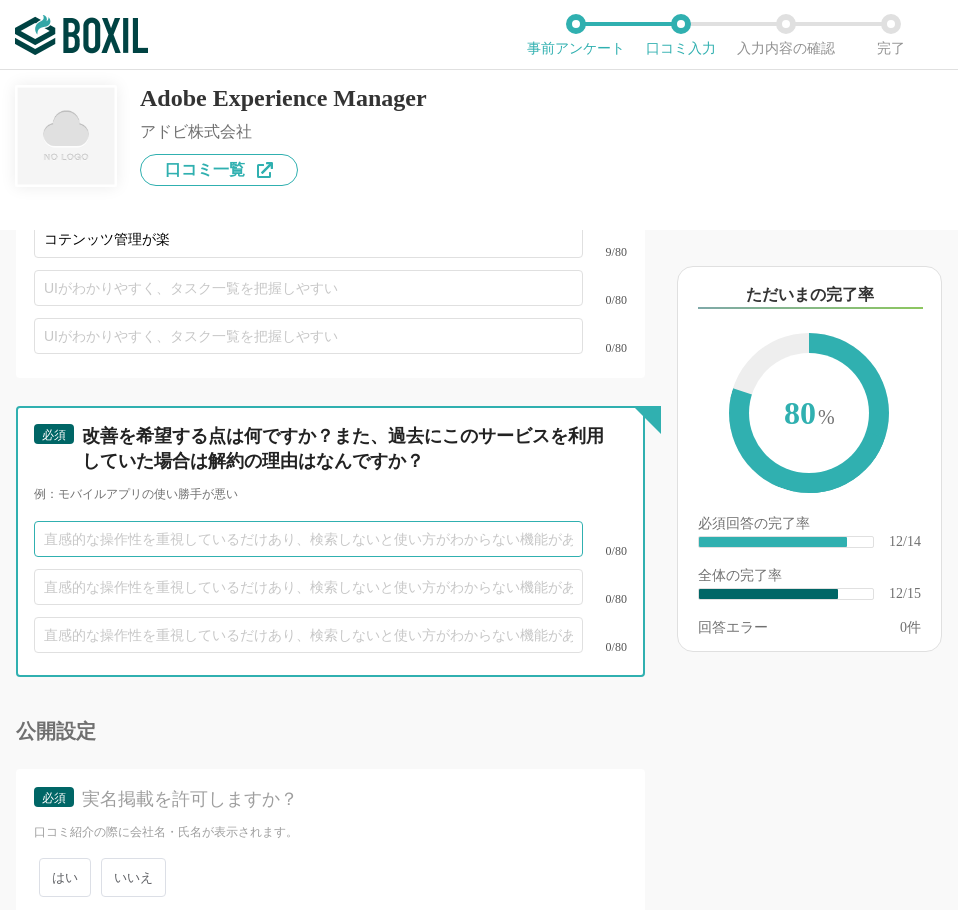 click at bounding box center [308, 539] 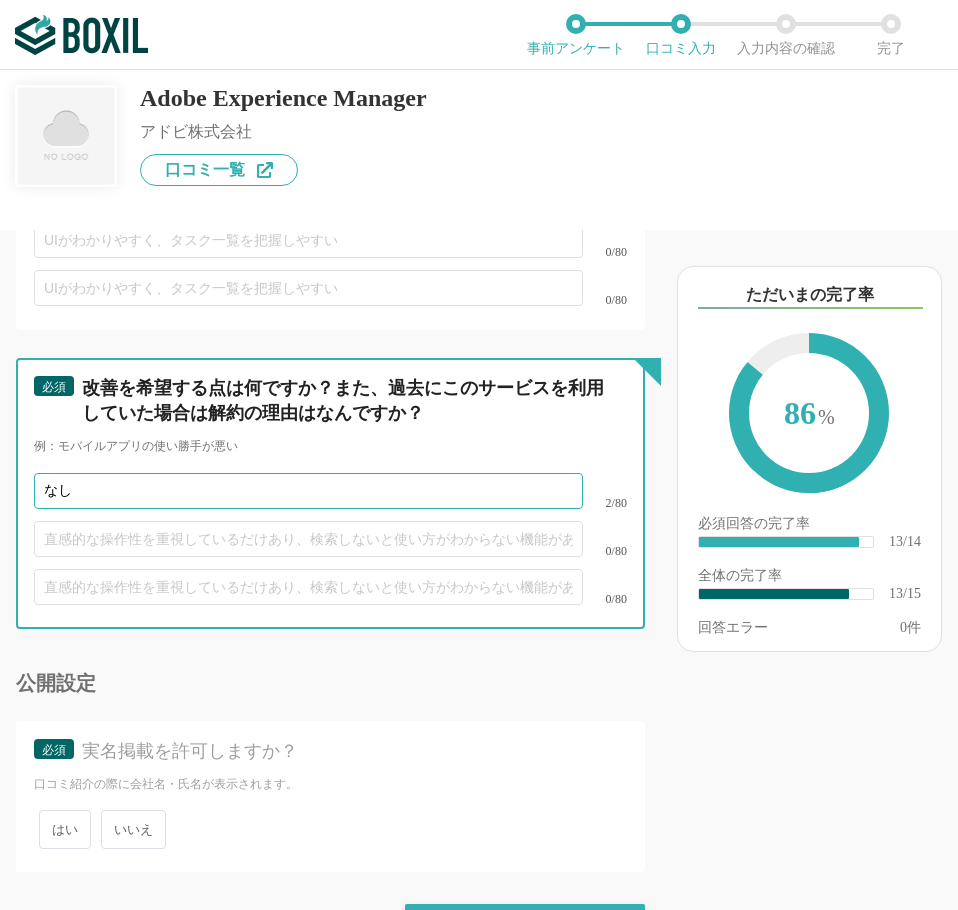 scroll, scrollTop: 2968, scrollLeft: 0, axis: vertical 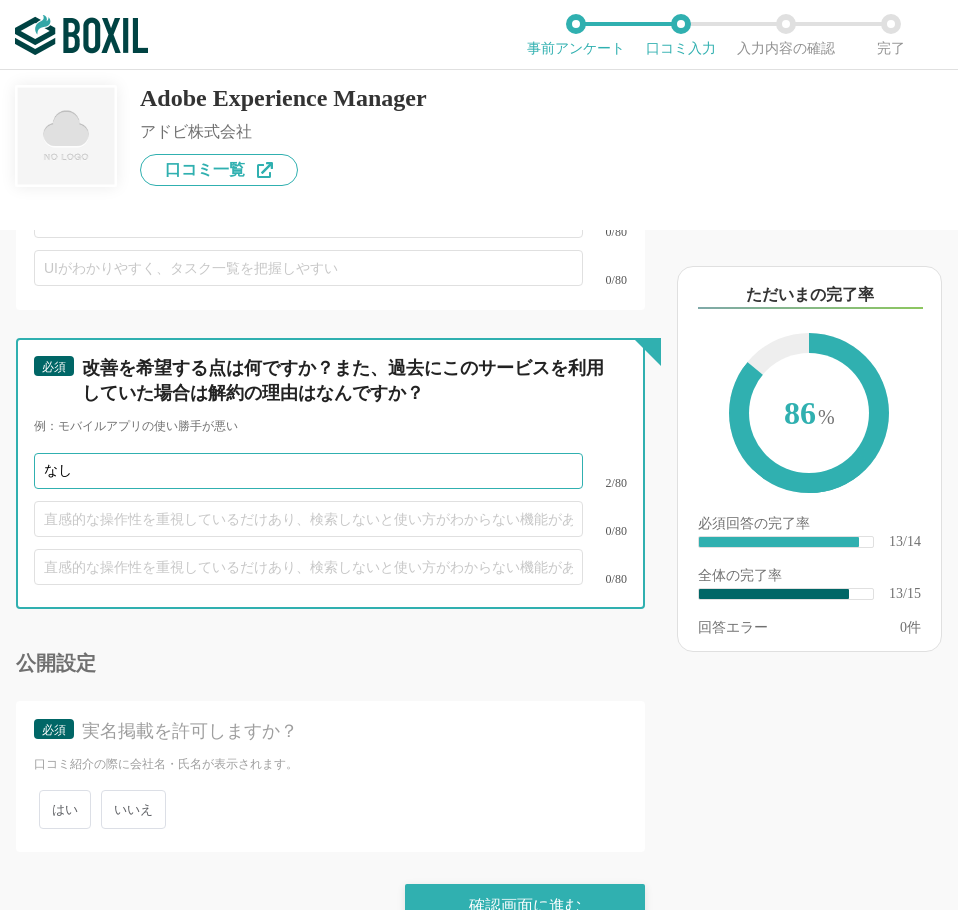type on "なし" 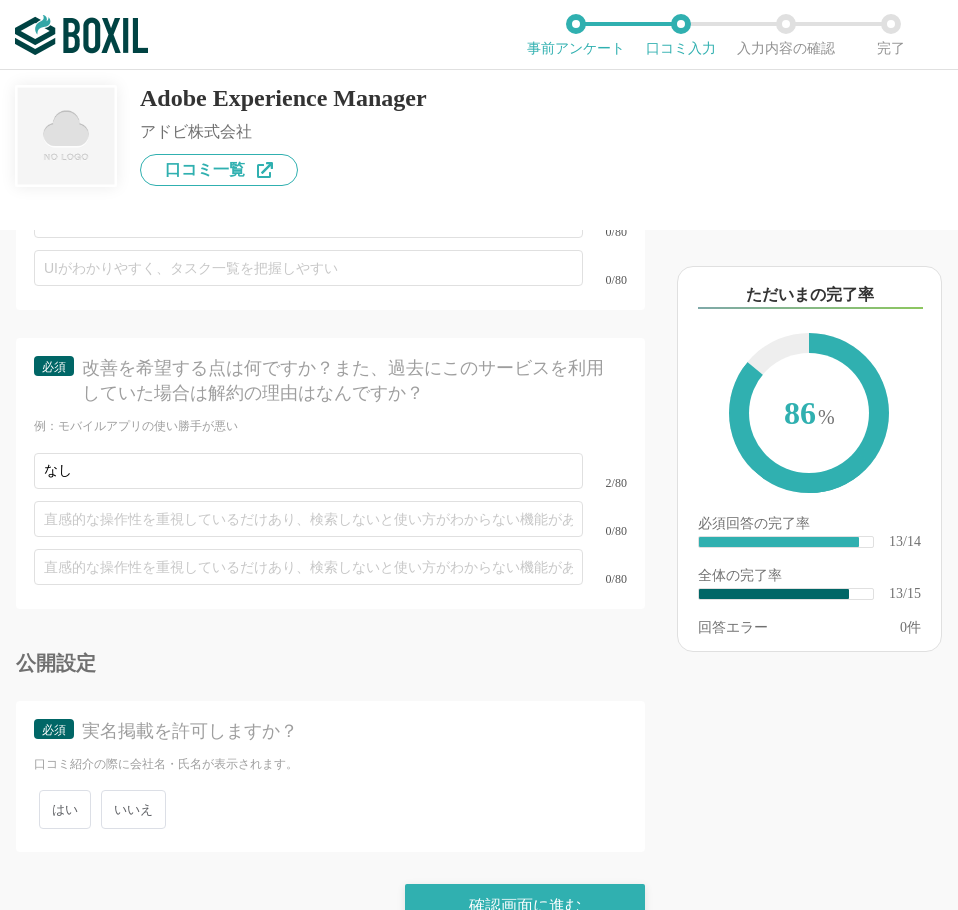 click on "いいえ" at bounding box center [133, 809] 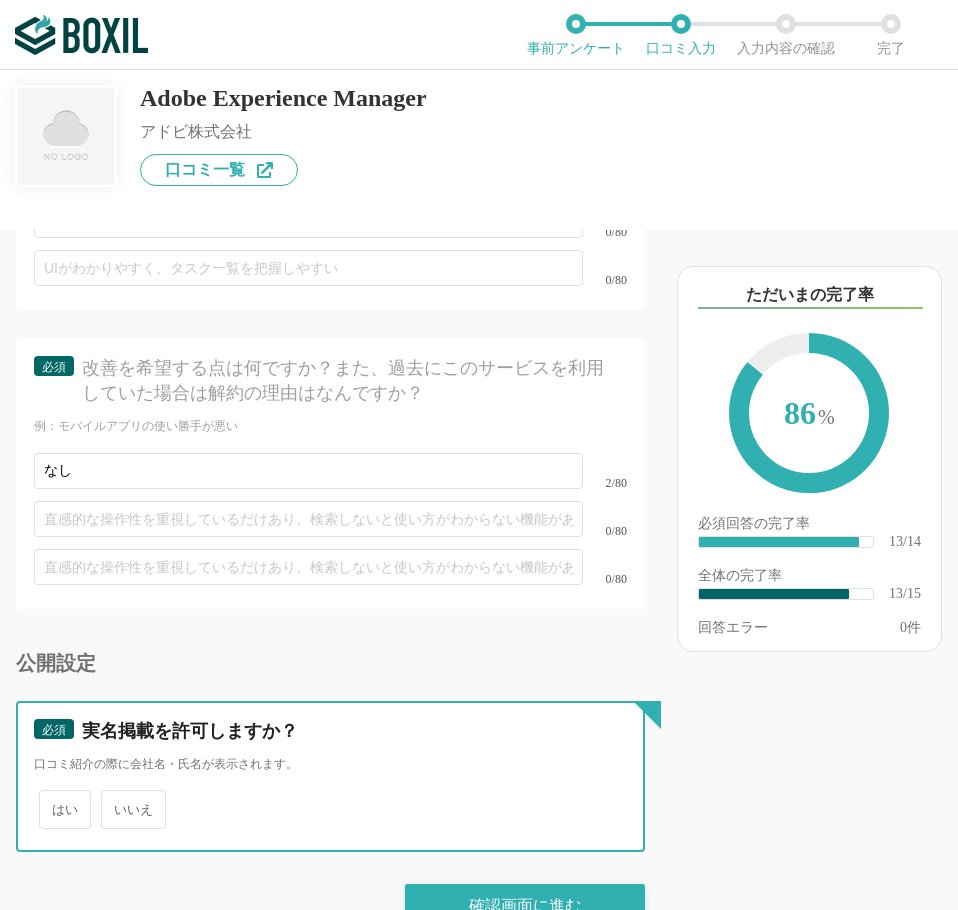 click on "いいえ" at bounding box center (112, 799) 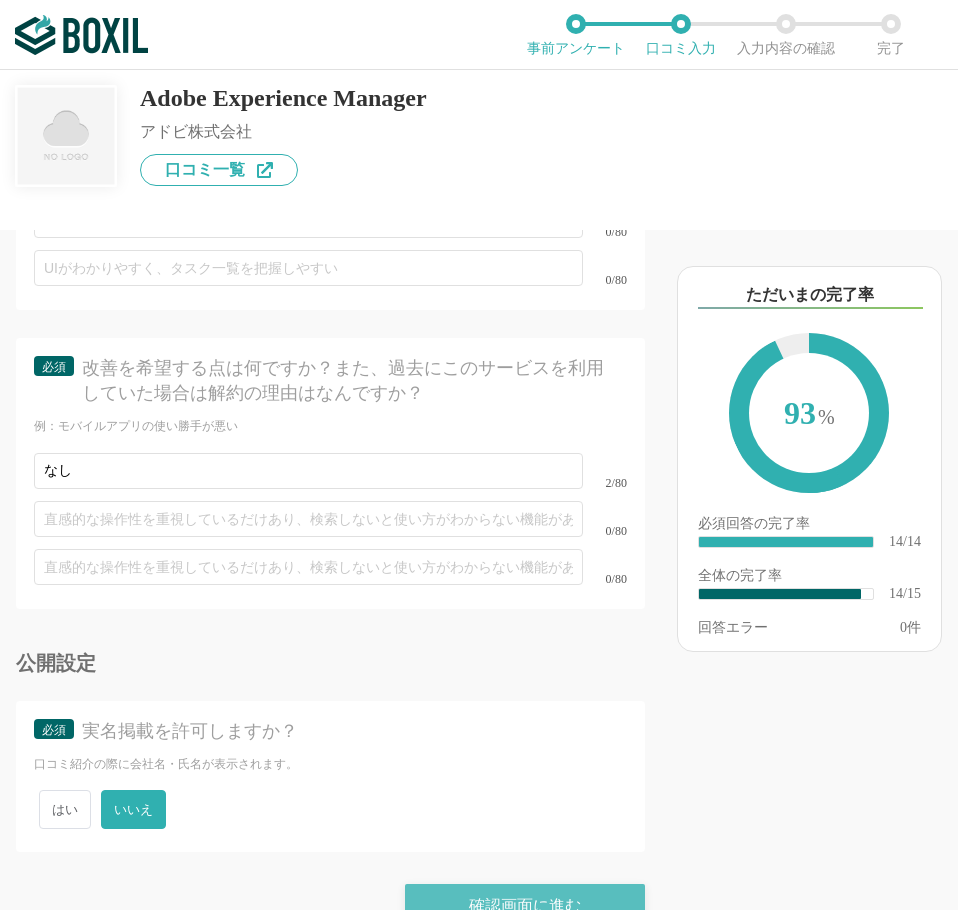 click on "確認画面に進む" at bounding box center [525, 906] 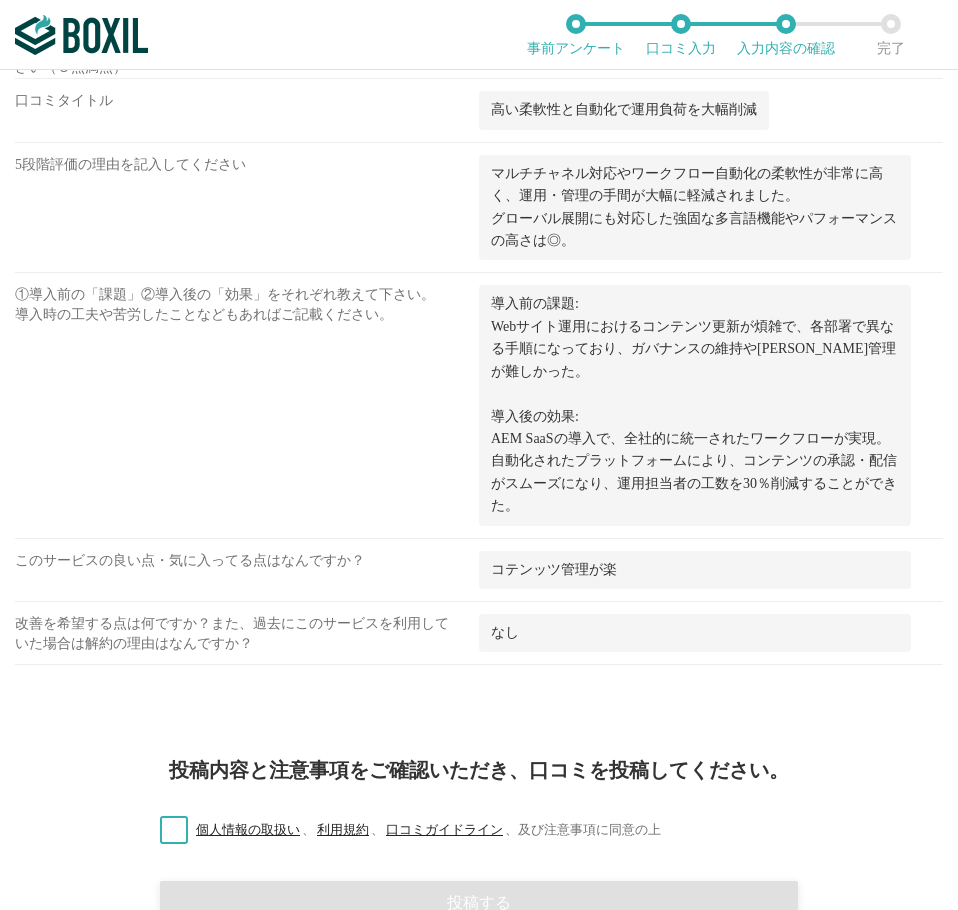 scroll, scrollTop: 1363, scrollLeft: 0, axis: vertical 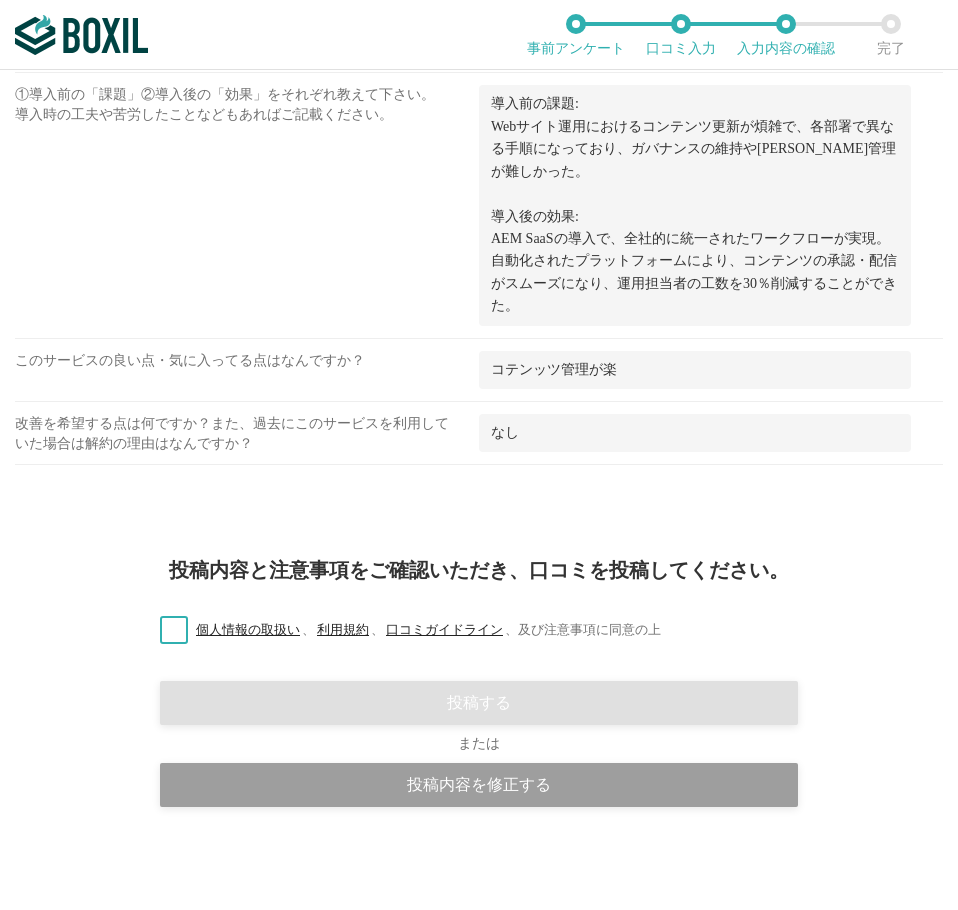 click on "個人情報の取扱い 、 利用規約 、 口コミガイドライン 、 及び注意事項に同意の上" at bounding box center [402, 630] 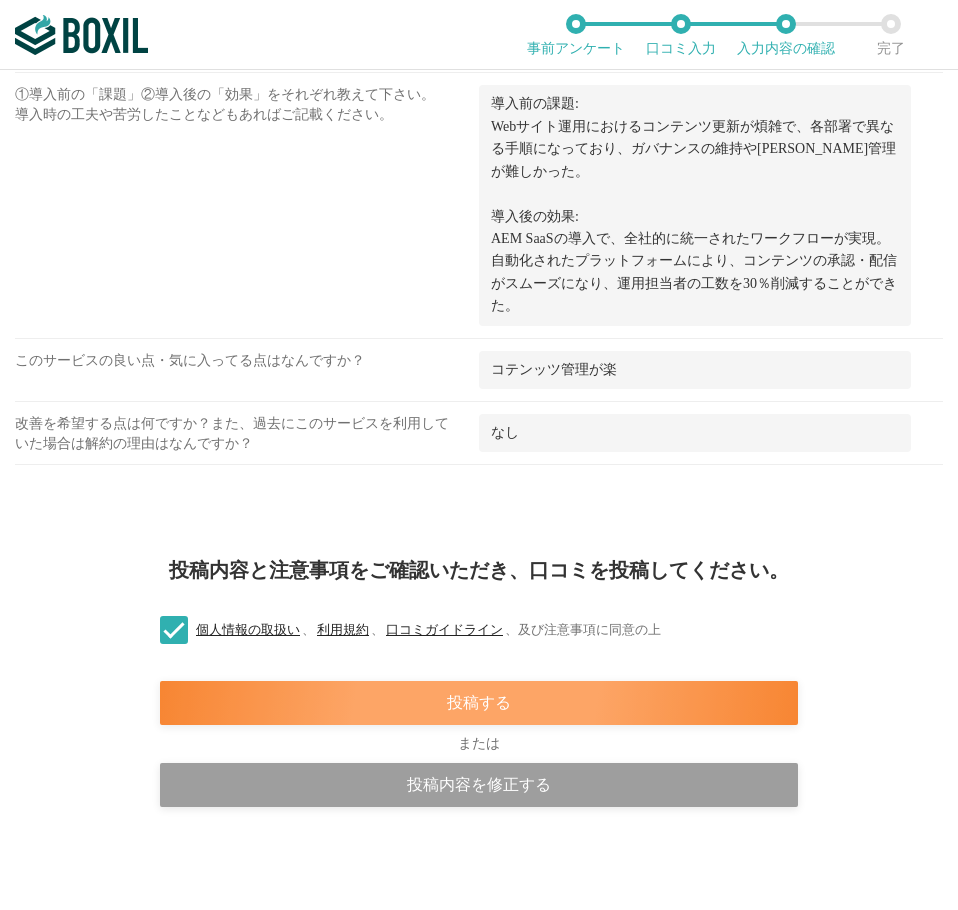 click on "投稿する" at bounding box center (479, 703) 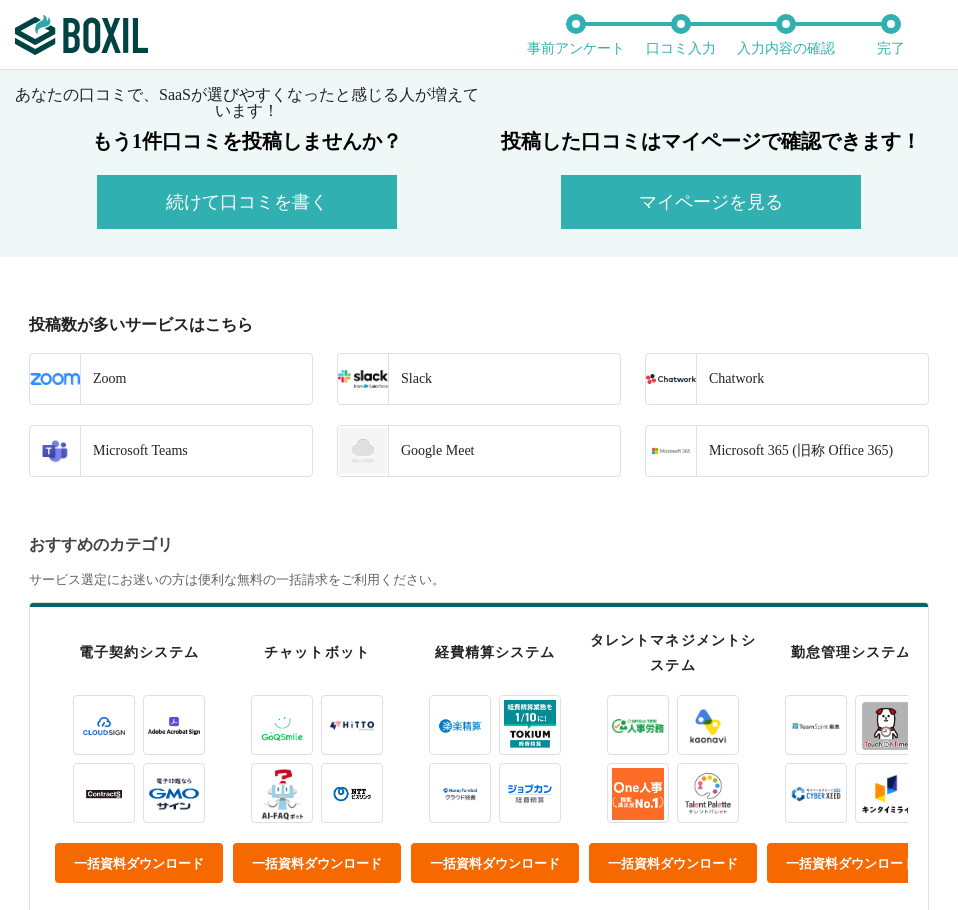 scroll, scrollTop: 600, scrollLeft: 0, axis: vertical 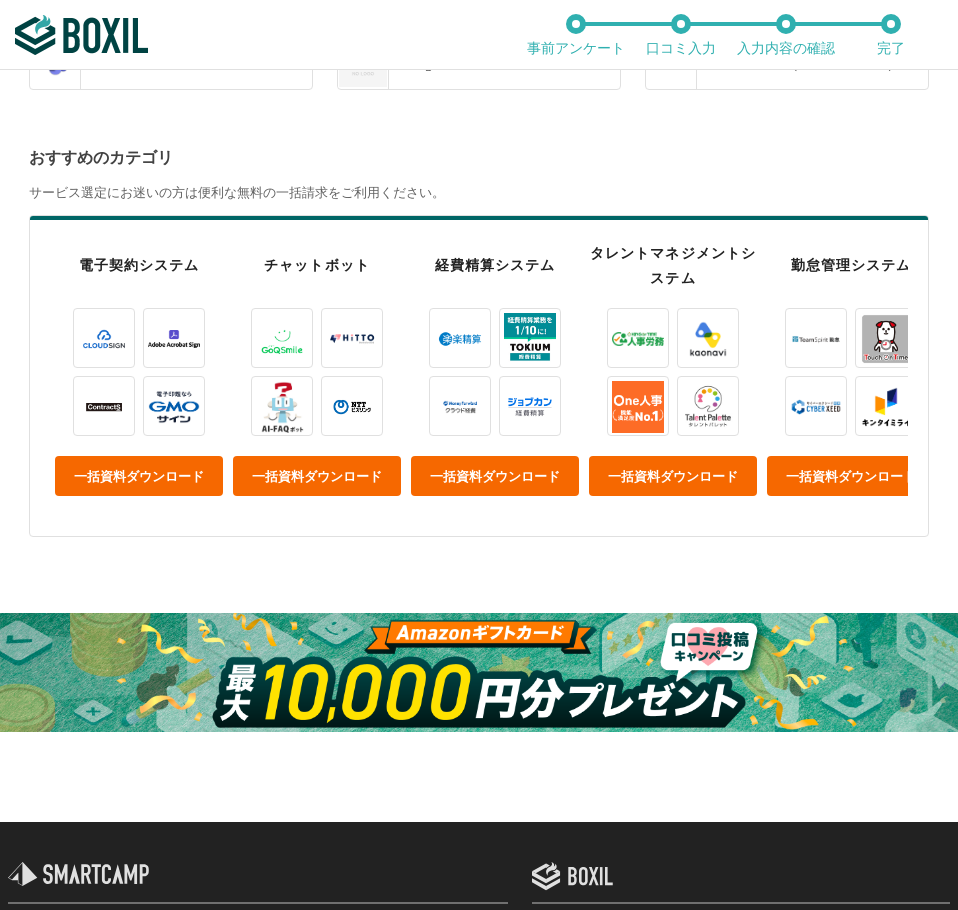 click at bounding box center (479, 672) 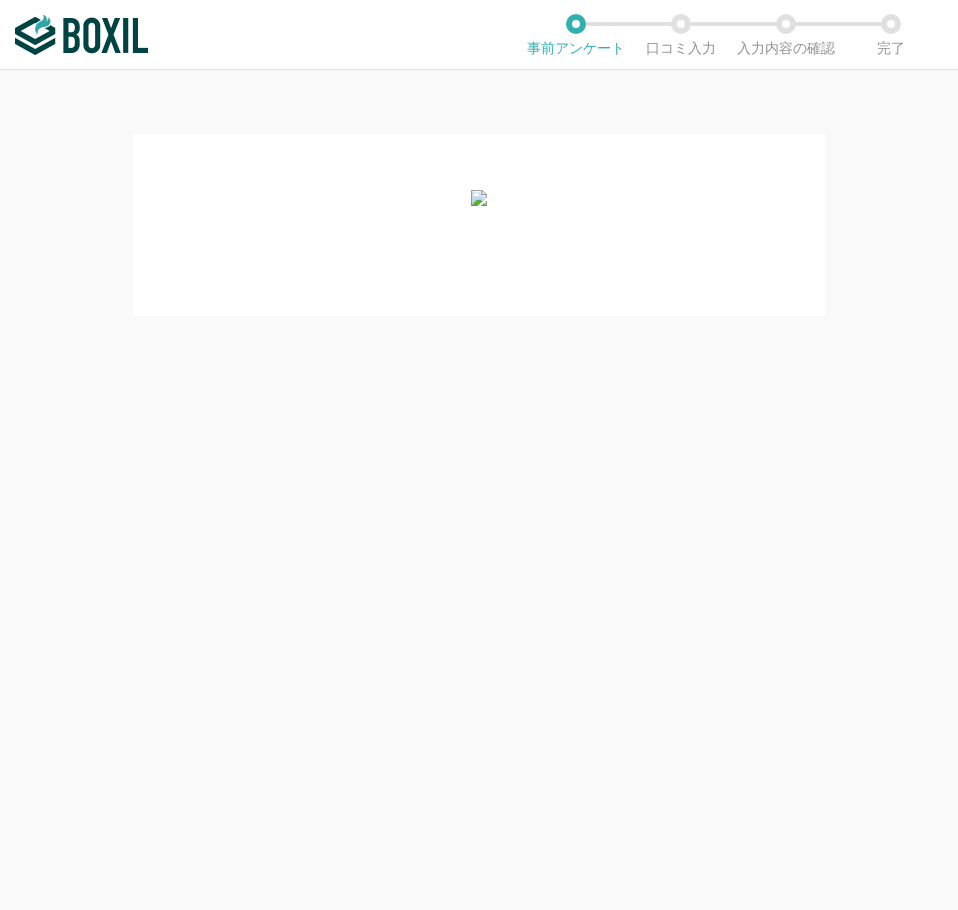 scroll, scrollTop: 0, scrollLeft: 0, axis: both 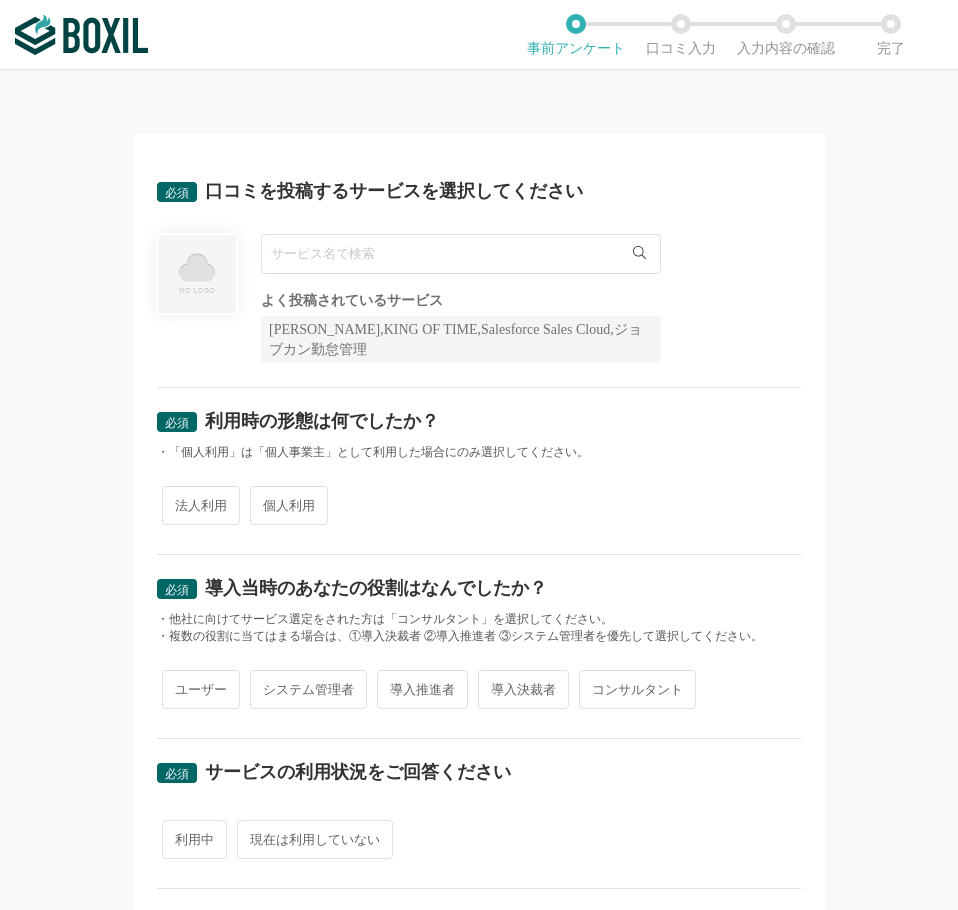click at bounding box center (461, 254) 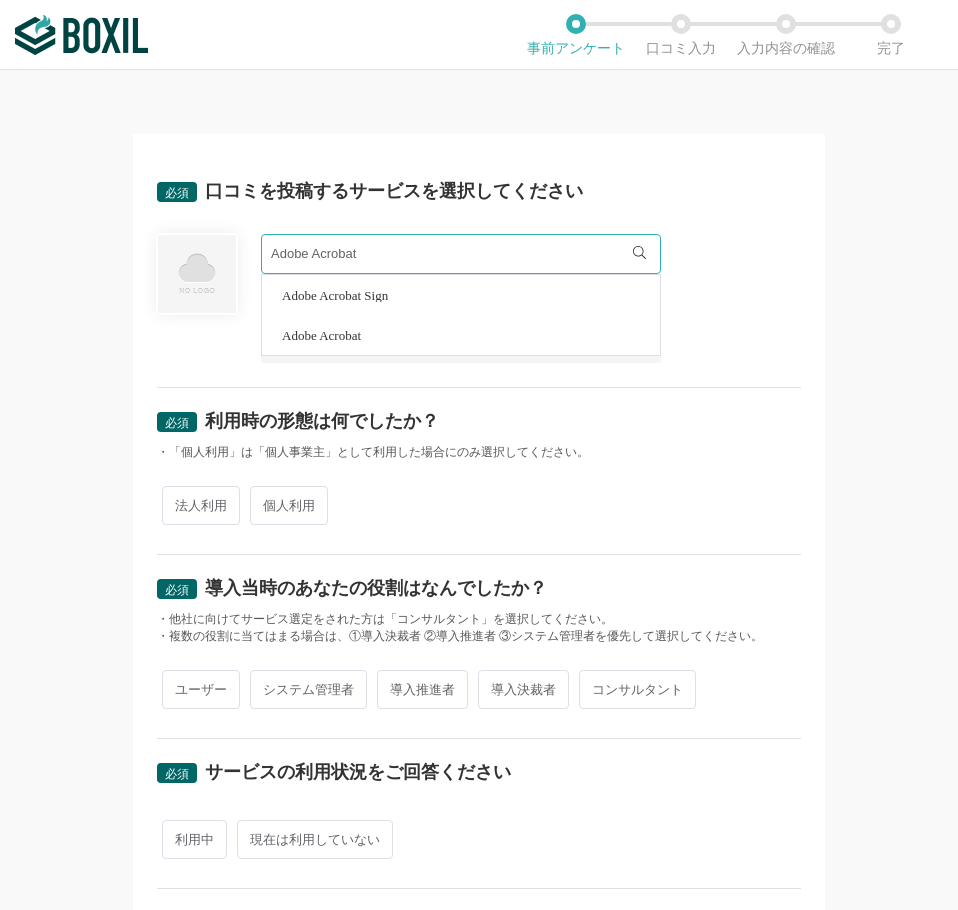 type on "Adobe Acrobat" 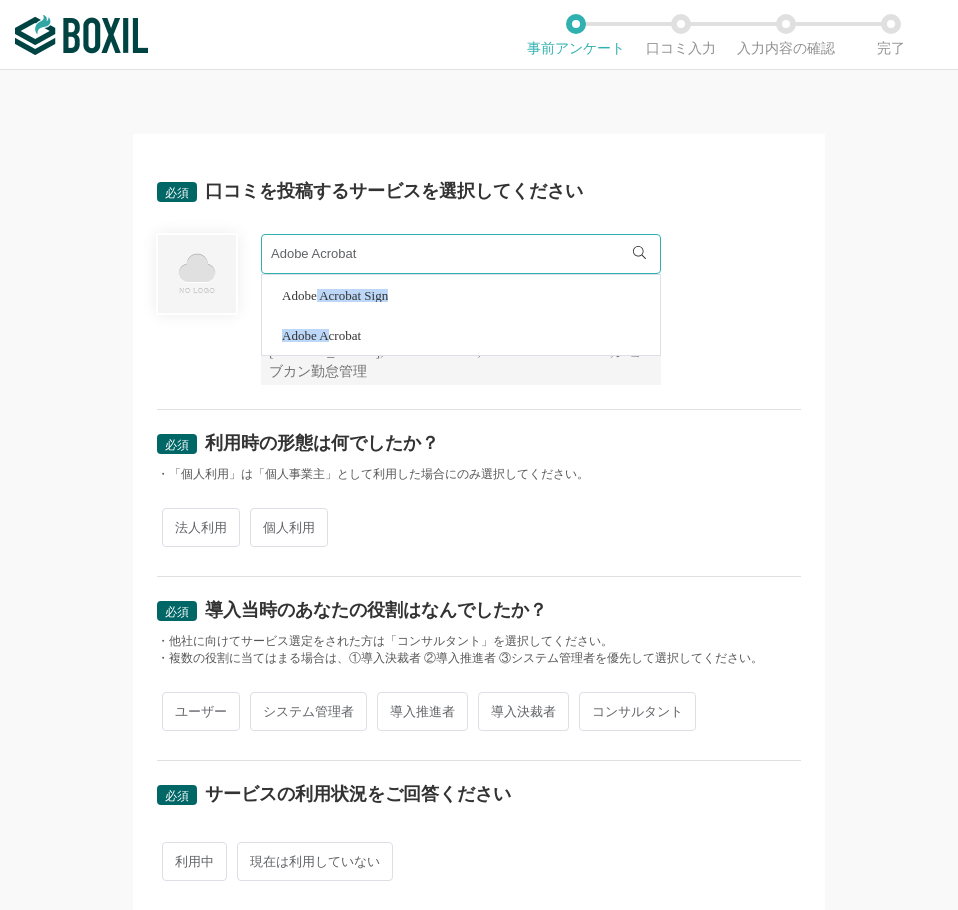 drag, startPoint x: 315, startPoint y: 293, endPoint x: 321, endPoint y: 348, distance: 55.326305 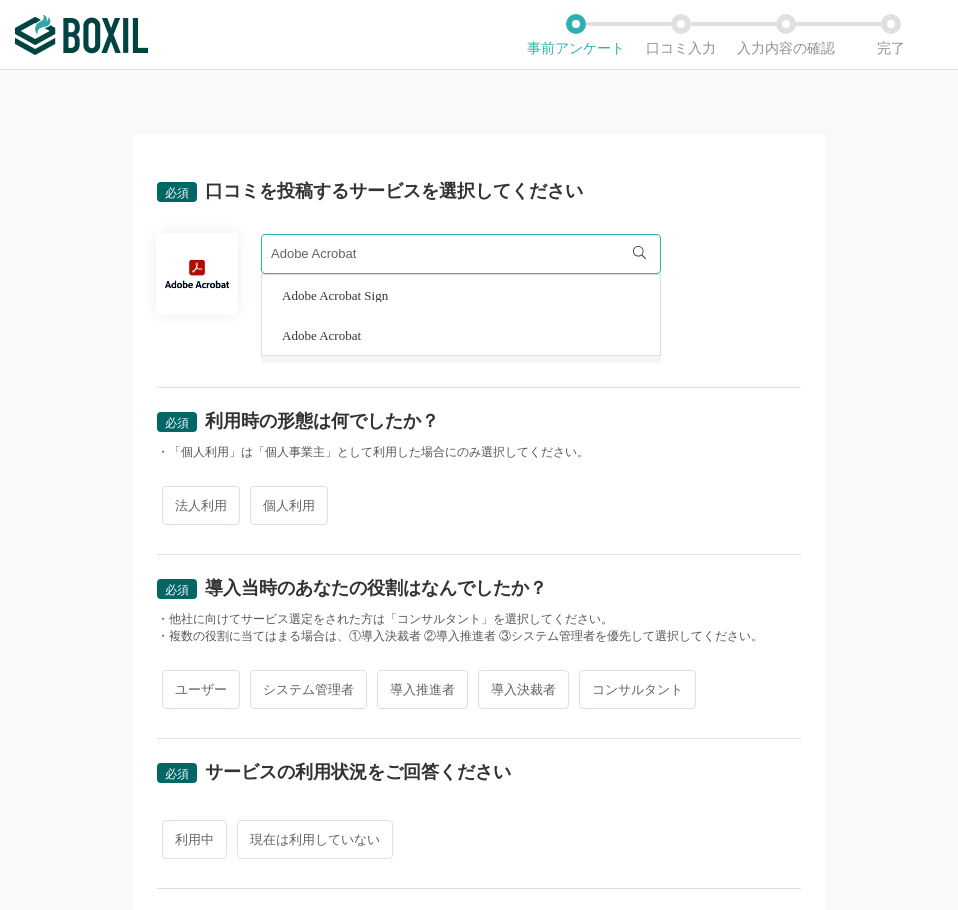 click on "法人利用" at bounding box center [201, 505] 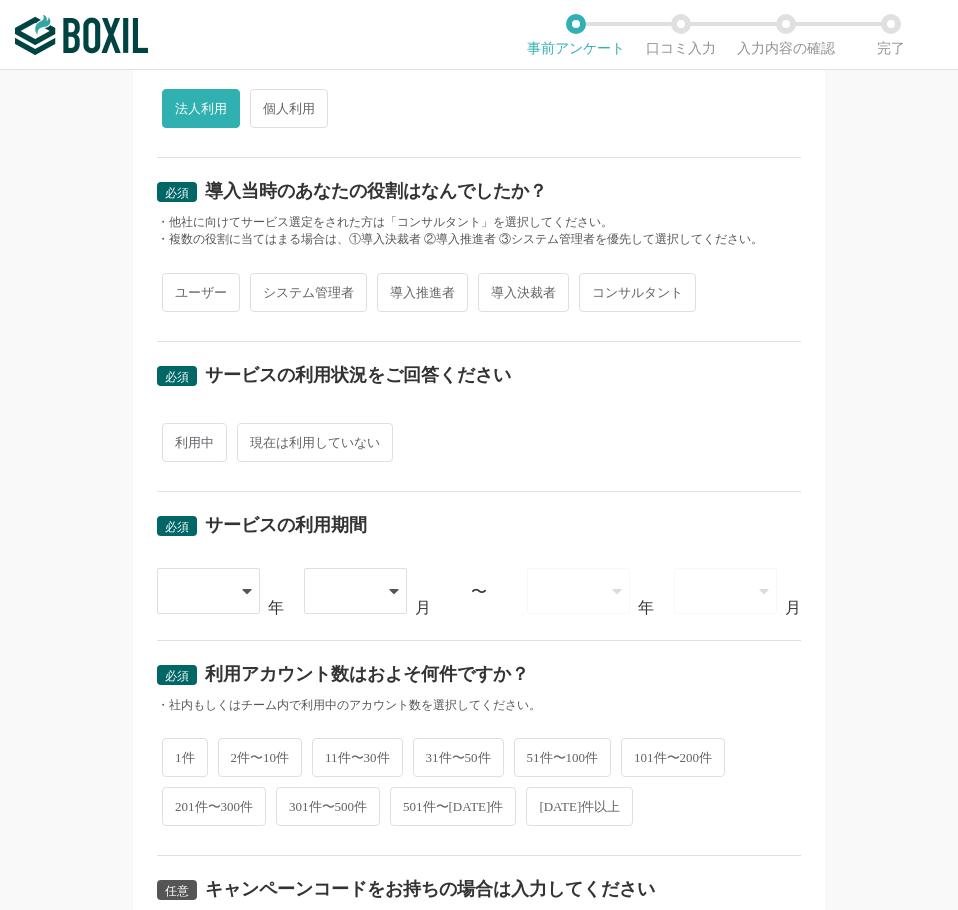 scroll, scrollTop: 400, scrollLeft: 0, axis: vertical 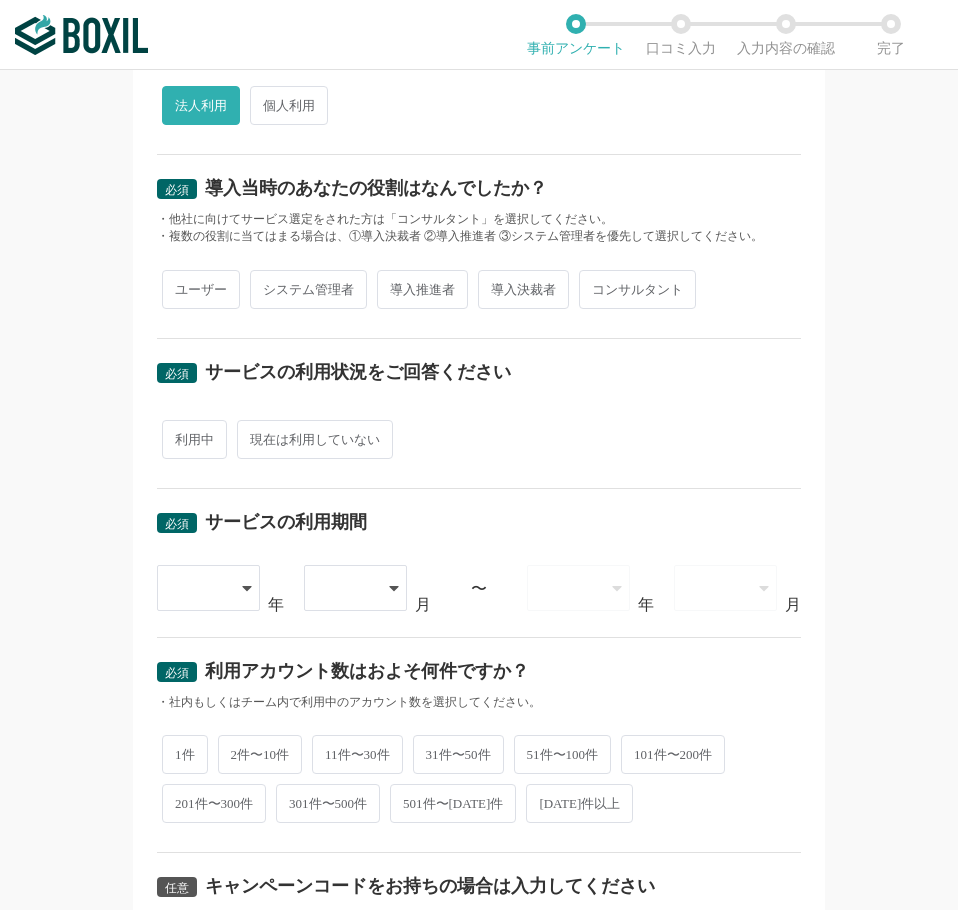 click on "ユーザー" at bounding box center [201, 289] 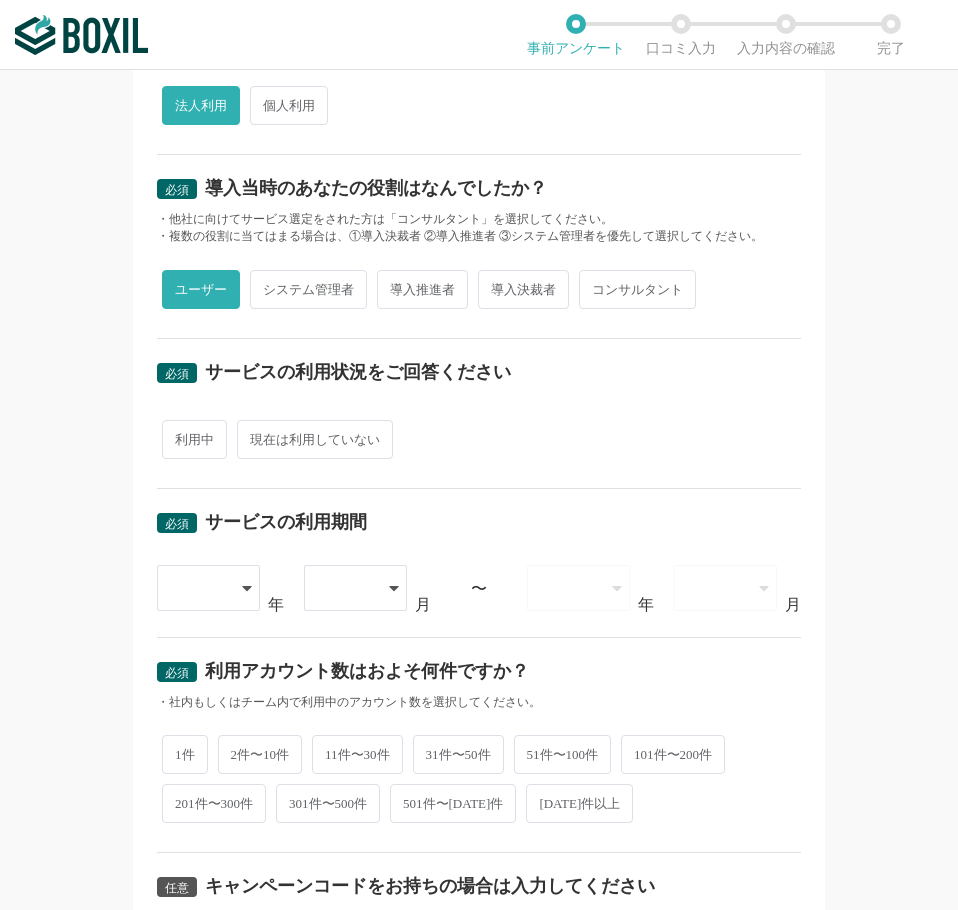 click on "利用中" at bounding box center [194, 439] 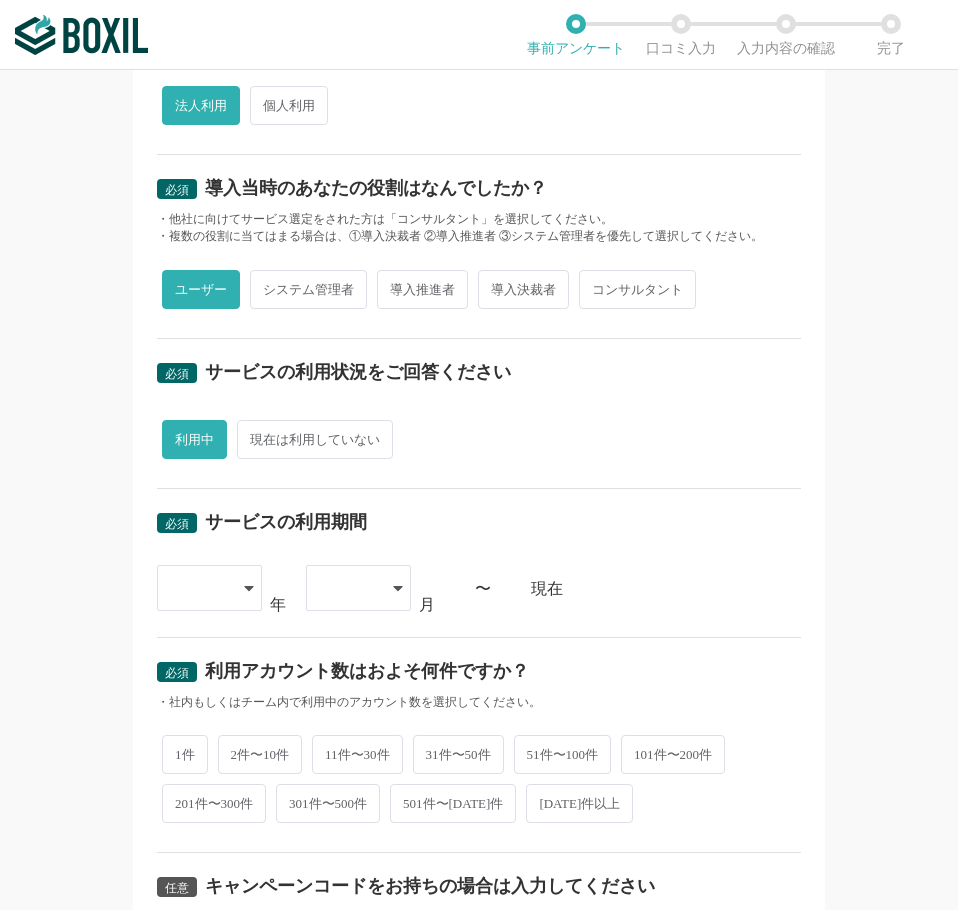 click at bounding box center [209, 588] 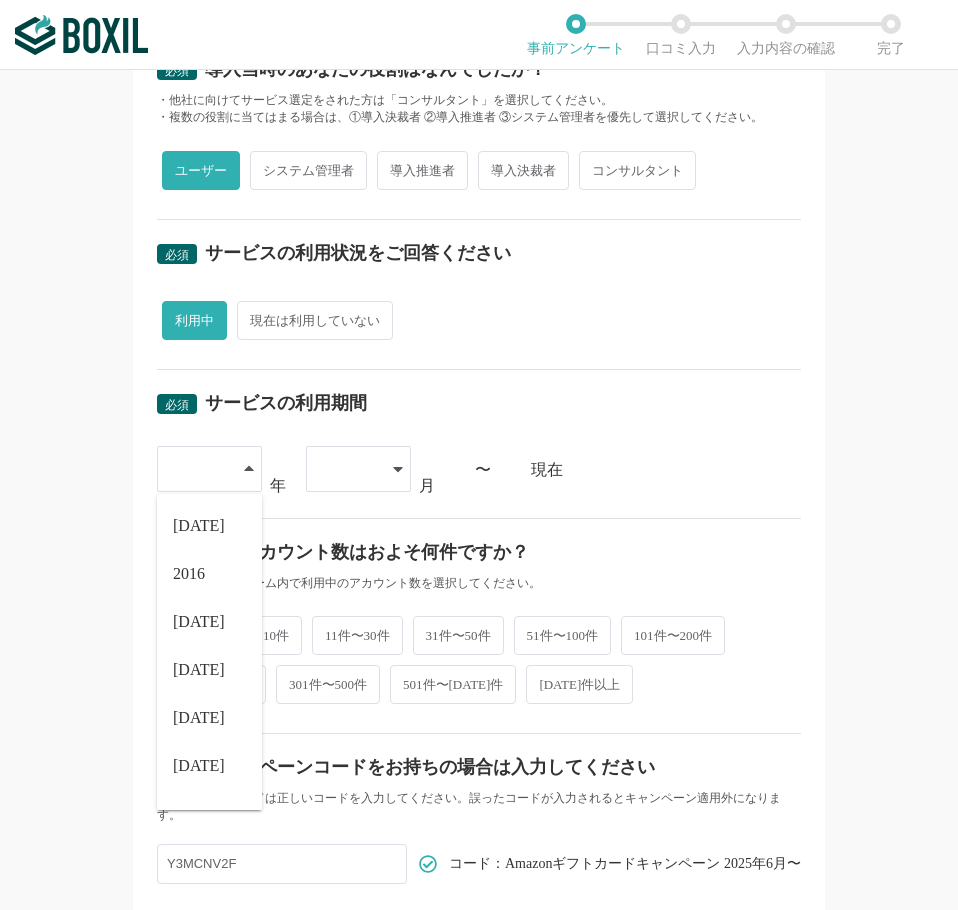 scroll, scrollTop: 684, scrollLeft: 0, axis: vertical 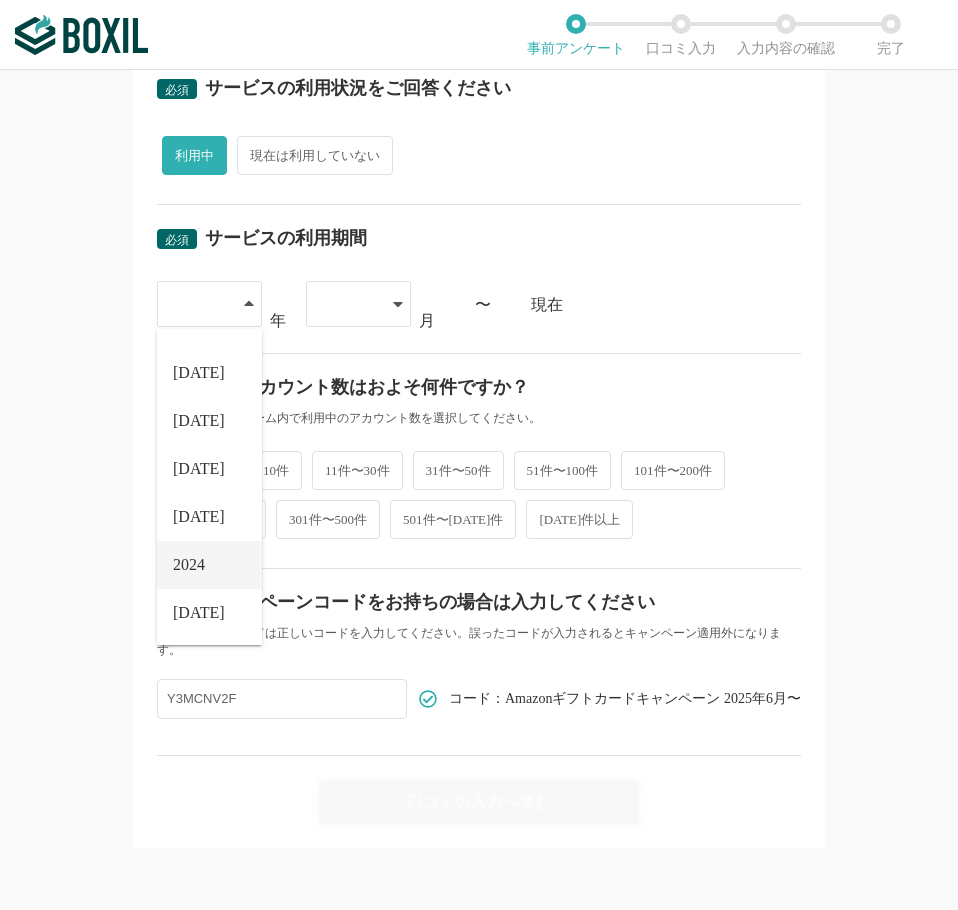 click on "2024" at bounding box center [209, 565] 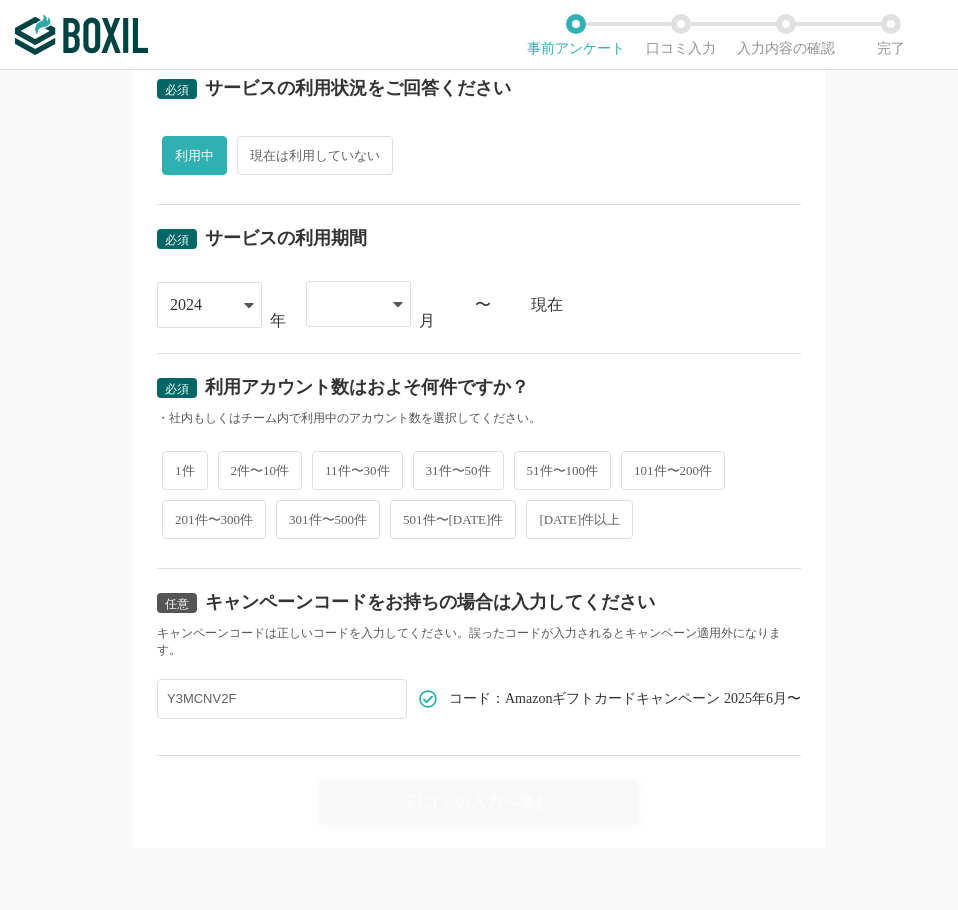click at bounding box center [358, 304] 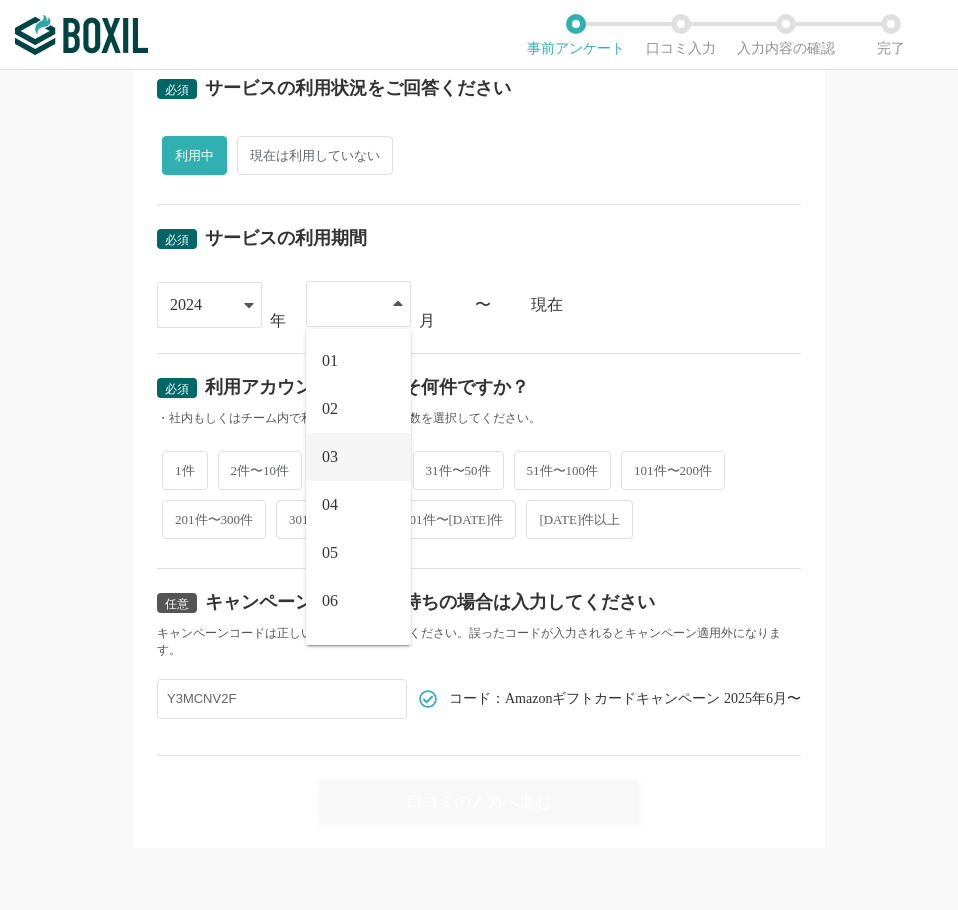 scroll, scrollTop: 276, scrollLeft: 0, axis: vertical 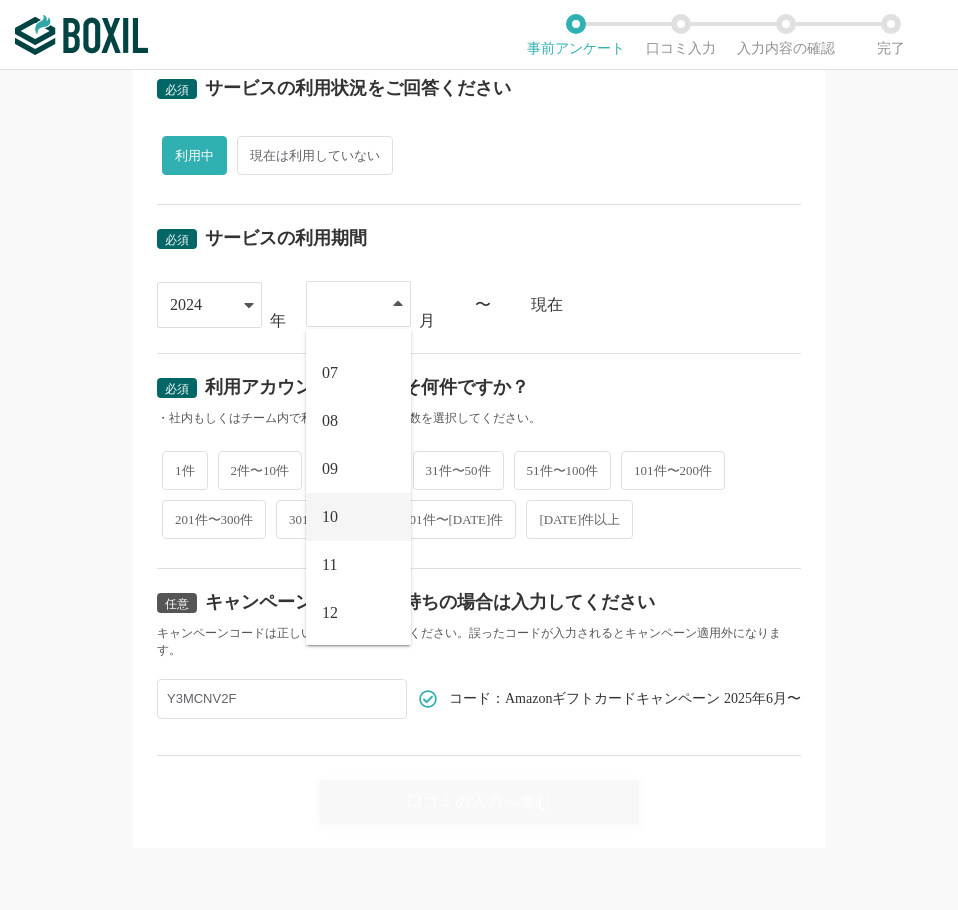 click on "10" at bounding box center (358, 517) 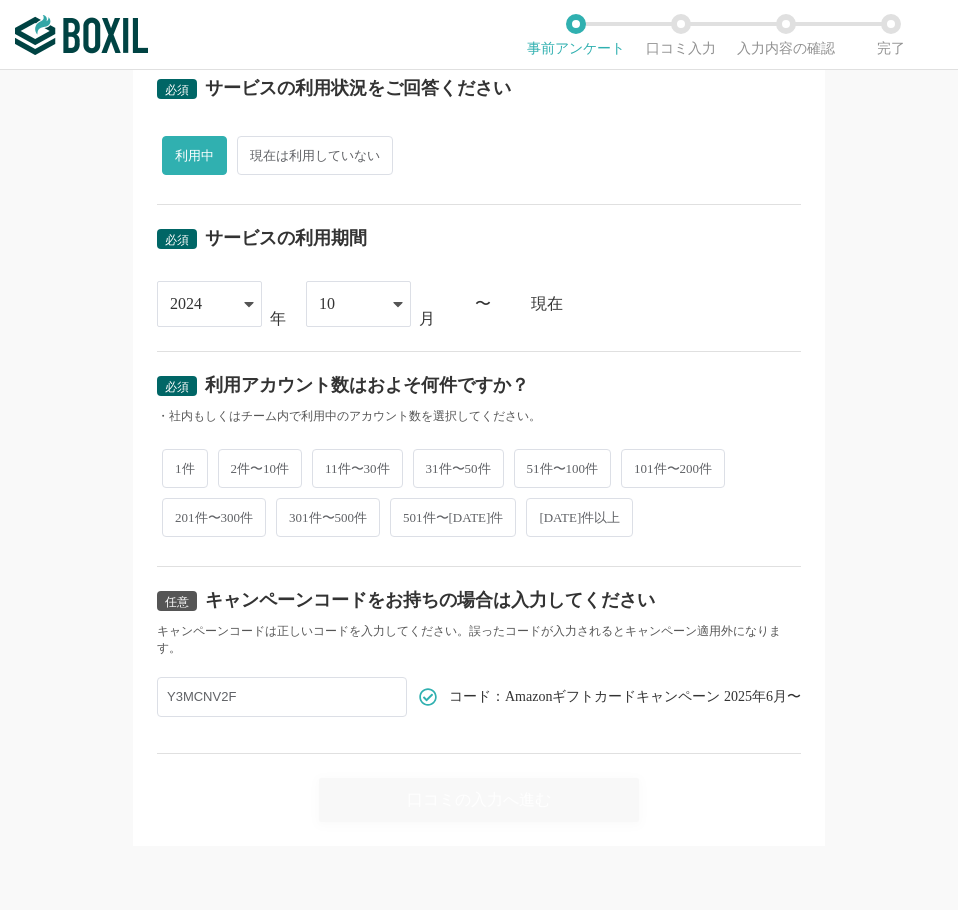 click on "2件〜10件" at bounding box center [260, 468] 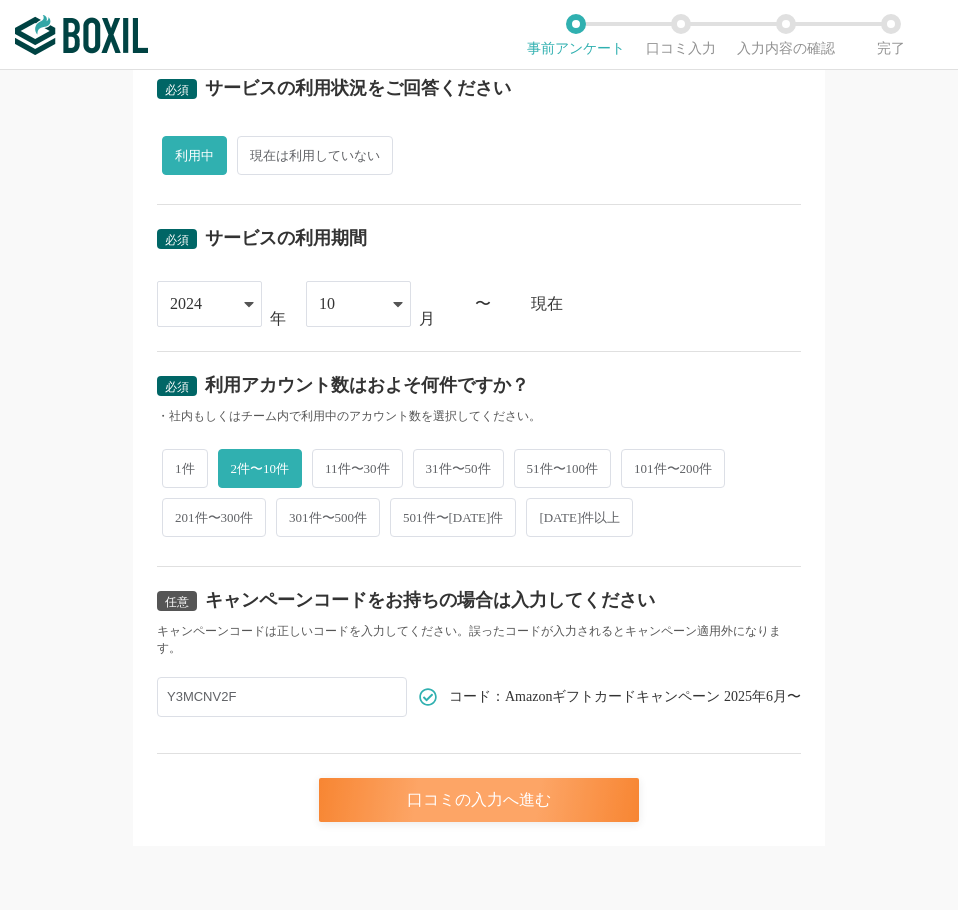 click on "口コミの入力へ進む" at bounding box center (479, 800) 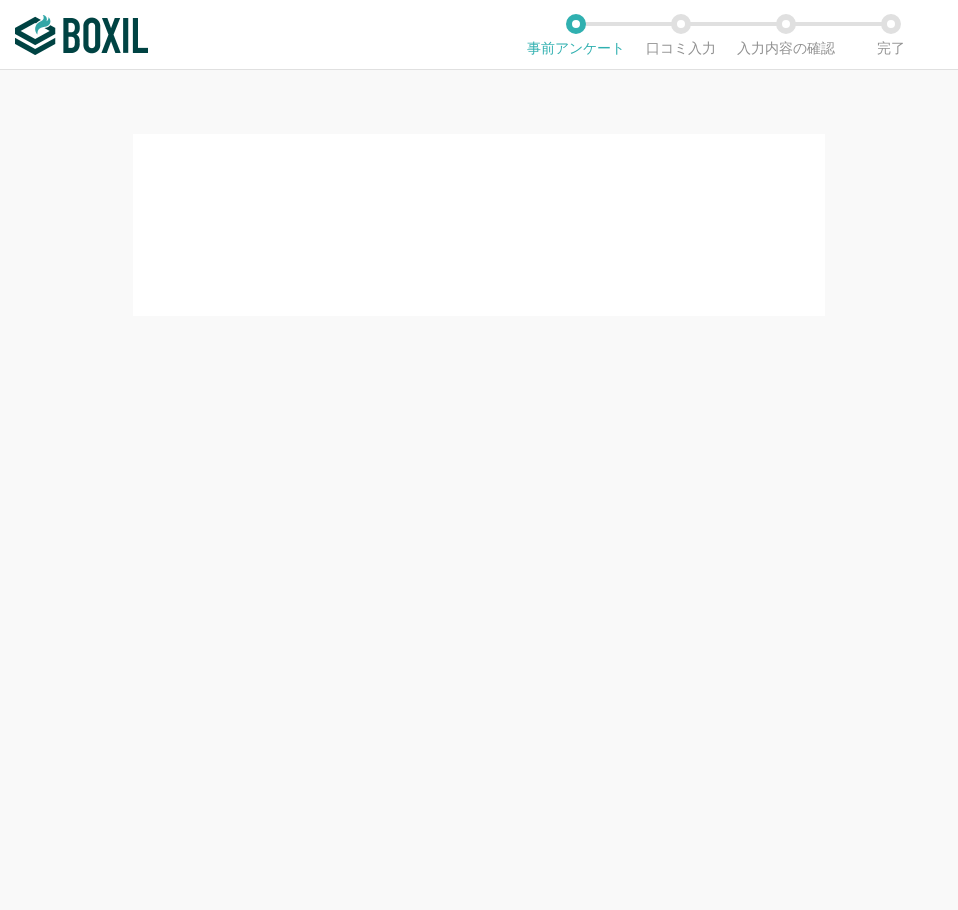 scroll, scrollTop: 0, scrollLeft: 0, axis: both 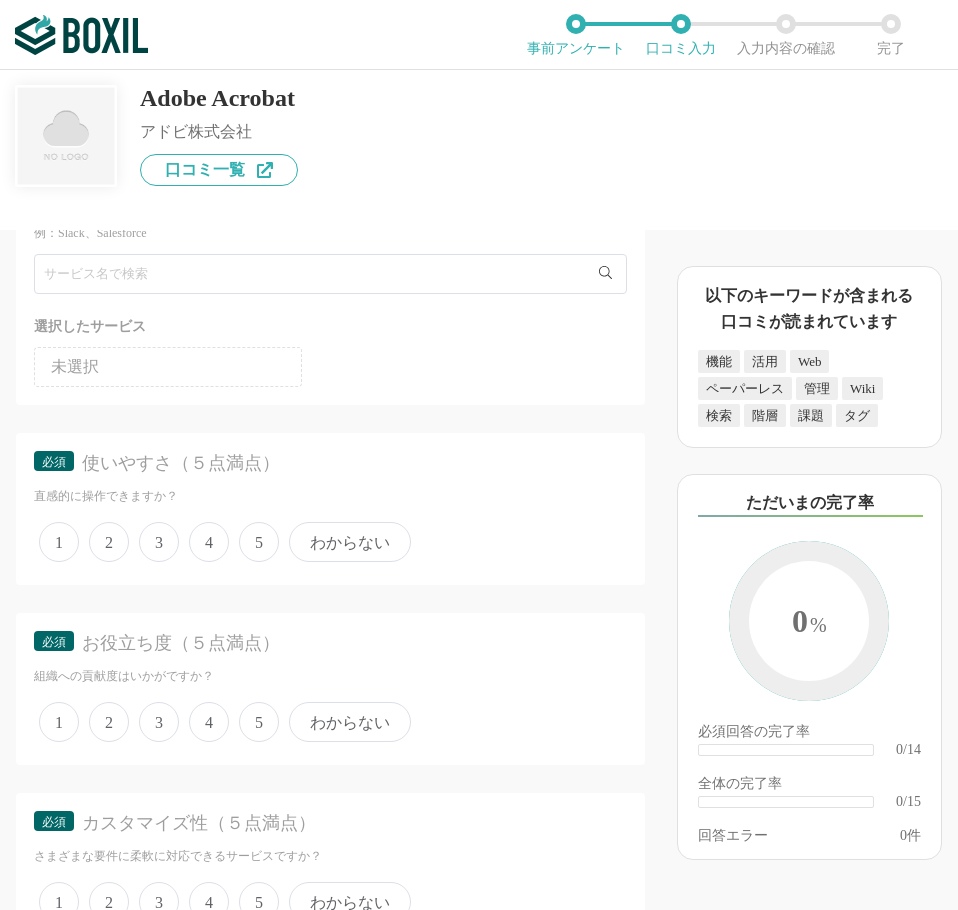 click on "5" at bounding box center (259, 542) 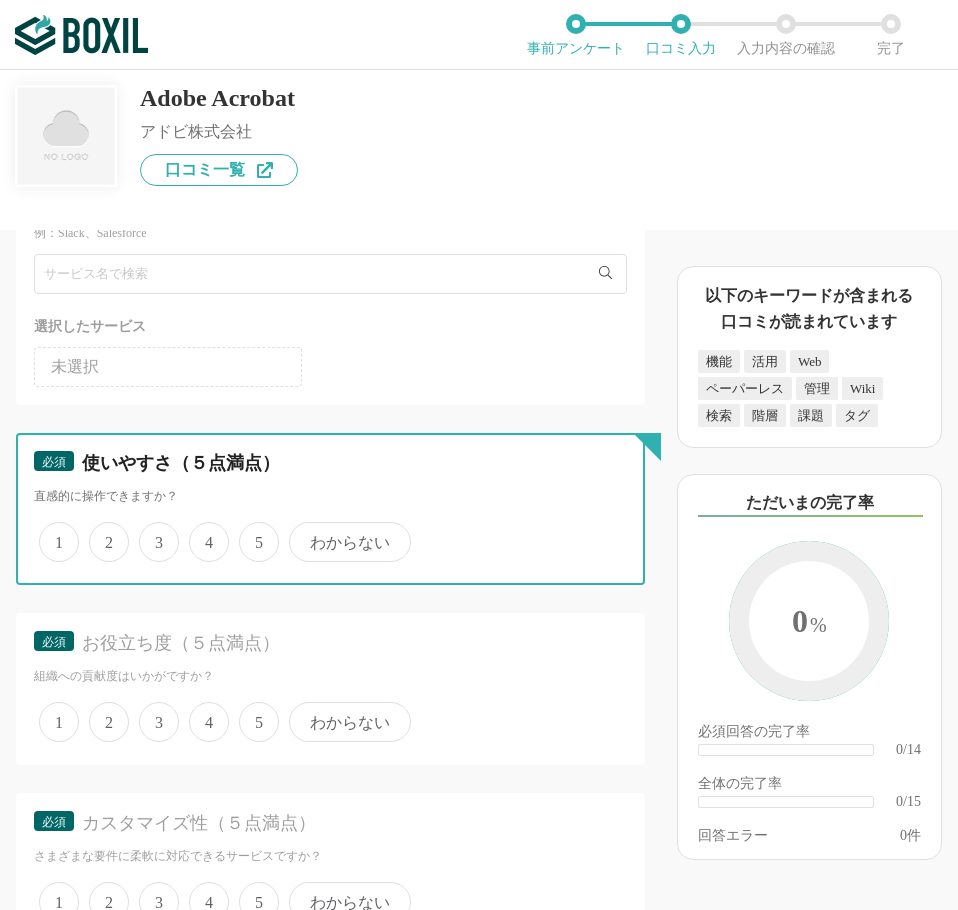 click on "5" at bounding box center (250, 531) 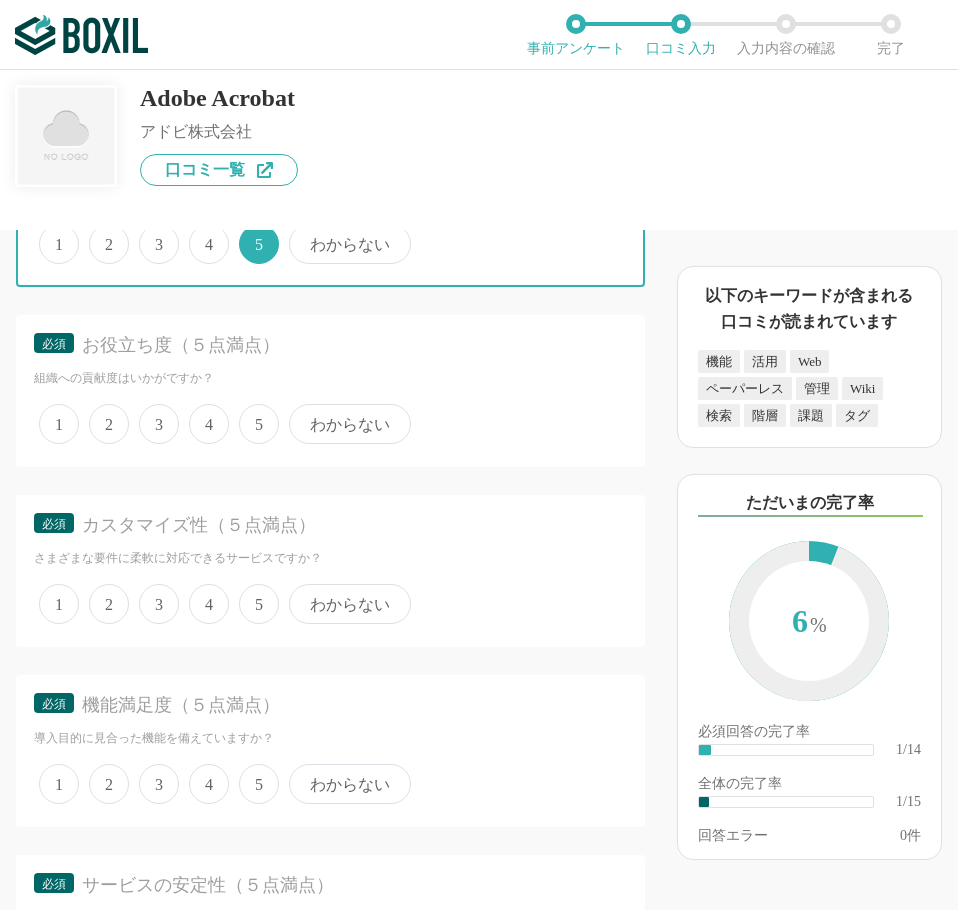 scroll, scrollTop: 400, scrollLeft: 0, axis: vertical 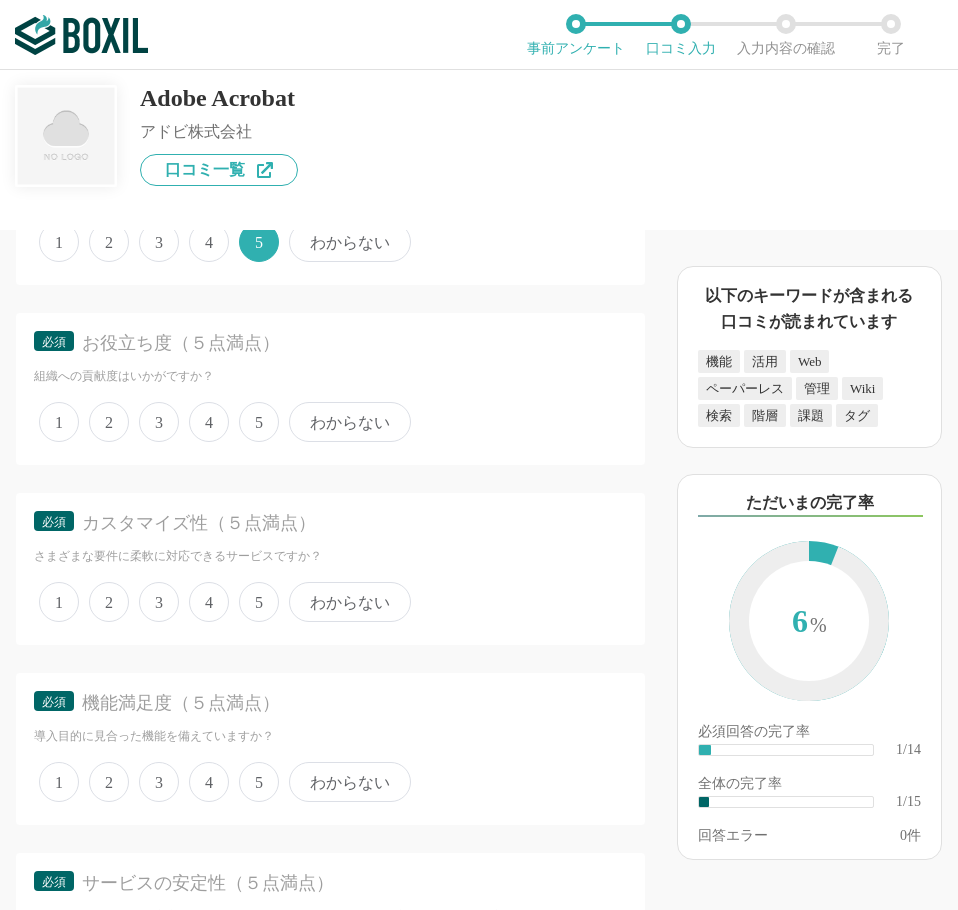 click on "5" at bounding box center (259, 422) 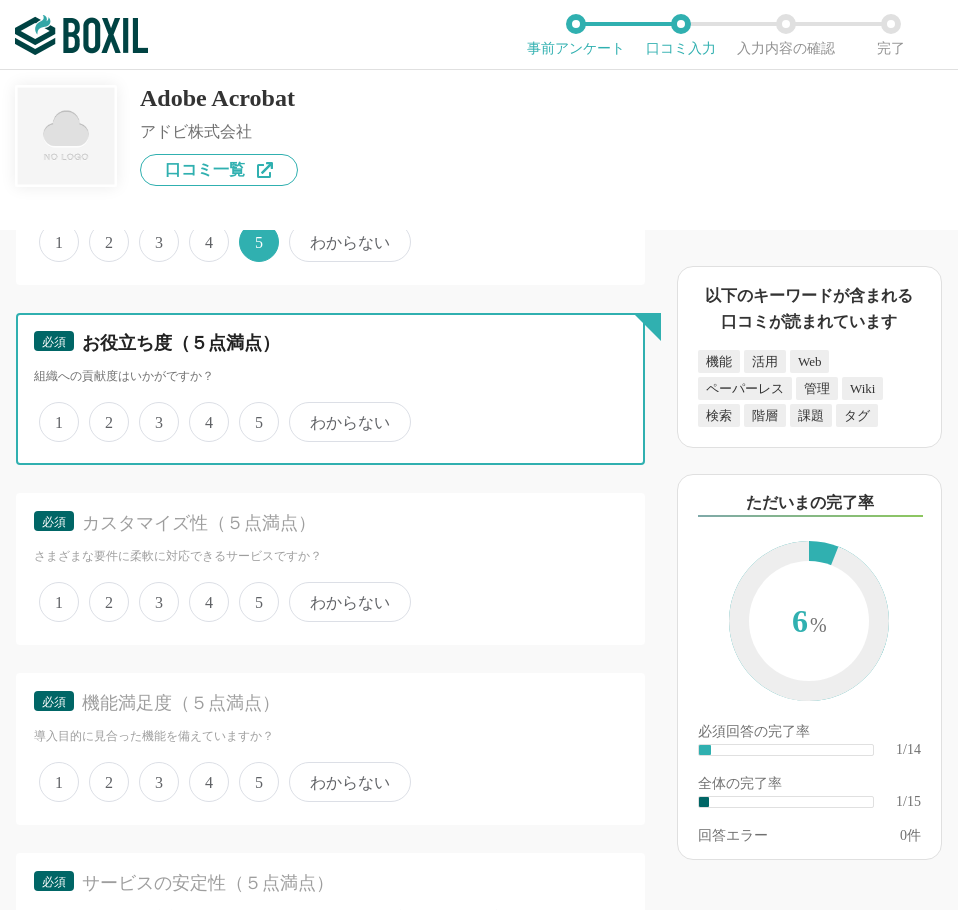 click on "5" at bounding box center [250, 411] 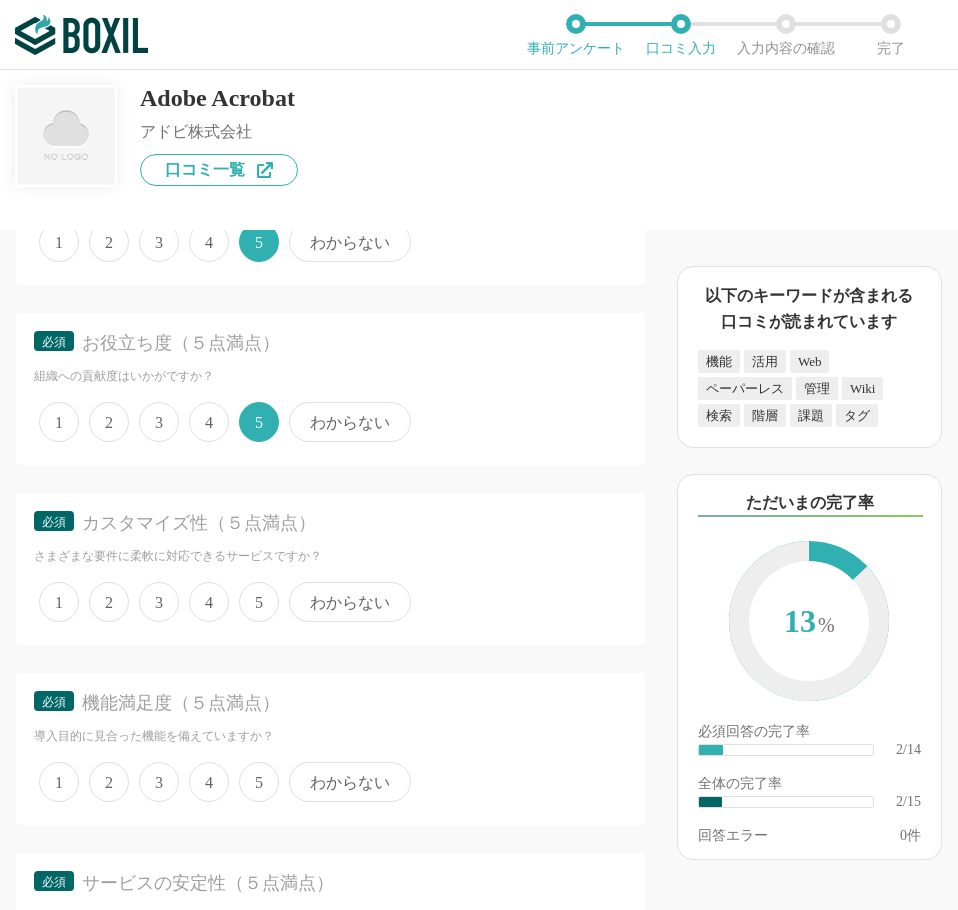 click on "4" at bounding box center (209, 602) 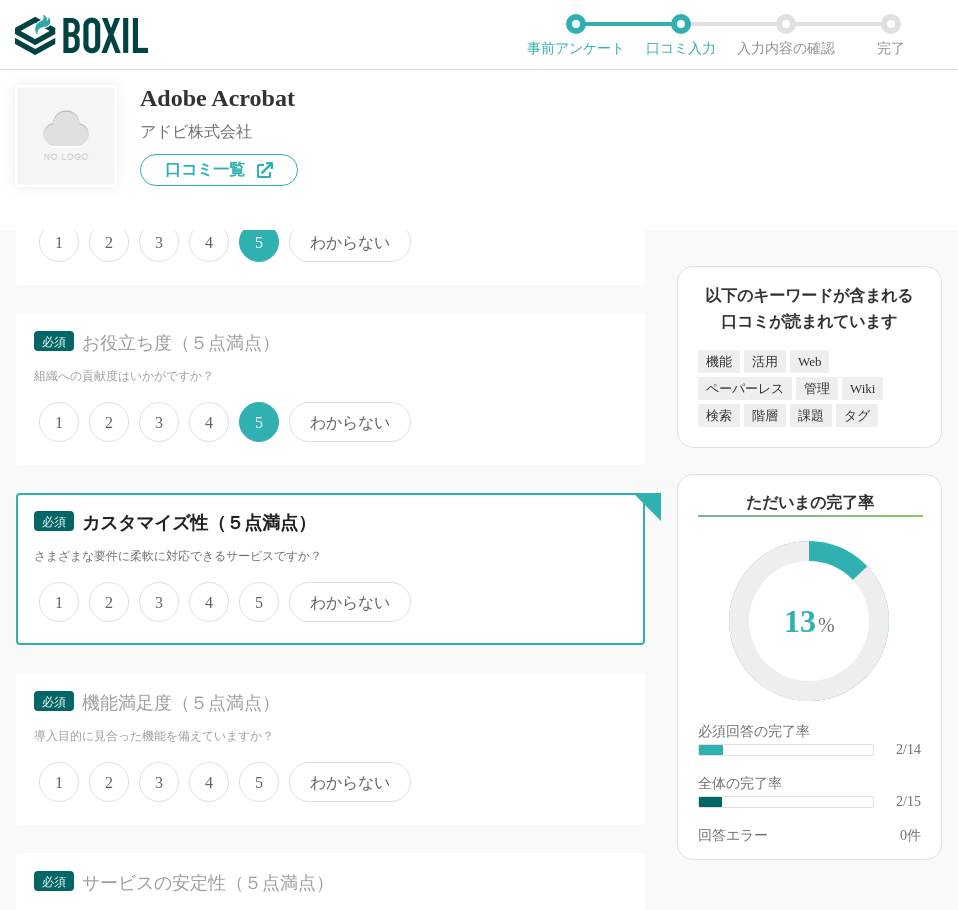 click on "4" at bounding box center (200, 591) 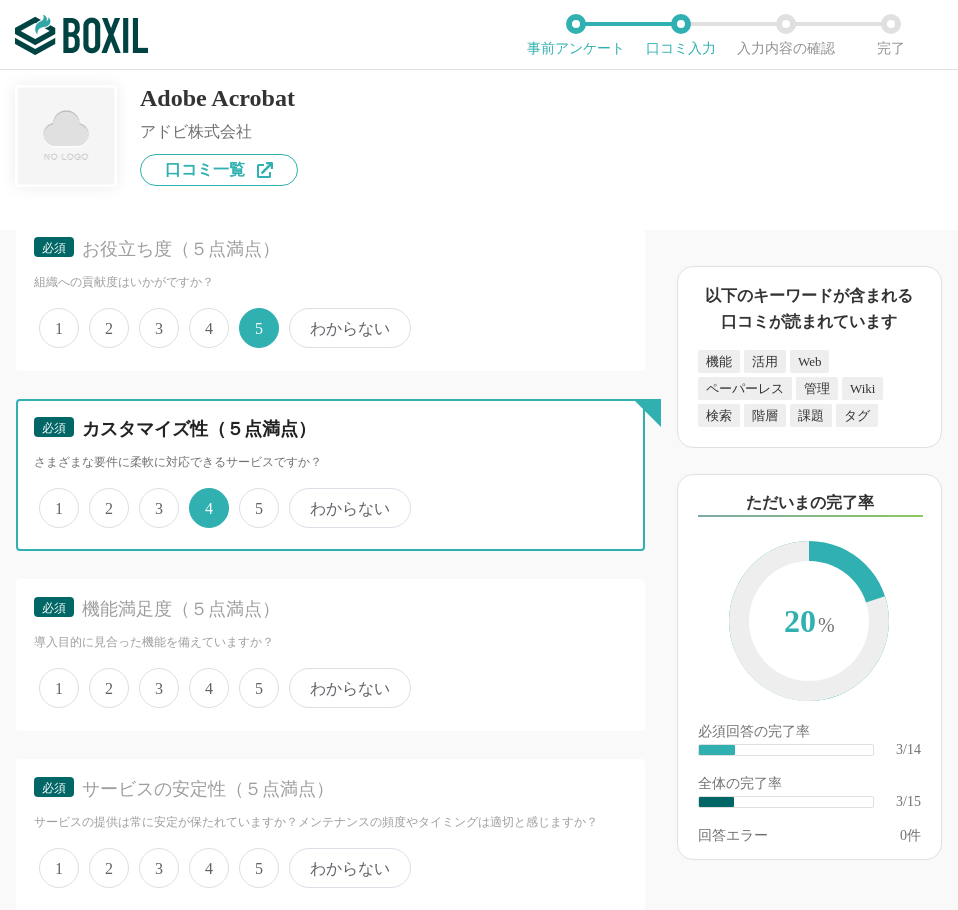 scroll, scrollTop: 600, scrollLeft: 0, axis: vertical 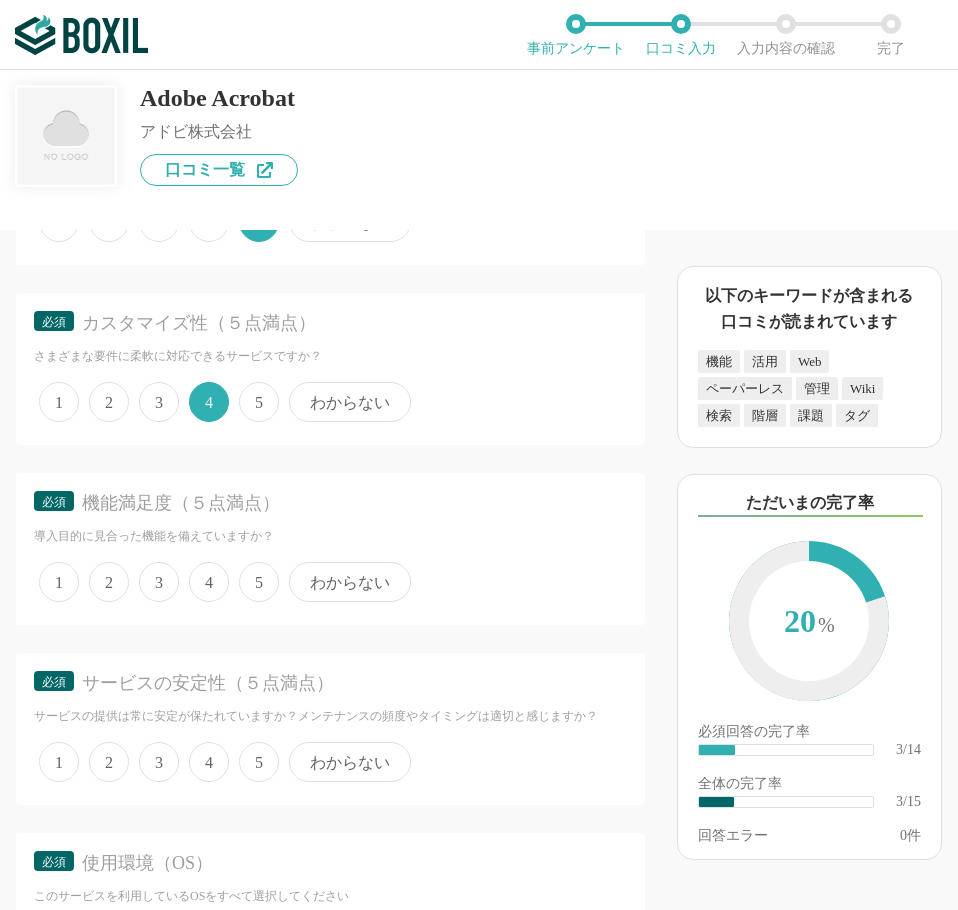 click on "必須 機能満足度（５点満点） 導入目的に見合った機能を備えていますか？ 1 2 3 4 5 わからない" at bounding box center (330, 557) 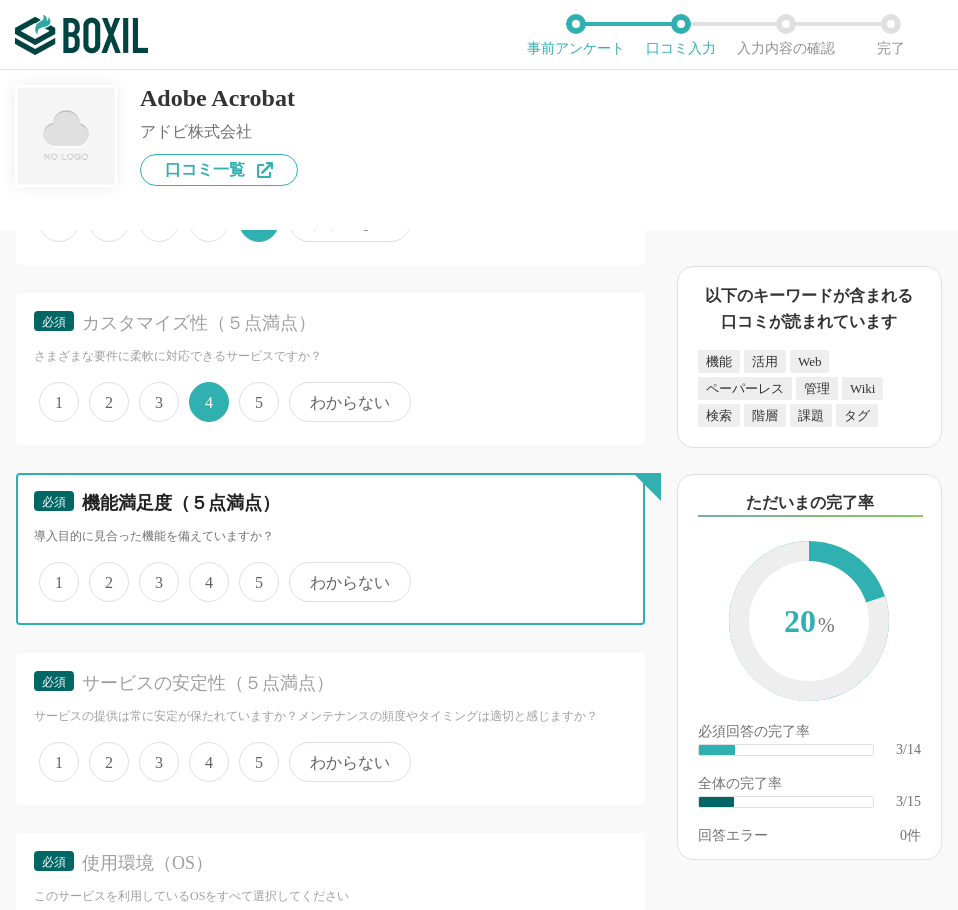 click on "4" at bounding box center [200, 571] 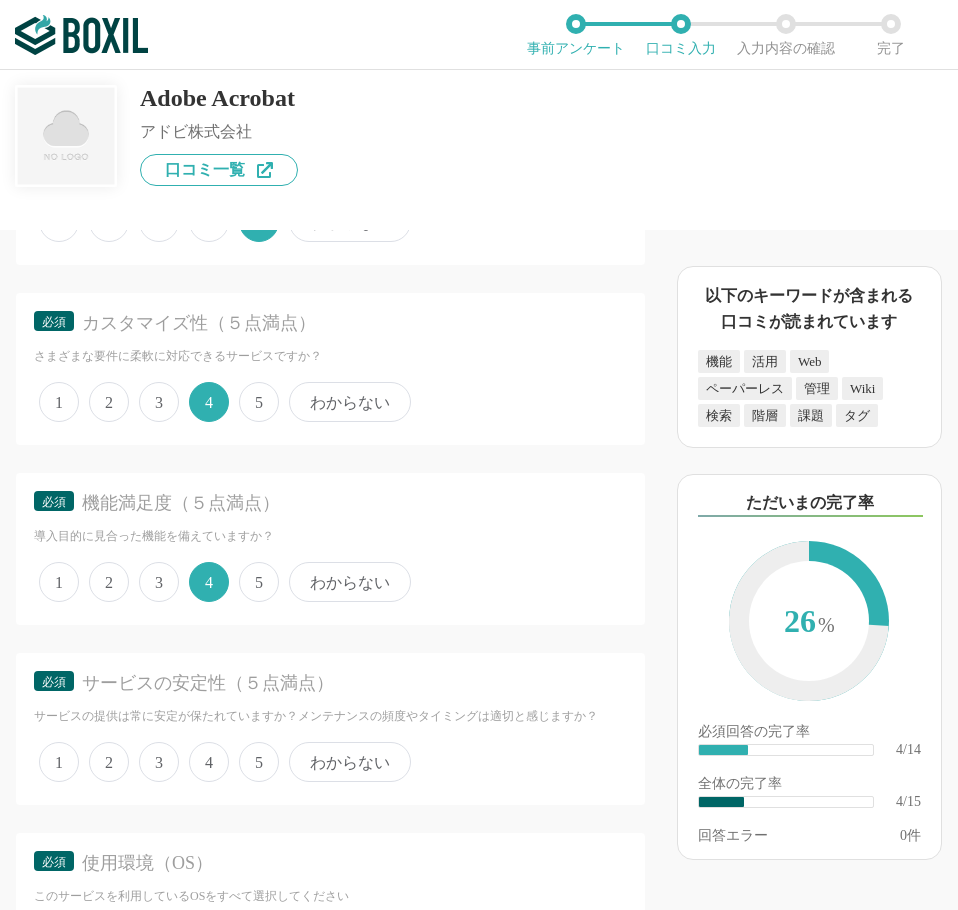click on "4" at bounding box center [209, 762] 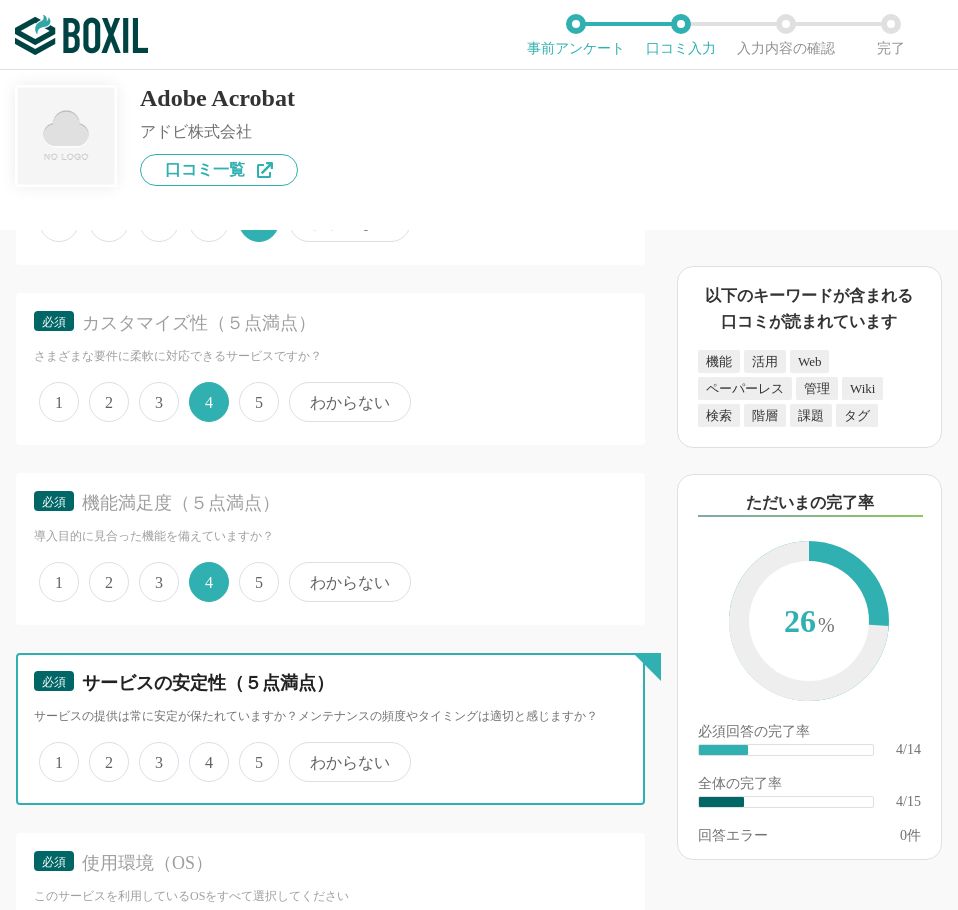 click on "4" at bounding box center [200, 751] 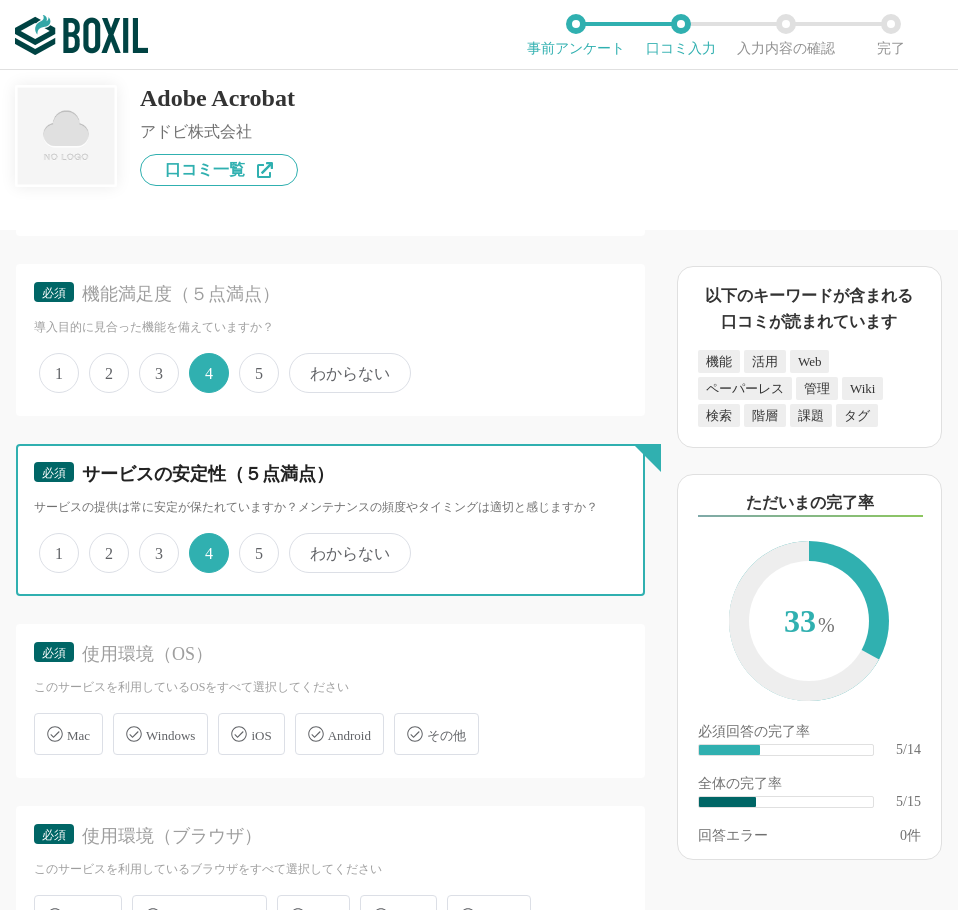 scroll, scrollTop: 1100, scrollLeft: 0, axis: vertical 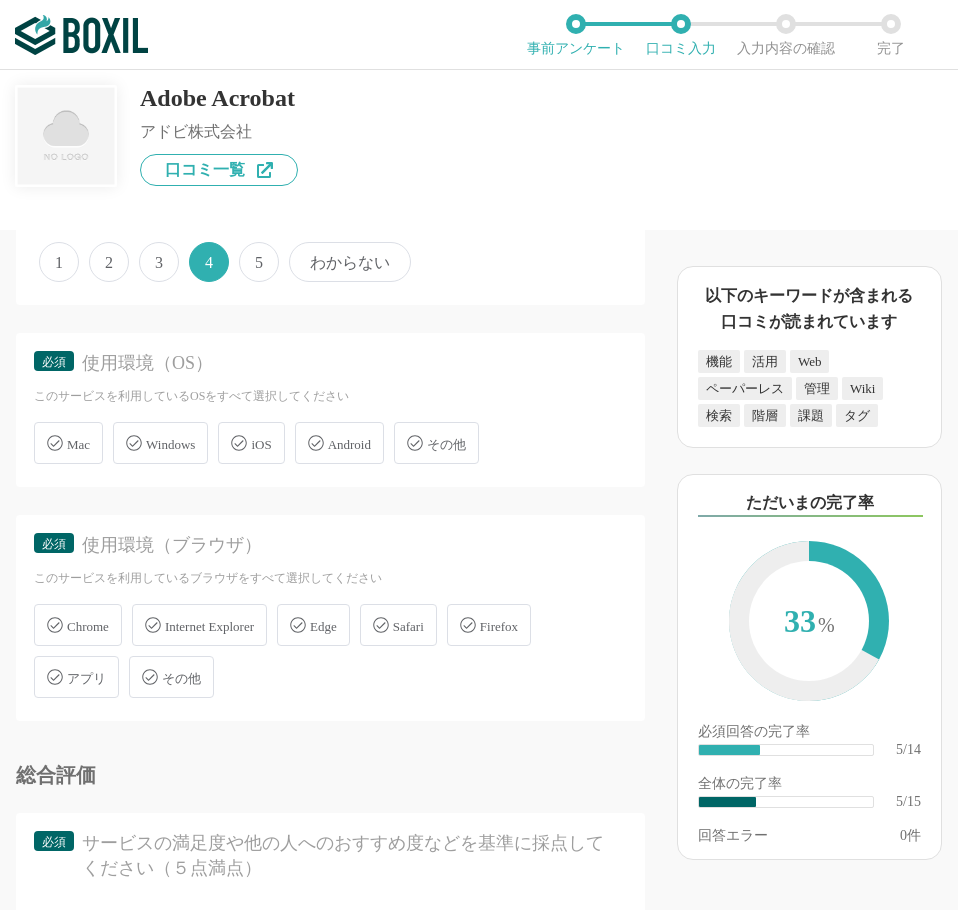 click on "Windows" at bounding box center [170, 444] 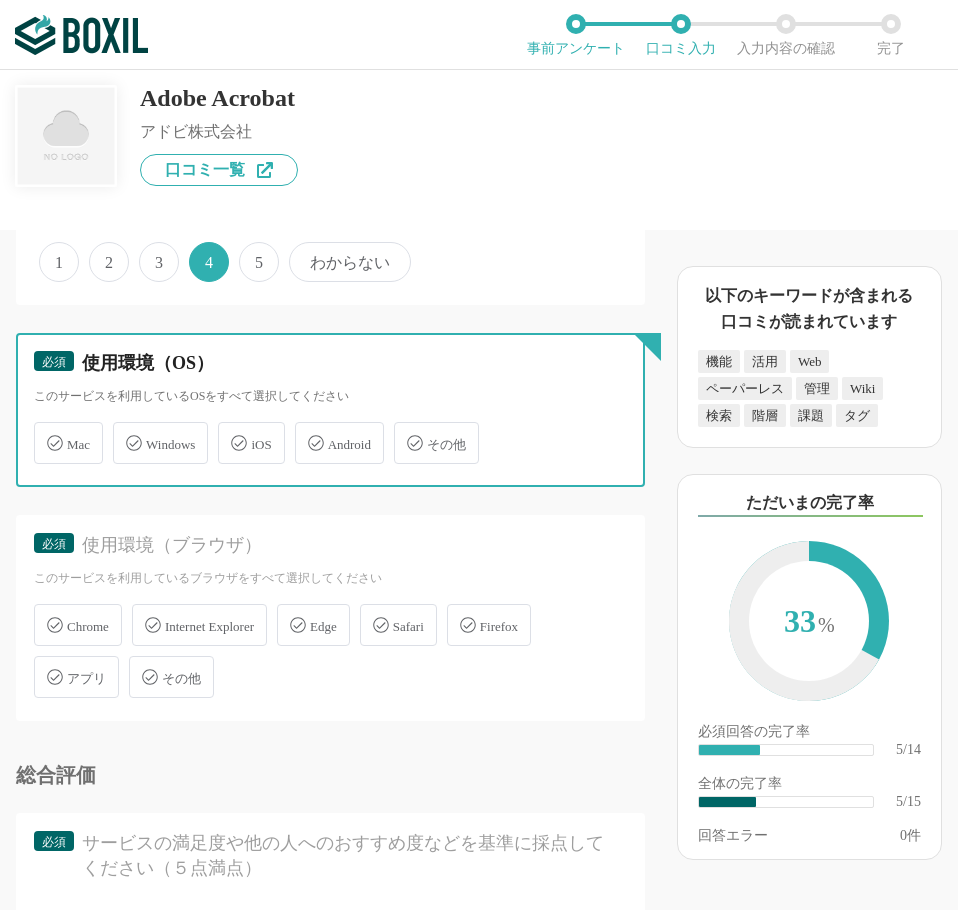 click on "Windows" at bounding box center [123, 431] 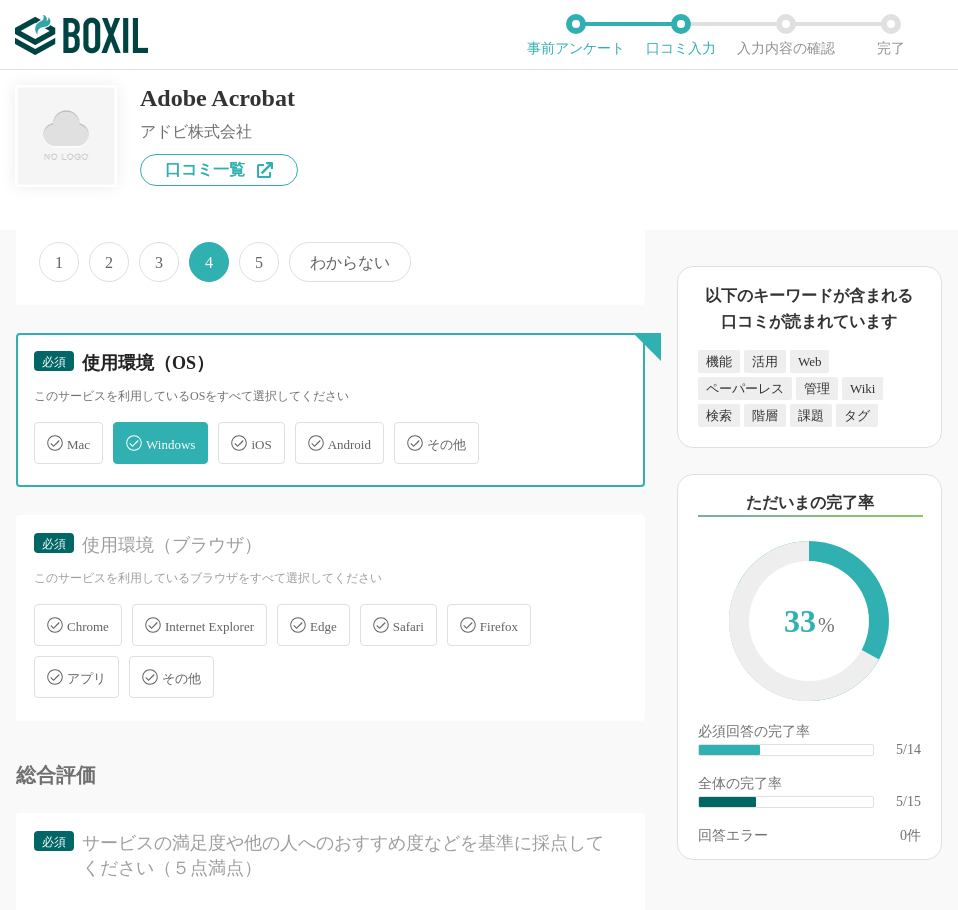 checkbox on "true" 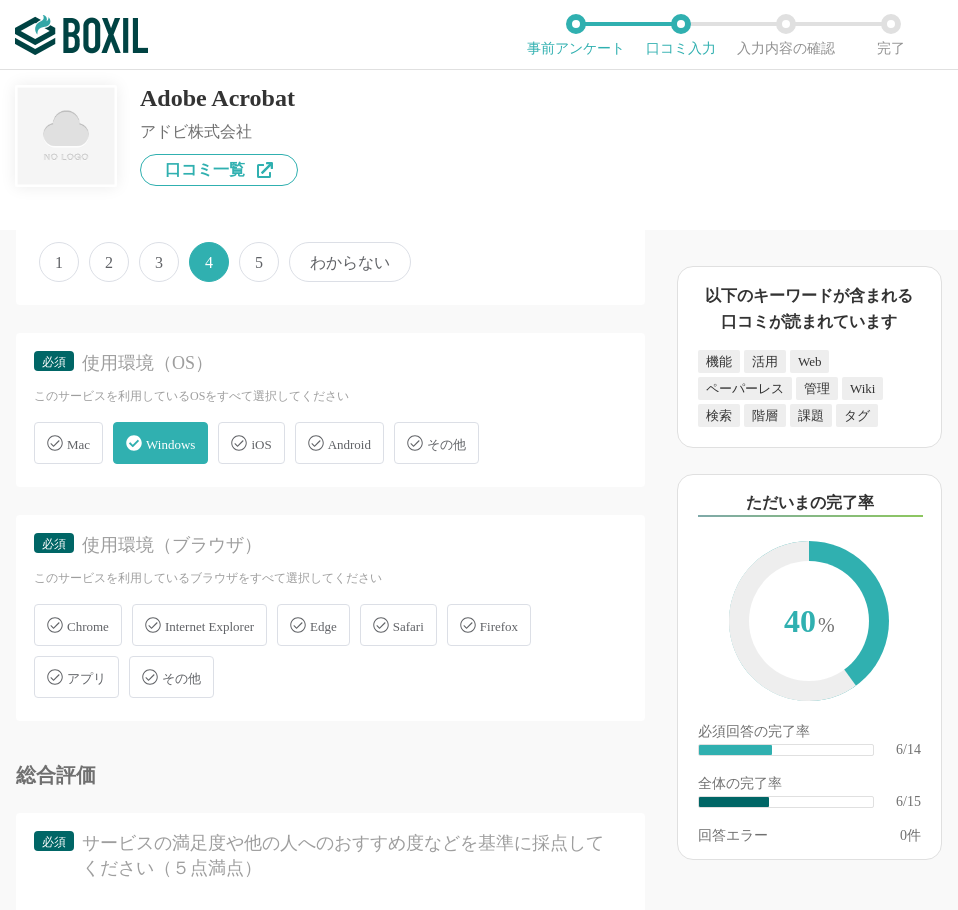 click on "Chrome" at bounding box center [88, 626] 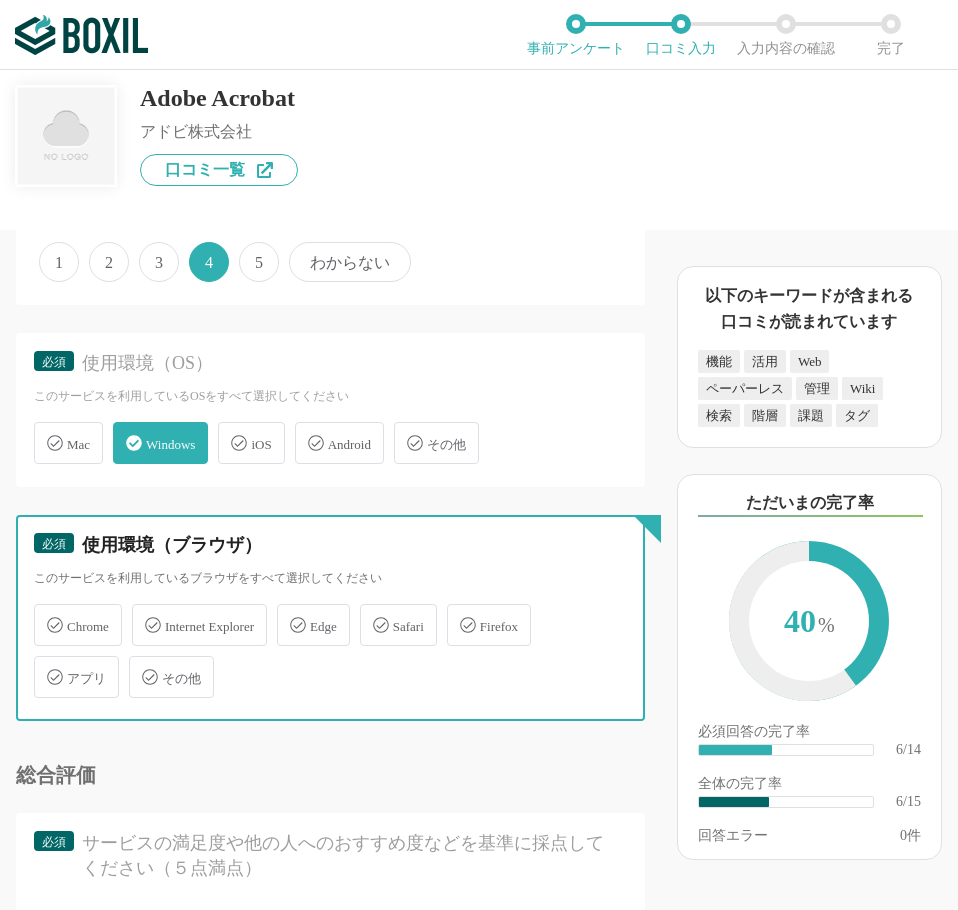 click on "Chrome" at bounding box center (44, 613) 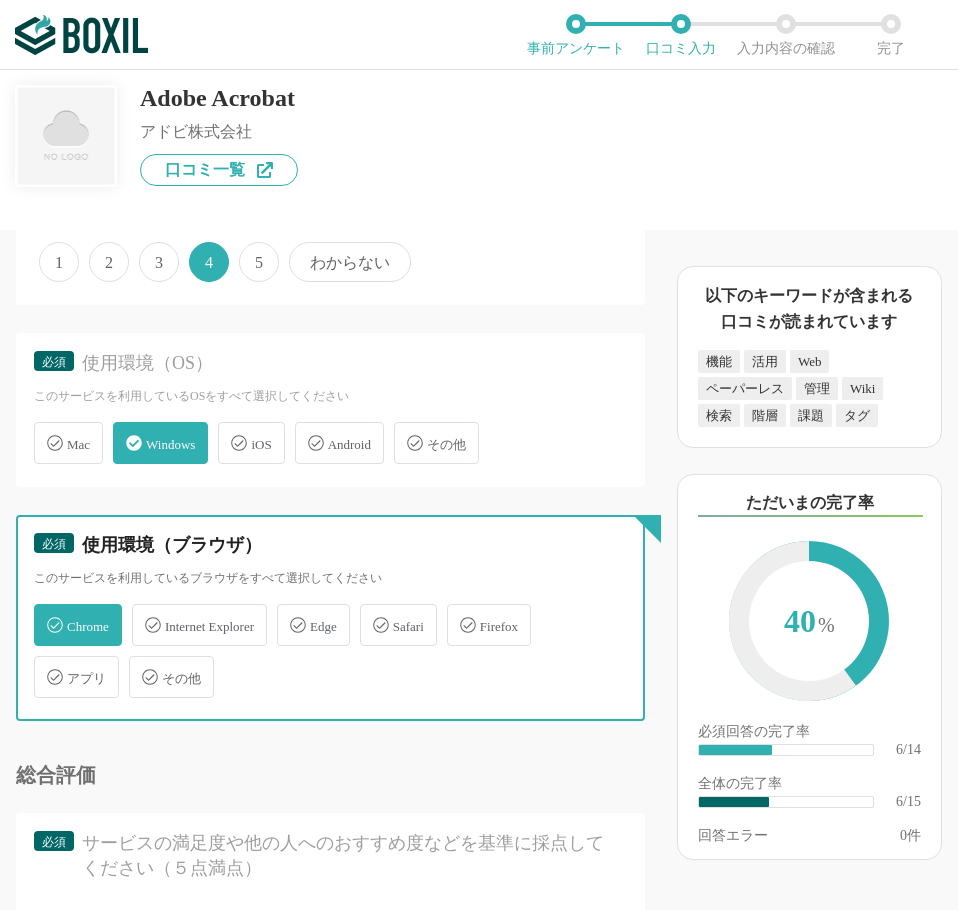 checkbox on "true" 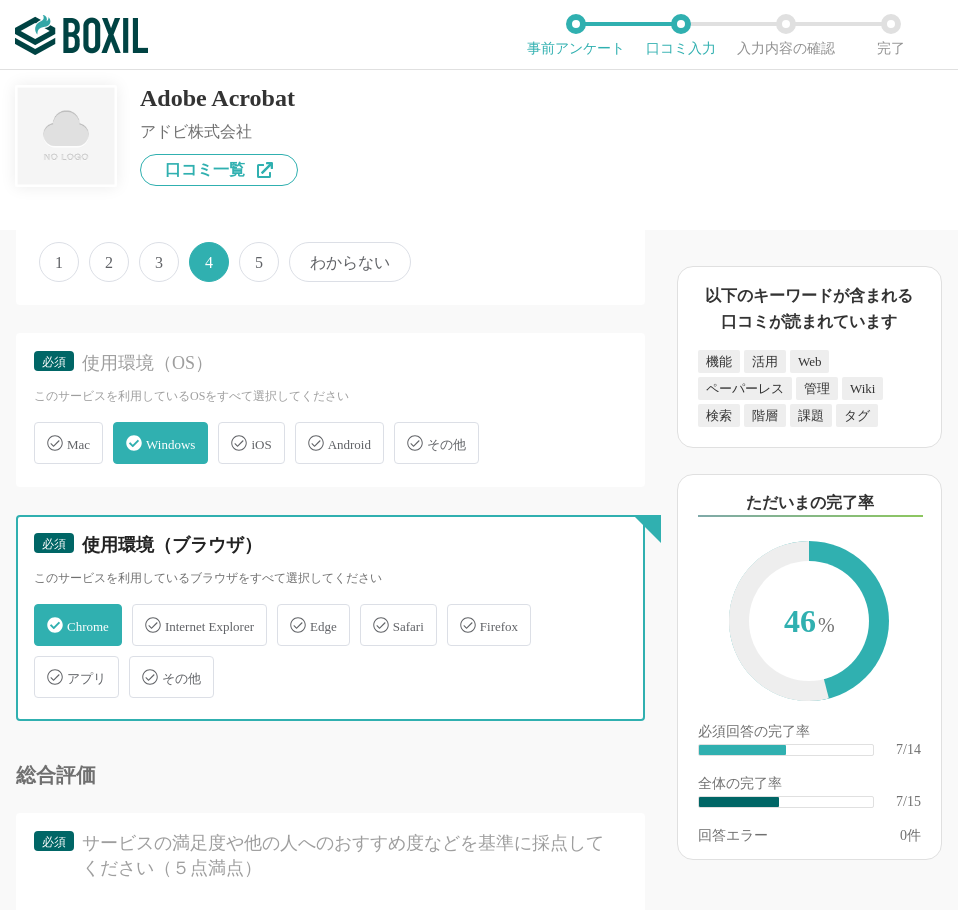 scroll, scrollTop: 1600, scrollLeft: 0, axis: vertical 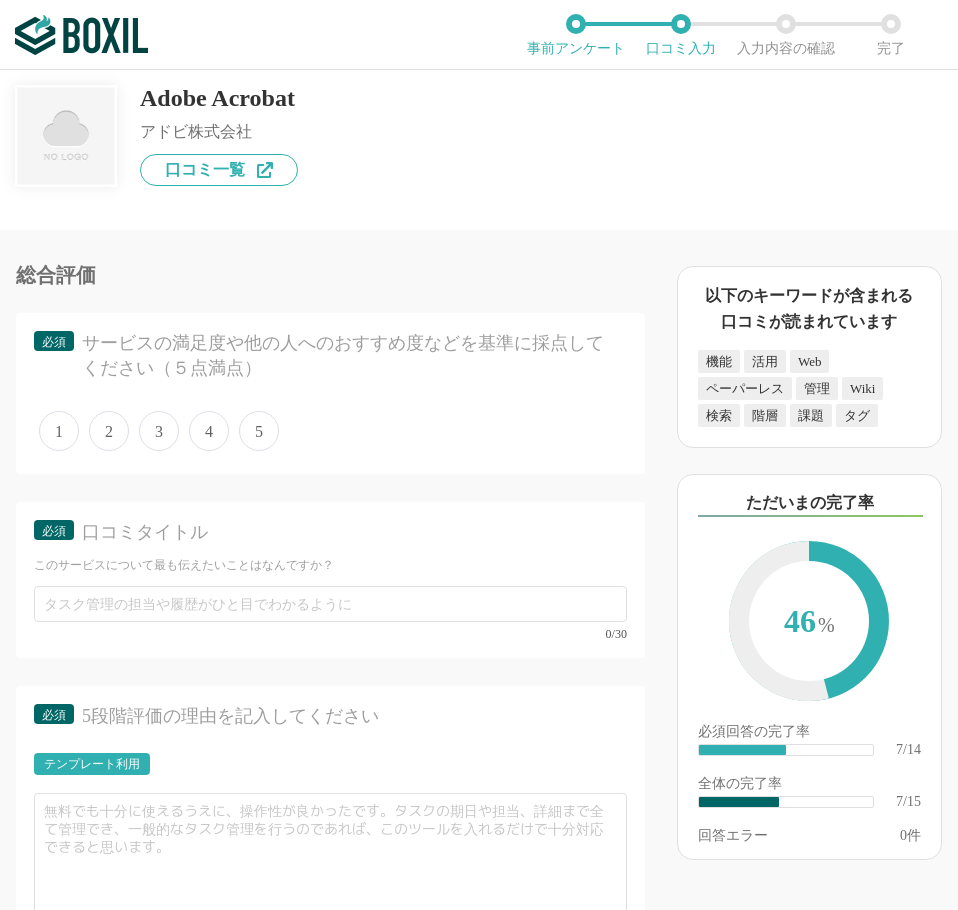 click on "5" at bounding box center (259, 431) 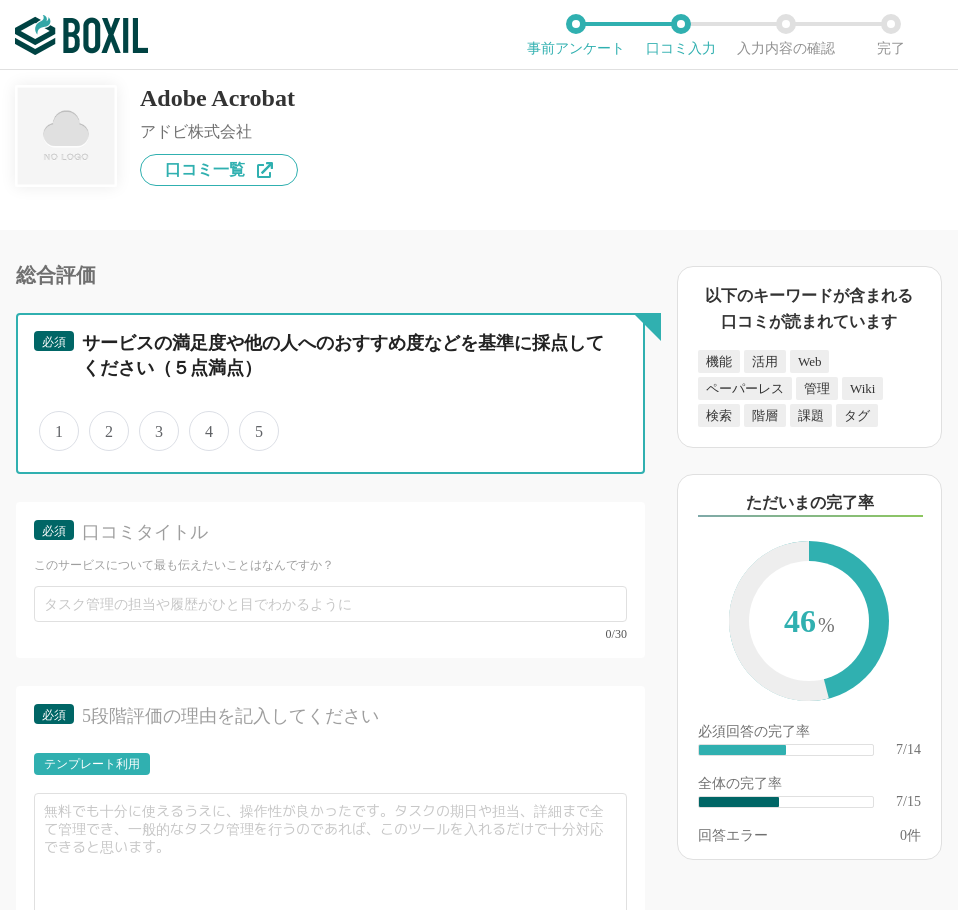 click on "5" at bounding box center (250, 420) 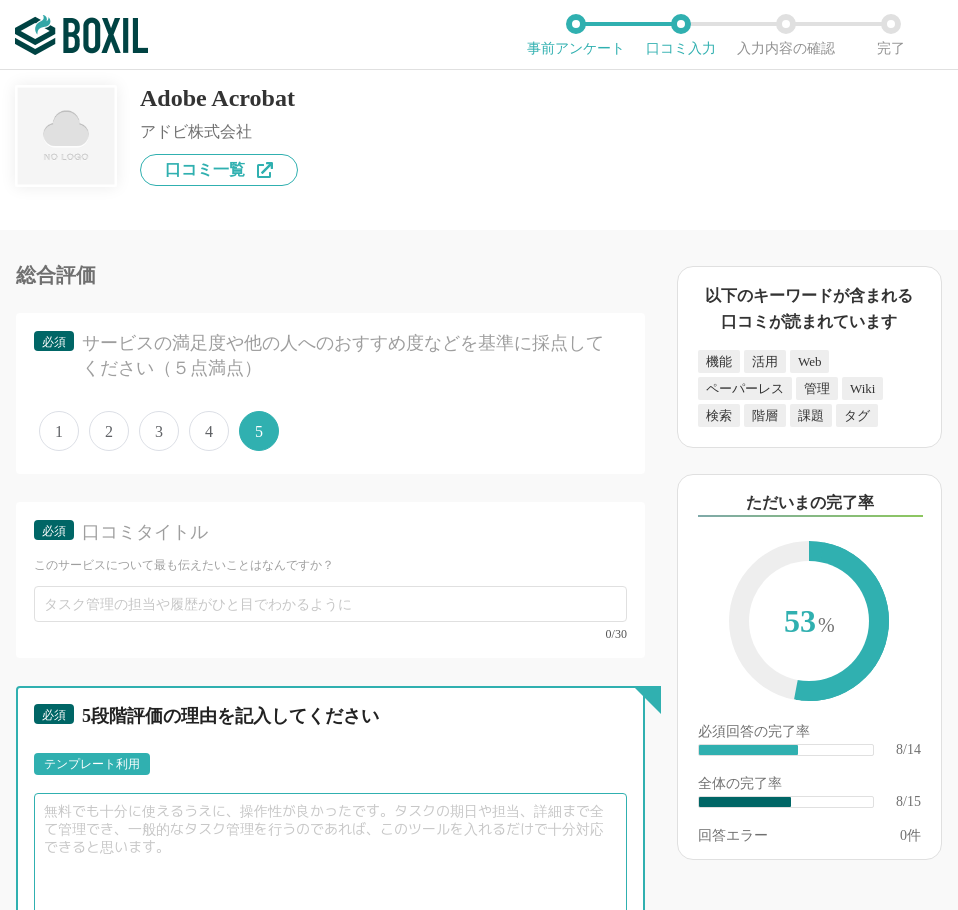 click at bounding box center (330, 857) 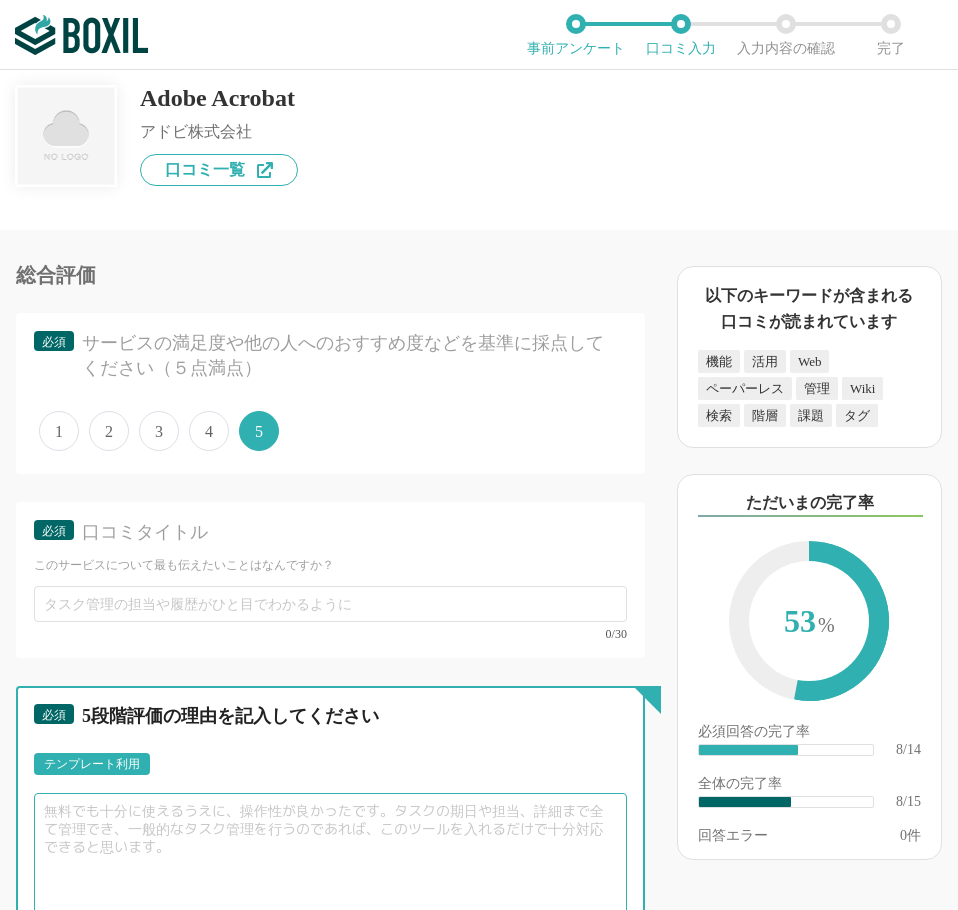 paste on "インストール不要で常に最新機能が使え、チームでの共同作業が格段に向上したからです。" 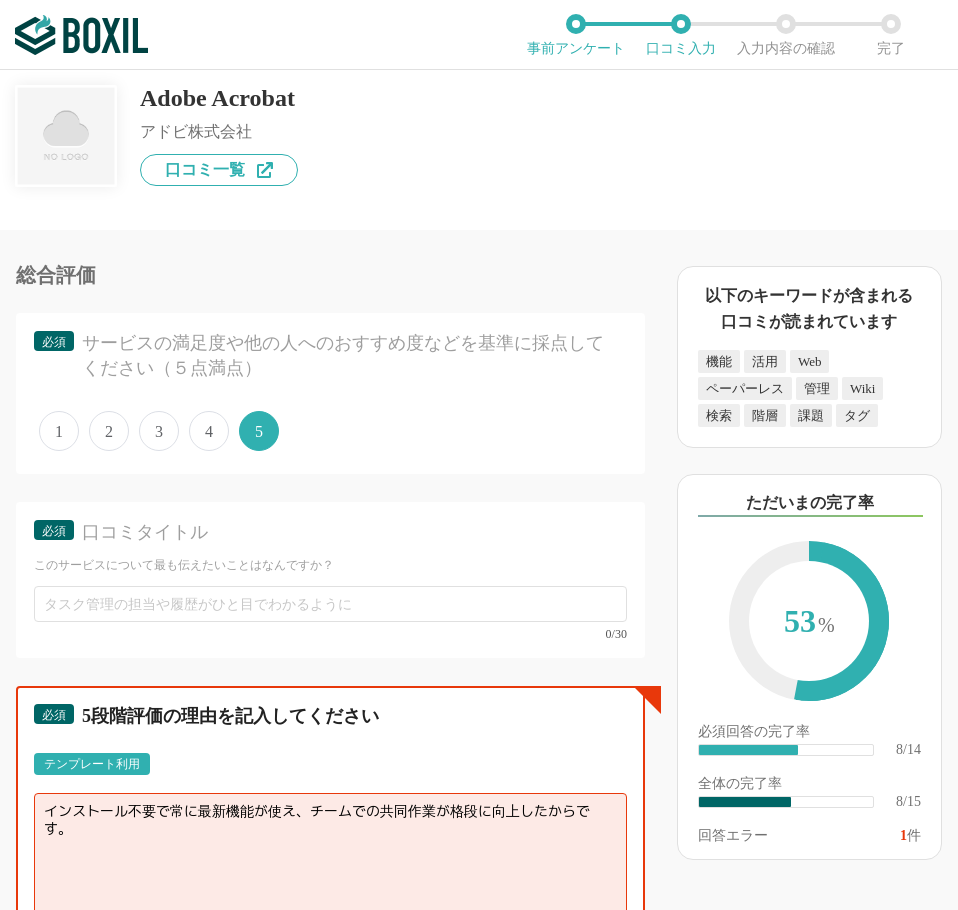 type on "インストール不要で常に最新機能が使え、チームでの共同作業が格段に向上したからです。" 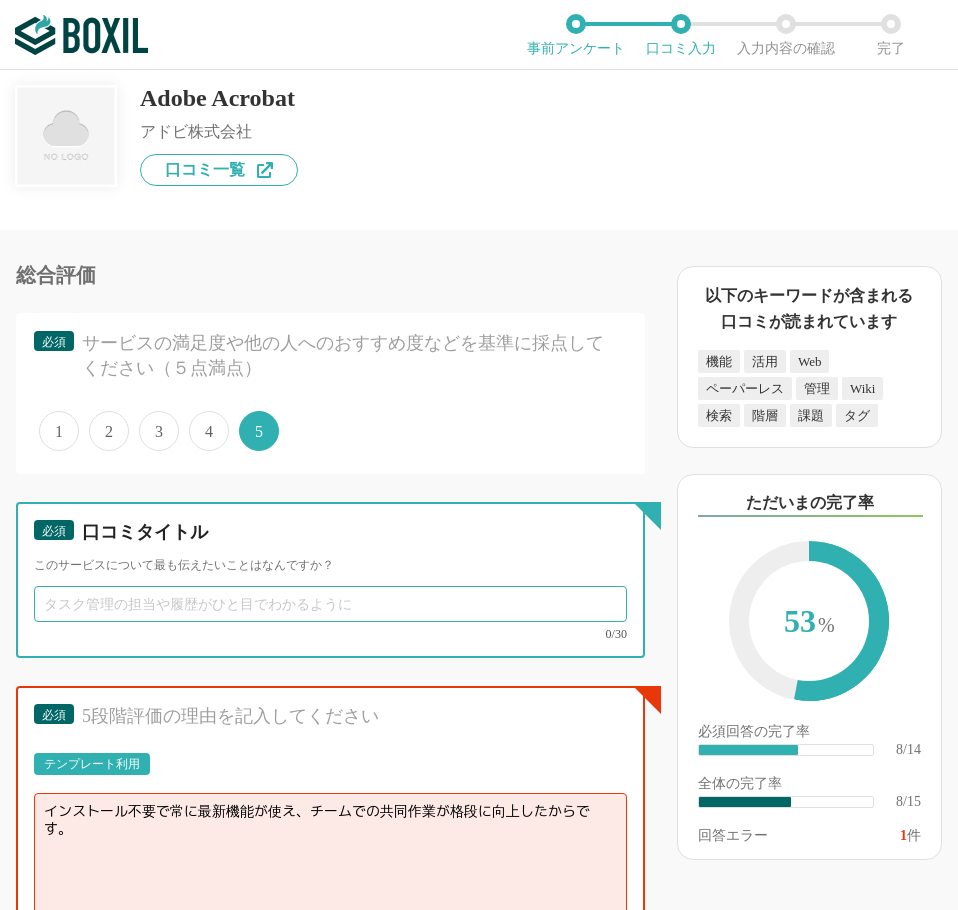 click at bounding box center [330, 604] 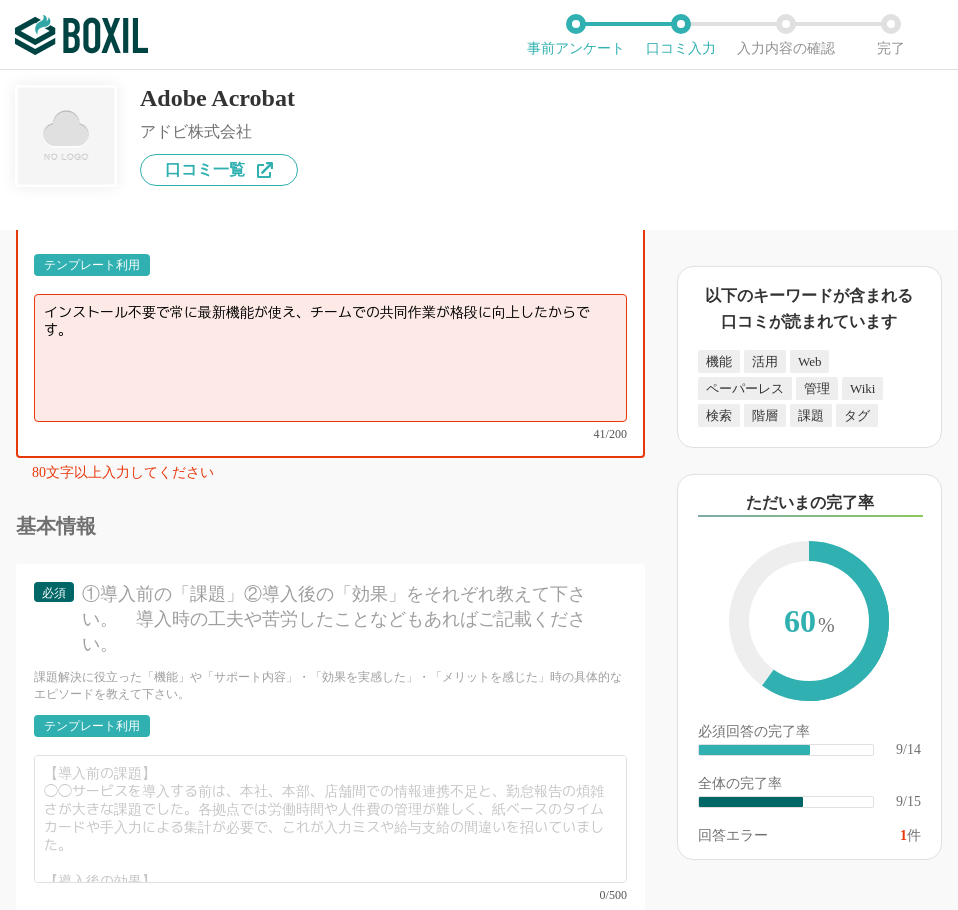 scroll, scrollTop: 2100, scrollLeft: 0, axis: vertical 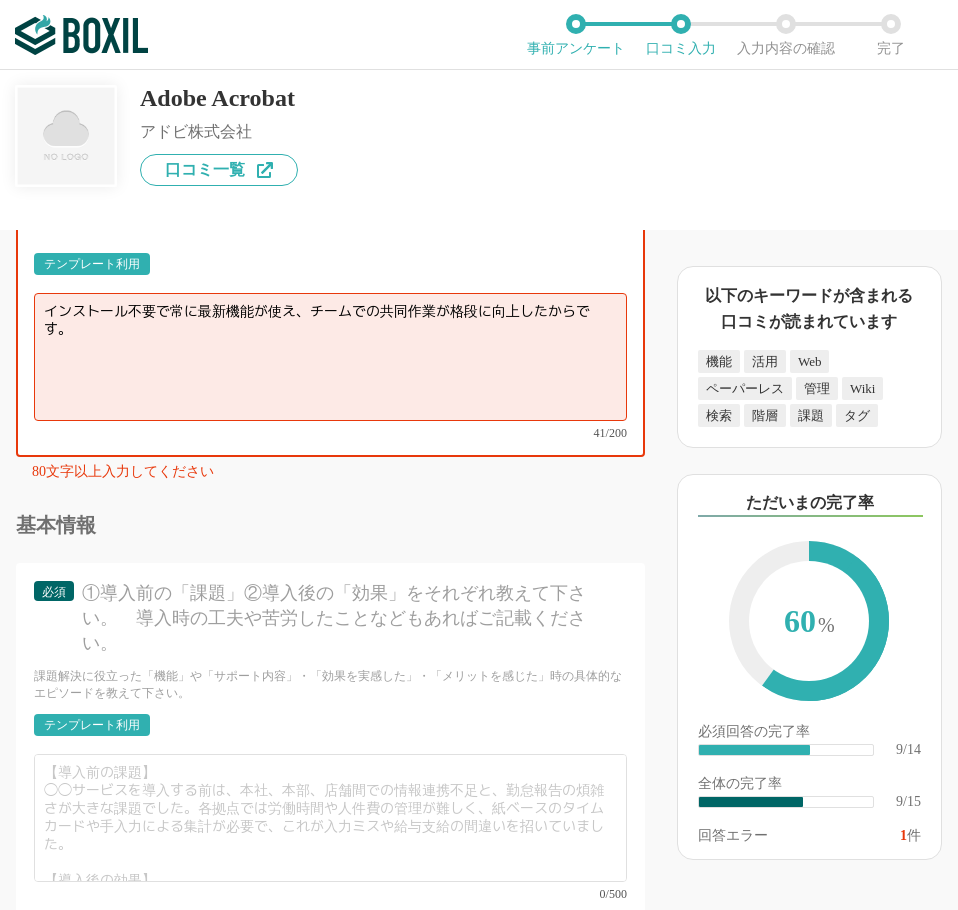 type on "クラウドでどこでもPDF編集" 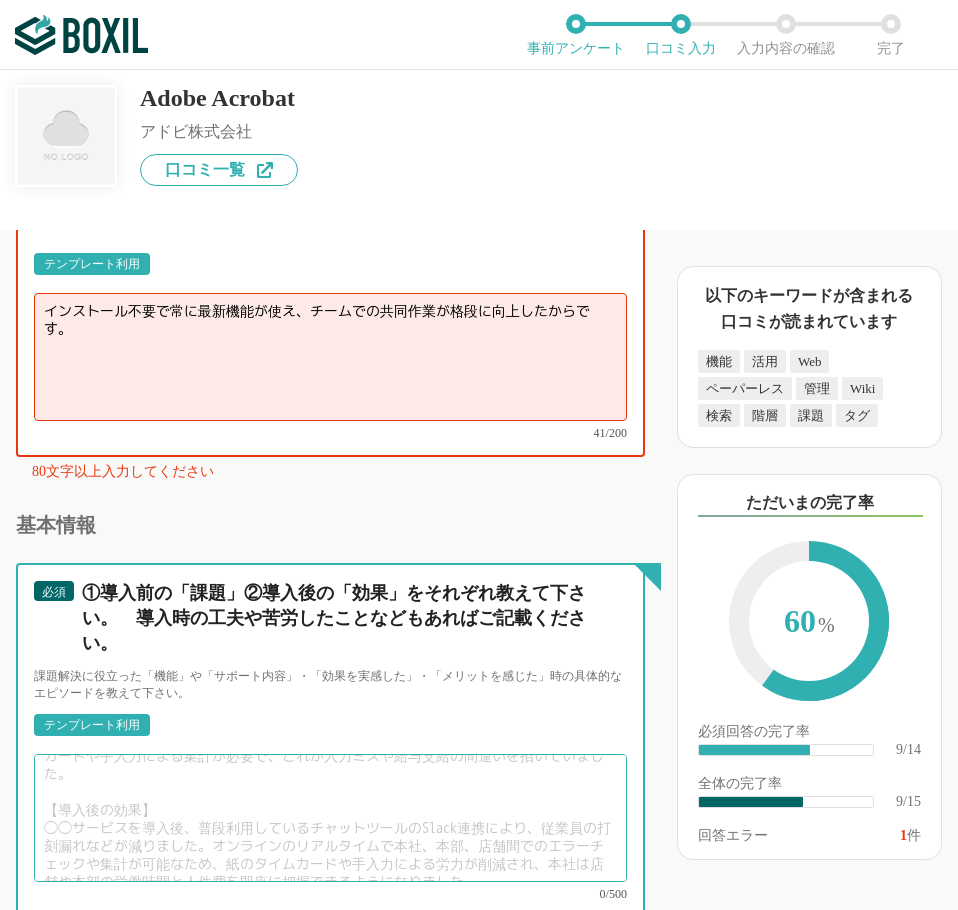 click at bounding box center [330, 818] 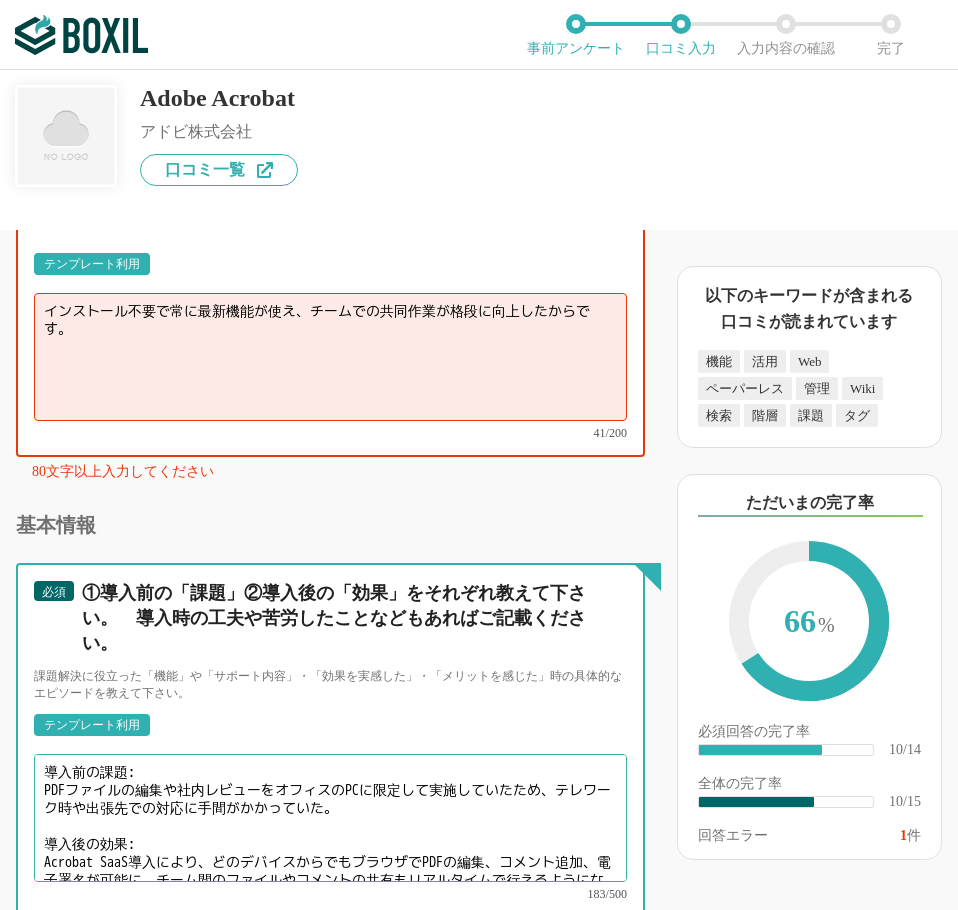 scroll, scrollTop: 28, scrollLeft: 0, axis: vertical 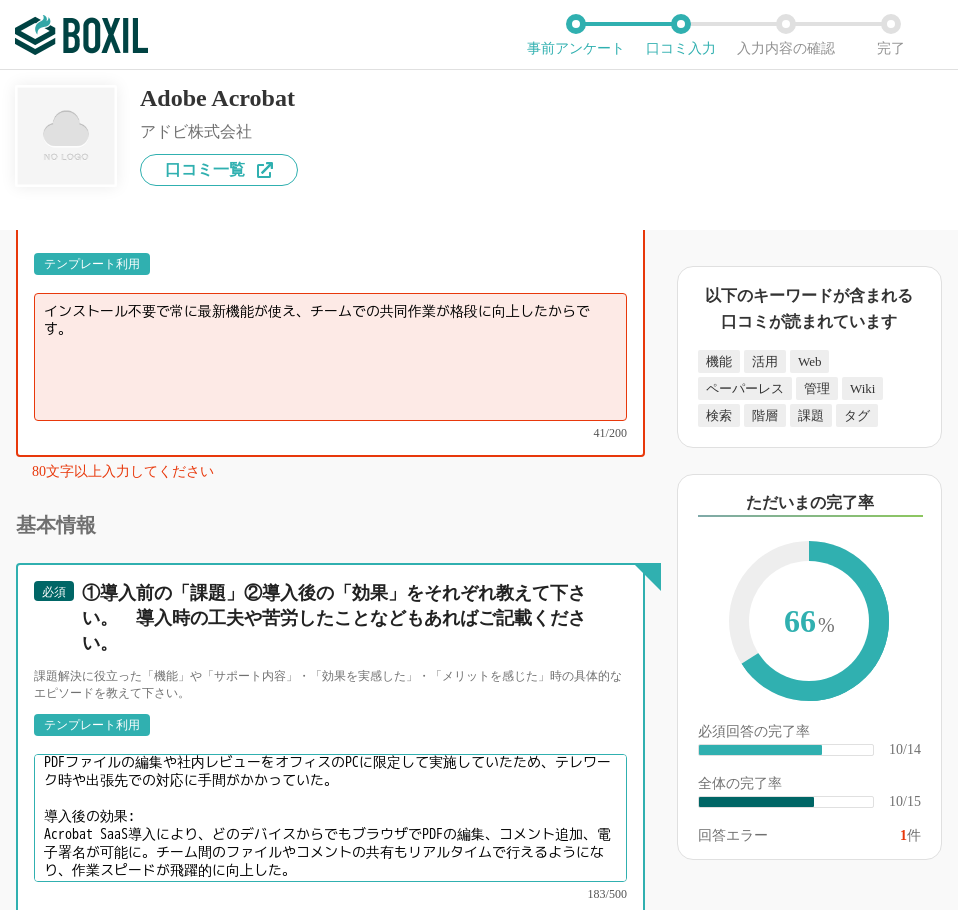 click on "導入前の課題:
PDFファイルの編集や社内レビューをオフィスのPCに限定して実施していたため、テレワーク時や出張先での対応に手間がかかっていた。
導入後の効果:
Acrobat SaaS導入により、どのデバイスからでもブラウザでPDFの編集、コメント追加、電子署名が可能に。チーム間のファイルやコメントの共有もリアルタイムで行えるようになり、作業スピードが飛躍的に向上した。" at bounding box center (330, 818) 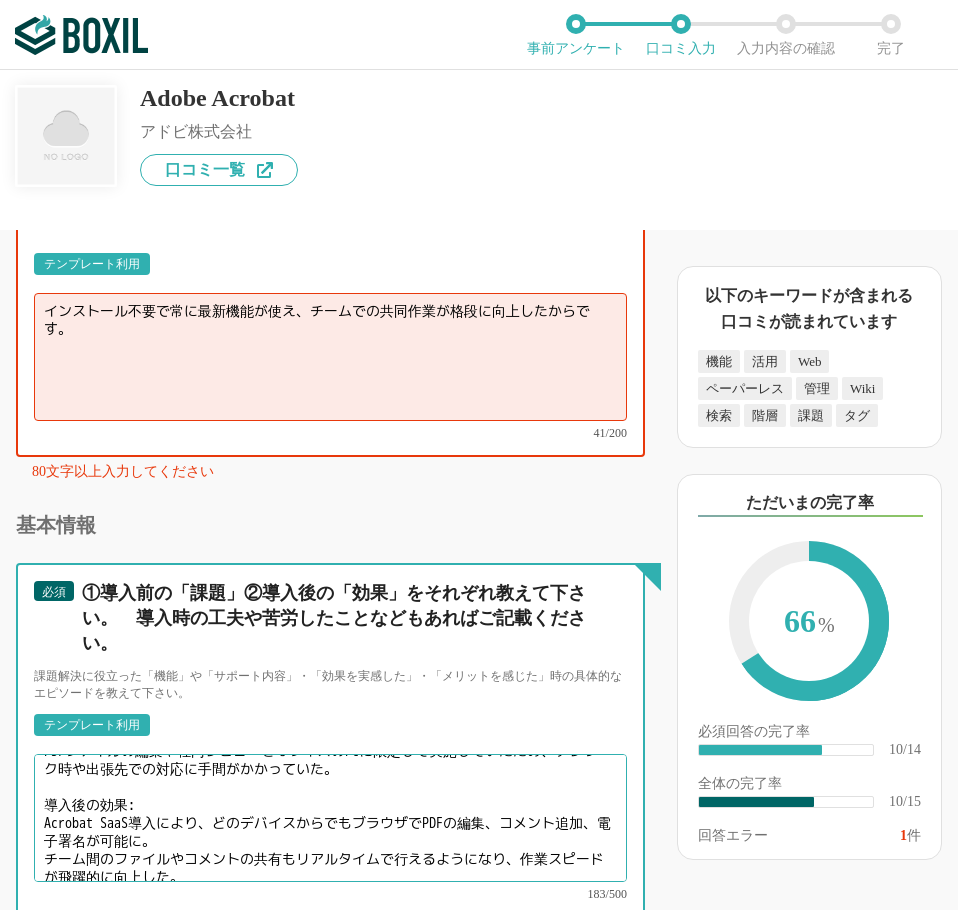 scroll, scrollTop: 42, scrollLeft: 0, axis: vertical 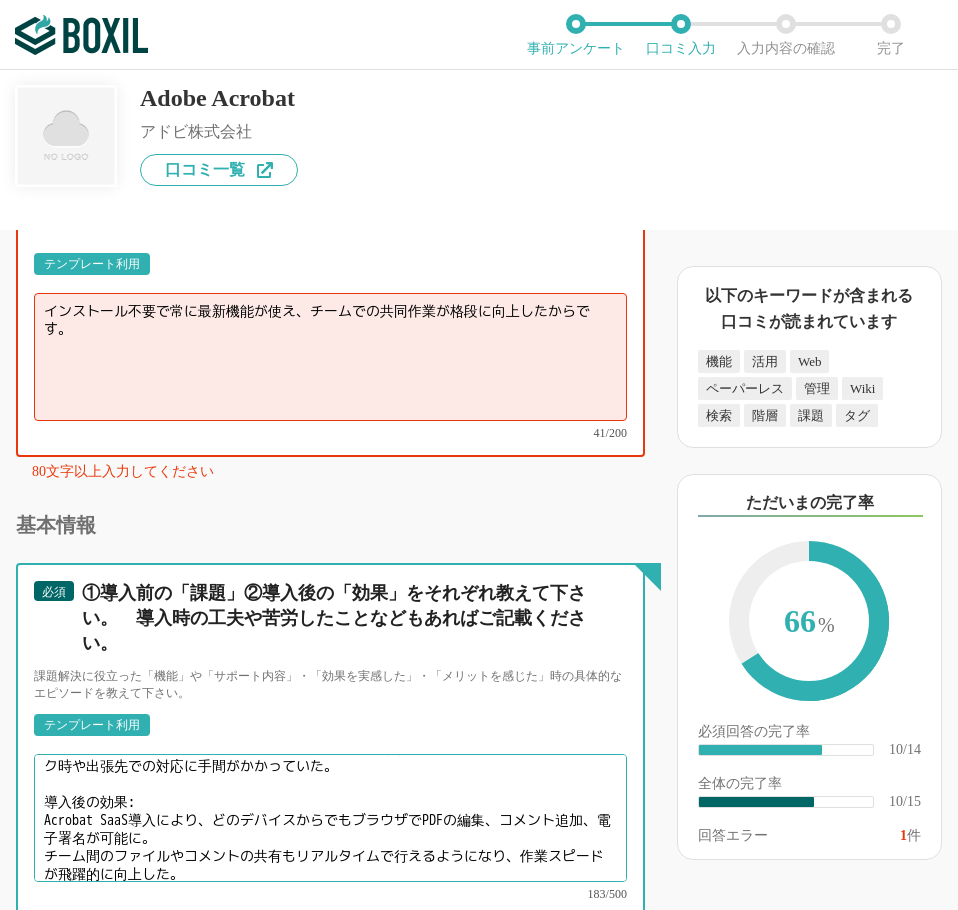 type on "導入前の課題:
PDFファイルの編集や社内レビューをオフィスのPCに限定して実施していたため、テレワーク時や出張先での対応に手間がかかっていた。
導入後の効果:
Acrobat SaaS導入により、どのデバイスからでもブラウザでPDFの編集、コメント追加、電子署名が可能に。
チーム間のファイルやコメントの共有もリアルタイムで行えるようになり、作業スピードが飛躍的に向上した。" 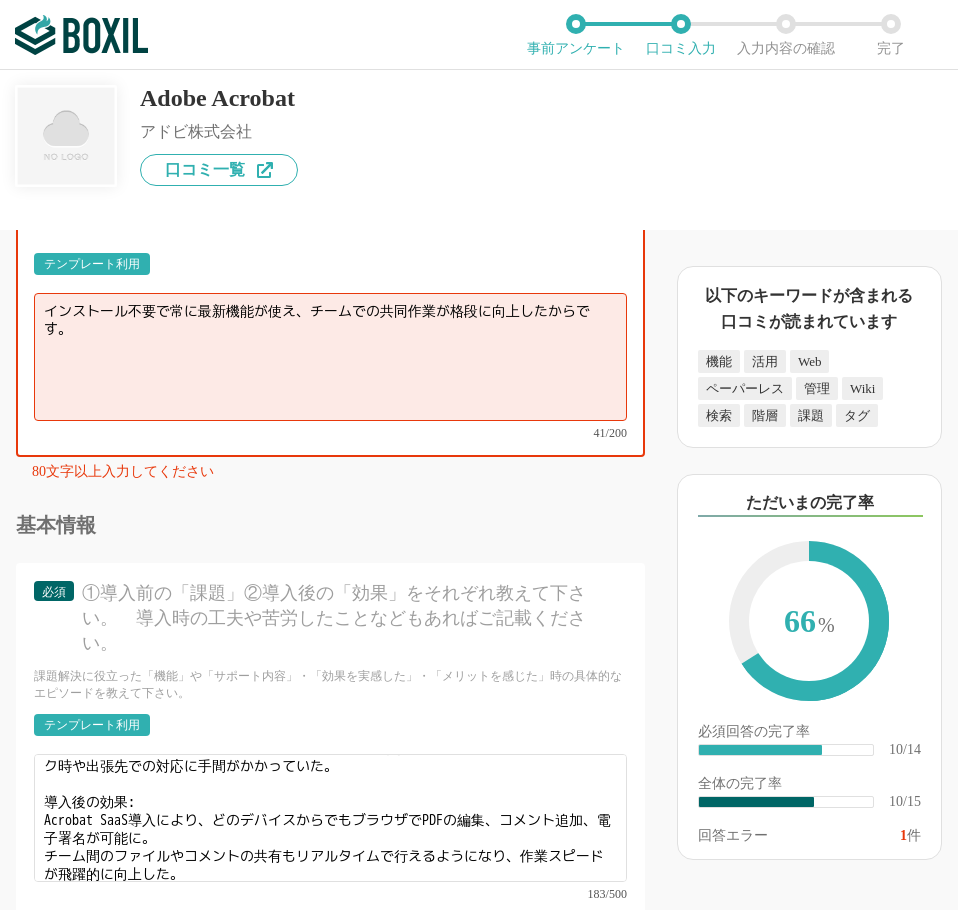 click on "インストール不要で常に最新機能が使え、チームでの共同作業が格段に向上したからです。" at bounding box center (330, 357) 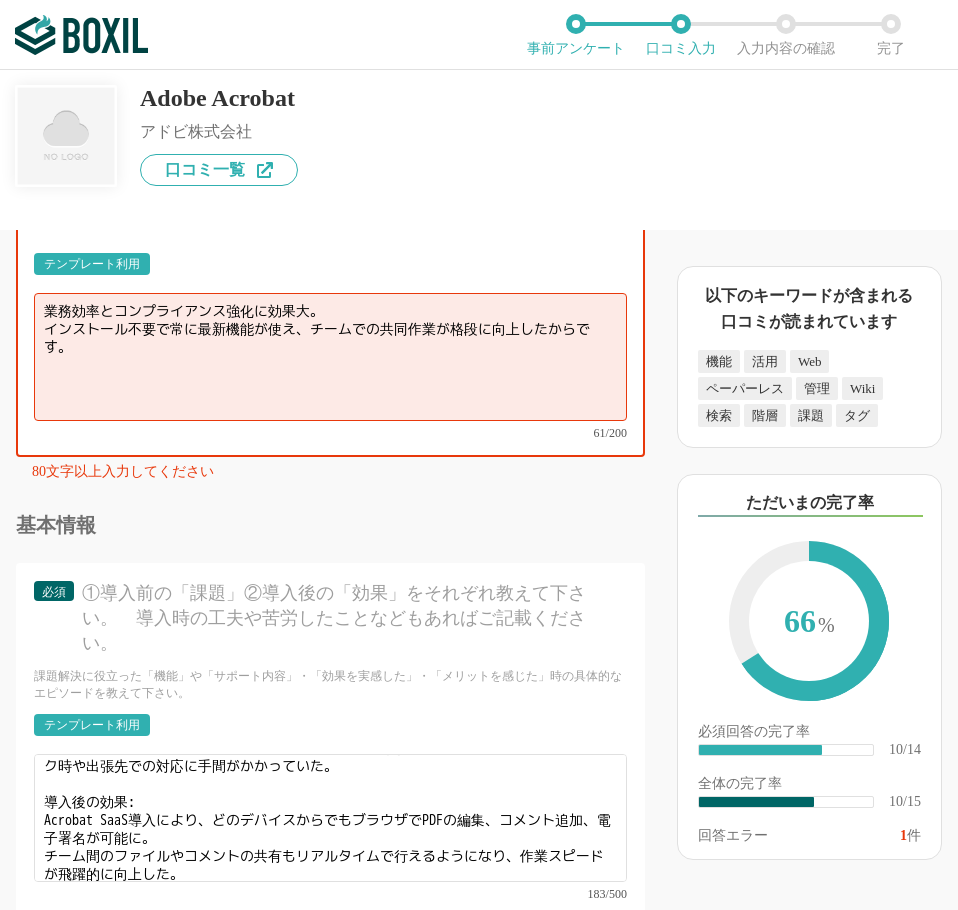 click on "業務効率とコンプライアンス強化に効果大。
インストール不要で常に最新機能が使え、チームでの共同作業が格段に向上したからです。" at bounding box center (330, 357) 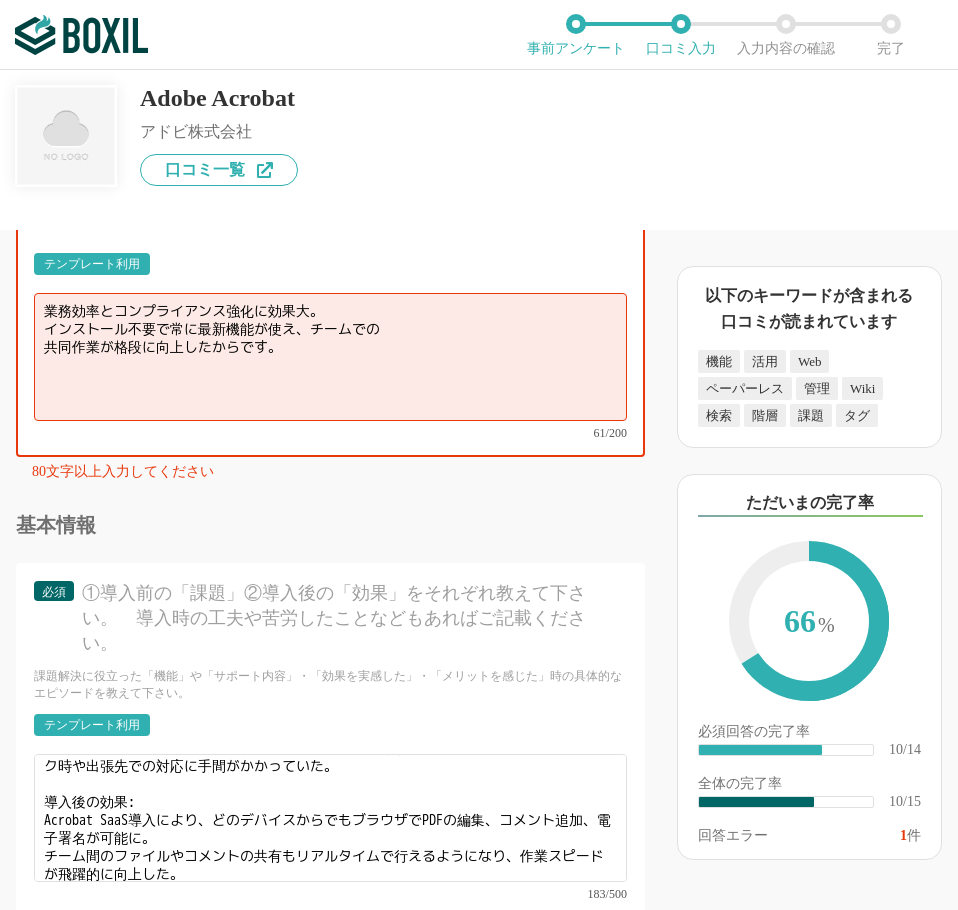 paste on "約締結までのリードタイムも大幅短縮" 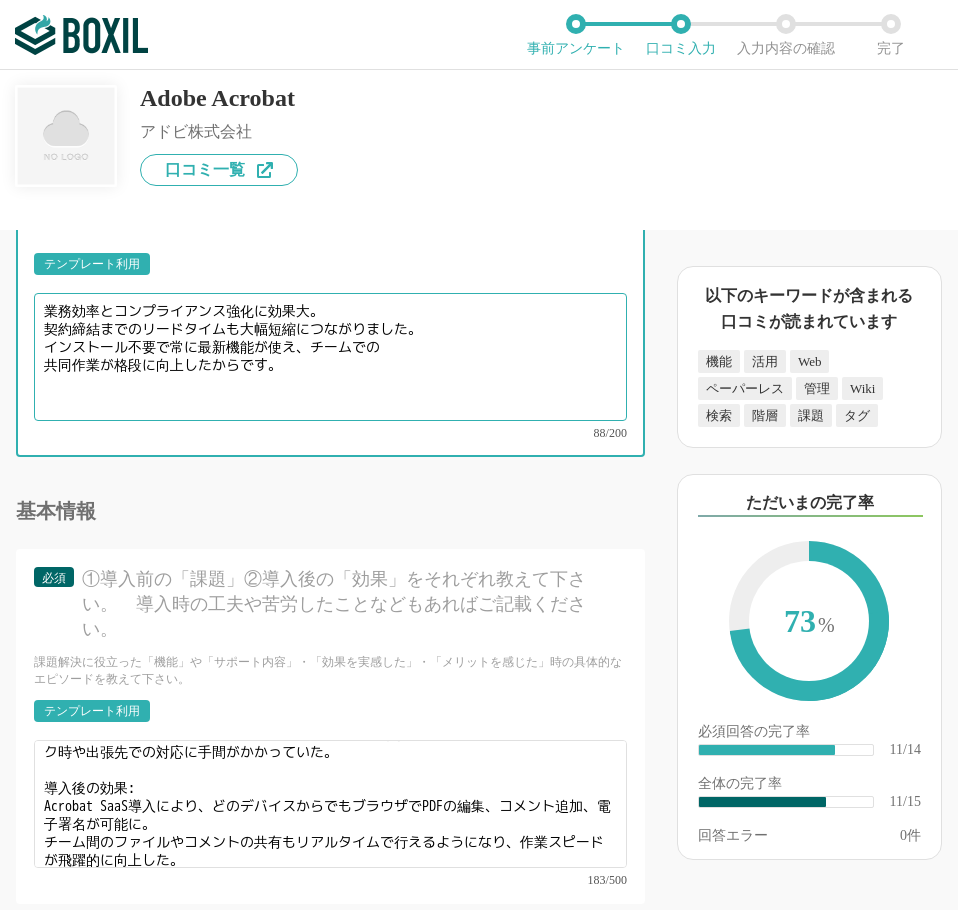 click on "業務効率とコンプライアンス強化に効果大。
契約締結までのリードタイムも大幅短縮につながりました。
インストール不要で常に最新機能が使え、チームでの
共同作業が格段に向上したからです。" at bounding box center [330, 357] 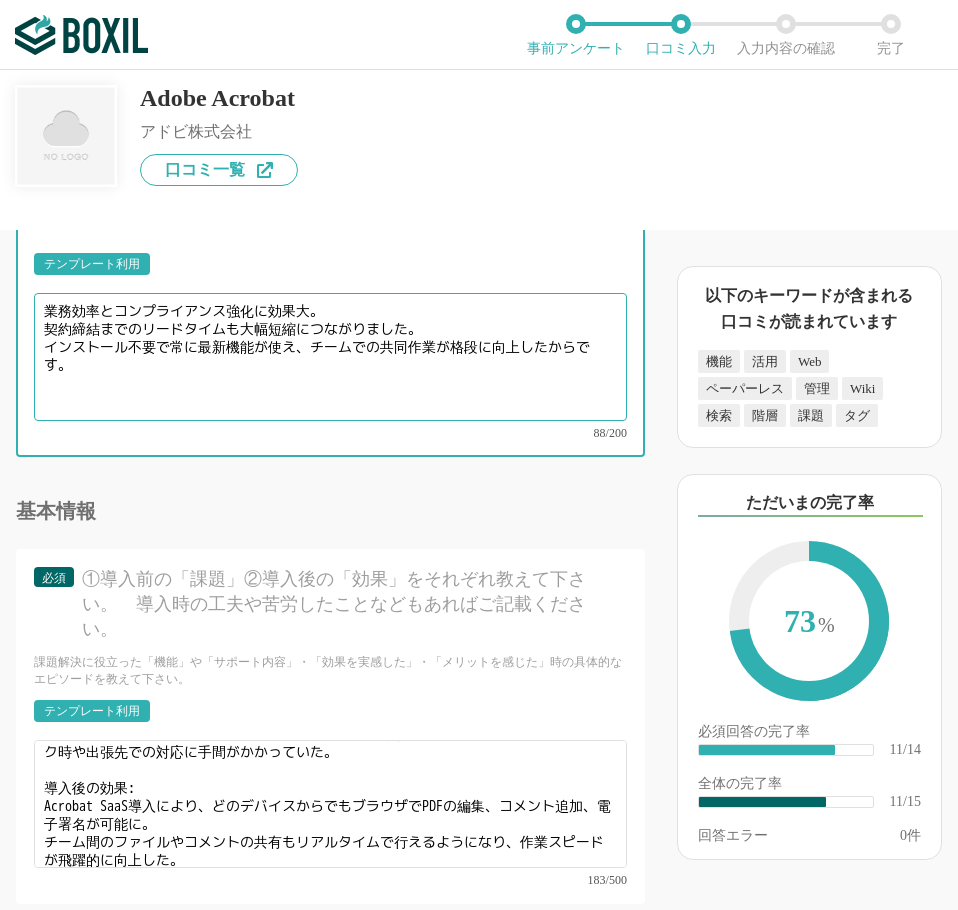 click on "業務効率とコンプライアンス強化に効果大。
契約締結までのリードタイムも大幅短縮につながりました。
インストール不要で常に最新機能が使え、チームでの共同作業が格段に向上したからです。" at bounding box center [330, 357] 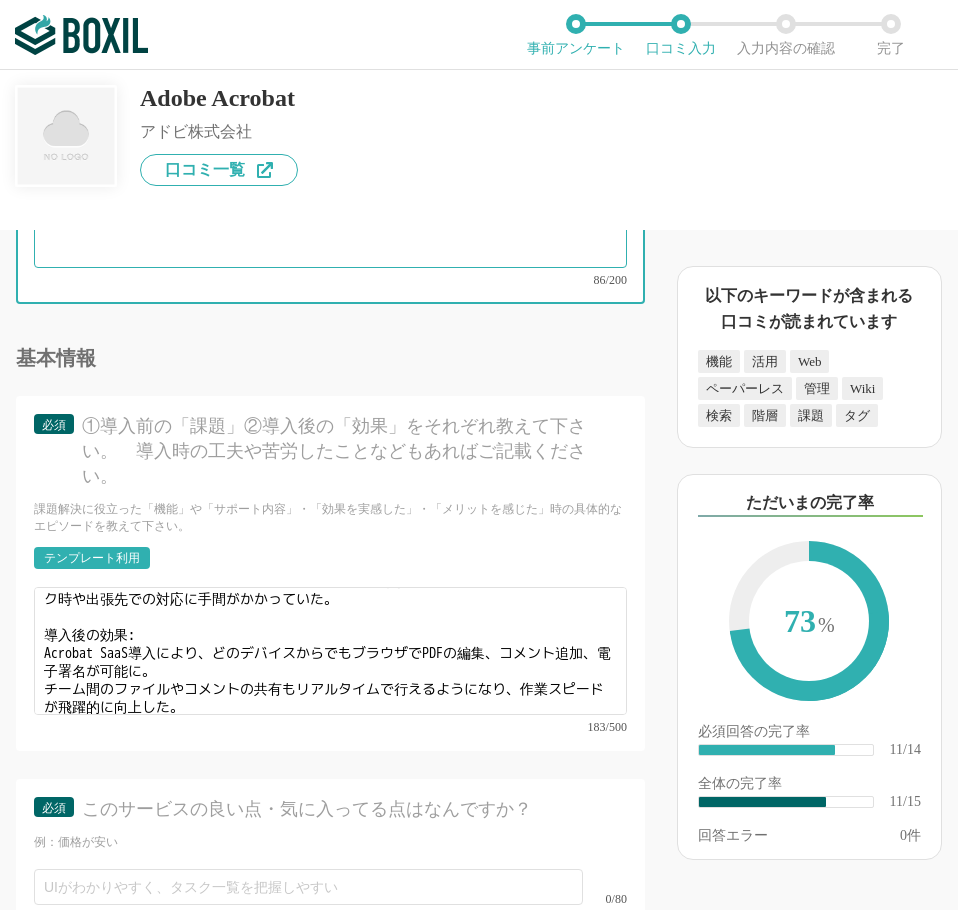 scroll, scrollTop: 2700, scrollLeft: 0, axis: vertical 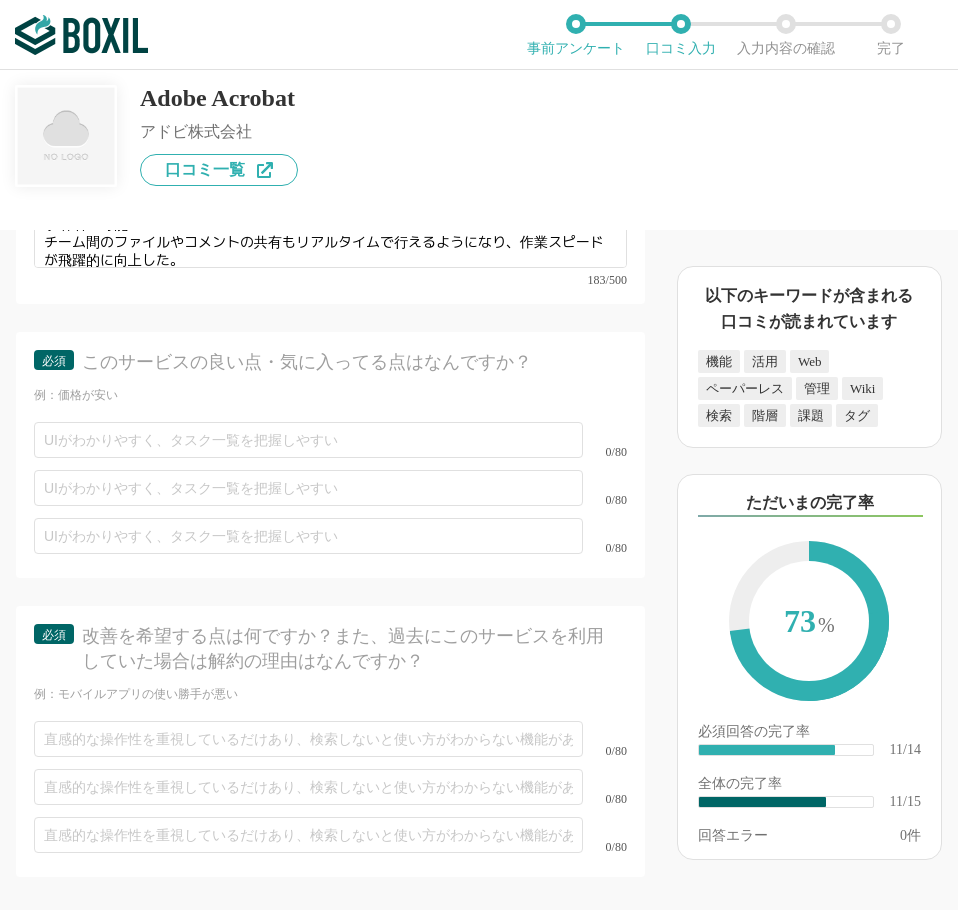 type on "業務効率とコンプライアンス強化に効果大。
契約締結までのリードタイムも大幅短縮につながりました。
インストール不要で常に最新機能が使え、チームでの共同作業が格段に向上しました。" 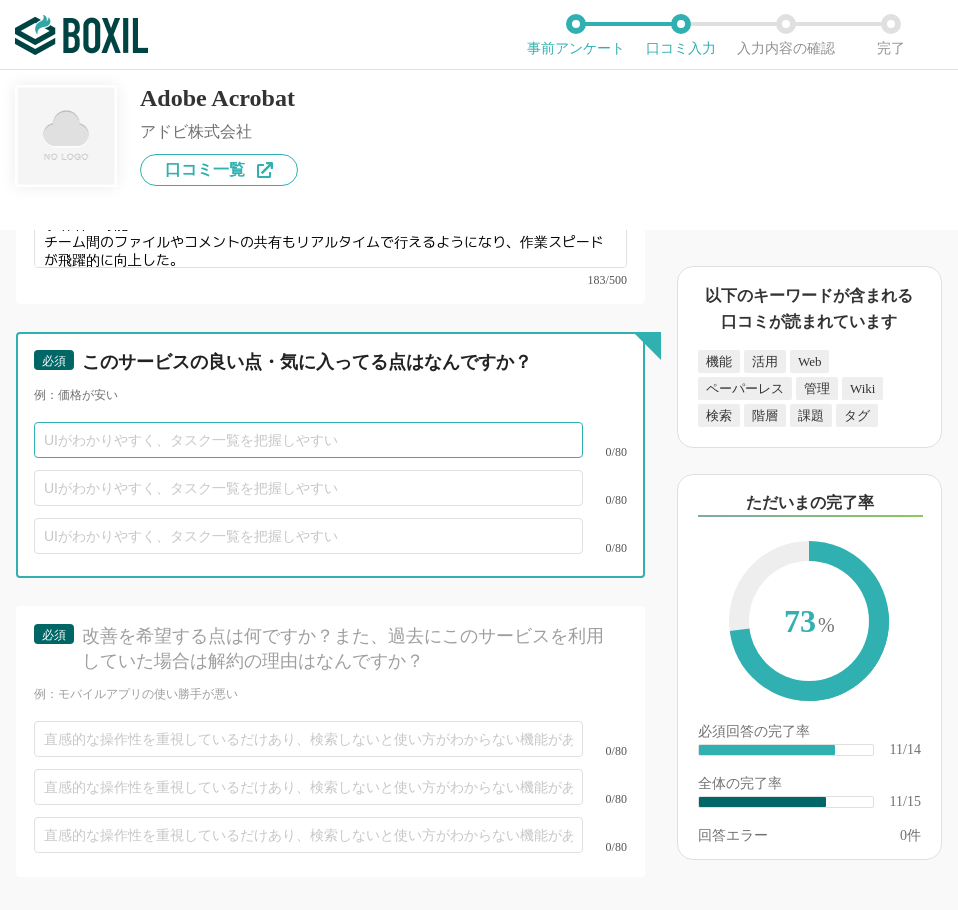 click at bounding box center (308, 440) 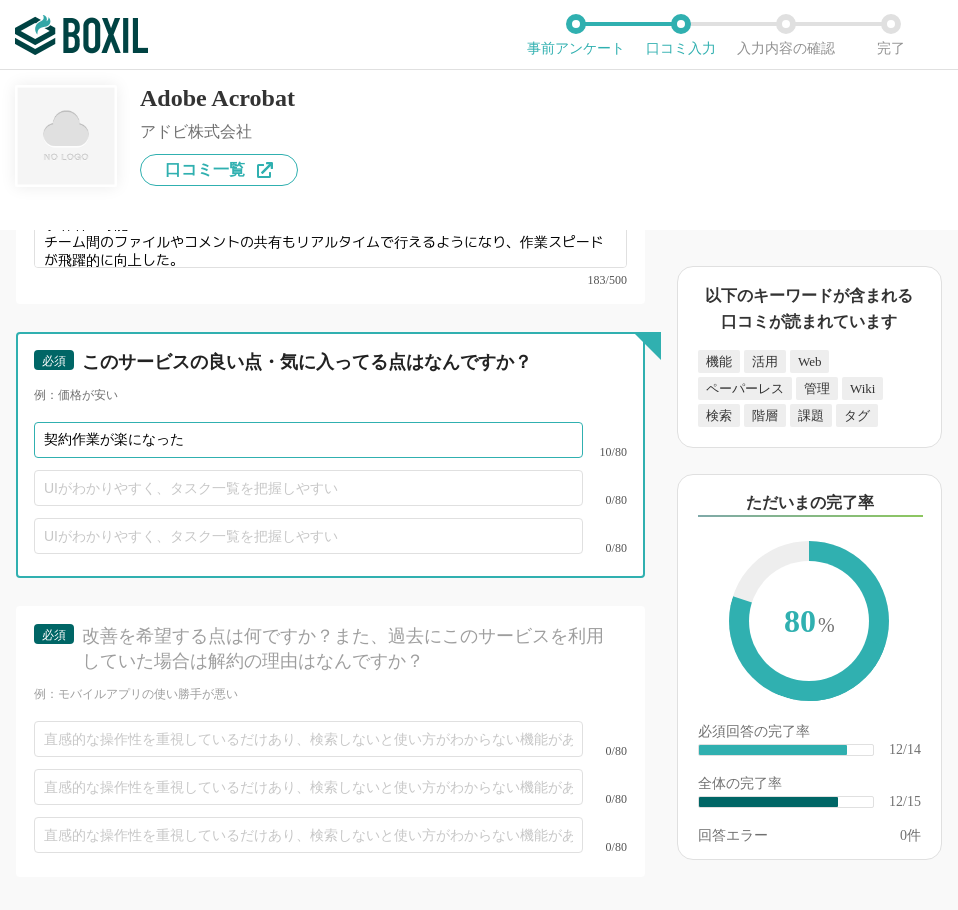 type on "契約作業が楽になった" 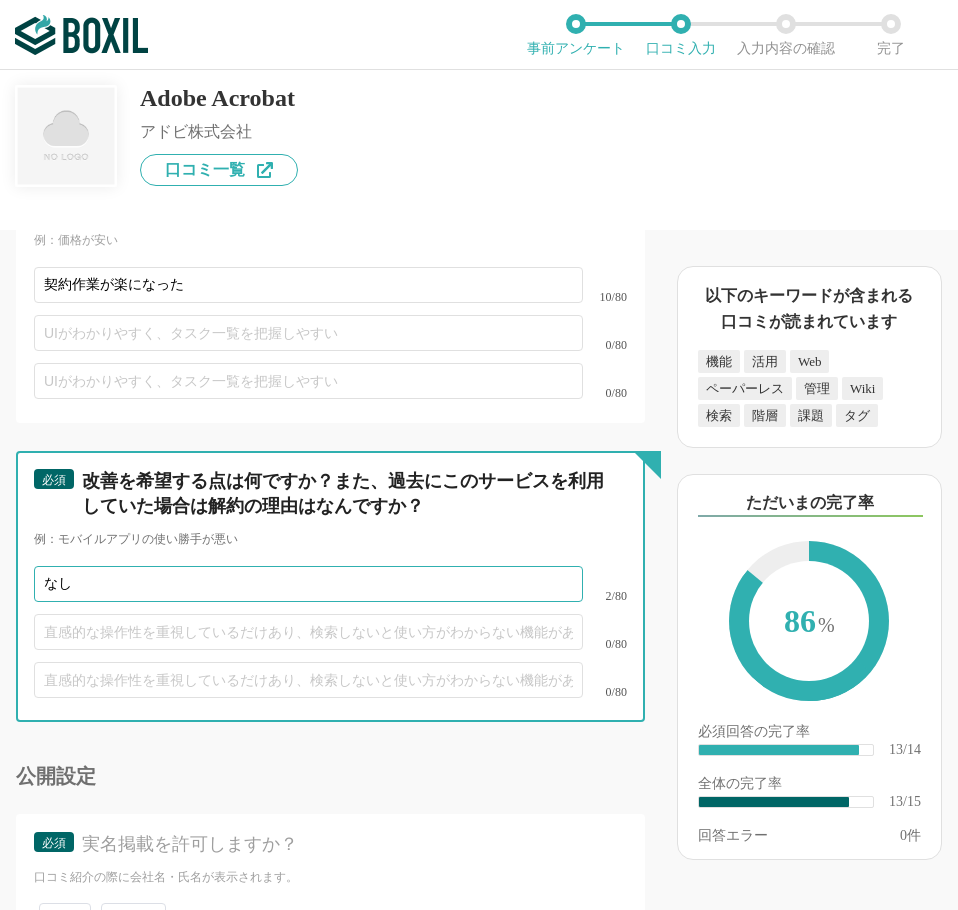 scroll, scrollTop: 2968, scrollLeft: 0, axis: vertical 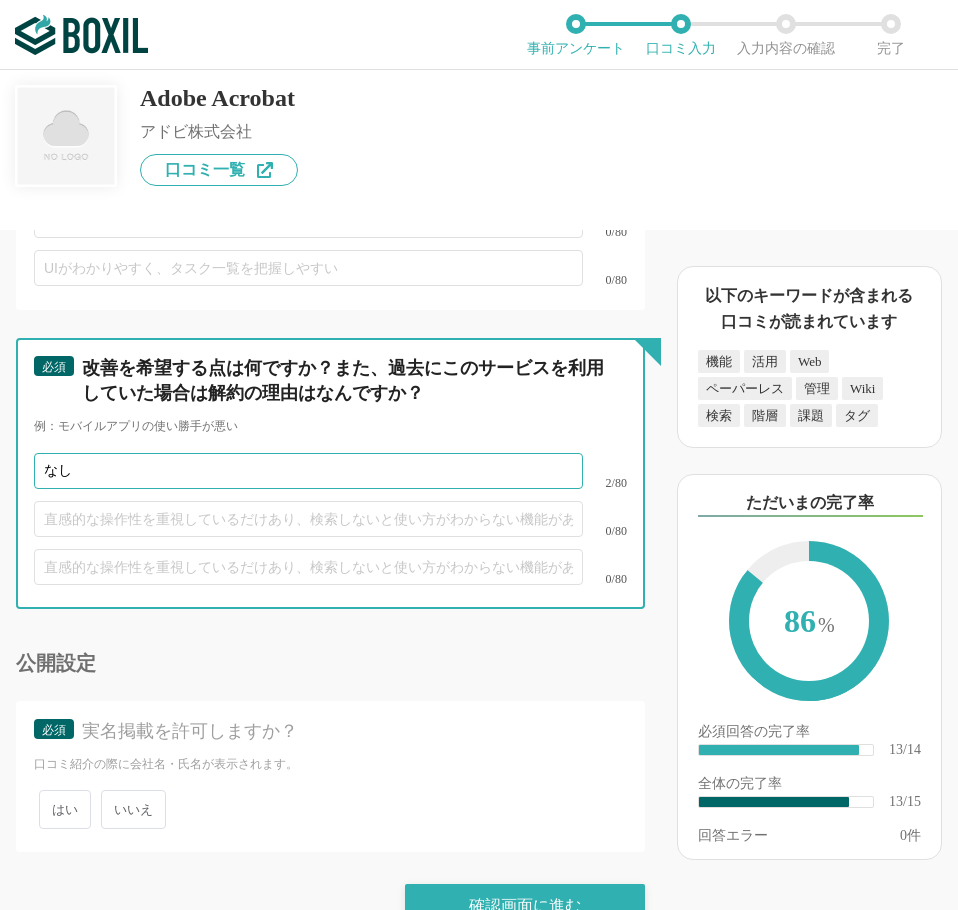 type on "なし" 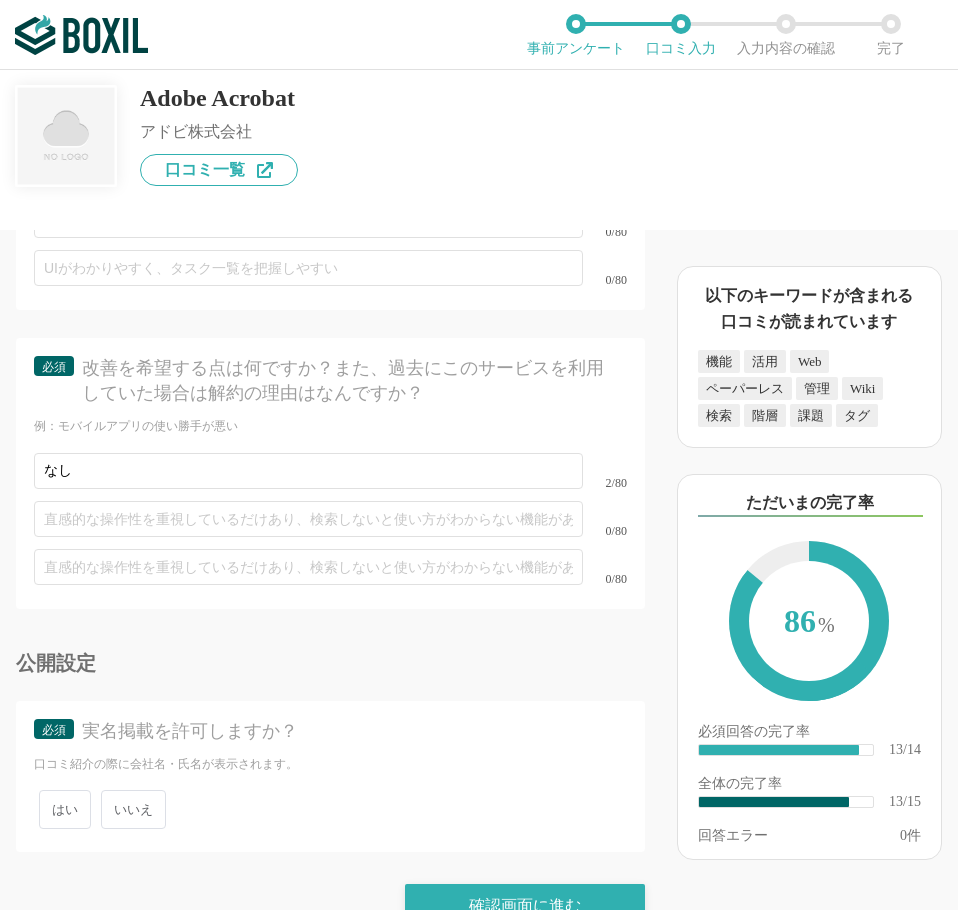 click on "いいえ" at bounding box center [133, 809] 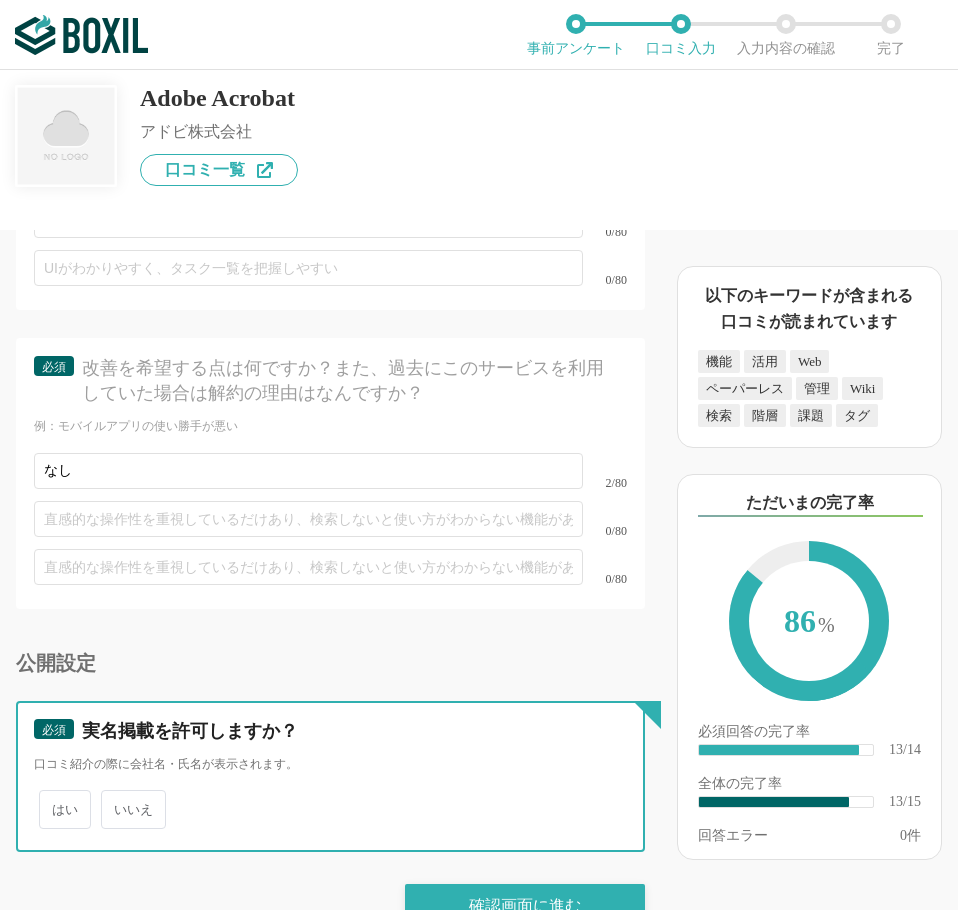 click on "いいえ" at bounding box center (112, 799) 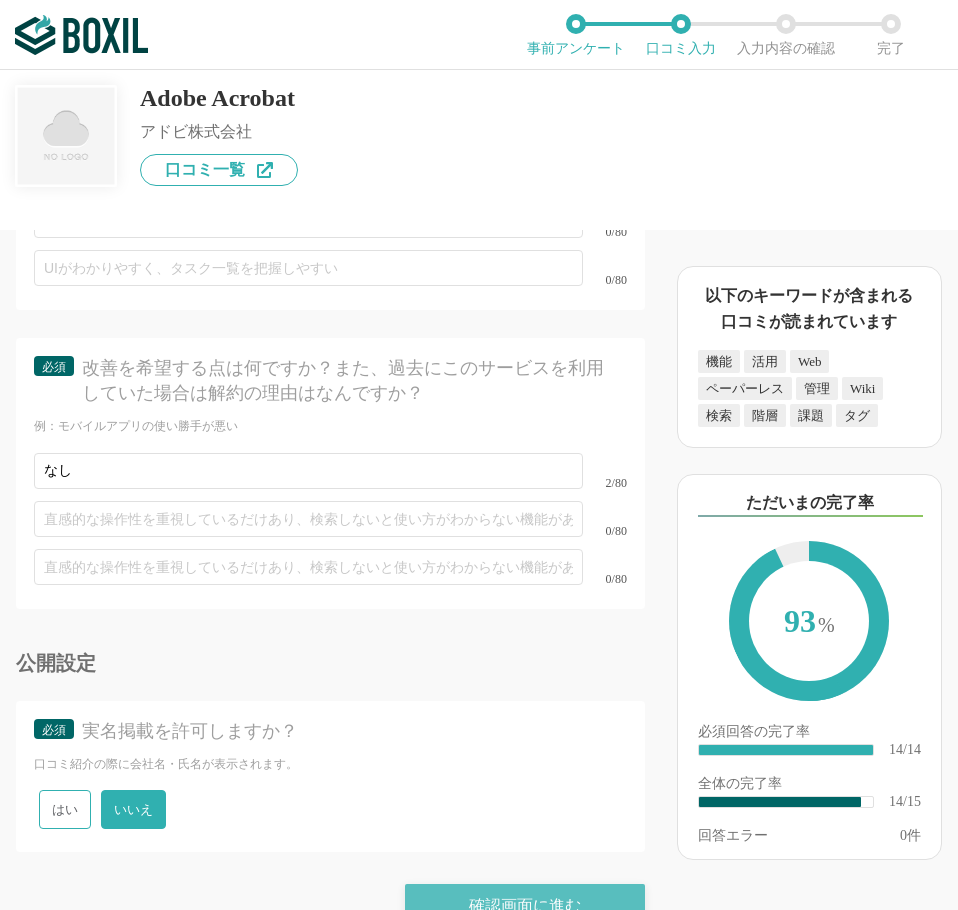 click on "確認画面に進む" at bounding box center (525, 906) 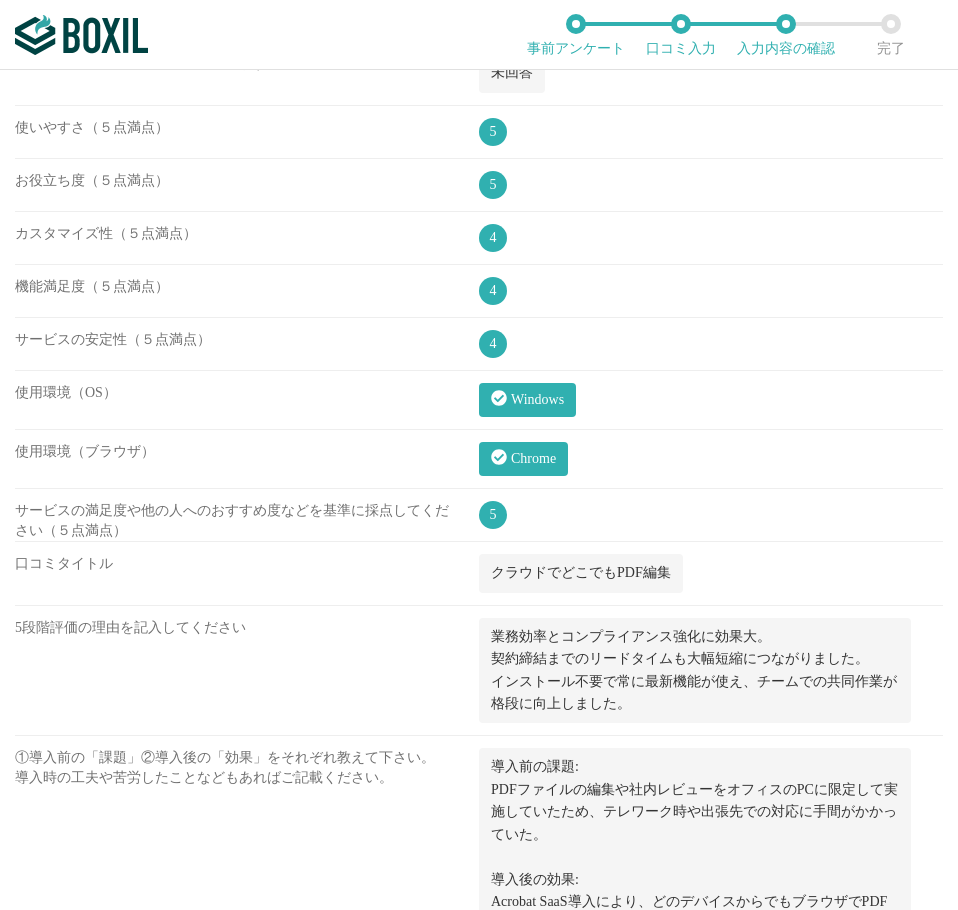 scroll, scrollTop: 1363, scrollLeft: 0, axis: vertical 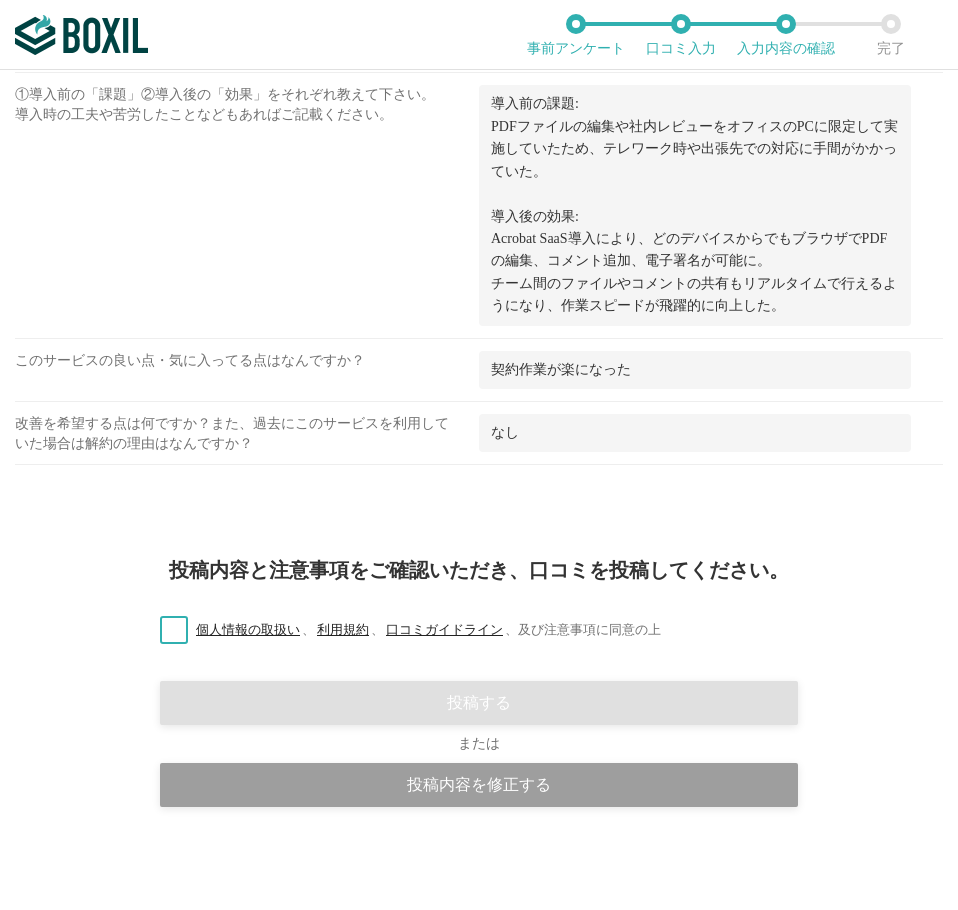 click on "個人情報の取扱い 、 利用規約 、 口コミガイドライン 、 及び注意事項に同意の上" at bounding box center [402, 630] 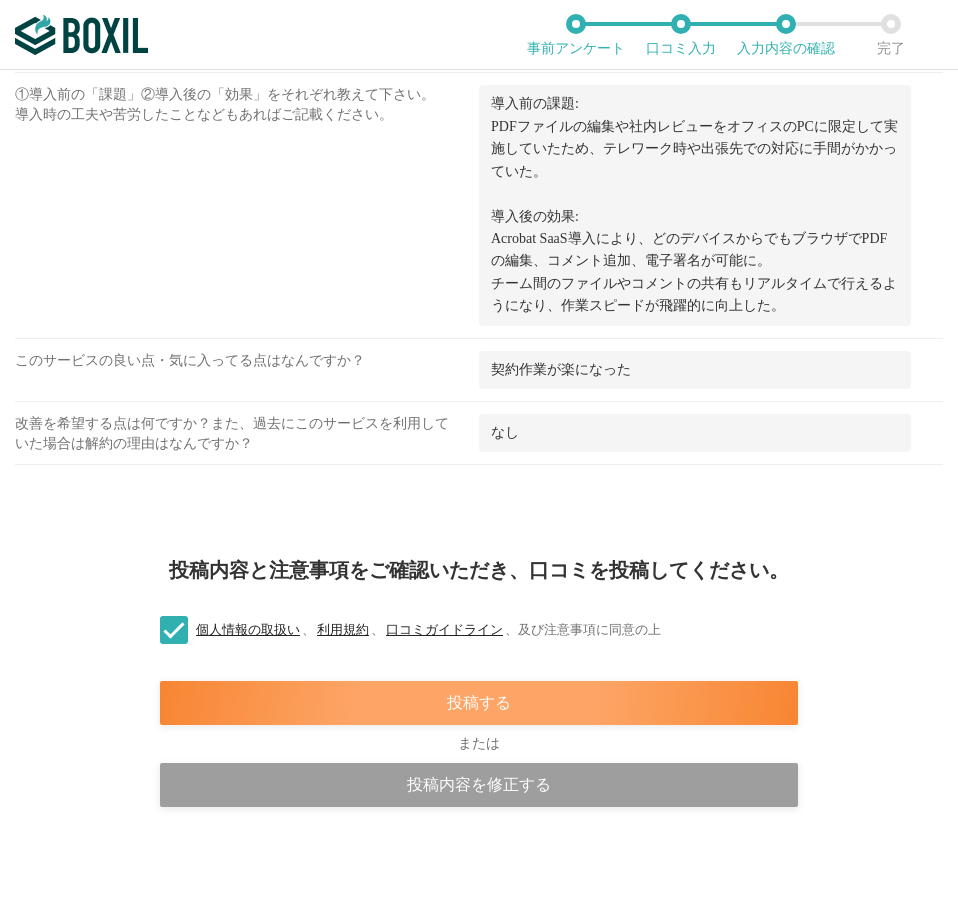 click on "投稿する" at bounding box center (479, 703) 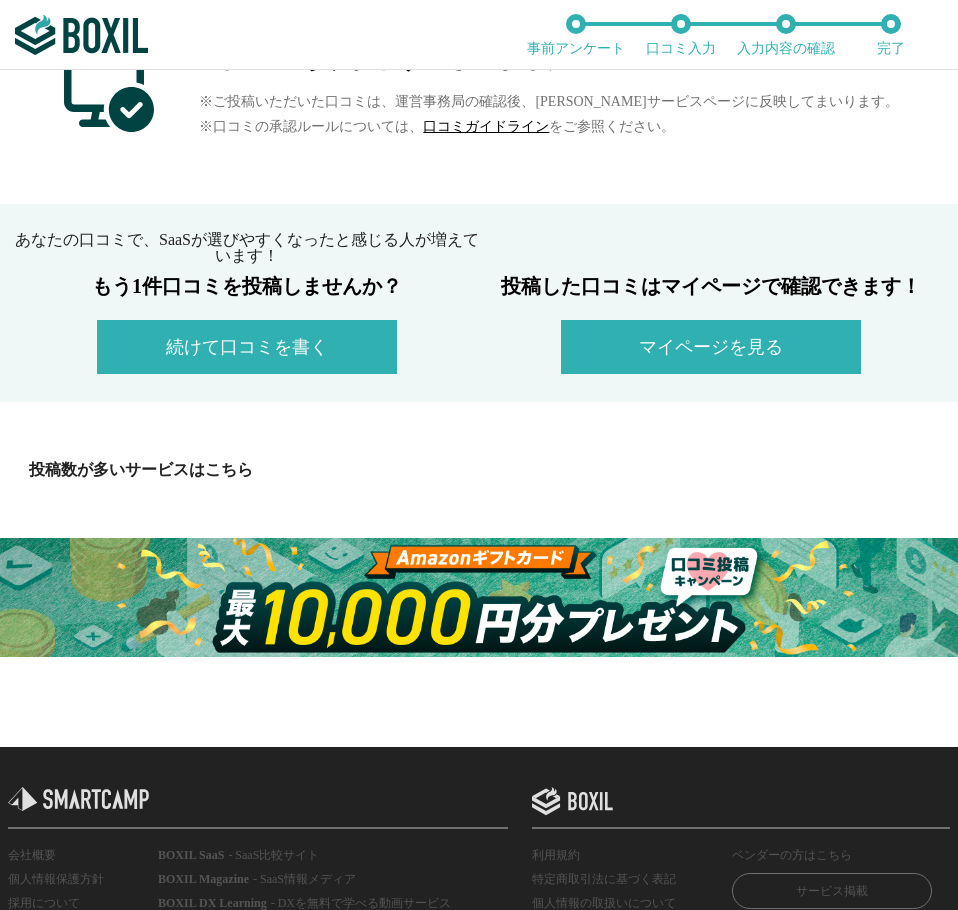 scroll, scrollTop: 100, scrollLeft: 0, axis: vertical 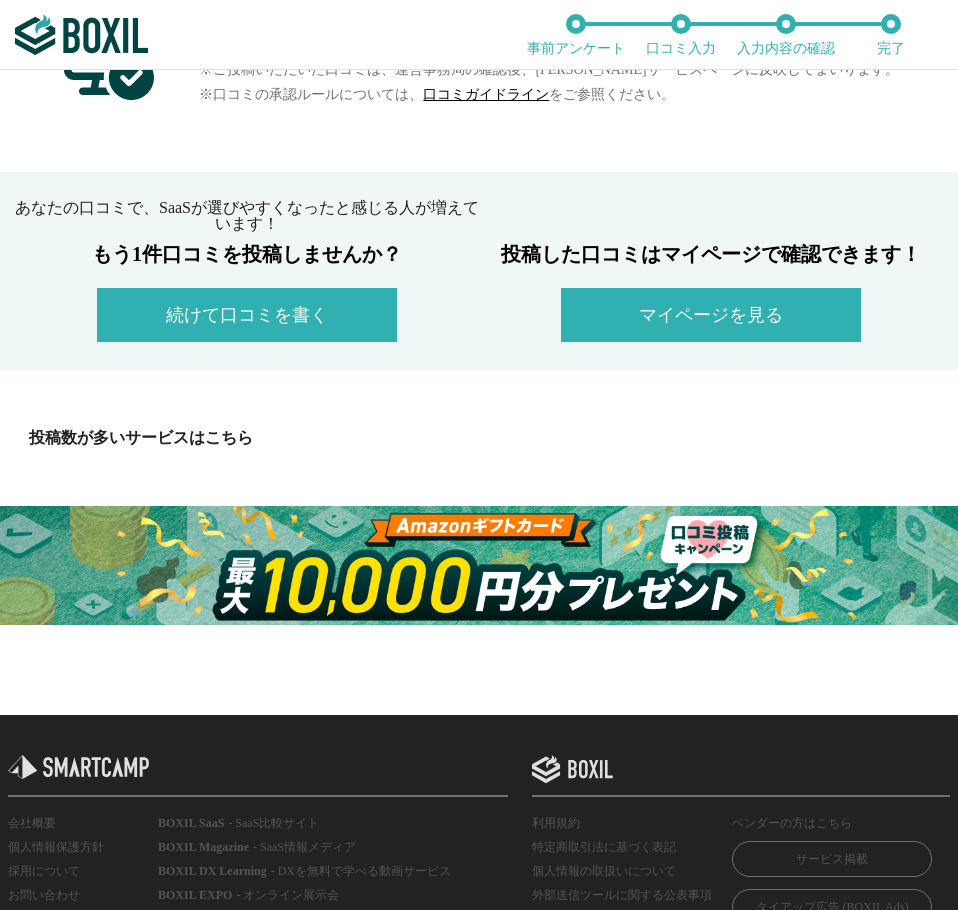 click at bounding box center (479, 565) 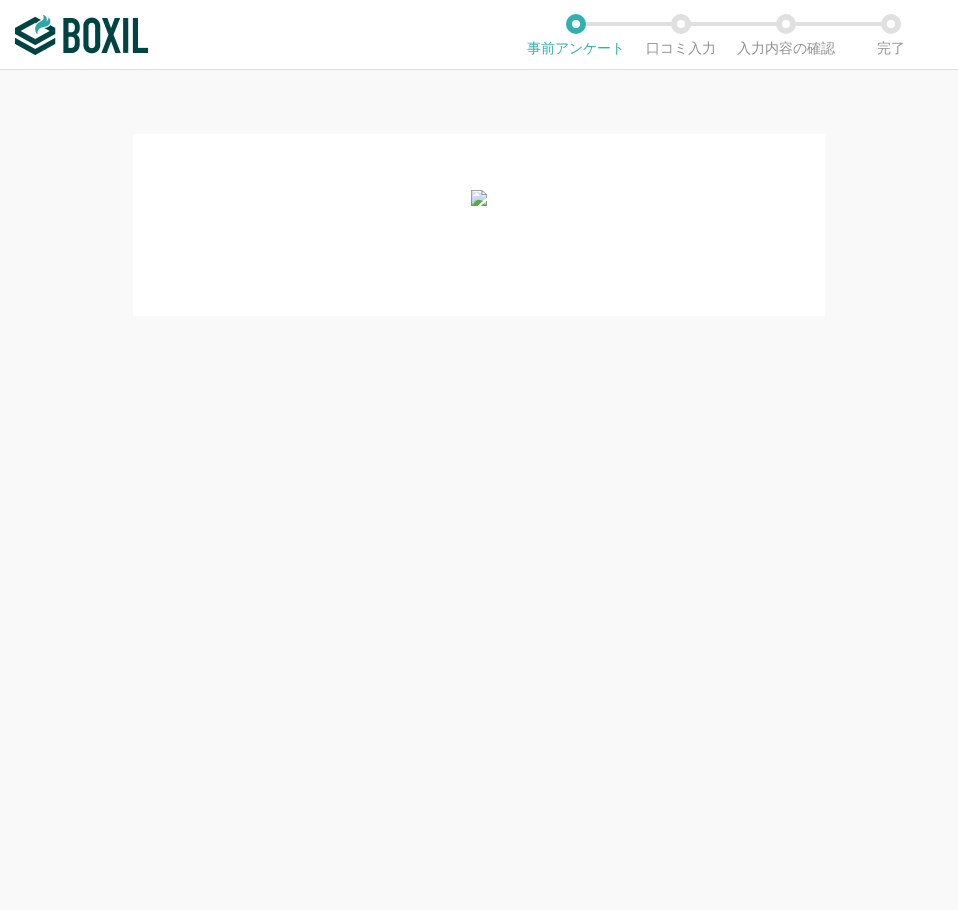 scroll, scrollTop: 0, scrollLeft: 0, axis: both 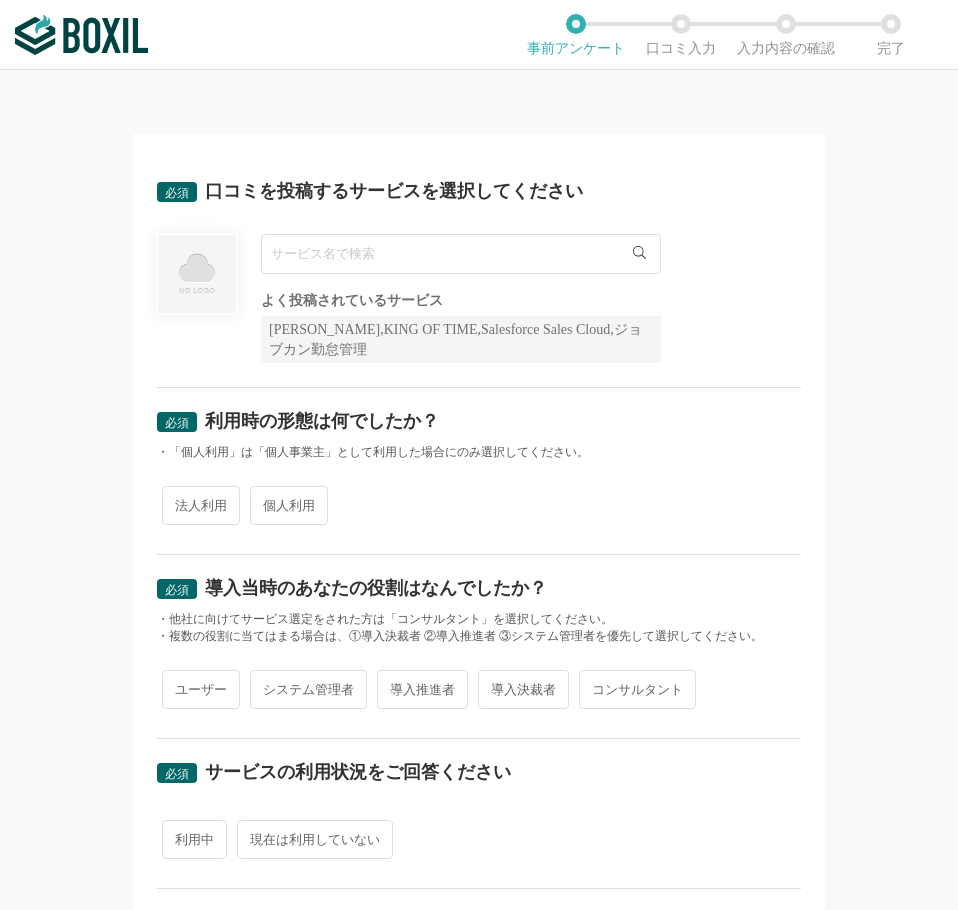 click at bounding box center [461, 254] 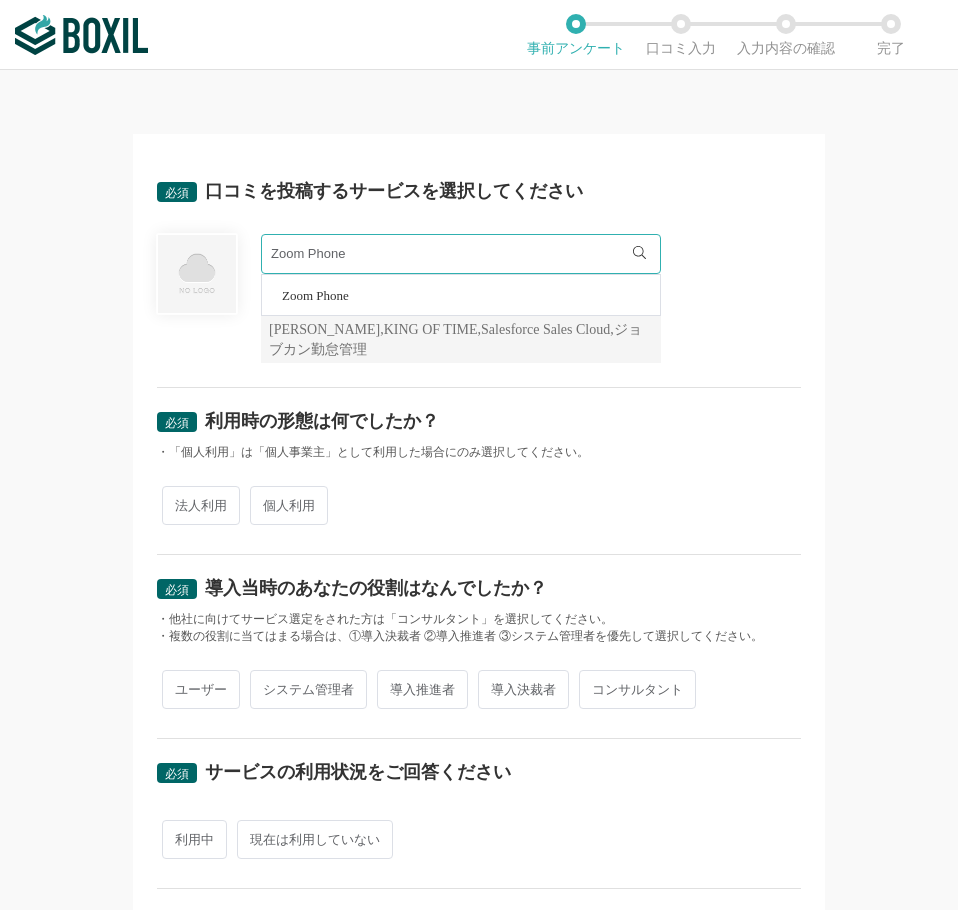 type on "Zoom Phone" 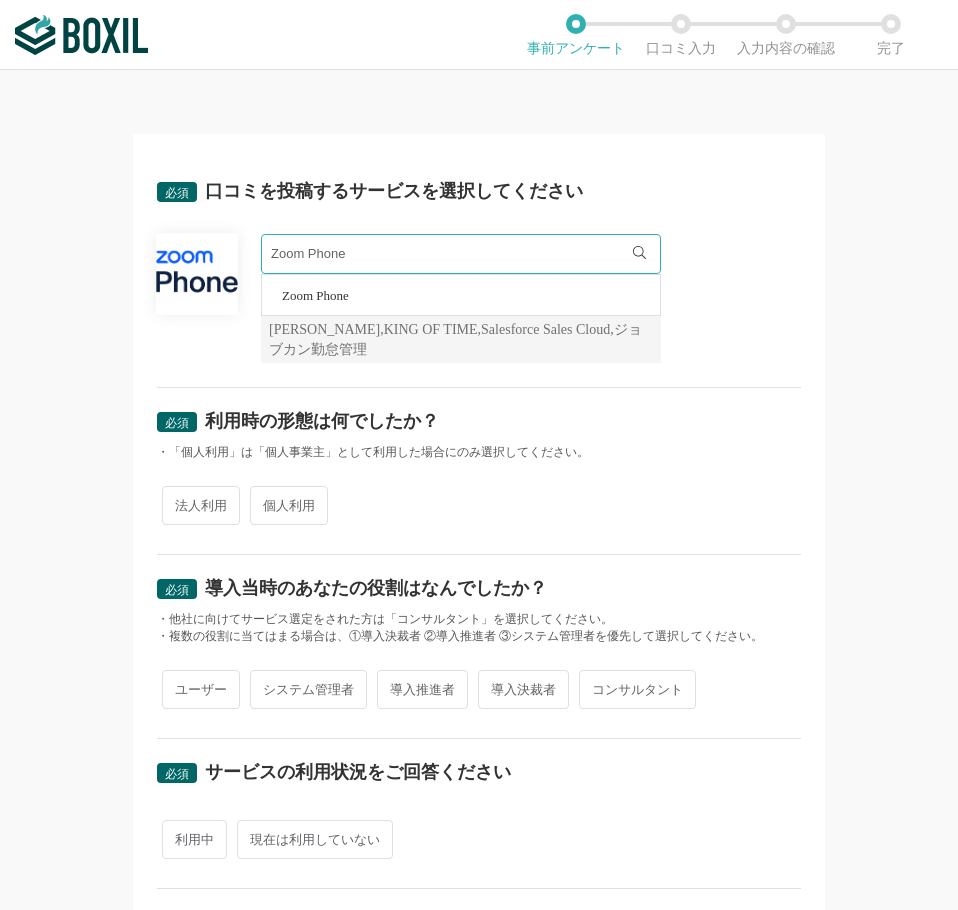 click on "法人利用" at bounding box center (201, 505) 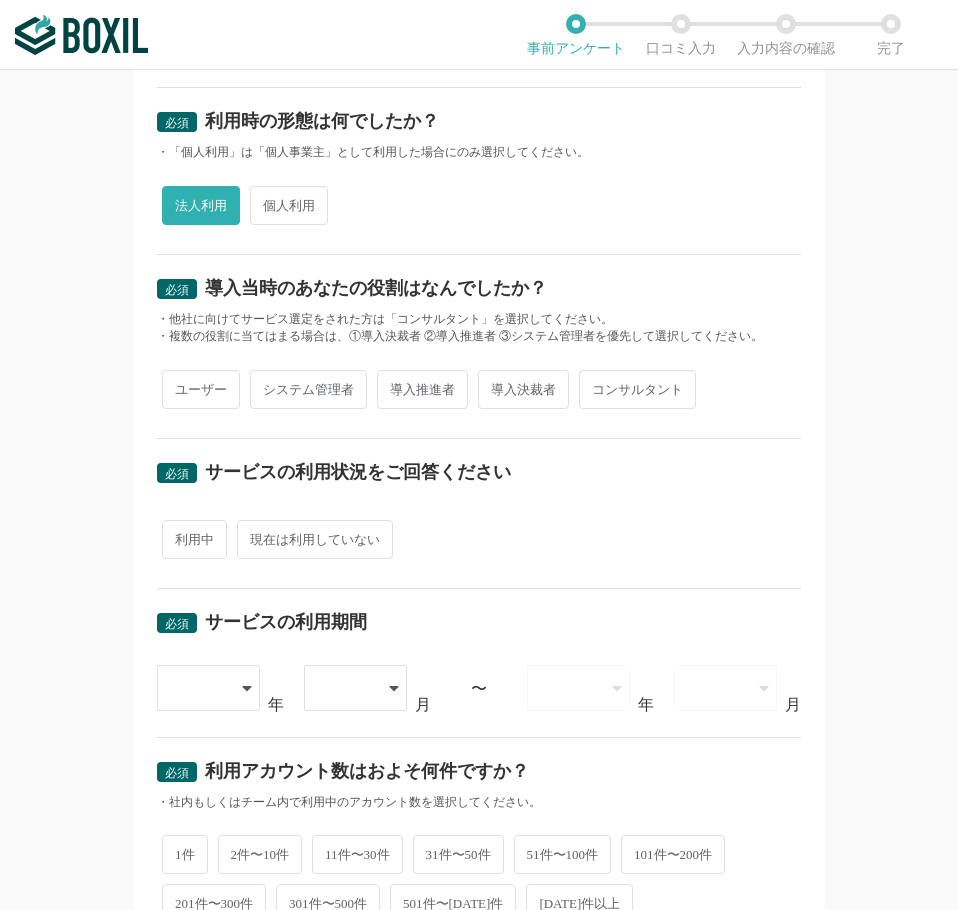 click on "ユーザー" at bounding box center (201, 389) 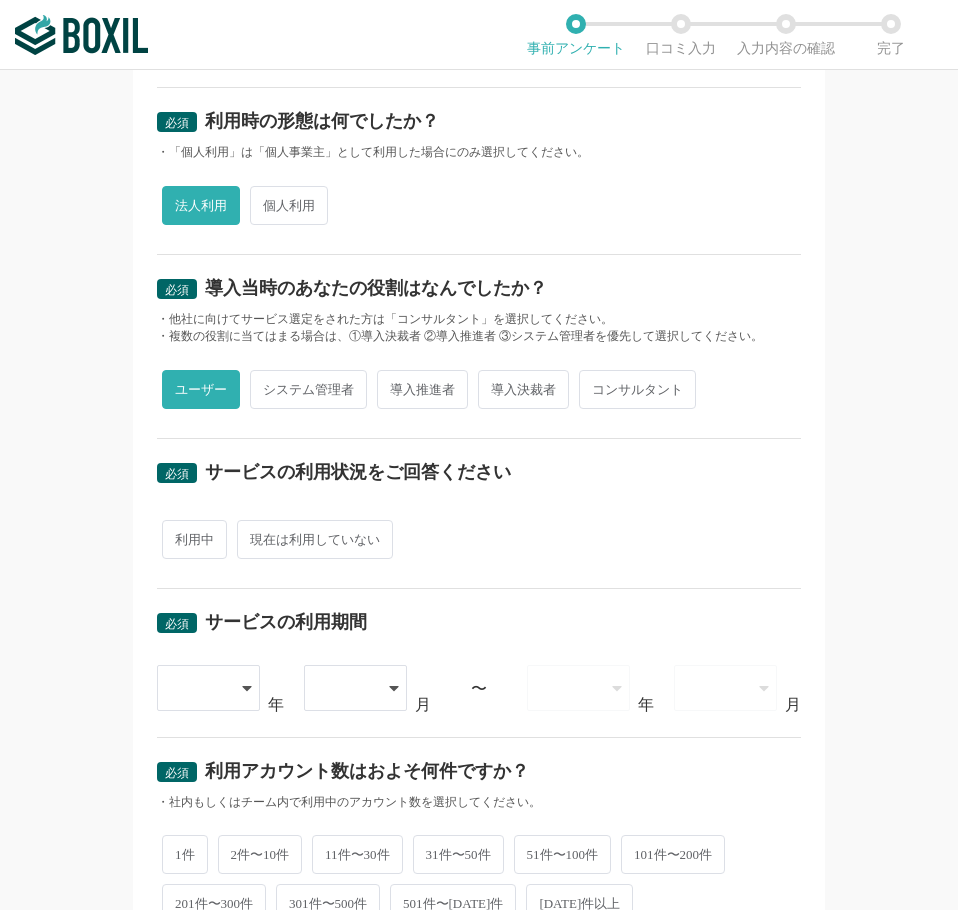 click on "利用中" at bounding box center (194, 539) 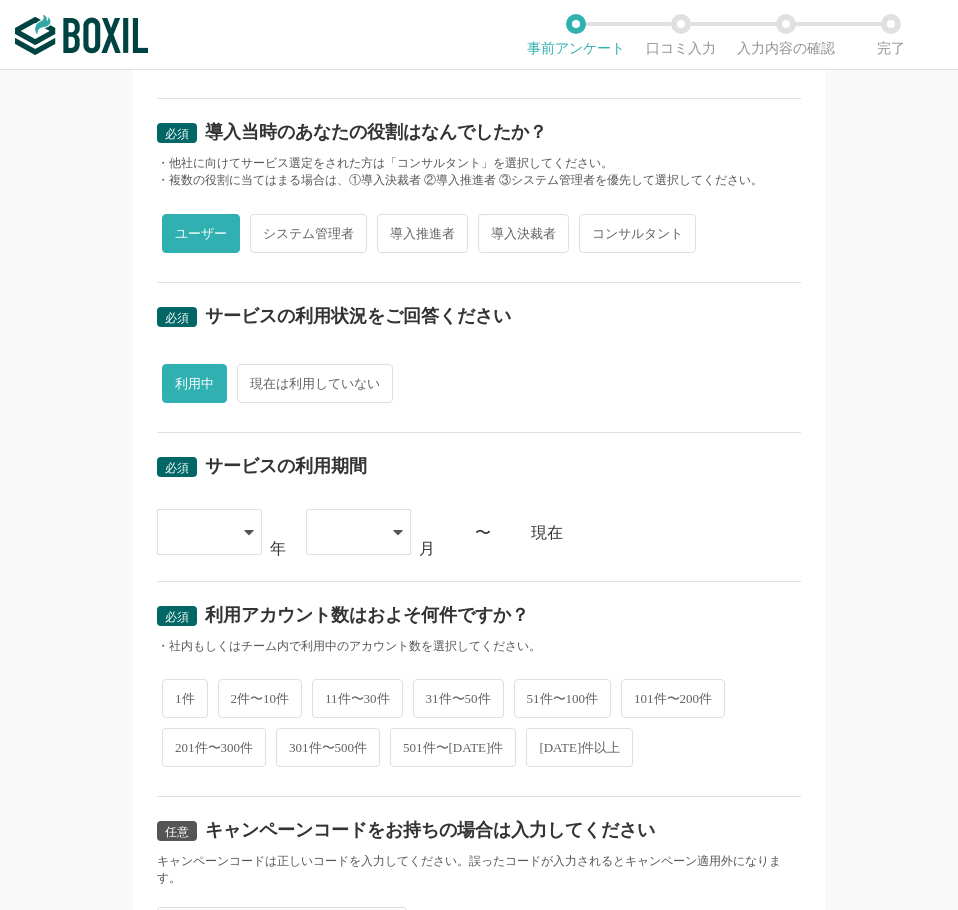 scroll, scrollTop: 600, scrollLeft: 0, axis: vertical 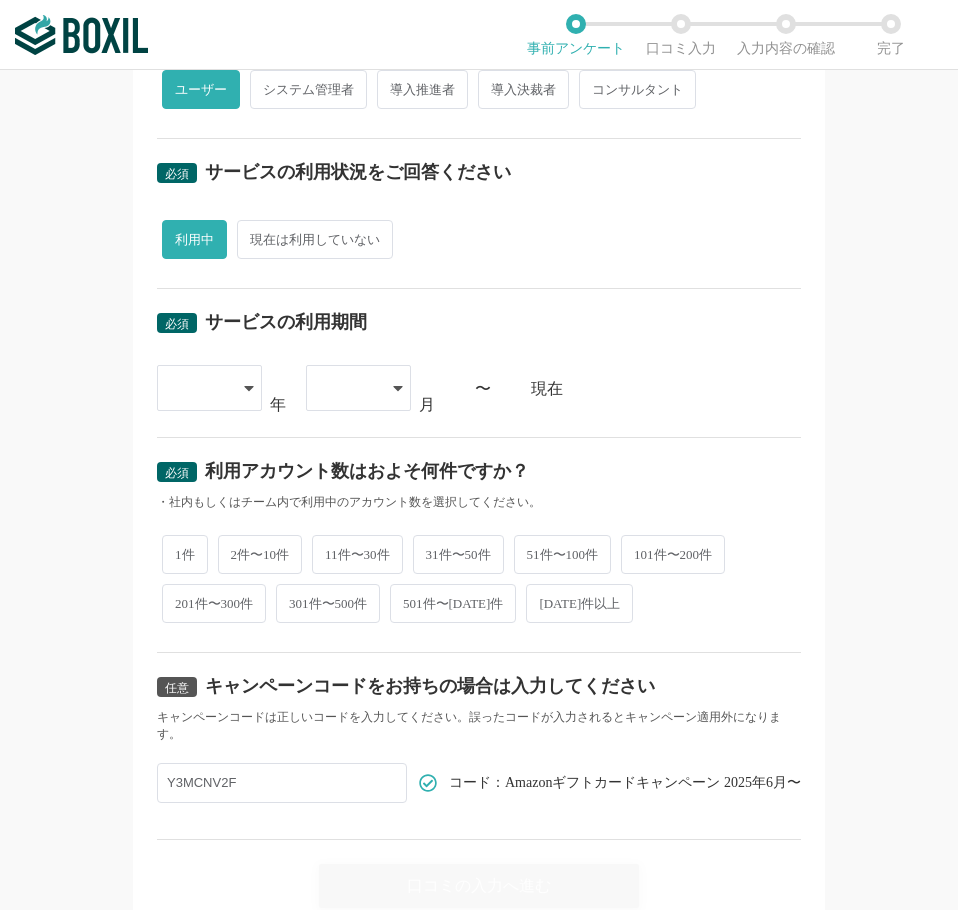 click at bounding box center [199, 388] 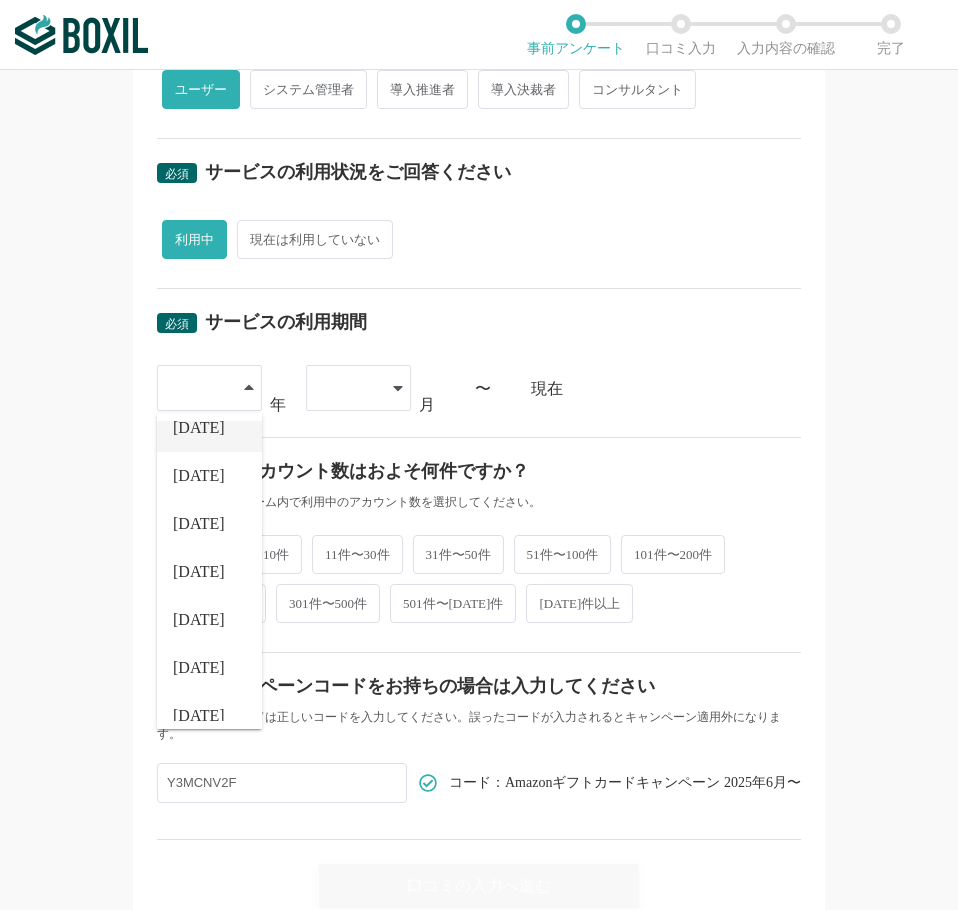 scroll, scrollTop: 228, scrollLeft: 0, axis: vertical 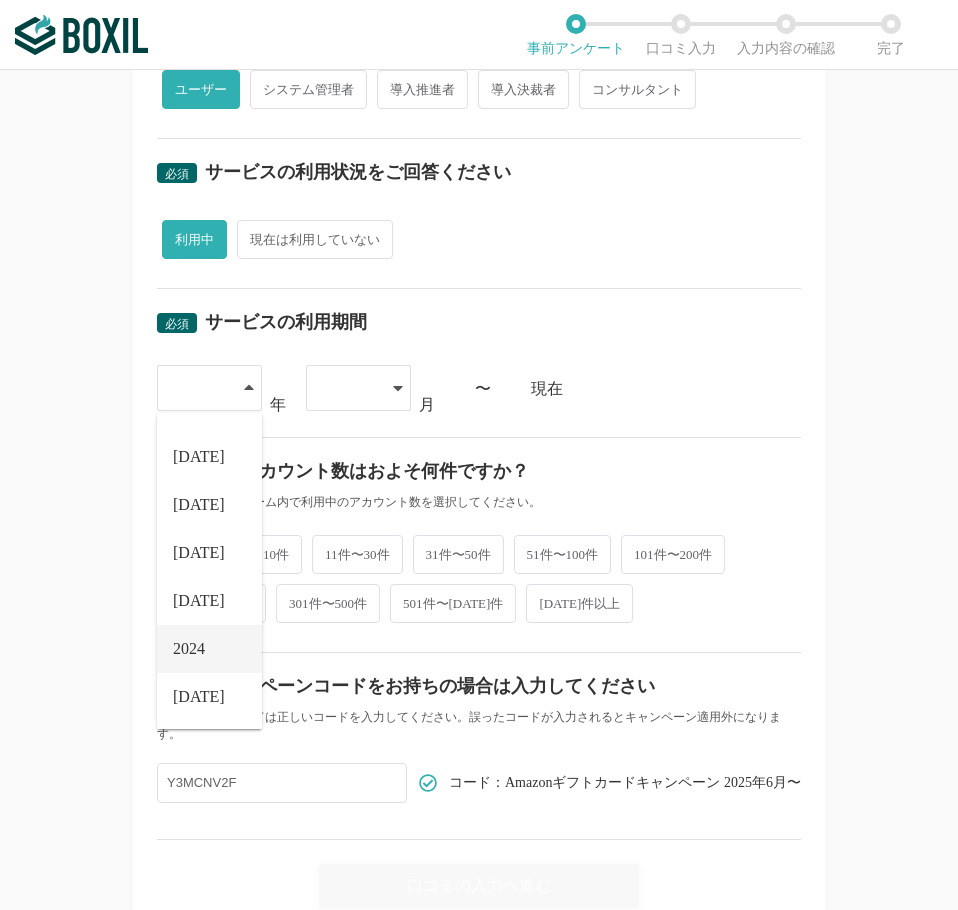 click on "2024" at bounding box center [209, 649] 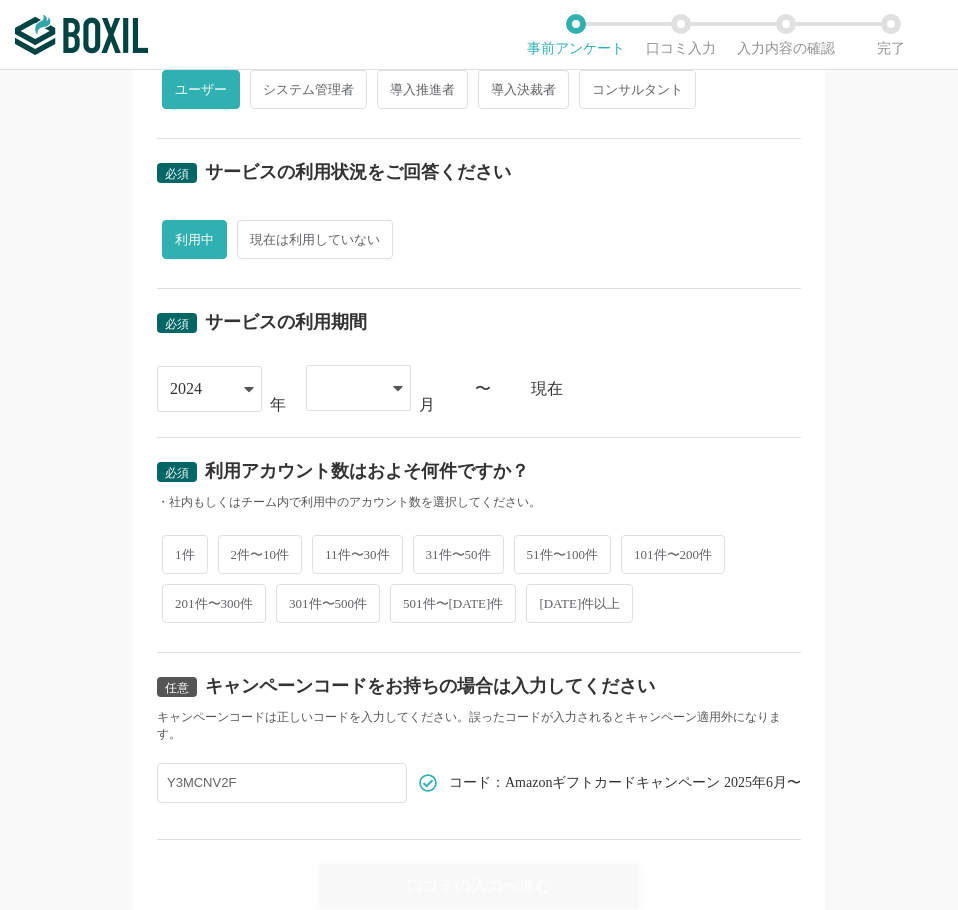 click at bounding box center [348, 388] 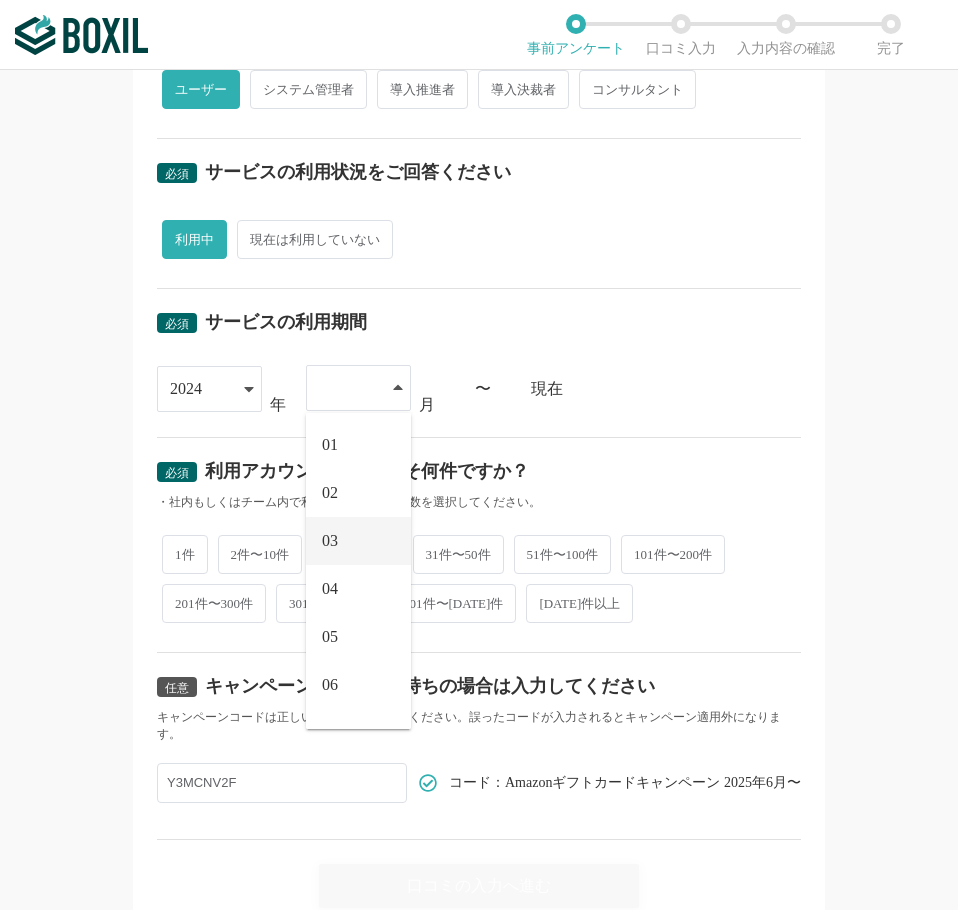 scroll, scrollTop: 100, scrollLeft: 0, axis: vertical 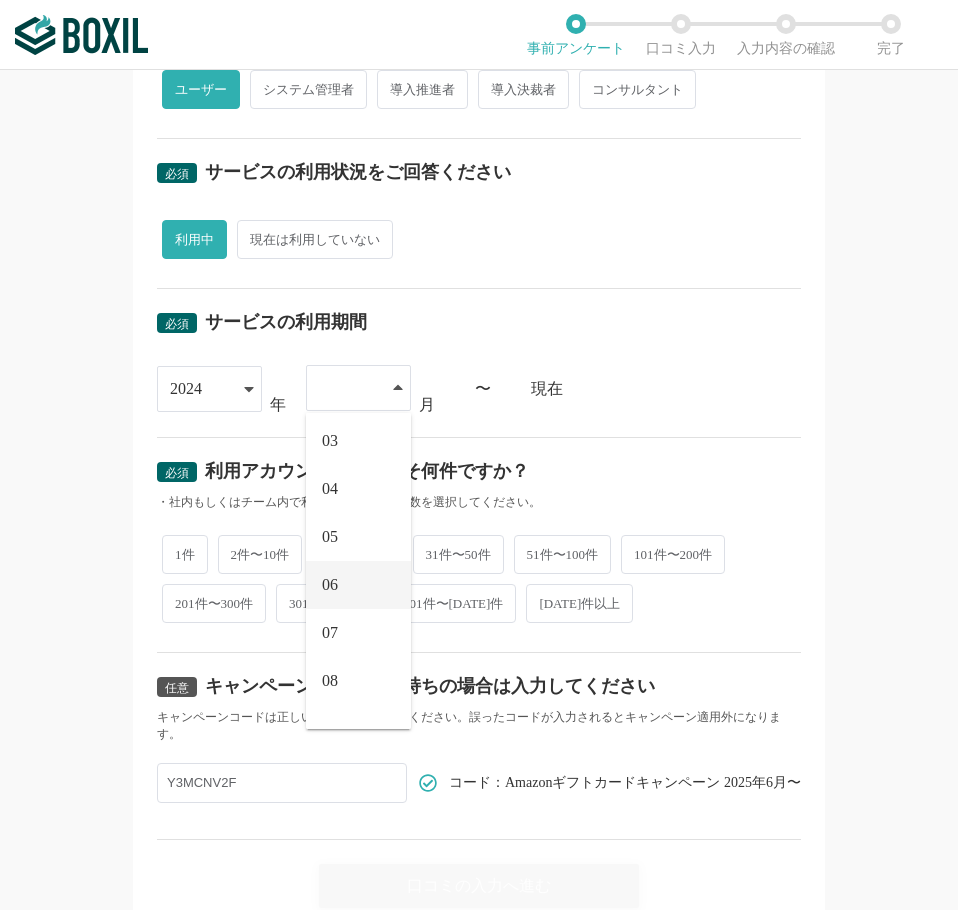 click on "06" at bounding box center (358, 585) 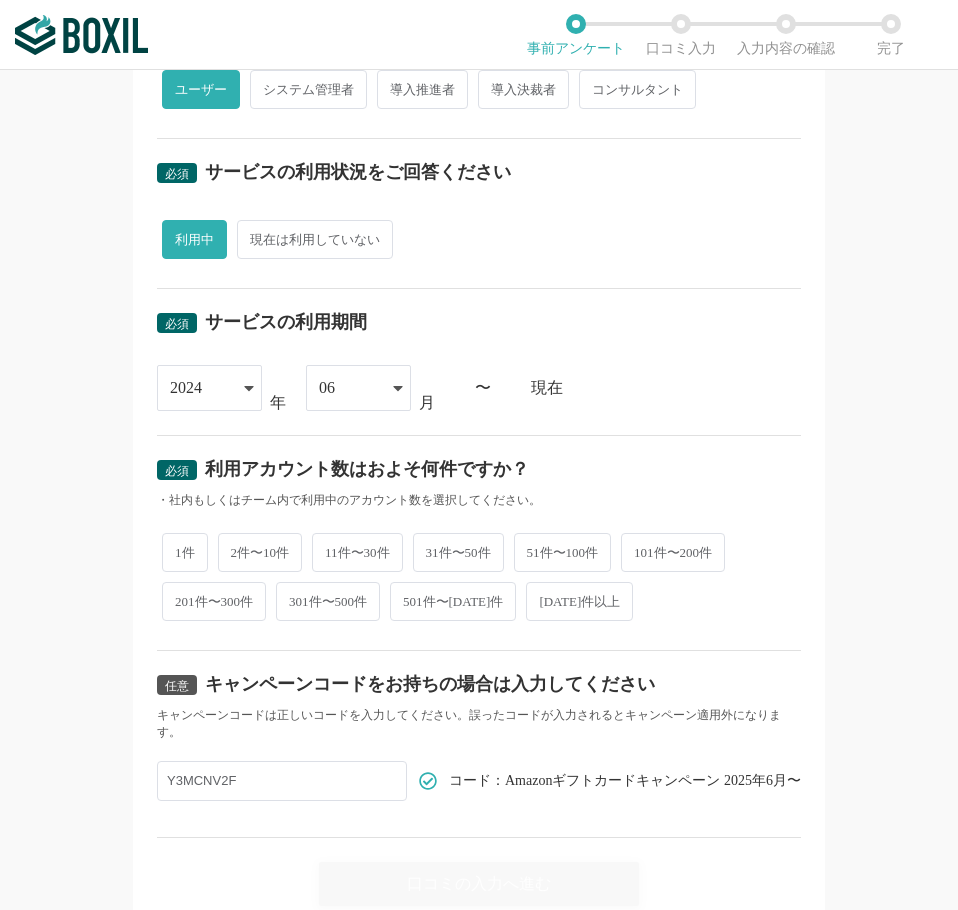 click on "2件〜10件" at bounding box center [260, 552] 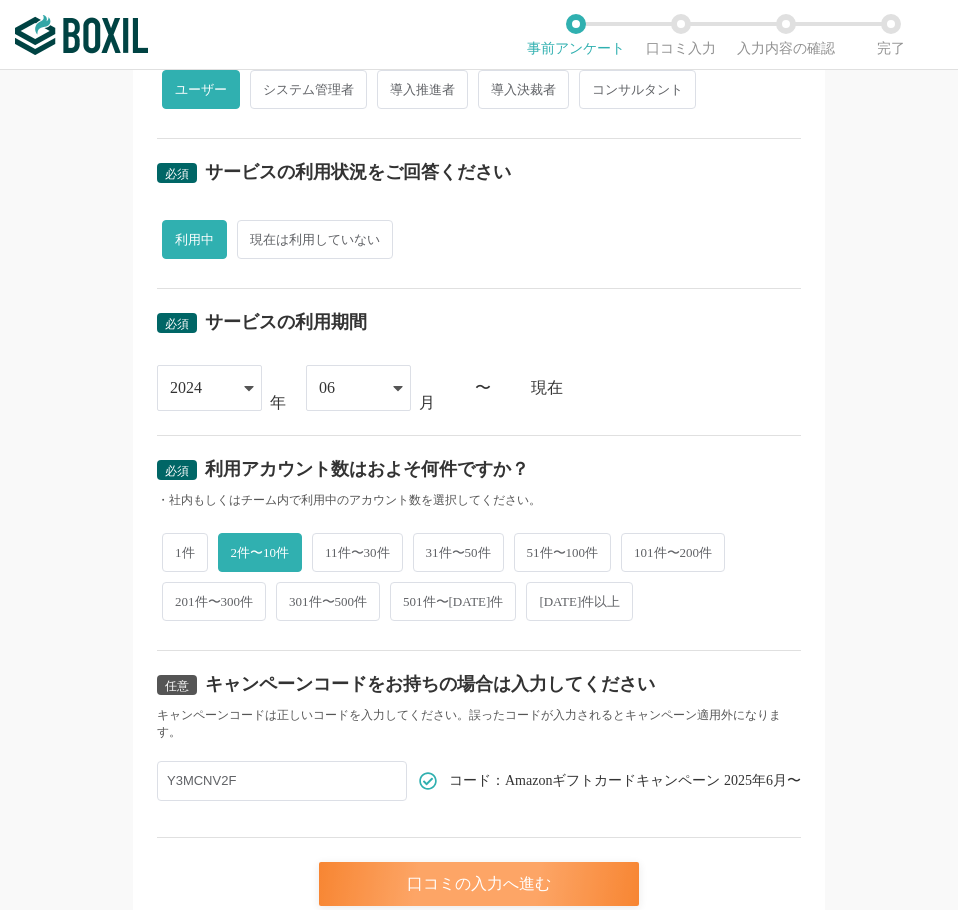 click on "口コミの入力へ進む" at bounding box center [479, 884] 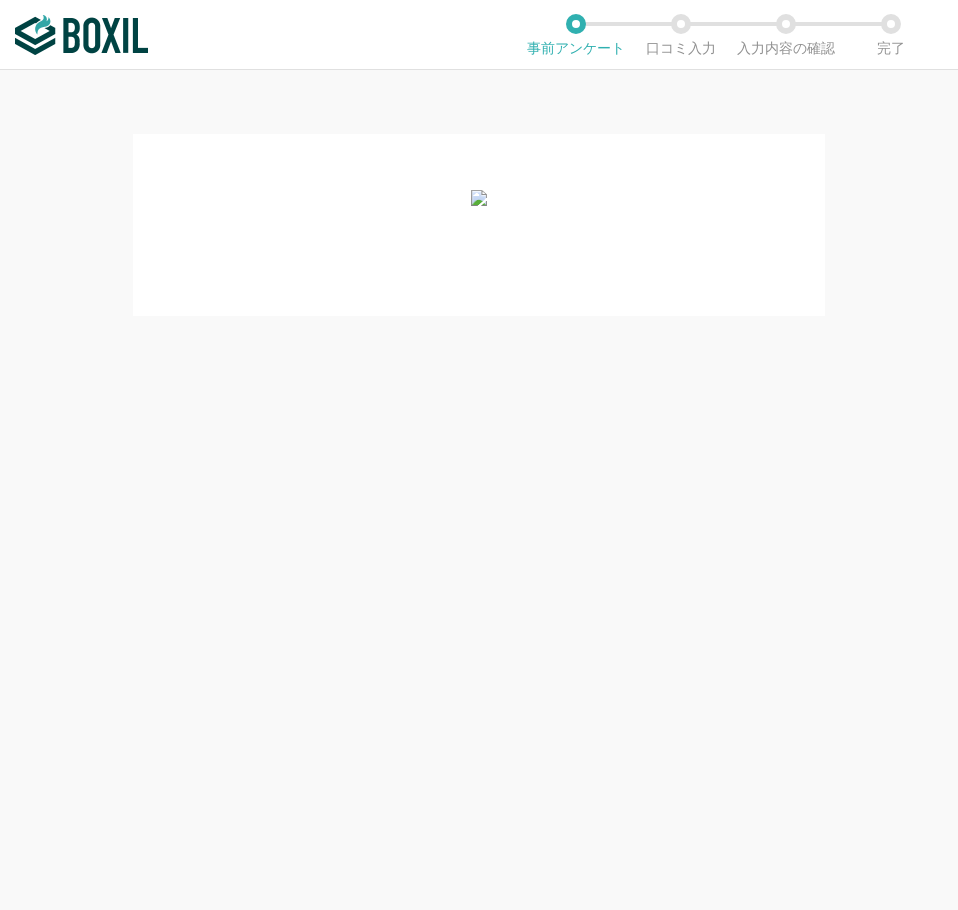 scroll, scrollTop: 0, scrollLeft: 0, axis: both 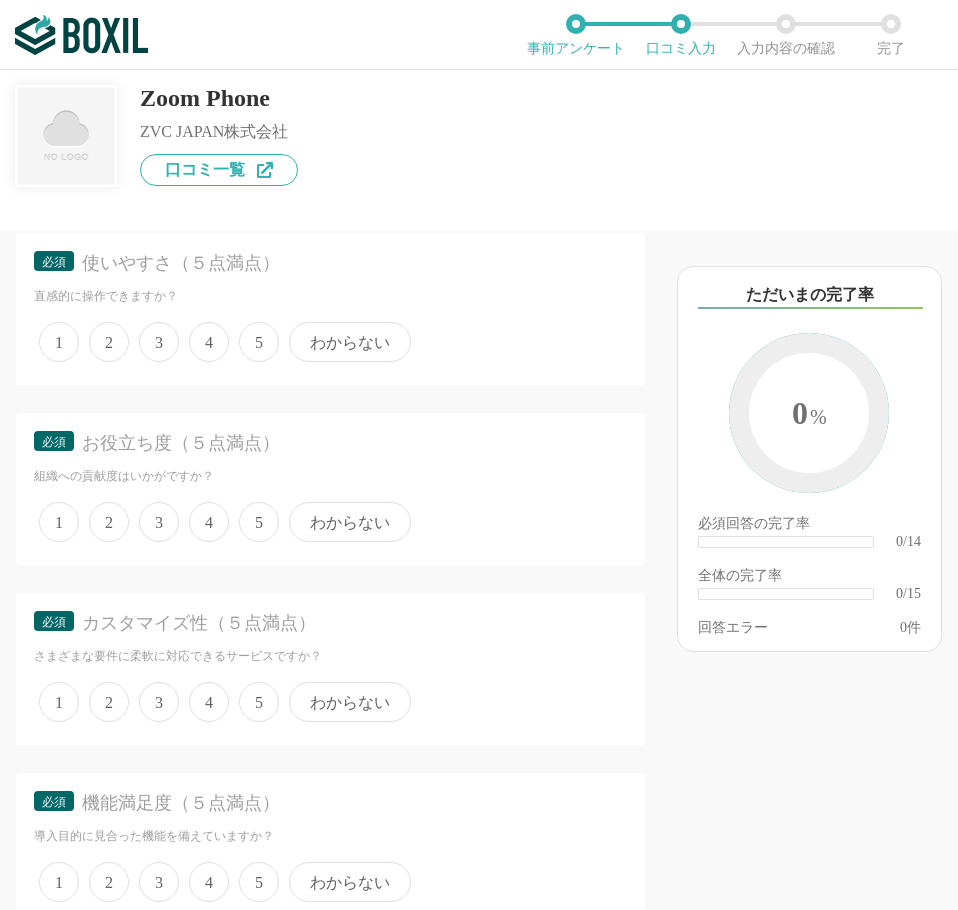 click on "4" at bounding box center [209, 342] 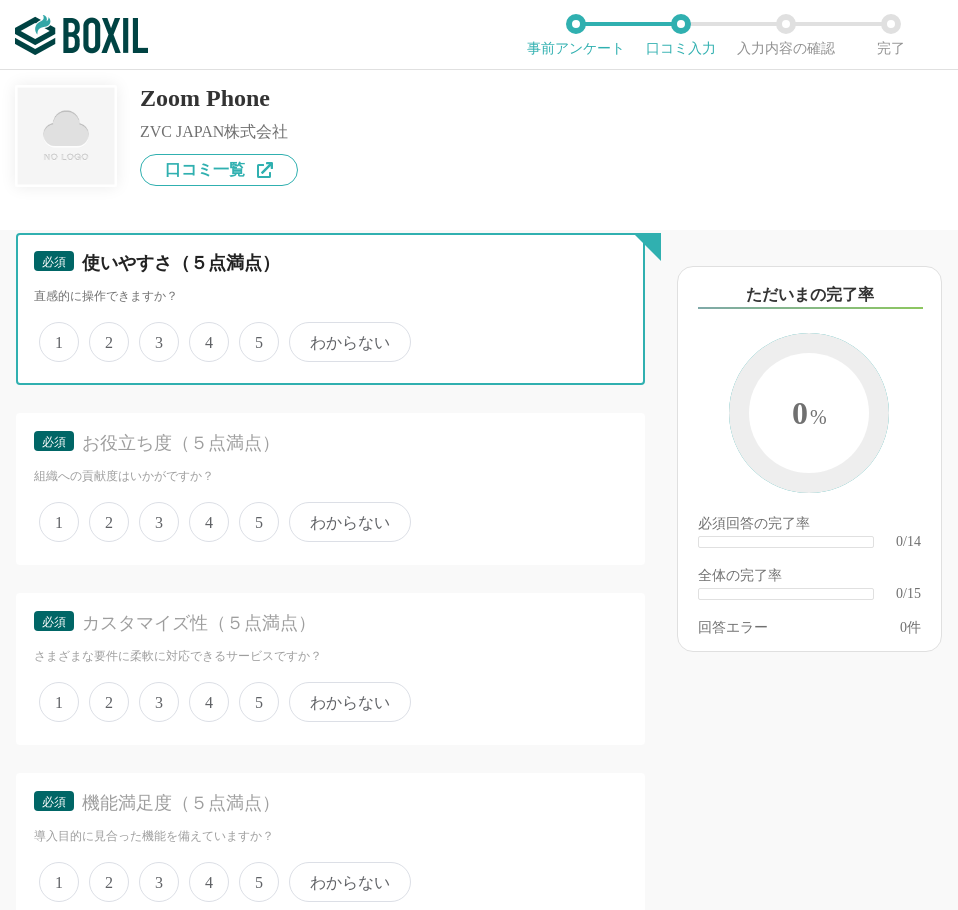 click on "4" at bounding box center (200, 331) 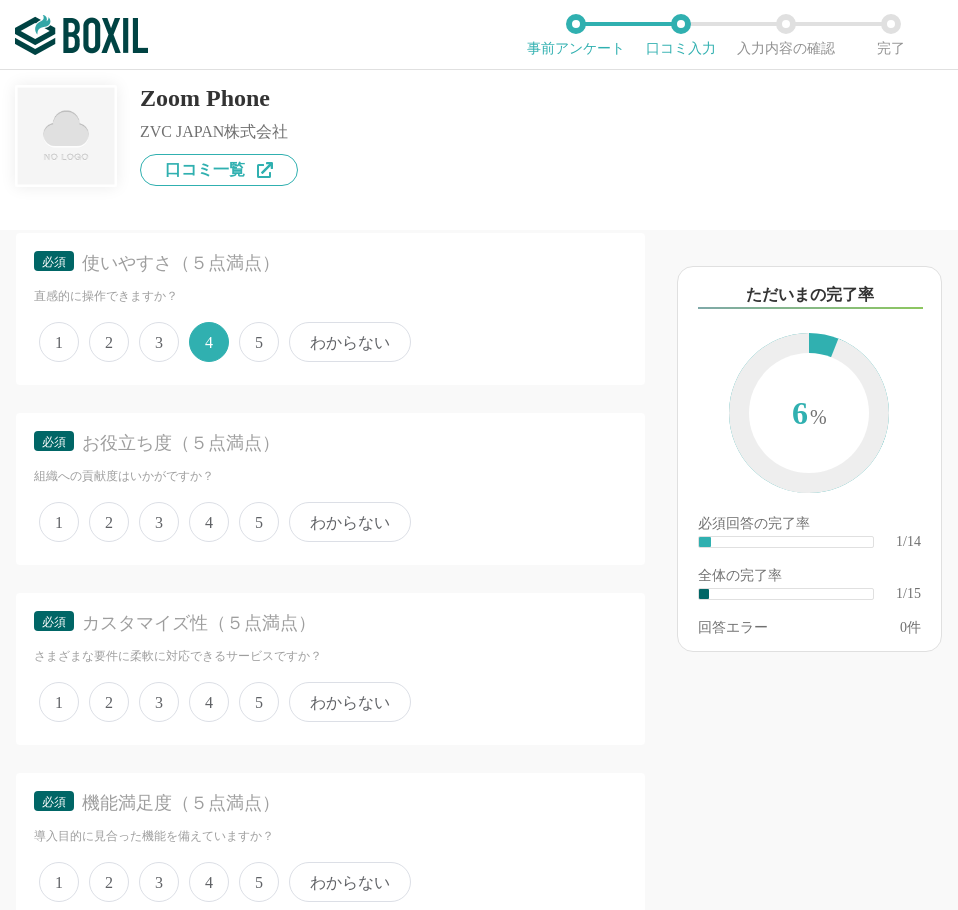click on "4" at bounding box center [209, 522] 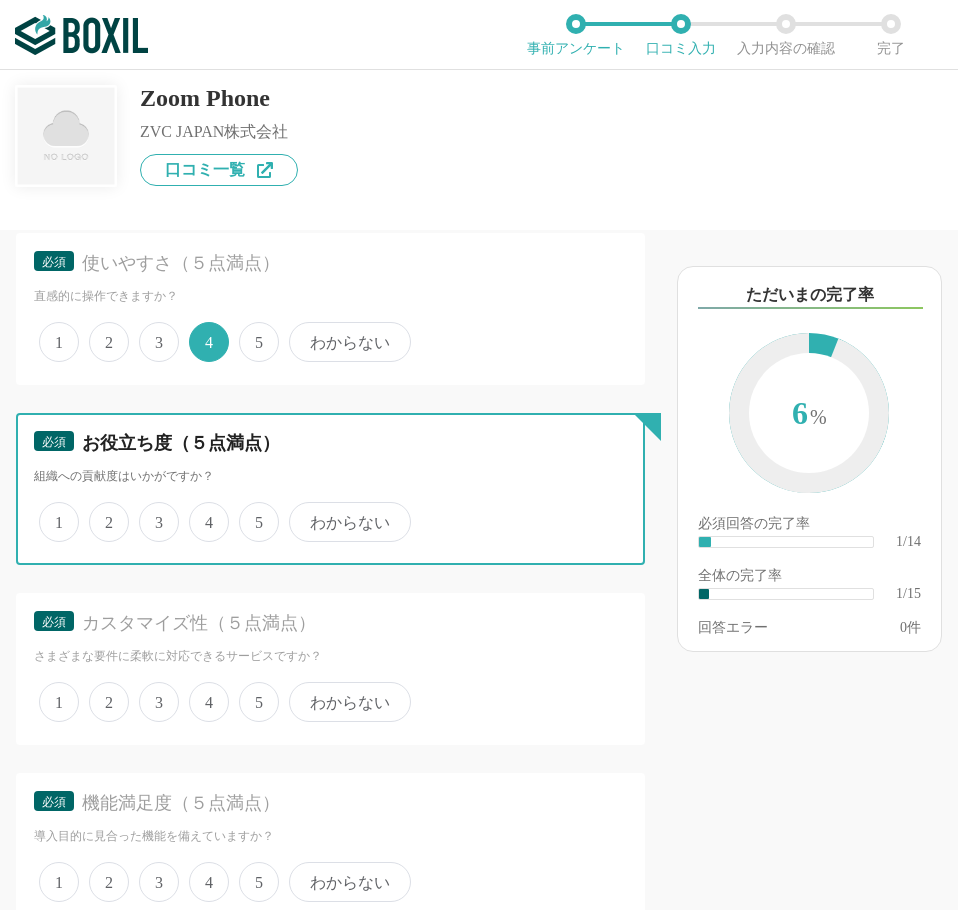 click on "4" at bounding box center (200, 511) 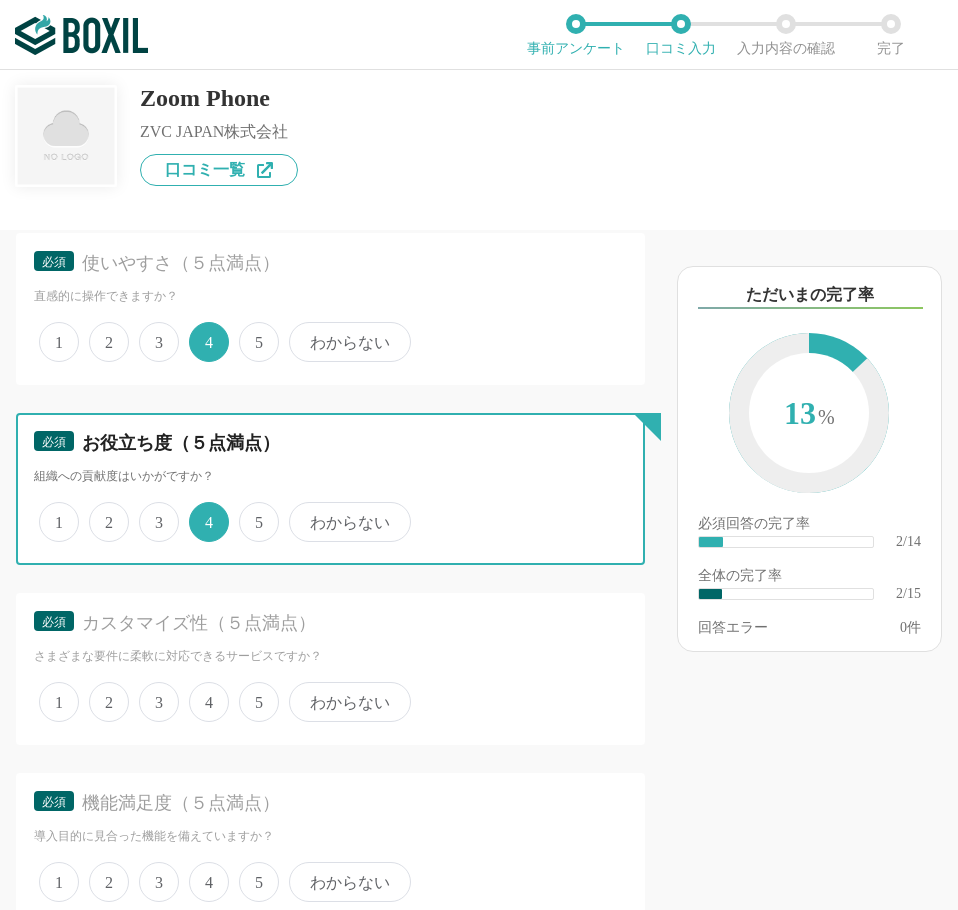 scroll, scrollTop: 600, scrollLeft: 0, axis: vertical 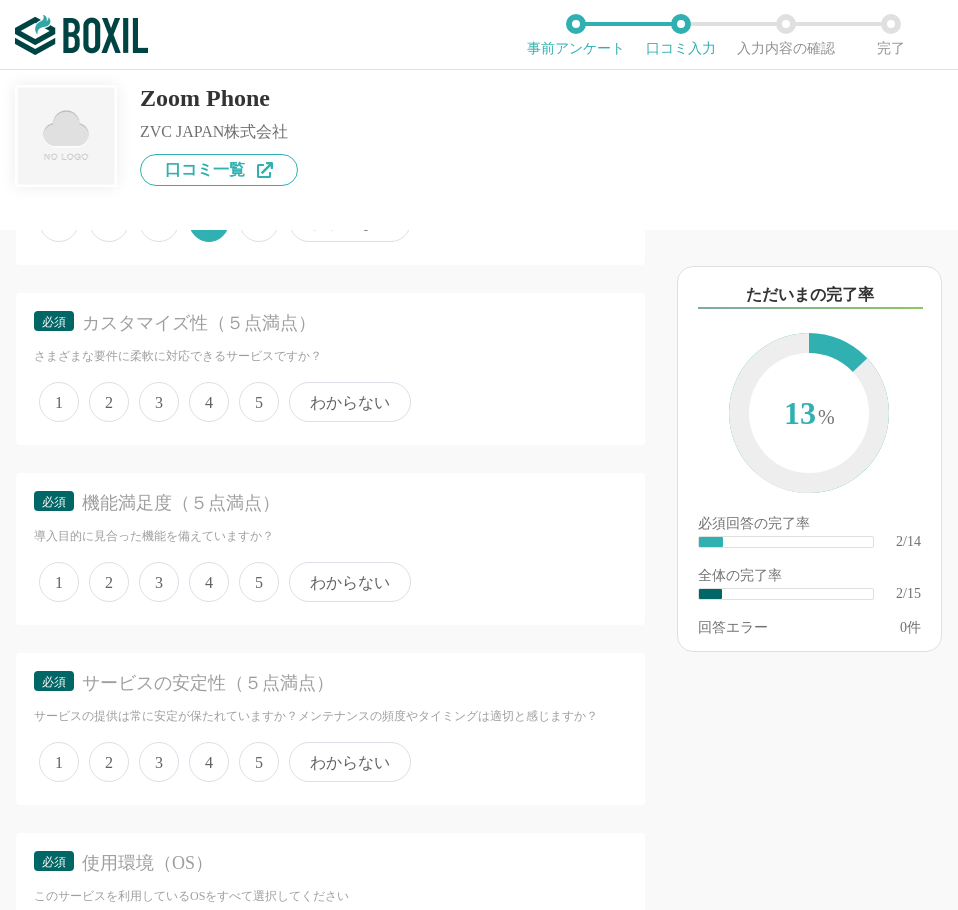 click on "5" at bounding box center [259, 402] 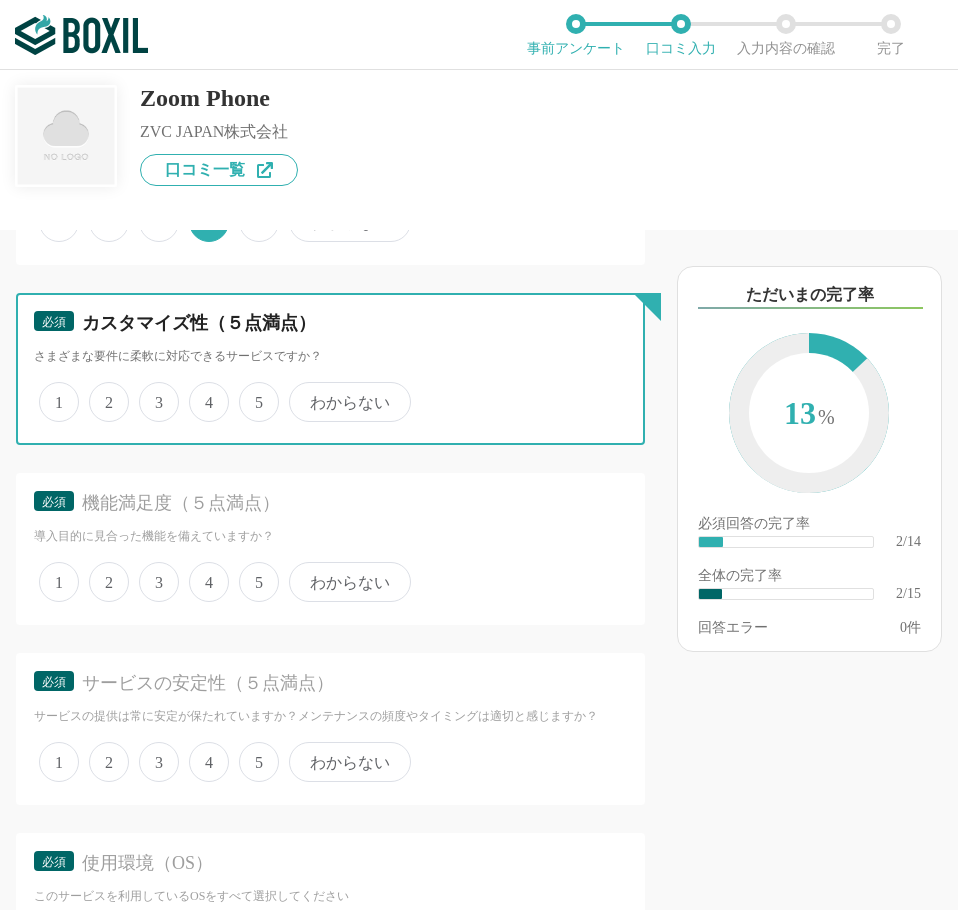 click on "5" at bounding box center (250, 391) 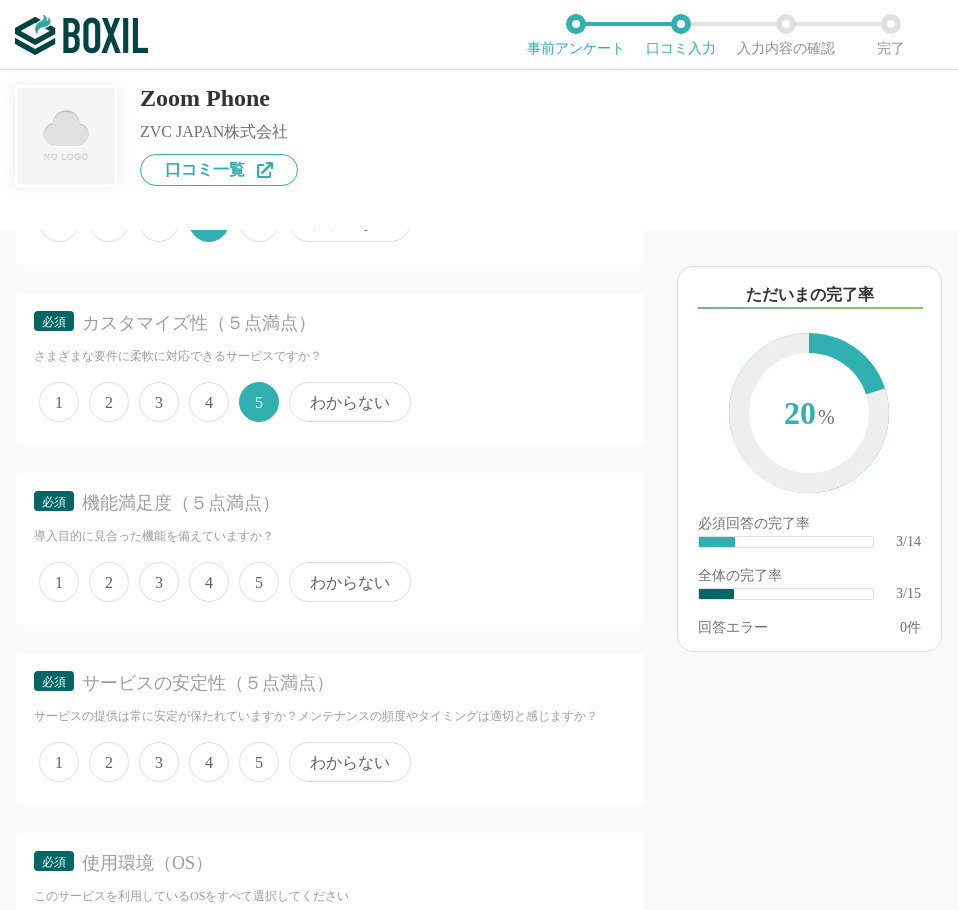 click on "4" at bounding box center (209, 582) 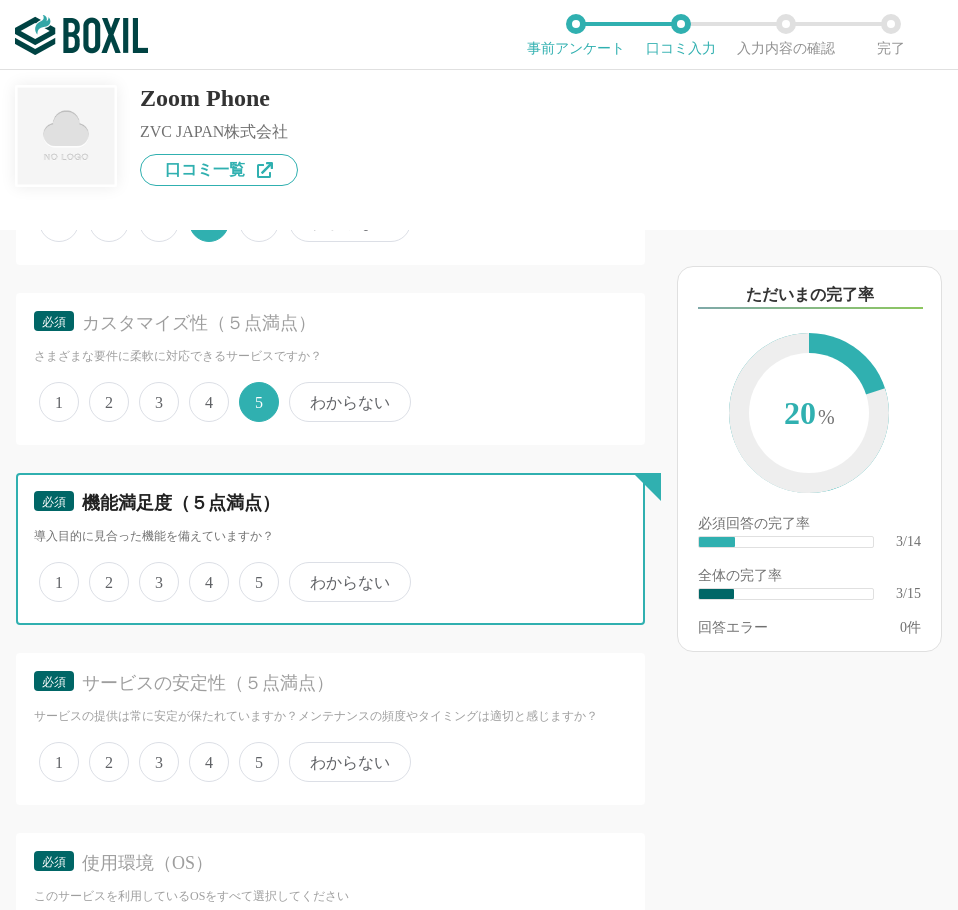click on "4" at bounding box center (200, 571) 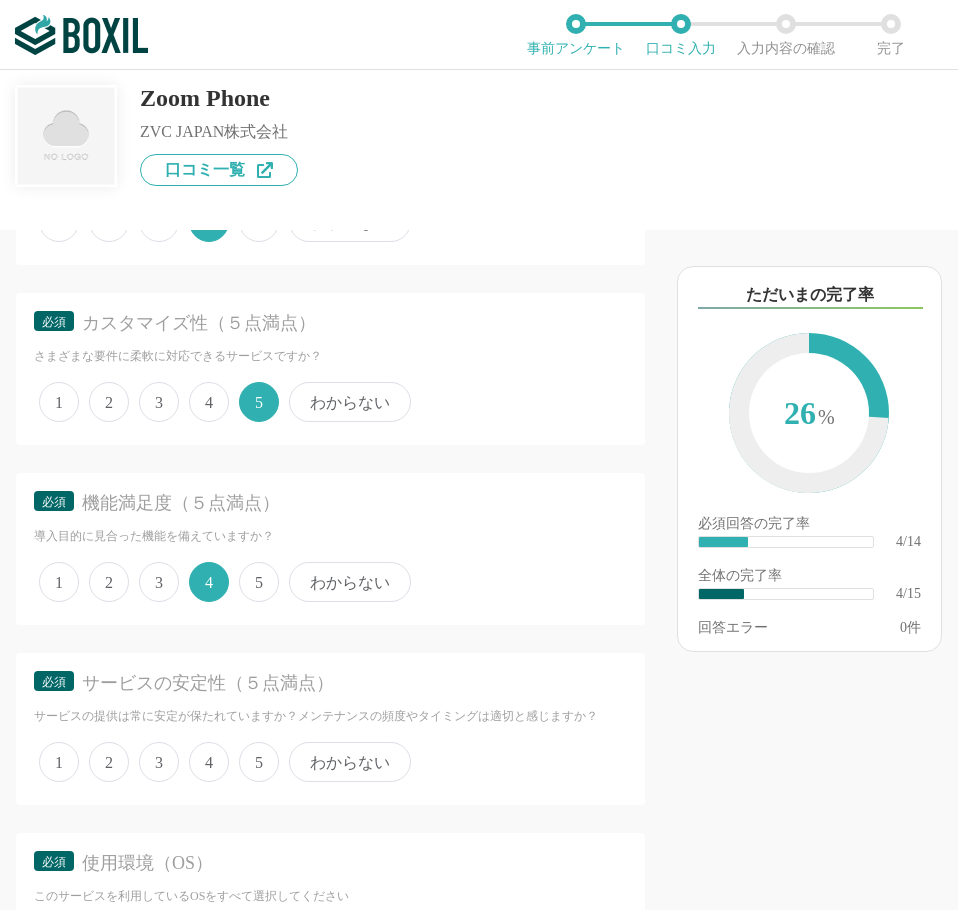 click on "1 2 3 4 5 わからない" at bounding box center (330, 762) 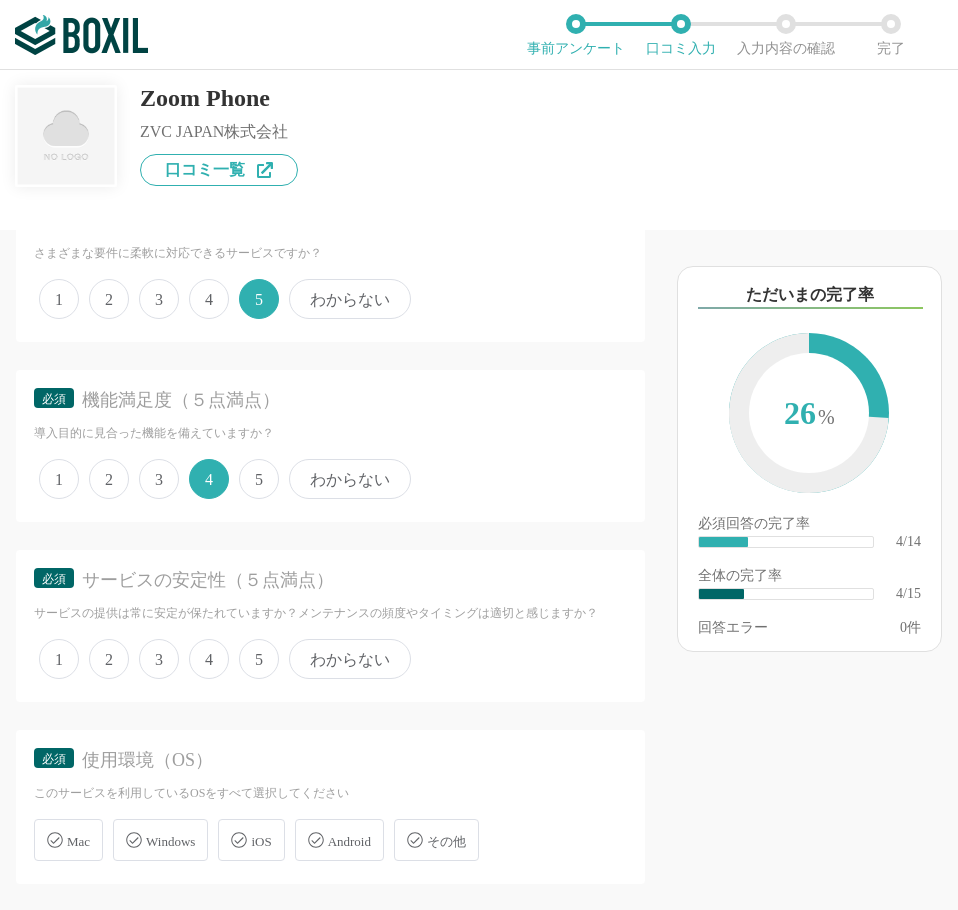 scroll, scrollTop: 900, scrollLeft: 0, axis: vertical 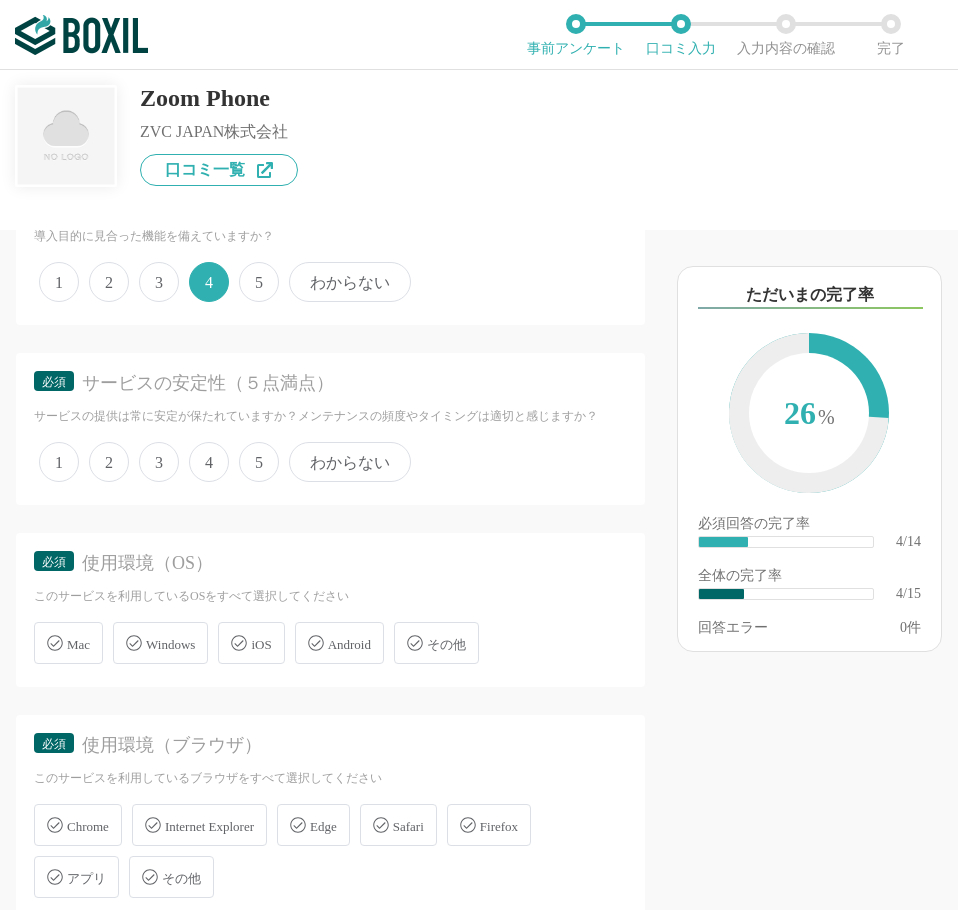 click on "5" at bounding box center (259, 462) 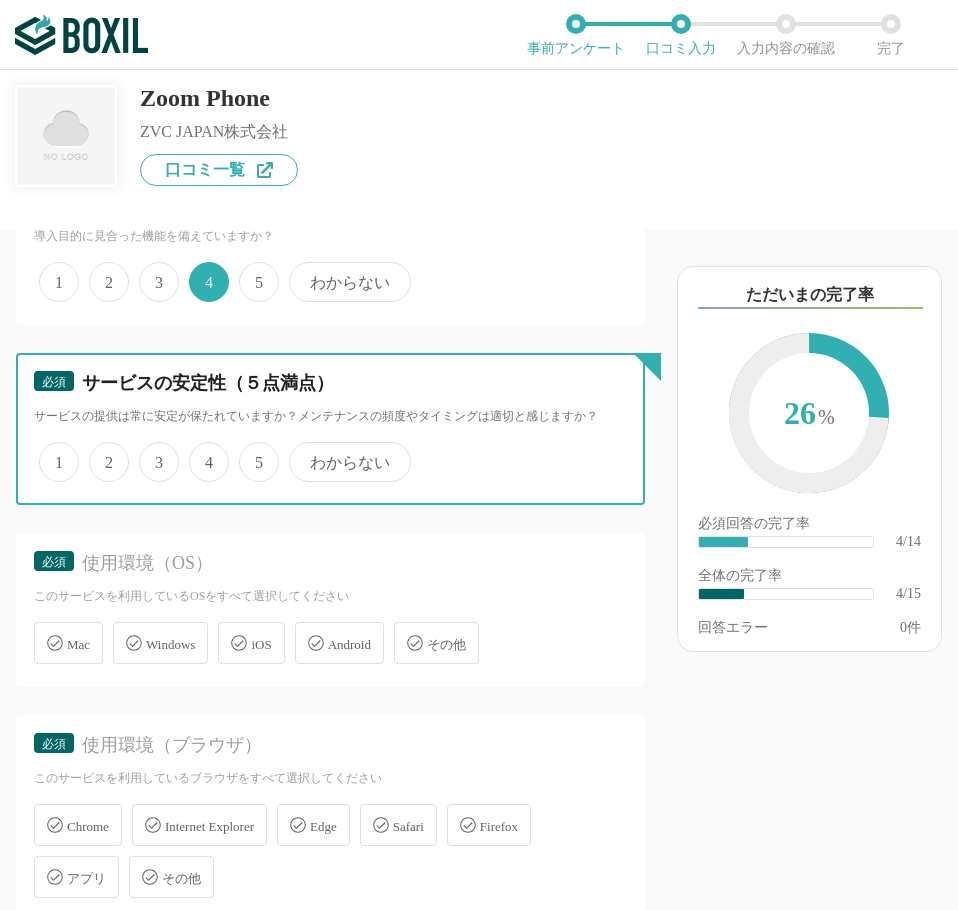 click on "5" at bounding box center [250, 451] 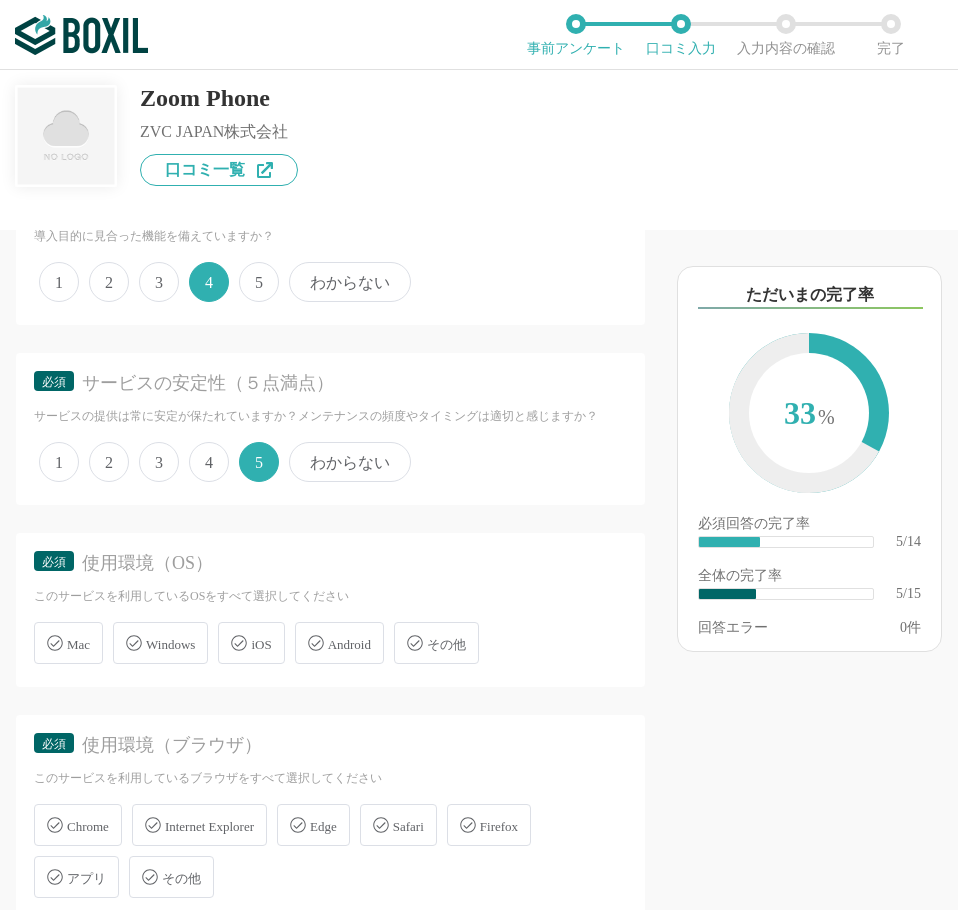 click on "Windows" at bounding box center [160, 643] 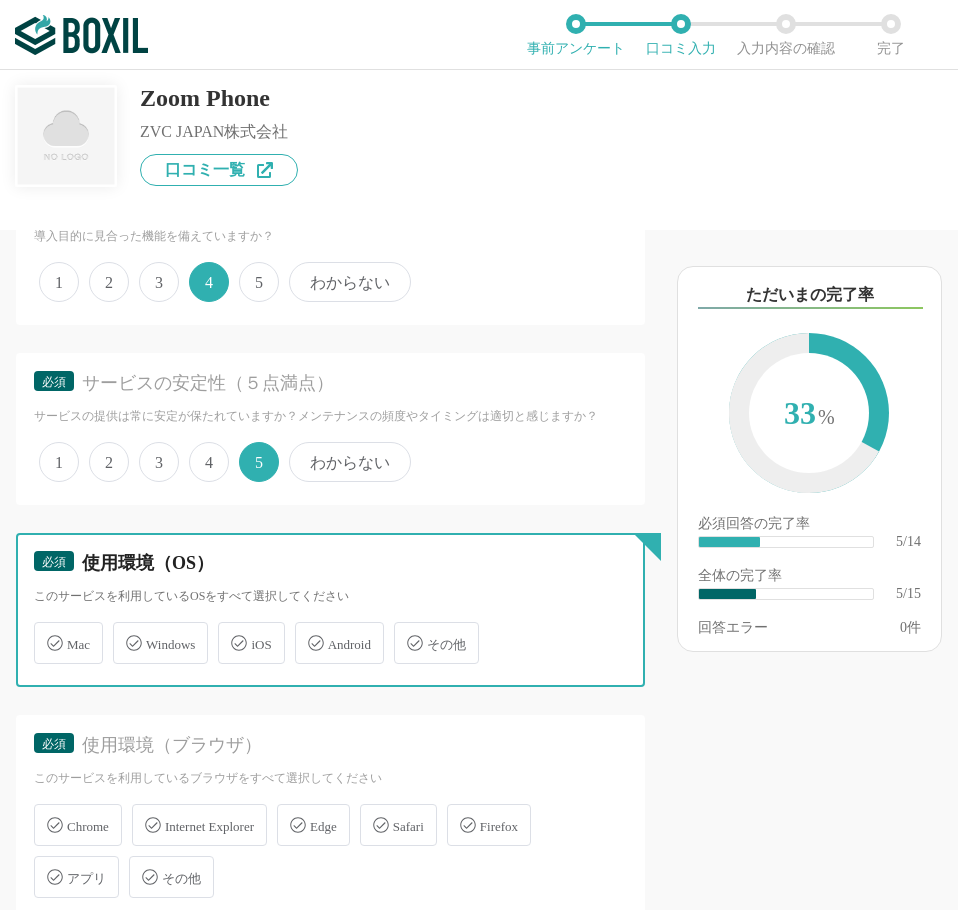 click on "Windows" at bounding box center (123, 631) 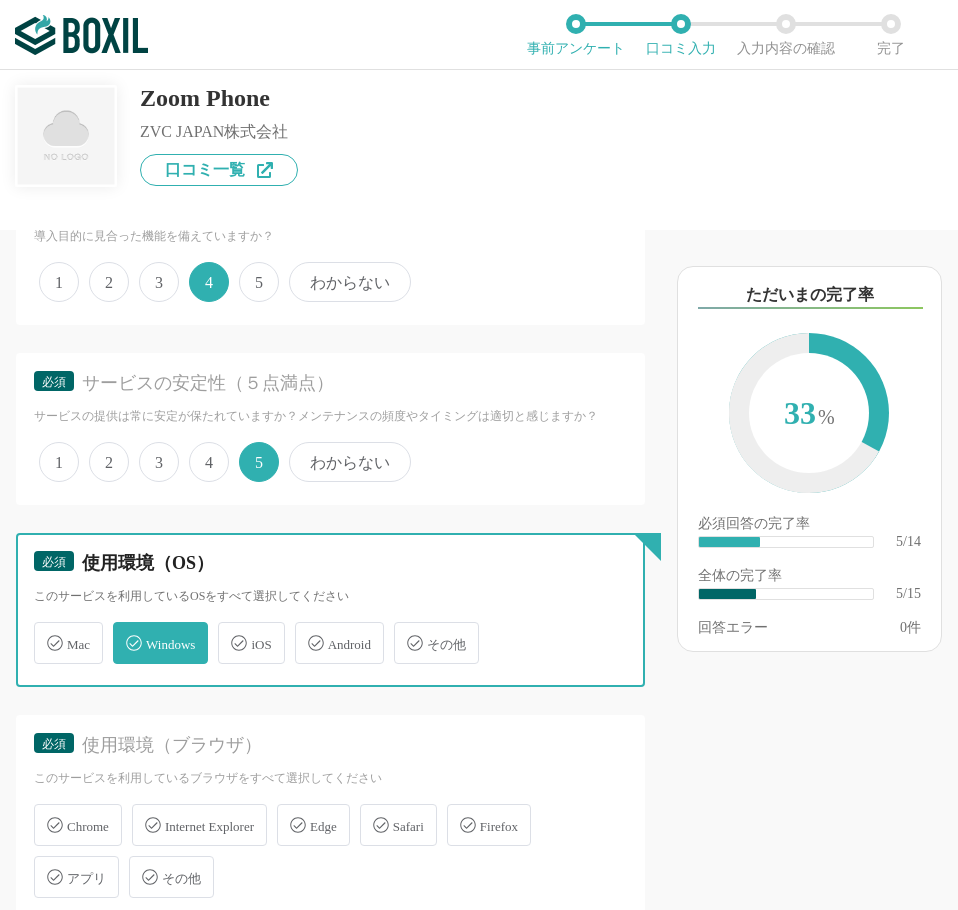 checkbox on "true" 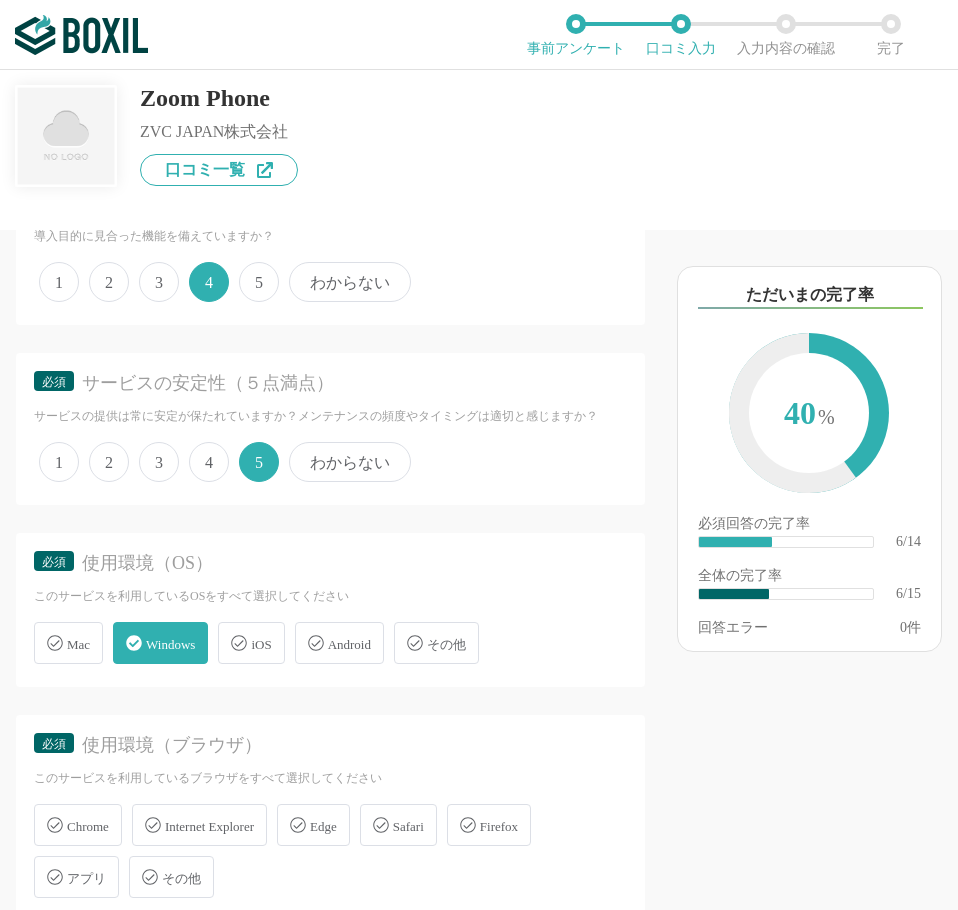 click on "Chrome" at bounding box center [88, 826] 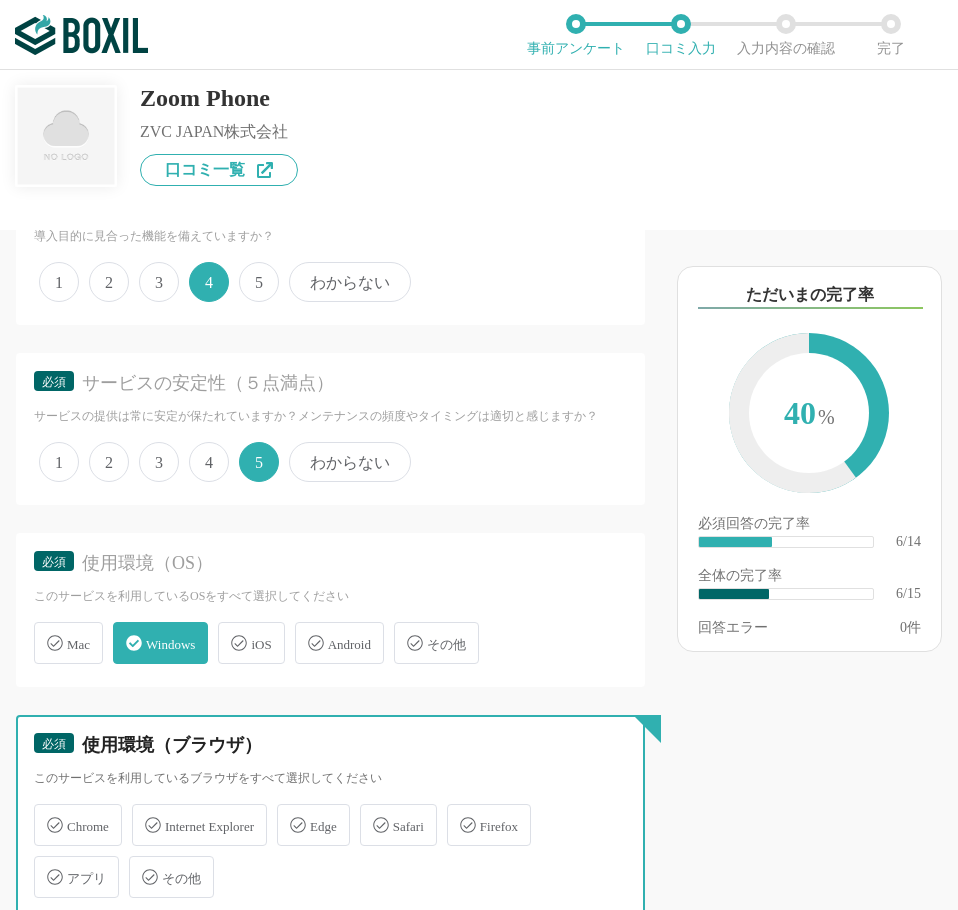 click on "Chrome" at bounding box center (44, 813) 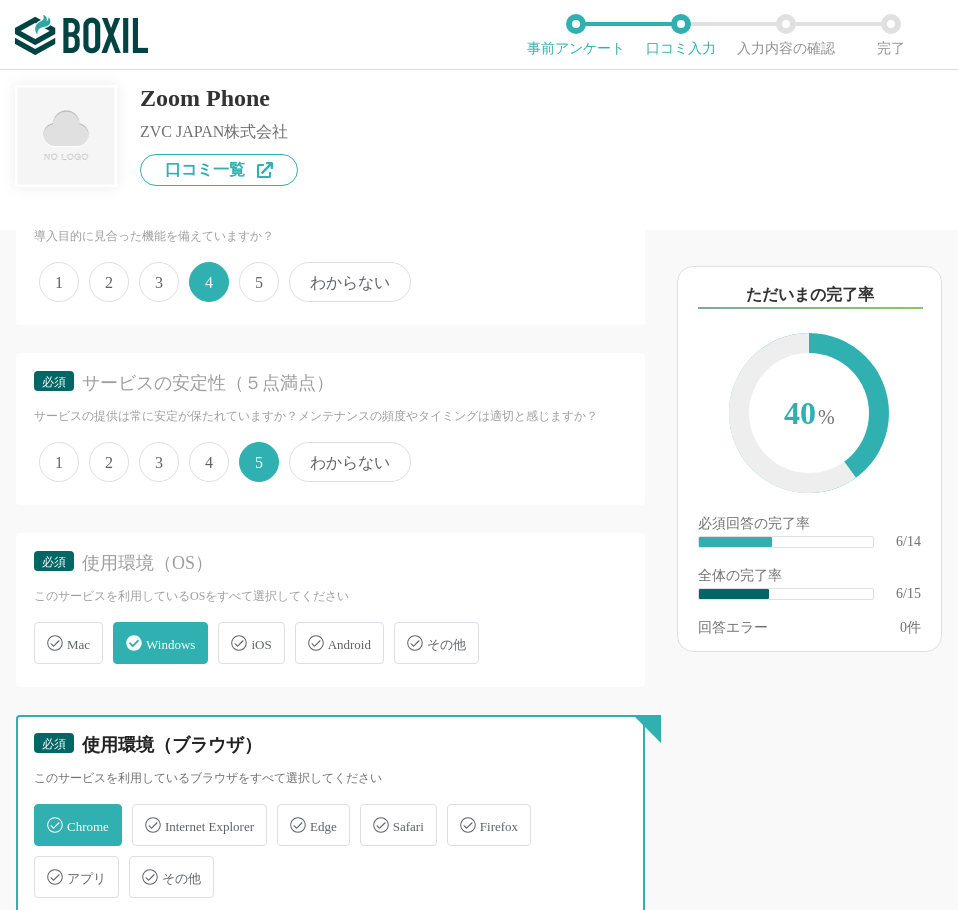 checkbox on "true" 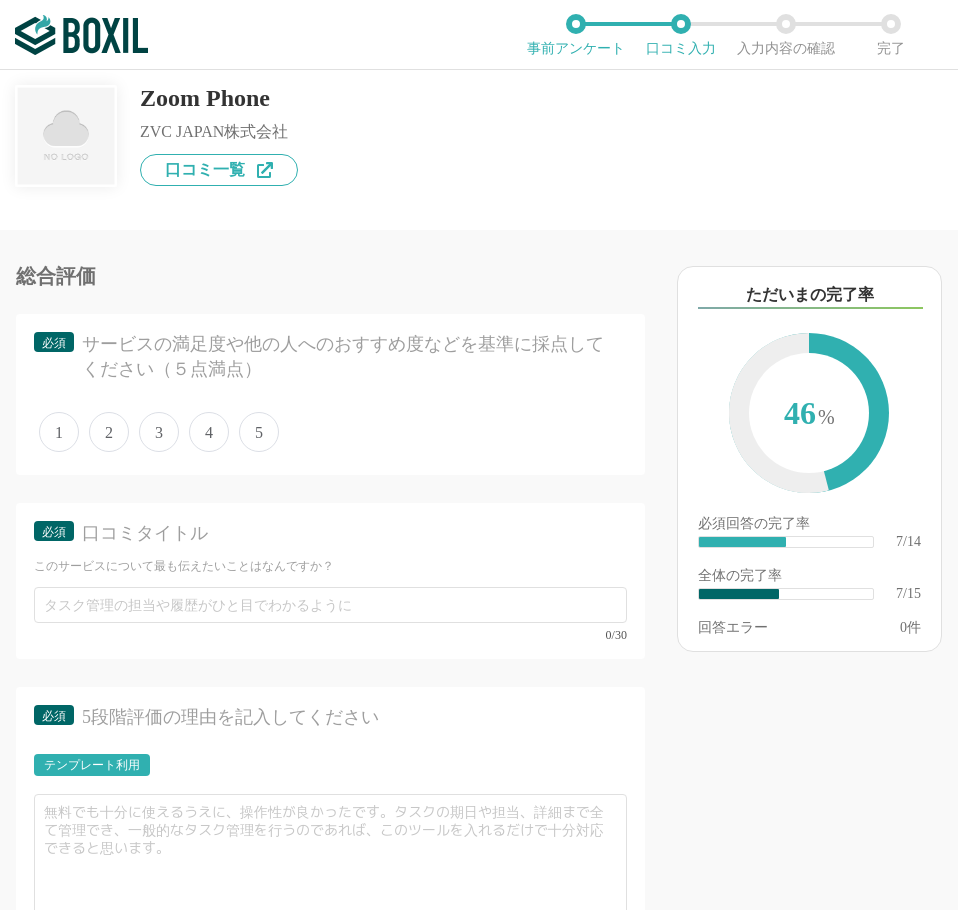 scroll, scrollTop: 1600, scrollLeft: 0, axis: vertical 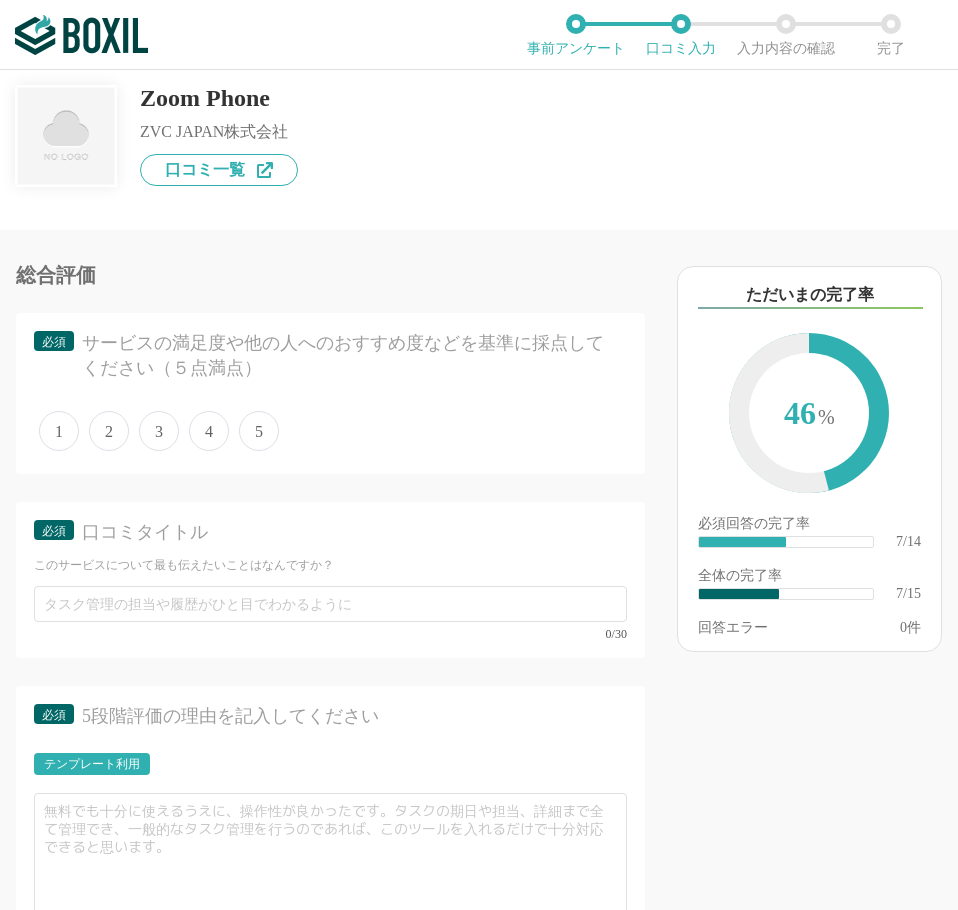 click on "4" at bounding box center (209, 431) 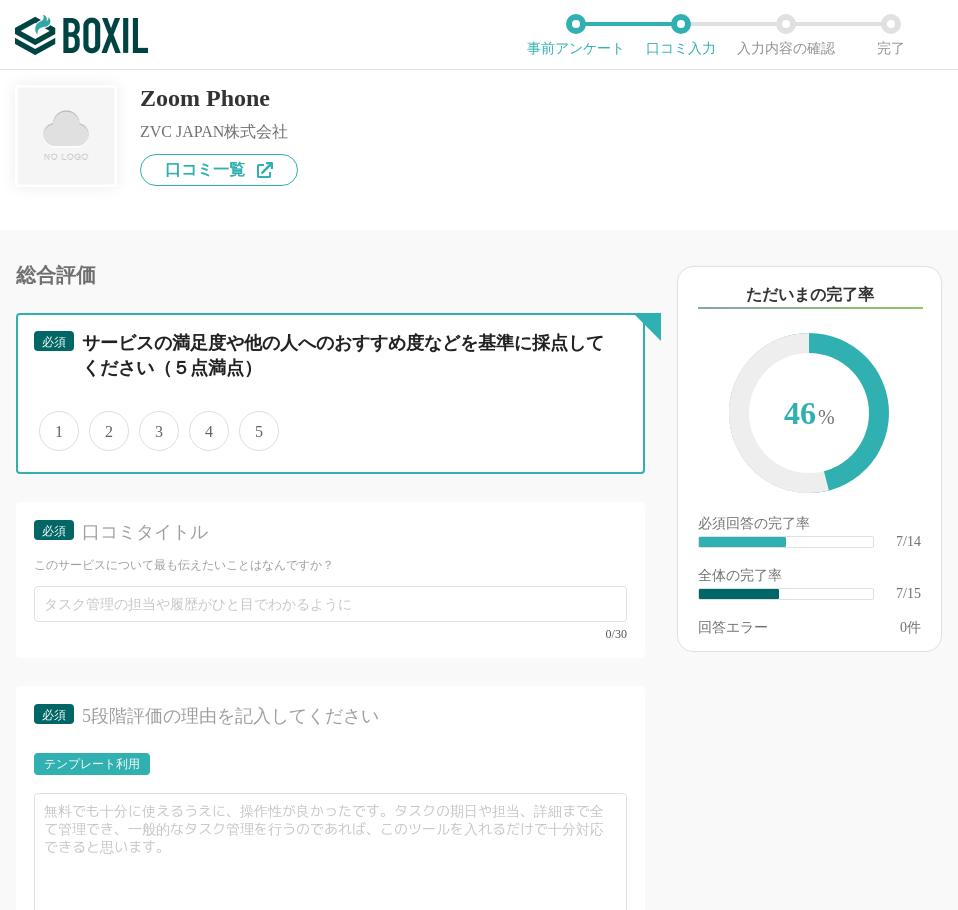 click on "4" at bounding box center [200, 420] 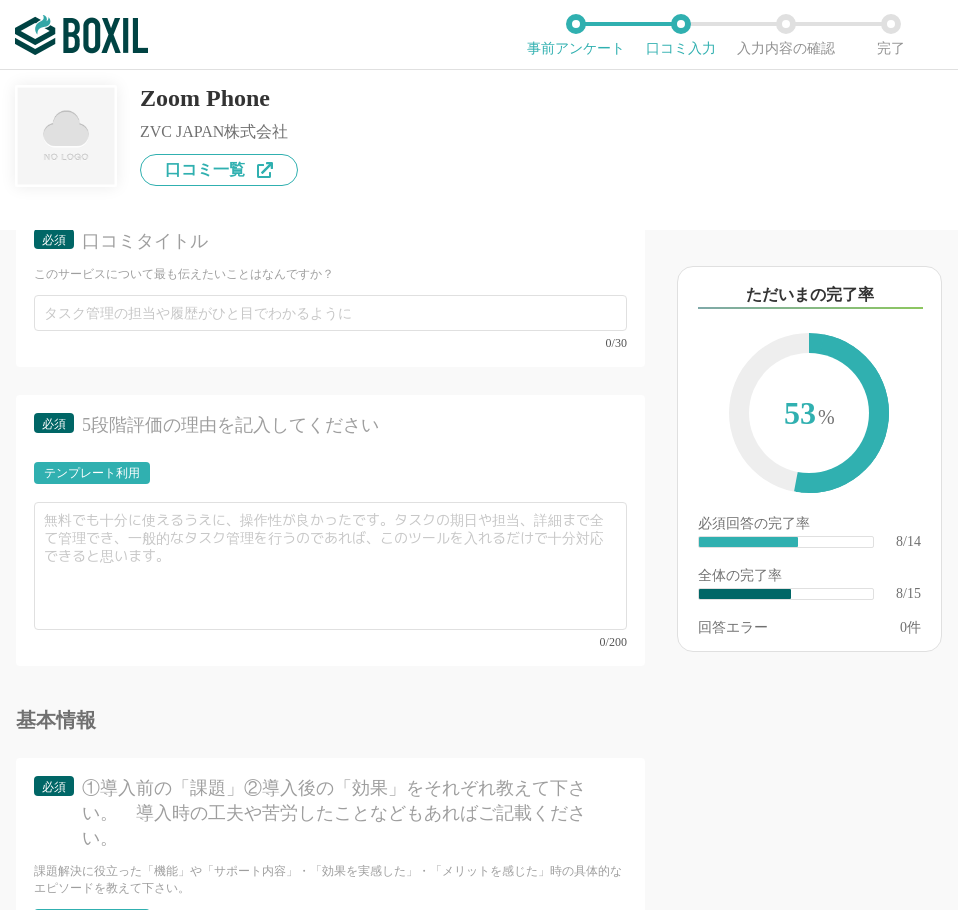 scroll, scrollTop: 1900, scrollLeft: 0, axis: vertical 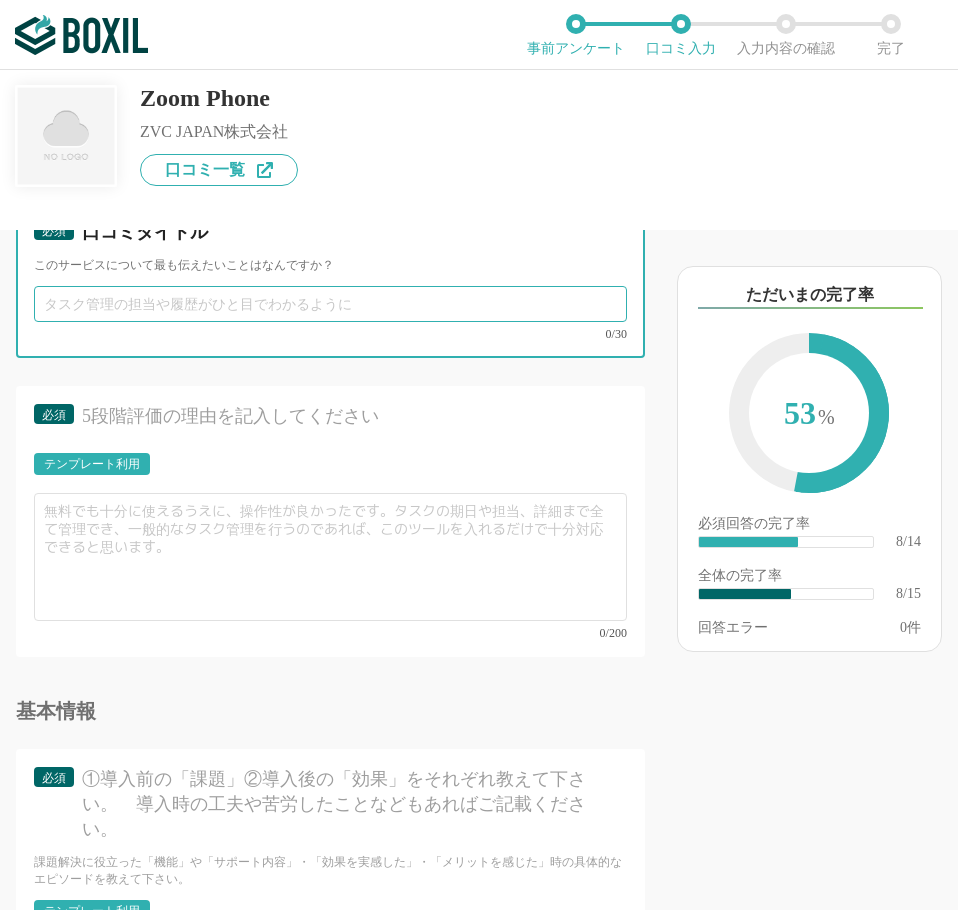 click at bounding box center (330, 304) 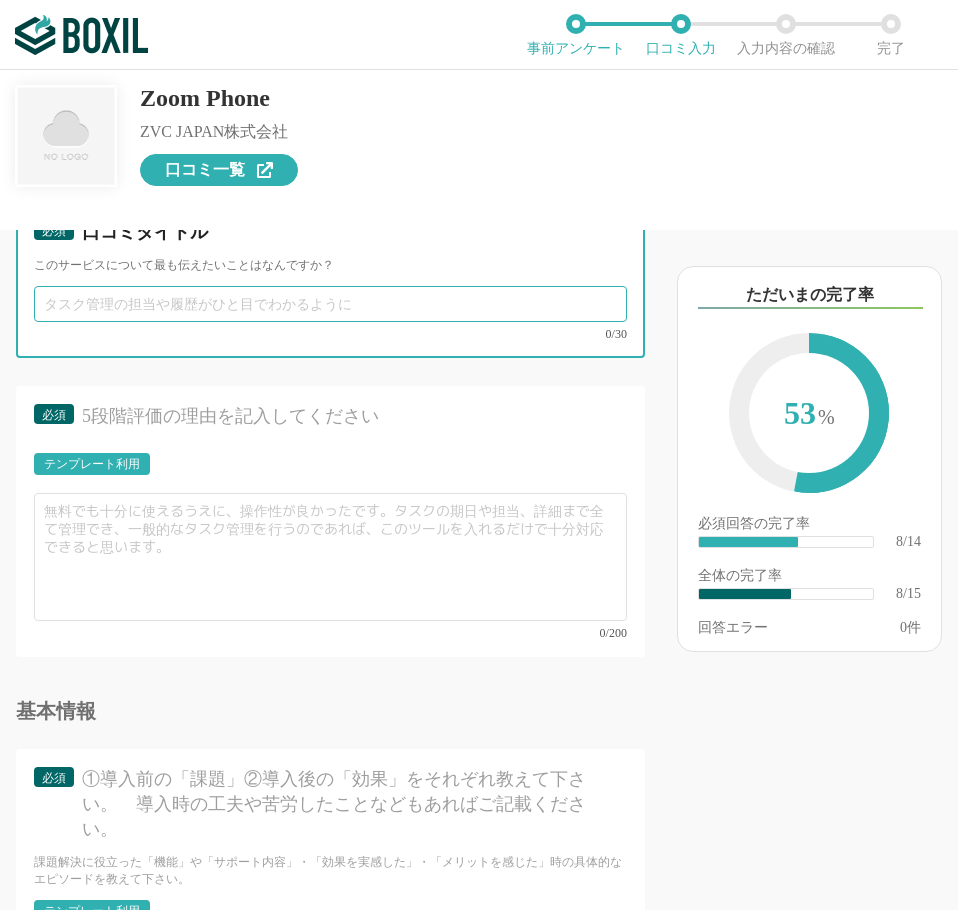 paste on "ビジネスチャット＆会議との連携が抜群" 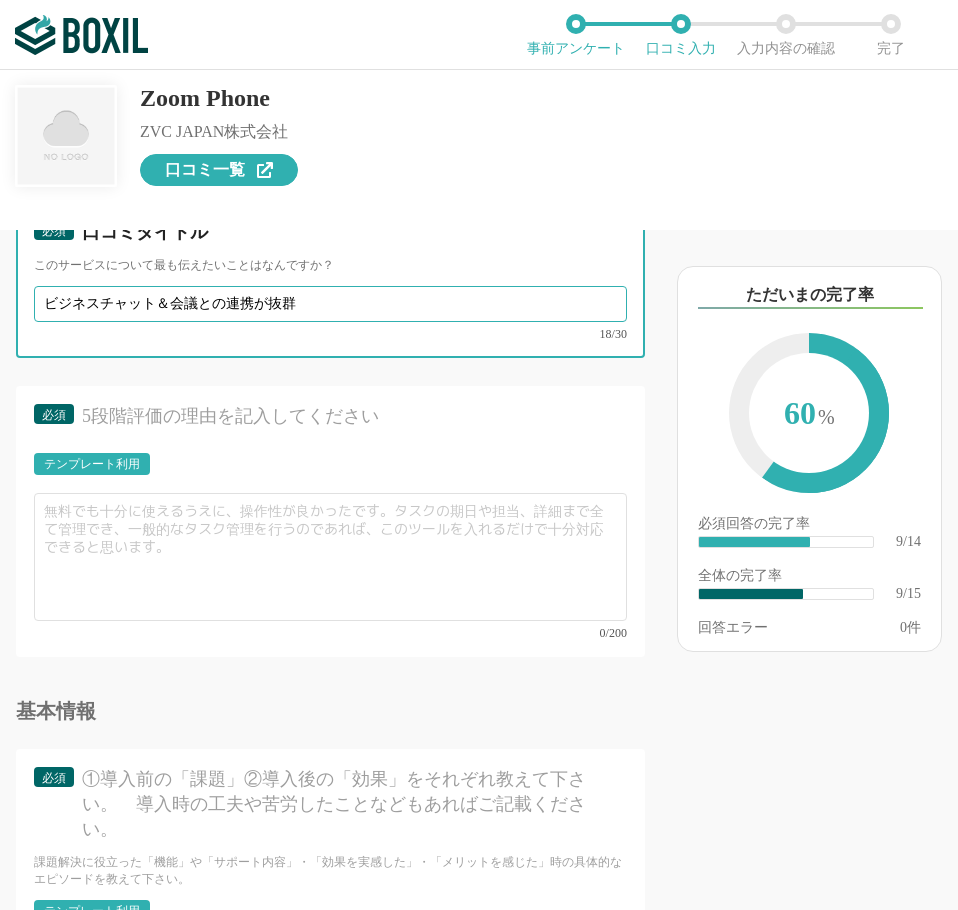 type on "ビジネスチャット＆会議との連携が抜群" 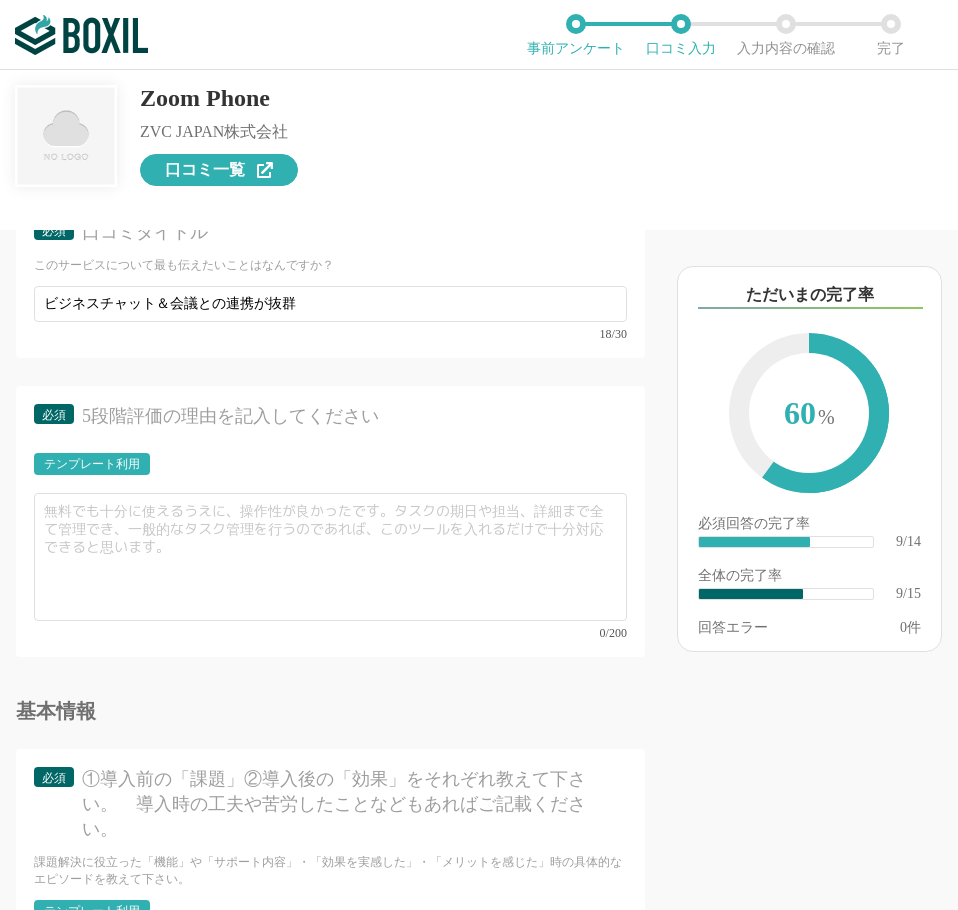 click on "口コミ一覧" at bounding box center [205, 170] 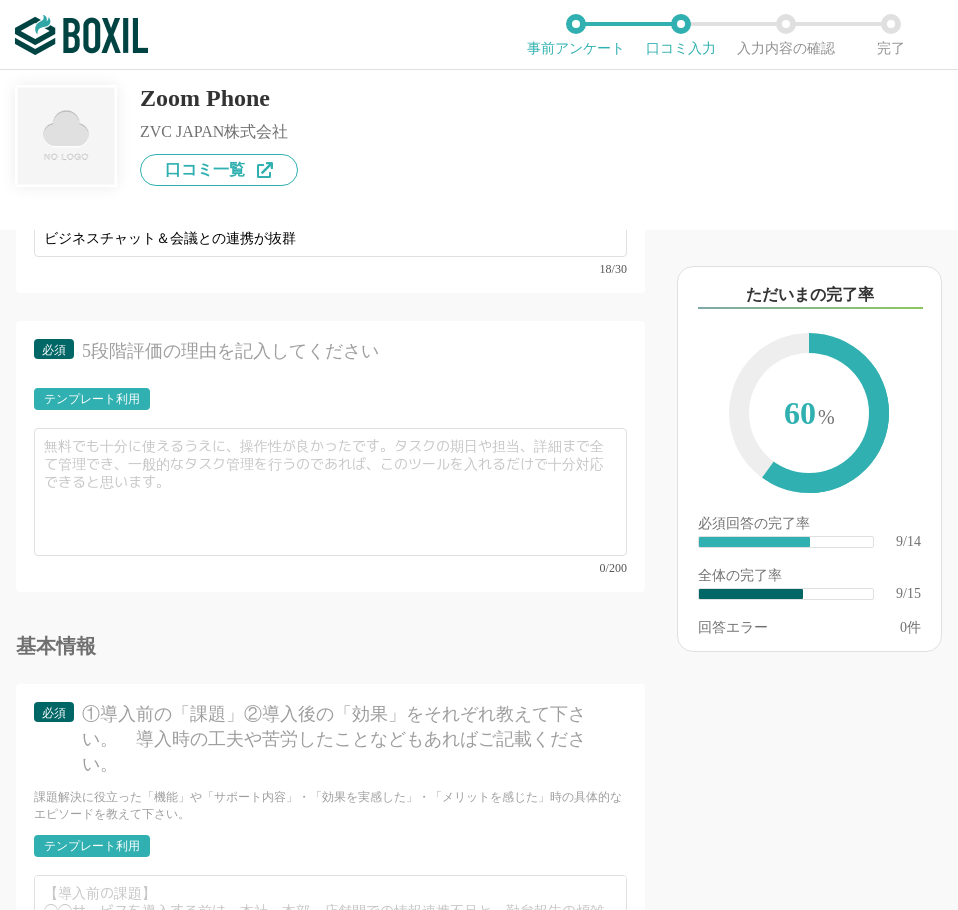scroll, scrollTop: 2000, scrollLeft: 0, axis: vertical 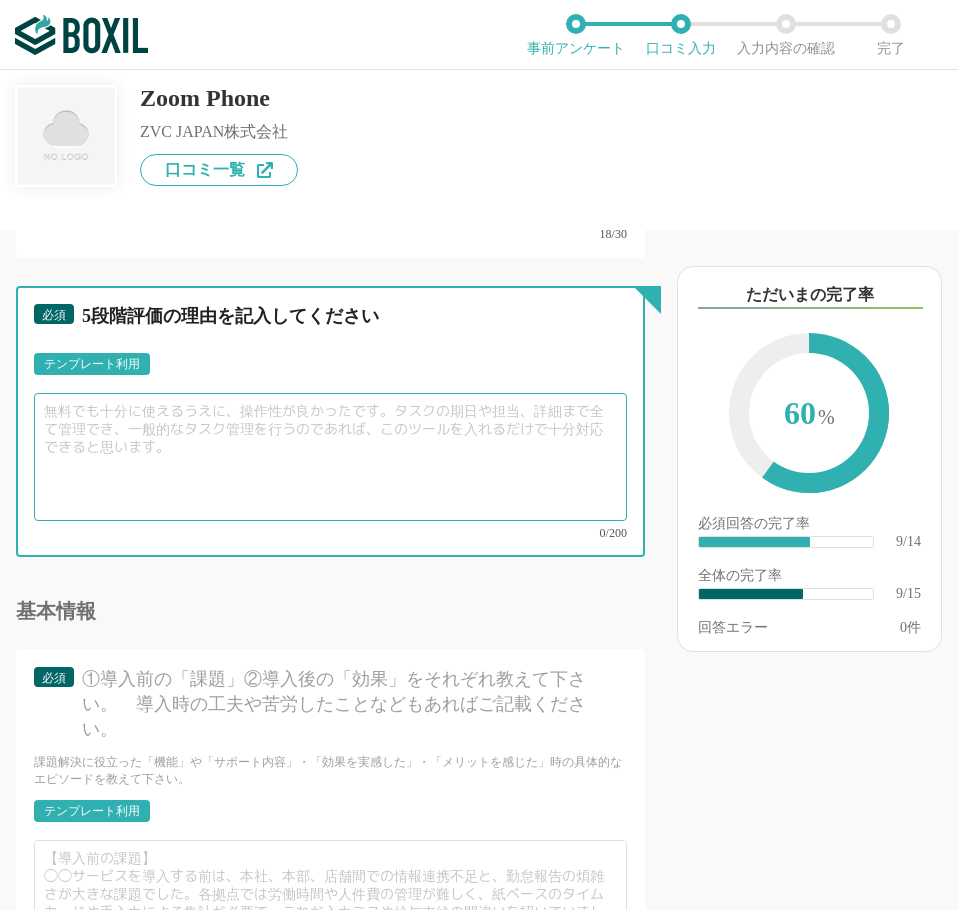 click at bounding box center (330, 457) 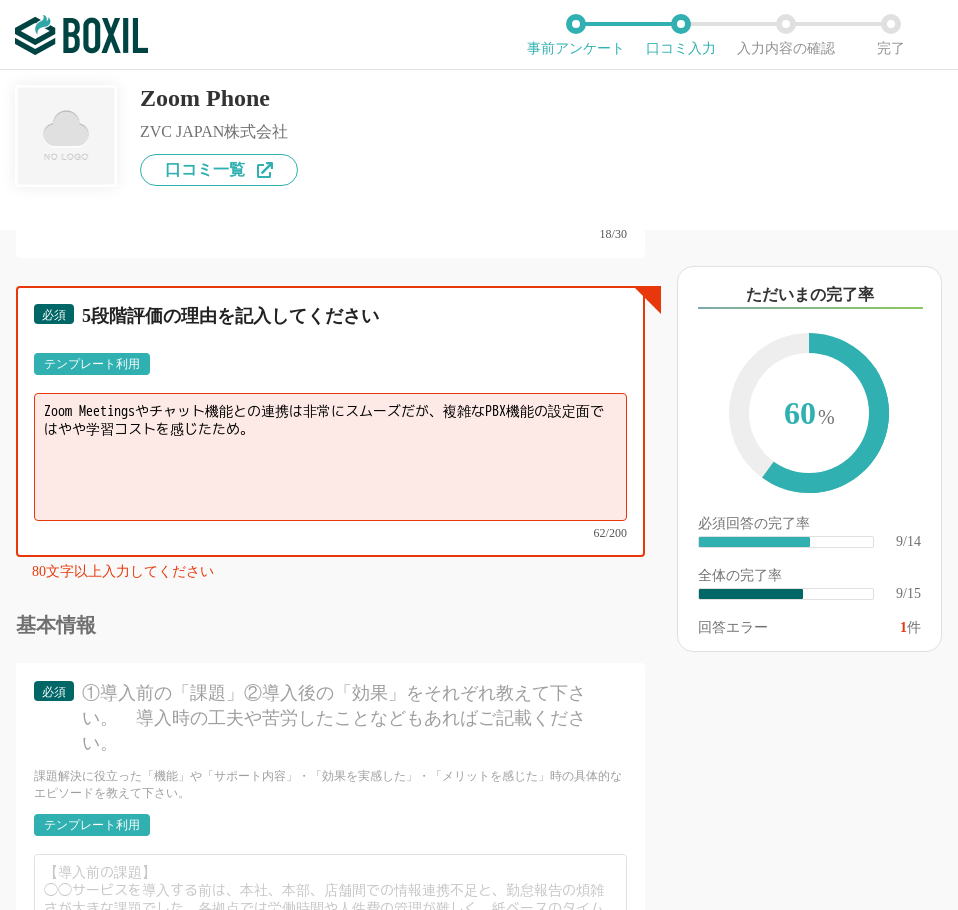 type on "Zoom Meetingsやチャット機能との連携は非常にスムーズだが、複雑なPBX機能の設定面ではやや学習コストを感じたため。" 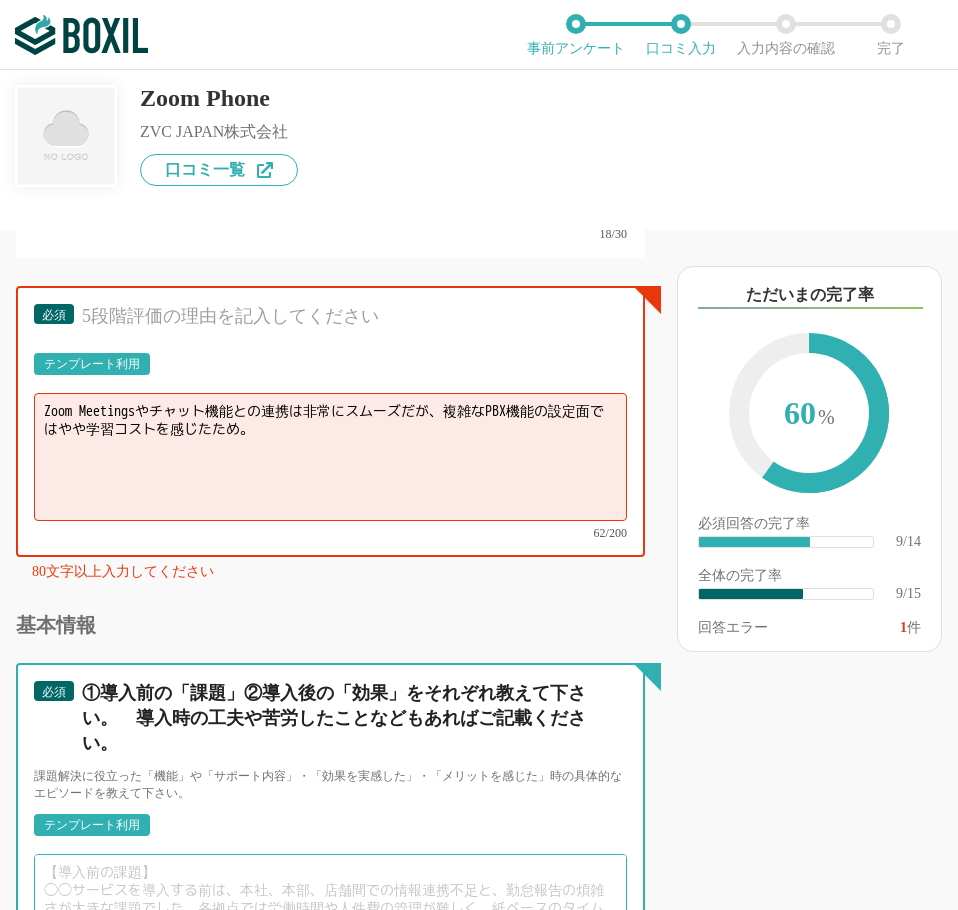 click at bounding box center [330, 918] 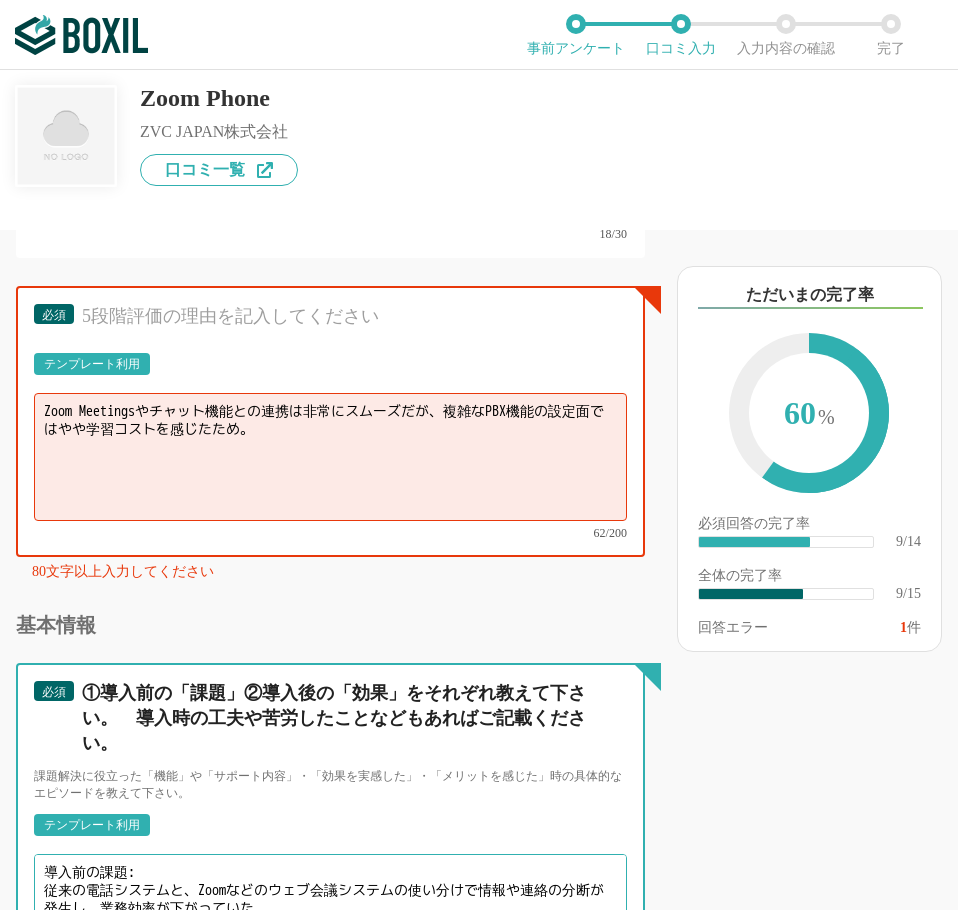 scroll, scrollTop: 20, scrollLeft: 0, axis: vertical 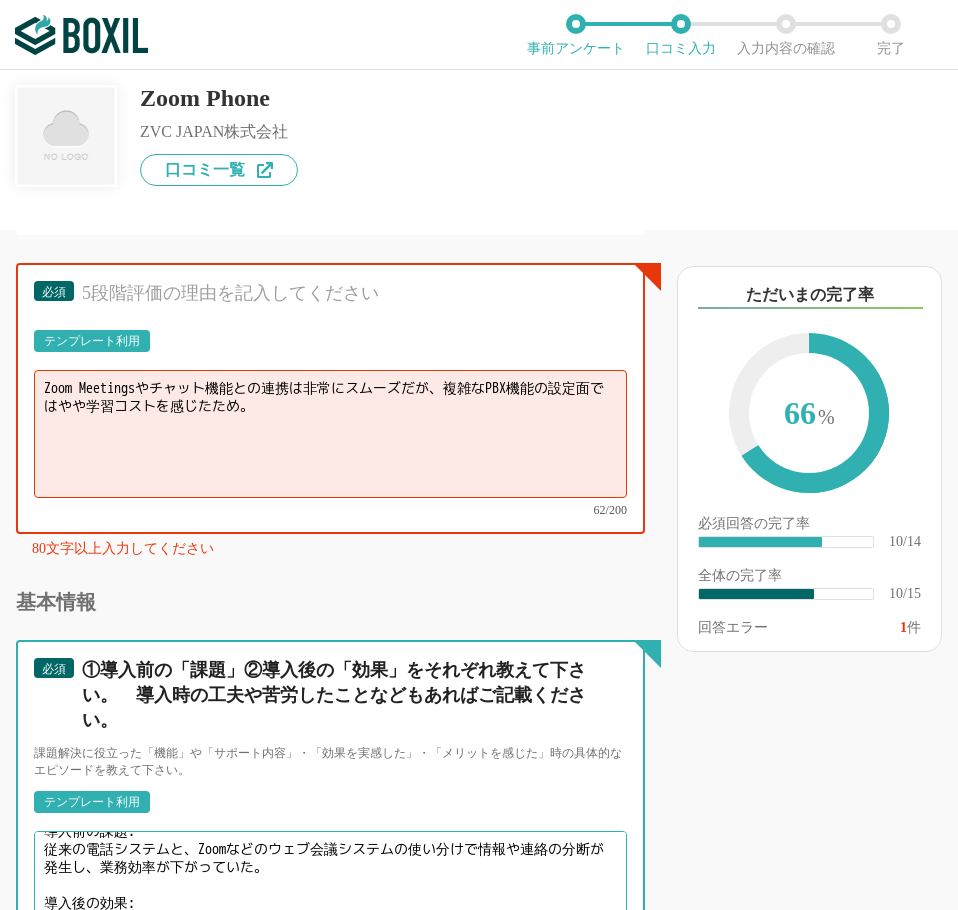 type on "導入前の課題:
従来の電話システムと、Zoomなどのウェブ会議システムの使い分けで情報や連絡の分断が発生し、業務効率が下がっていた。
導入後の効果:
Zoom PhoneをZoom Meetingsと連携して導入したことで、電話からそのままビデオ会議やチャットへシームレスに移行可能になり、コミュニケーション全体が統合・効率化された。" 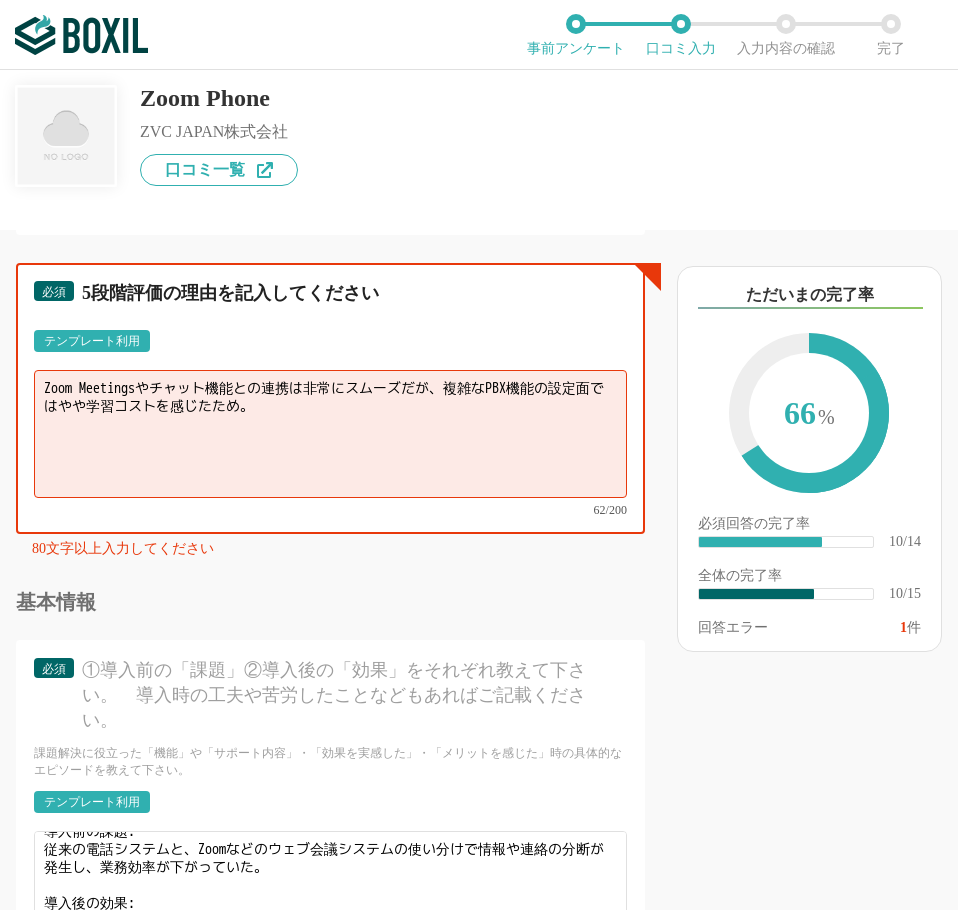 click on "Zoom Meetingsやチャット機能との連携は非常にスムーズだが、複雑なPBX機能の設定面ではやや学習コストを感じたため。" at bounding box center [330, 434] 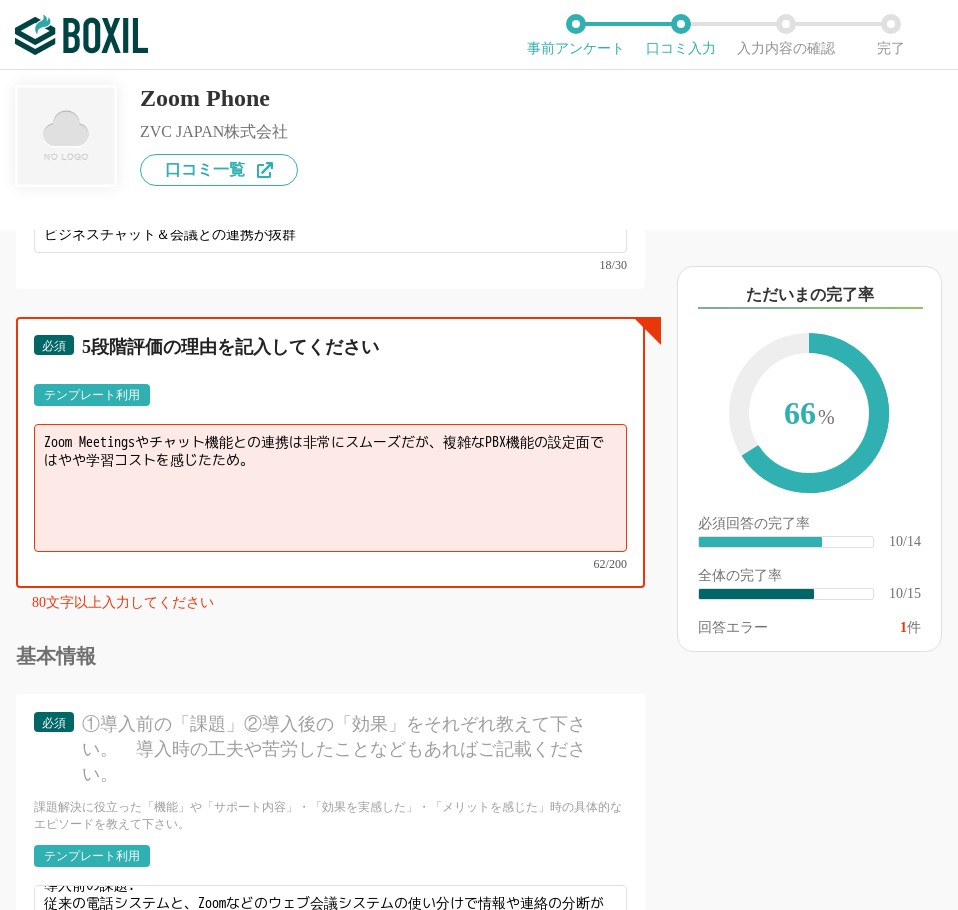scroll, scrollTop: 1923, scrollLeft: 0, axis: vertical 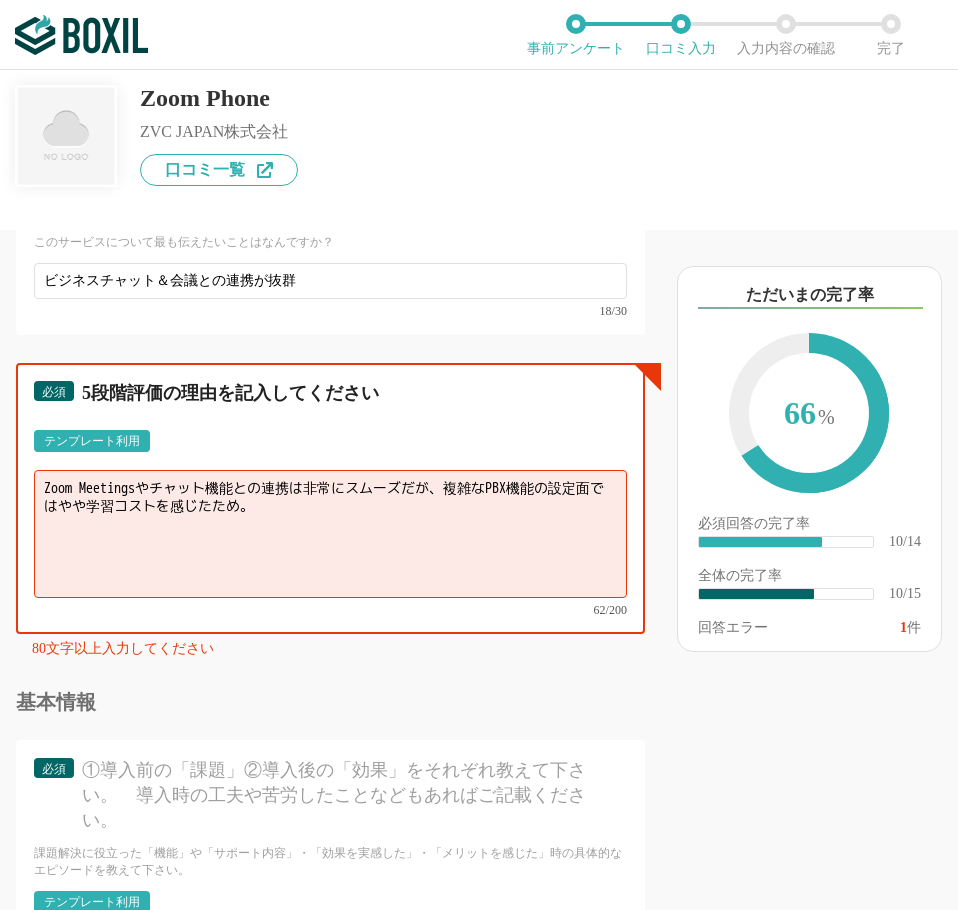 paste on "モバイルやパソコンだけで会社番号の発着信ができ、場所を問わずスムーズな対応が実現できたため。" 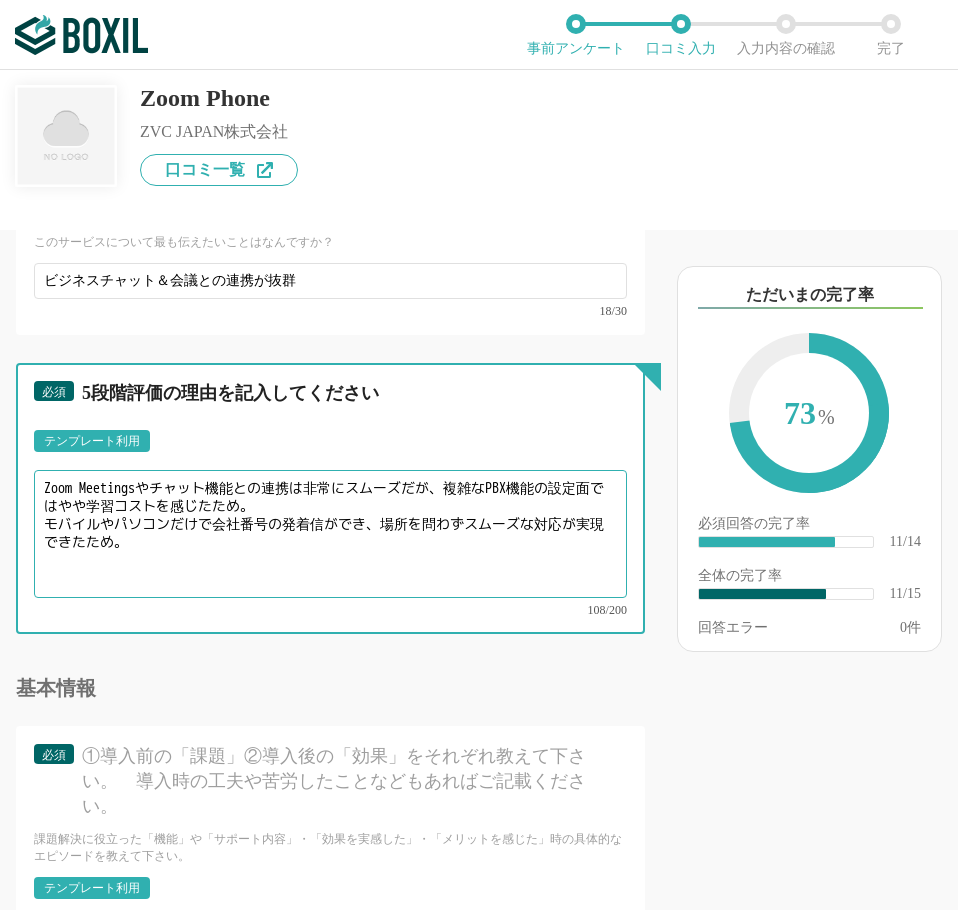 click on "Zoom Meetingsやチャット機能との連携は非常にスムーズだが、複雑なPBX機能の設定面ではやや学習コストを感じたため。
モバイルやパソコンだけで会社番号の発着信ができ、場所を問わずスムーズな対応が実現できたため。" at bounding box center (330, 534) 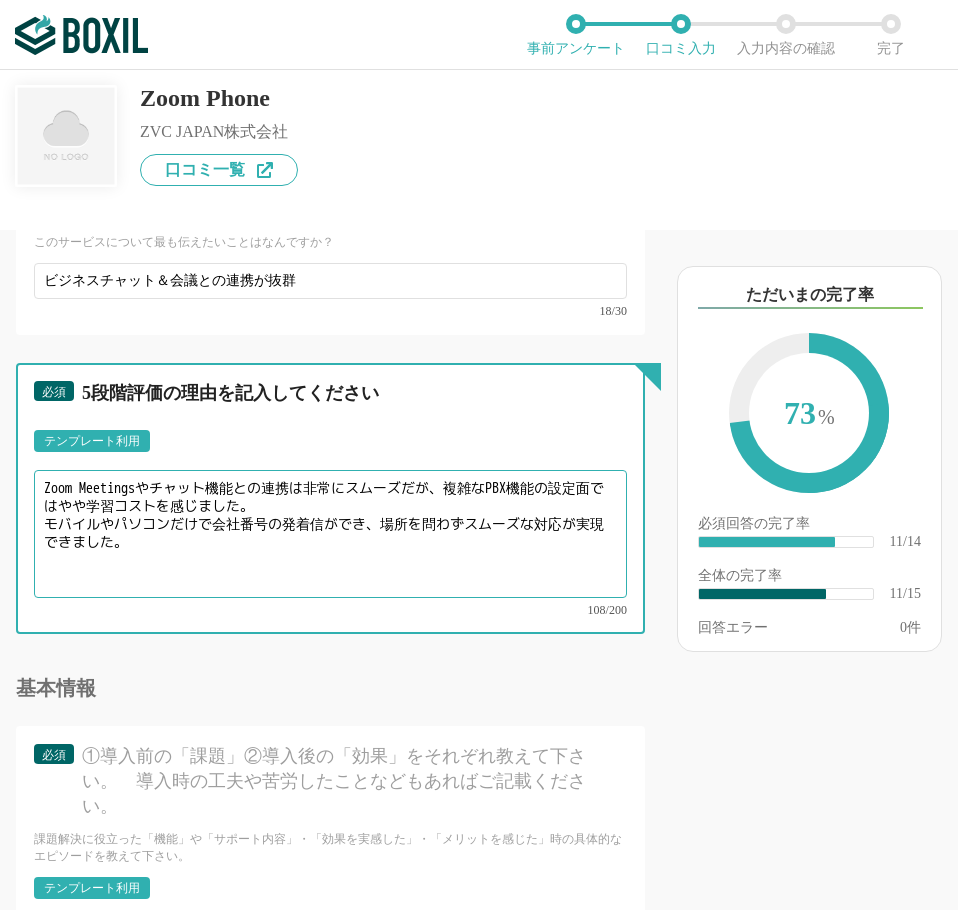 click on "Zoom Meetingsやチャット機能との連携は非常にスムーズだが、複雑なPBX機能の設定面ではやや学習コストを感じました。
モバイルやパソコンだけで会社番号の発着信ができ、場所を問わずスムーズな対応が実現できました。" at bounding box center (330, 534) 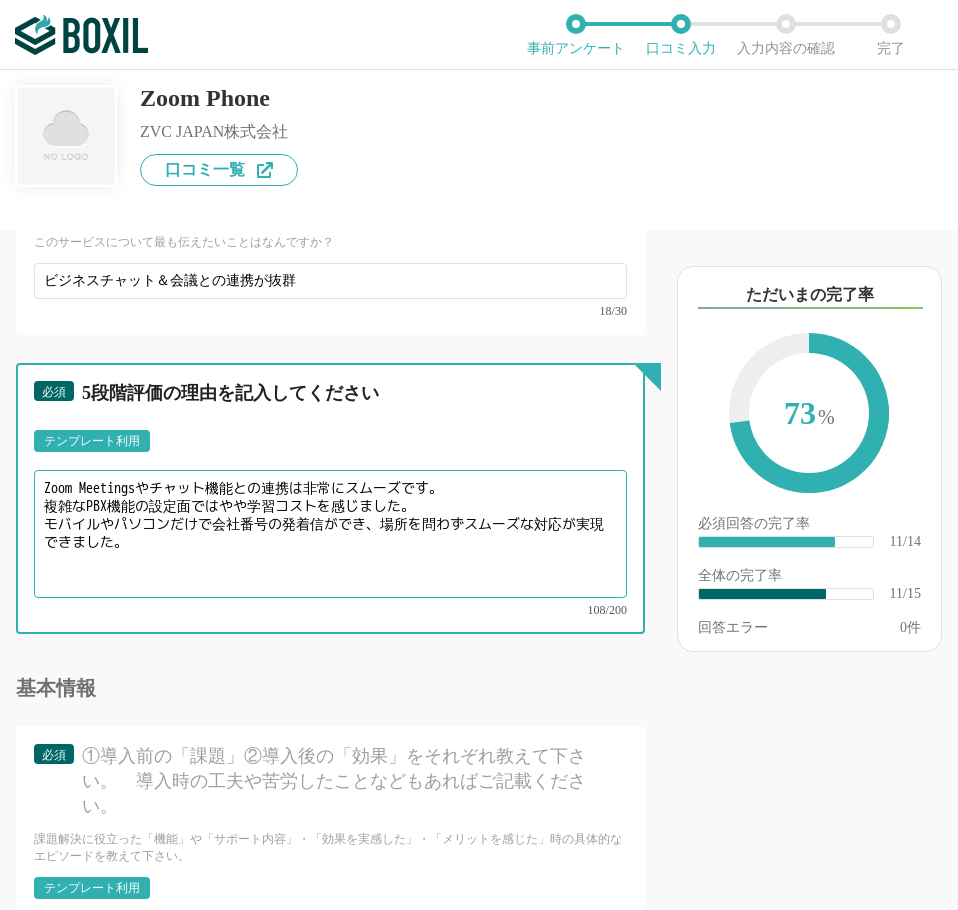 click on "Zoom Meetingsやチャット機能との連携は非常にスムーズです。
複雑なPBX機能の設定面ではやや学習コストを感じました。
モバイルやパソコンだけで会社番号の発着信ができ、場所を問わずスムーズな対応が実現できました。" at bounding box center (330, 534) 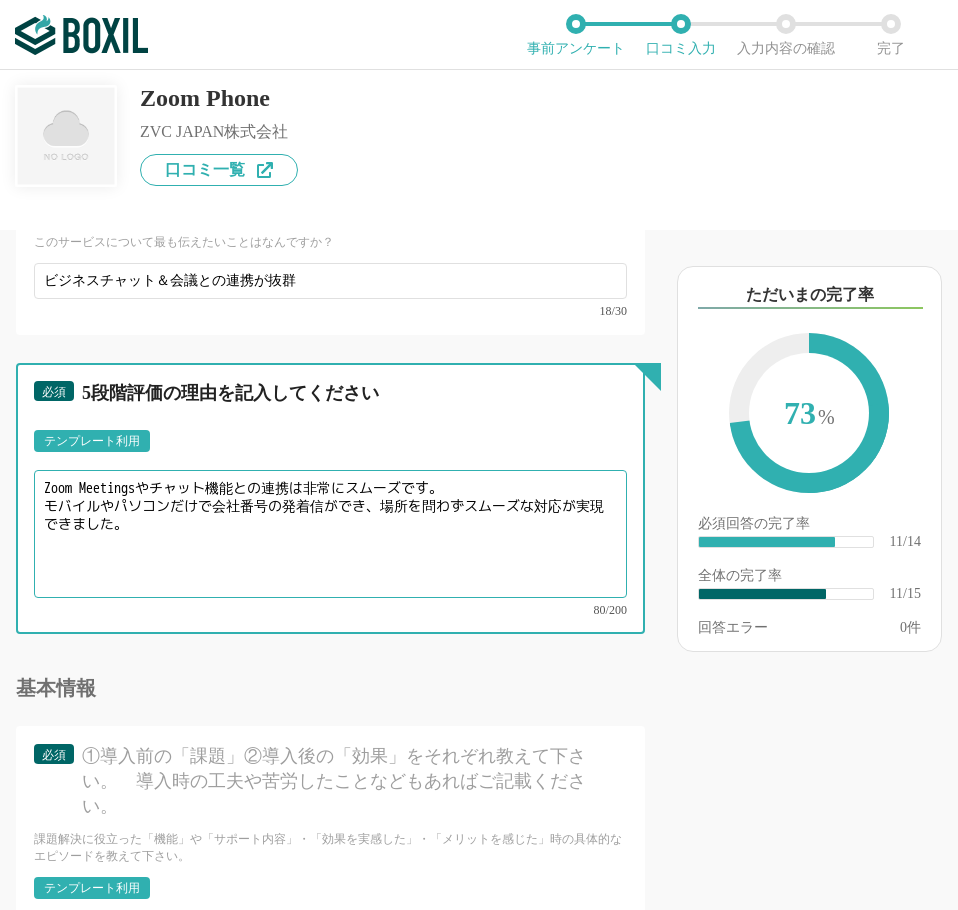 paste on "複雑なPBX機能の設定面ではやや学習コストを感じました。" 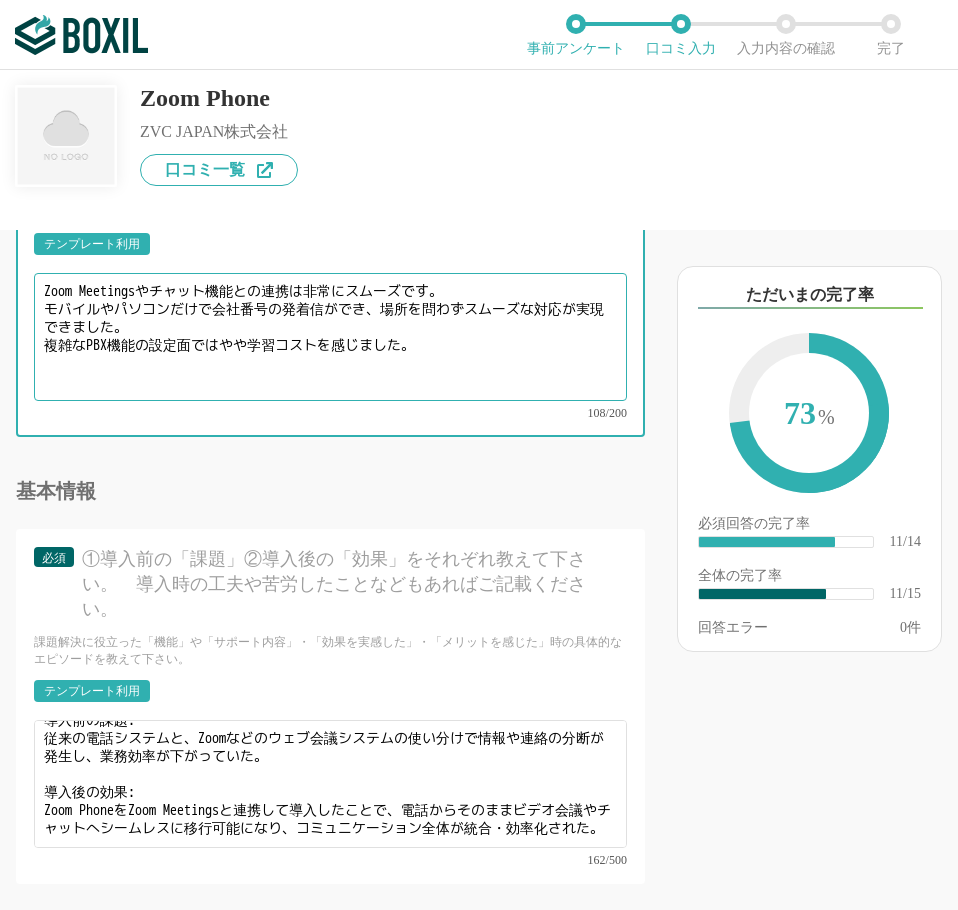 scroll, scrollTop: 2123, scrollLeft: 0, axis: vertical 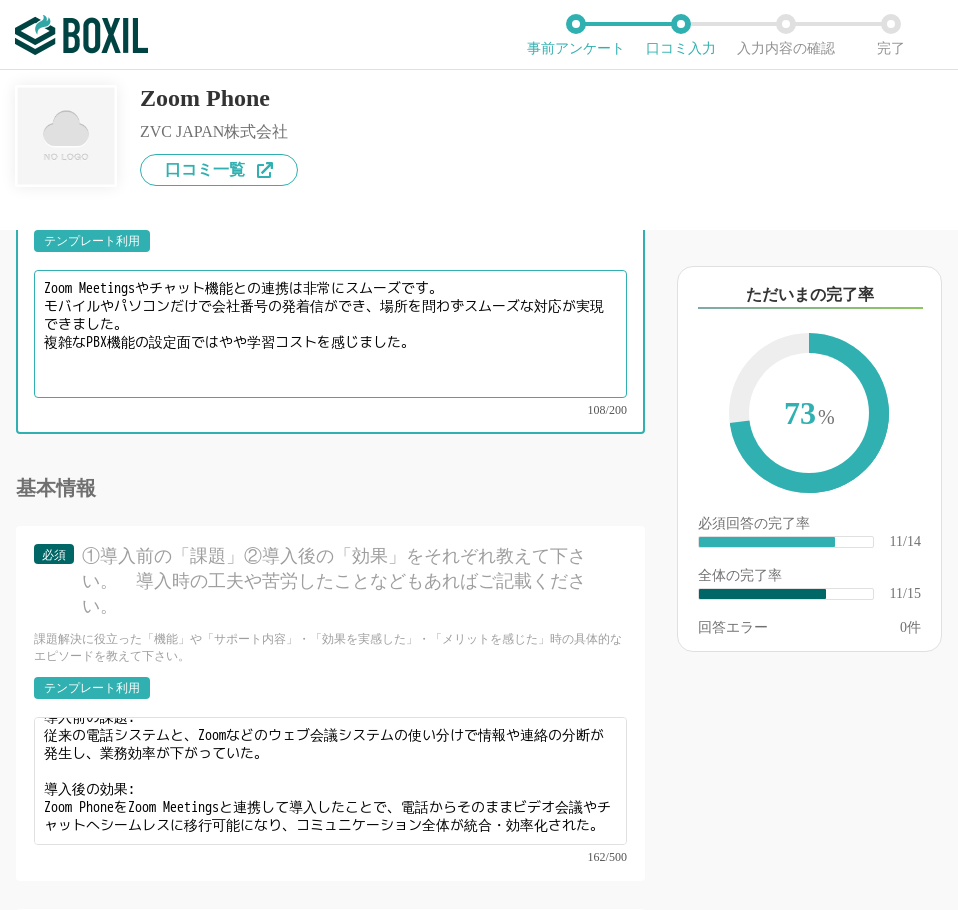 click on "Zoom Meetingsやチャット機能との連携は非常にスムーズです。
モバイルやパソコンだけで会社番号の発着信ができ、場所を問わずスムーズな対応が実現できました。
複雑なPBX機能の設定面ではやや学習コストを感じました。" at bounding box center [330, 334] 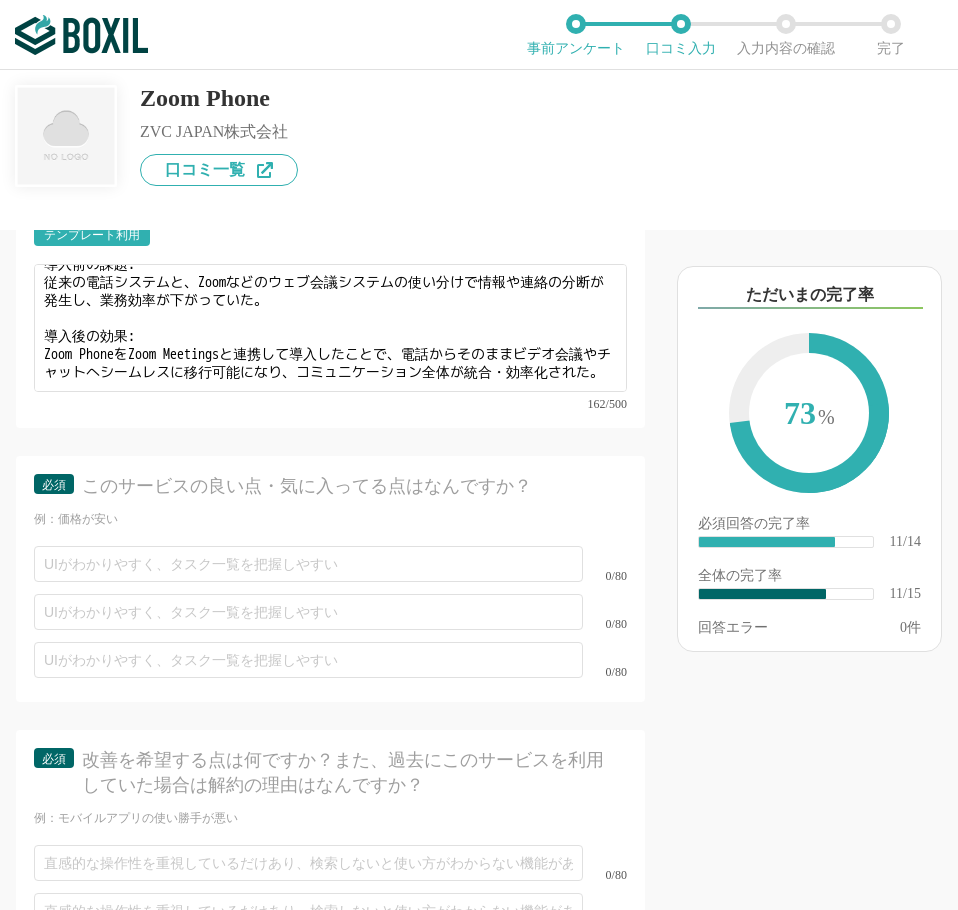 scroll, scrollTop: 2623, scrollLeft: 0, axis: vertical 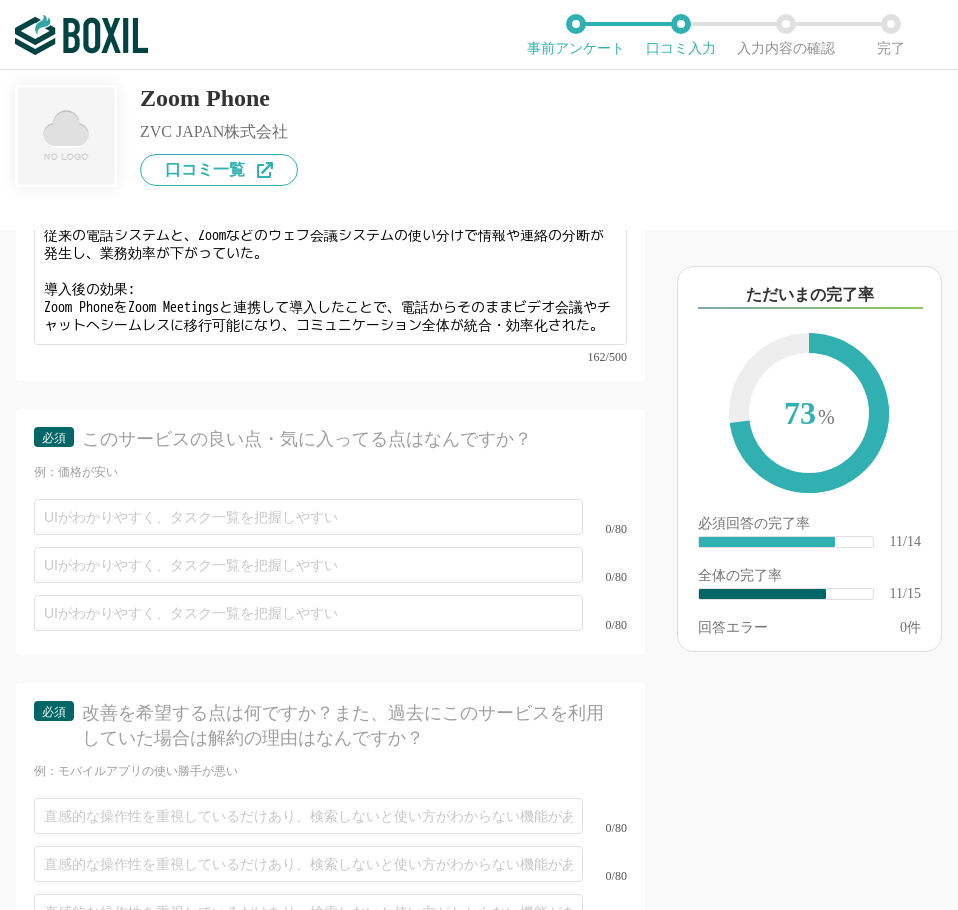 type on "Zoom Meetingsやチャット機能との連携は非常にスムーズです。
モバイルやパソコンだけで会社番号の発着信ができ、場所を問わずスムーズな対応が実現できました。" 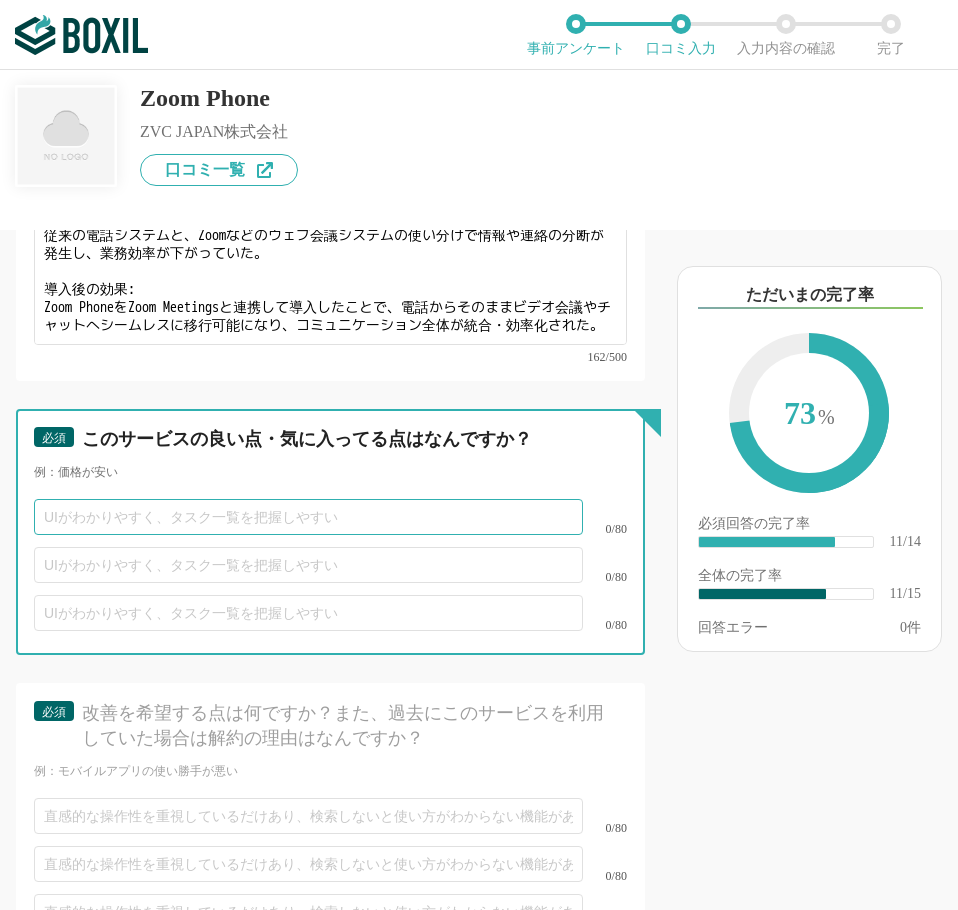 click at bounding box center [308, 517] 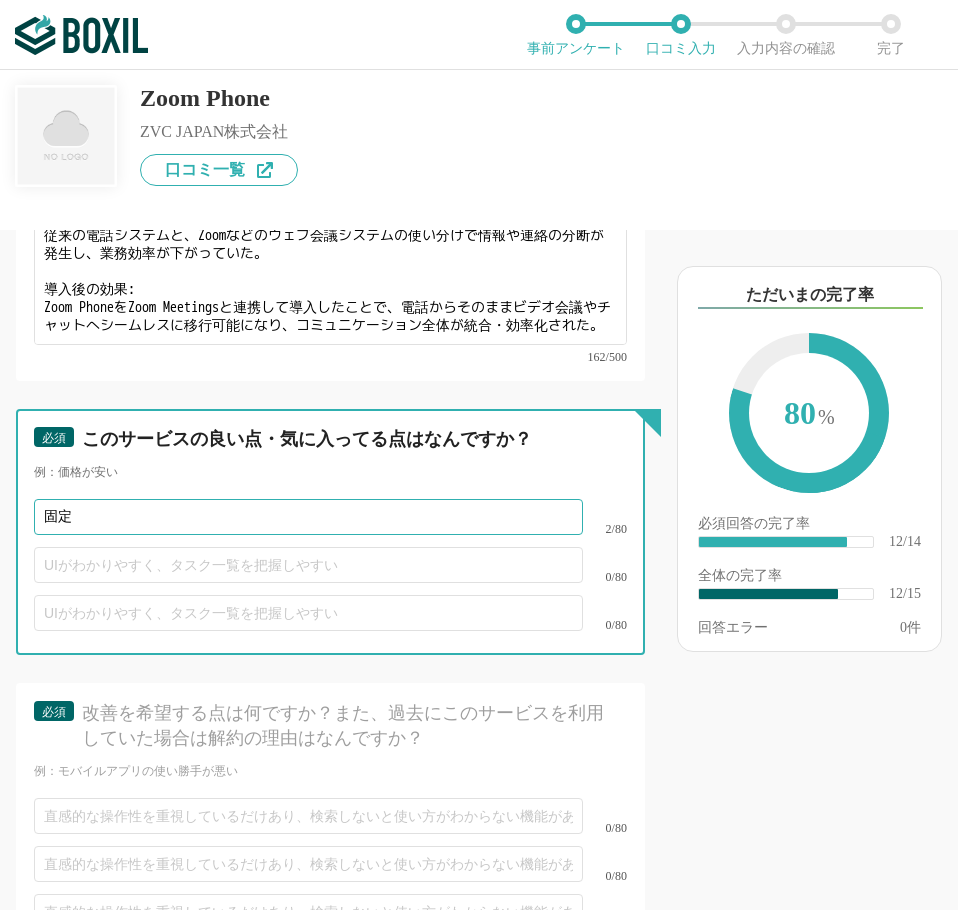 type on "固" 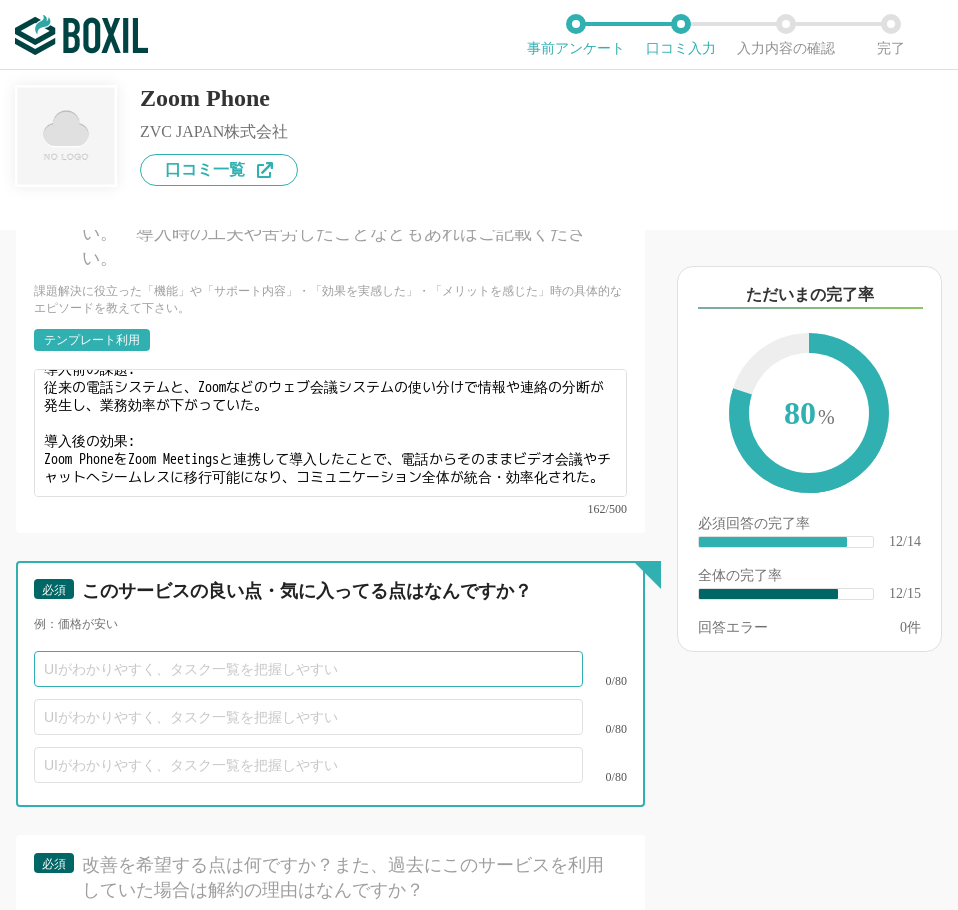 scroll, scrollTop: 2523, scrollLeft: 0, axis: vertical 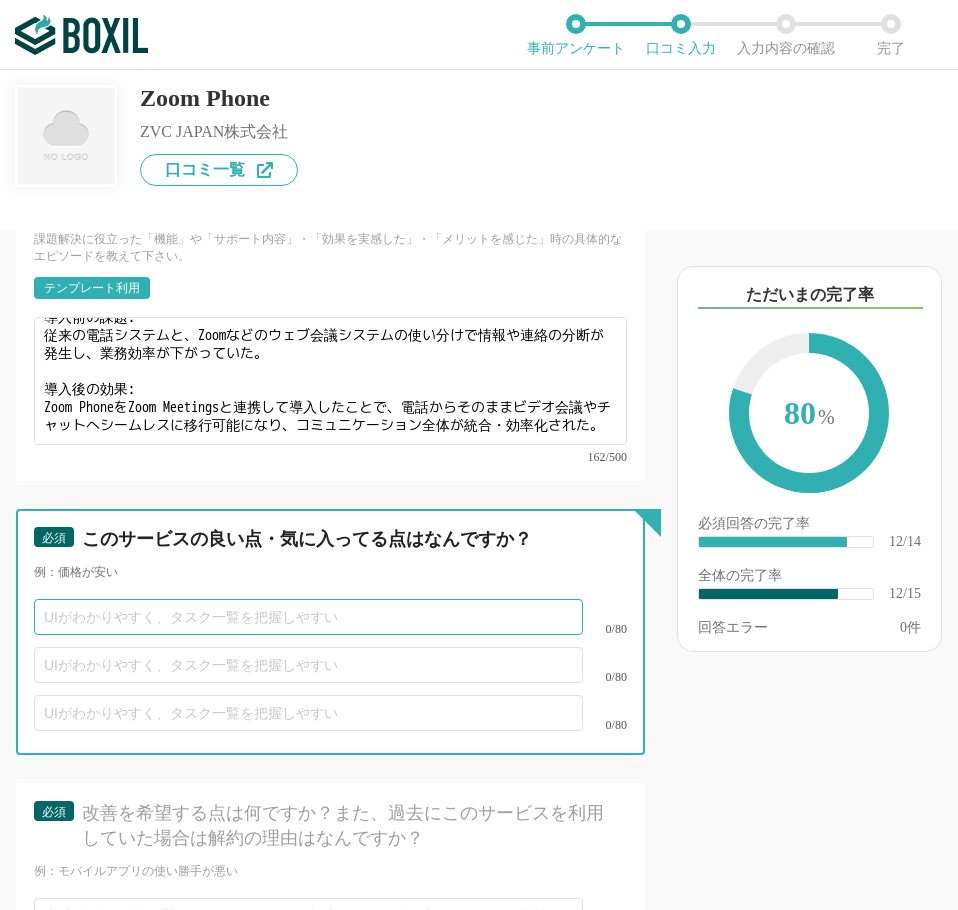 click at bounding box center [308, 617] 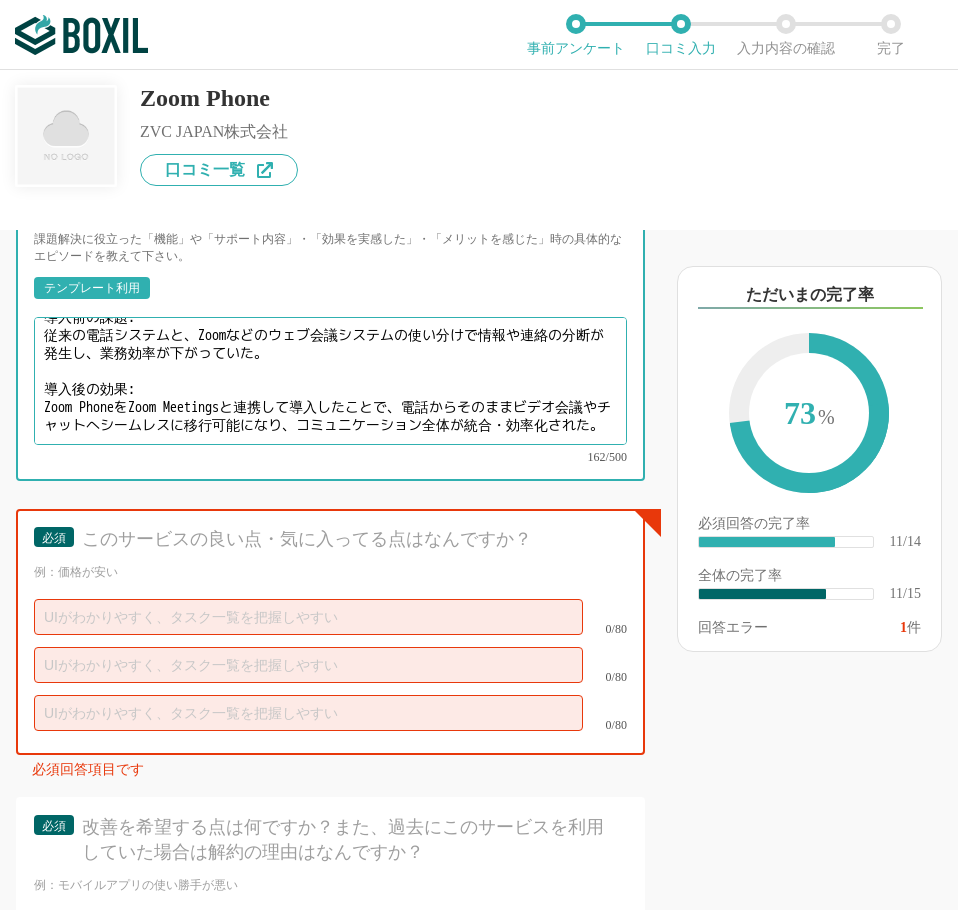 click on "導入前の課題:
従来の電話システムと、Zoomなどのウェブ会議システムの使い分けで情報や連絡の分断が発生し、業務効率が下がっていた。
導入後の効果:
Zoom PhoneをZoom Meetingsと連携して導入したことで、電話からそのままビデオ会議やチャットへシームレスに移行可能になり、コミュニケーション全体が統合・効率化された。" at bounding box center (330, 381) 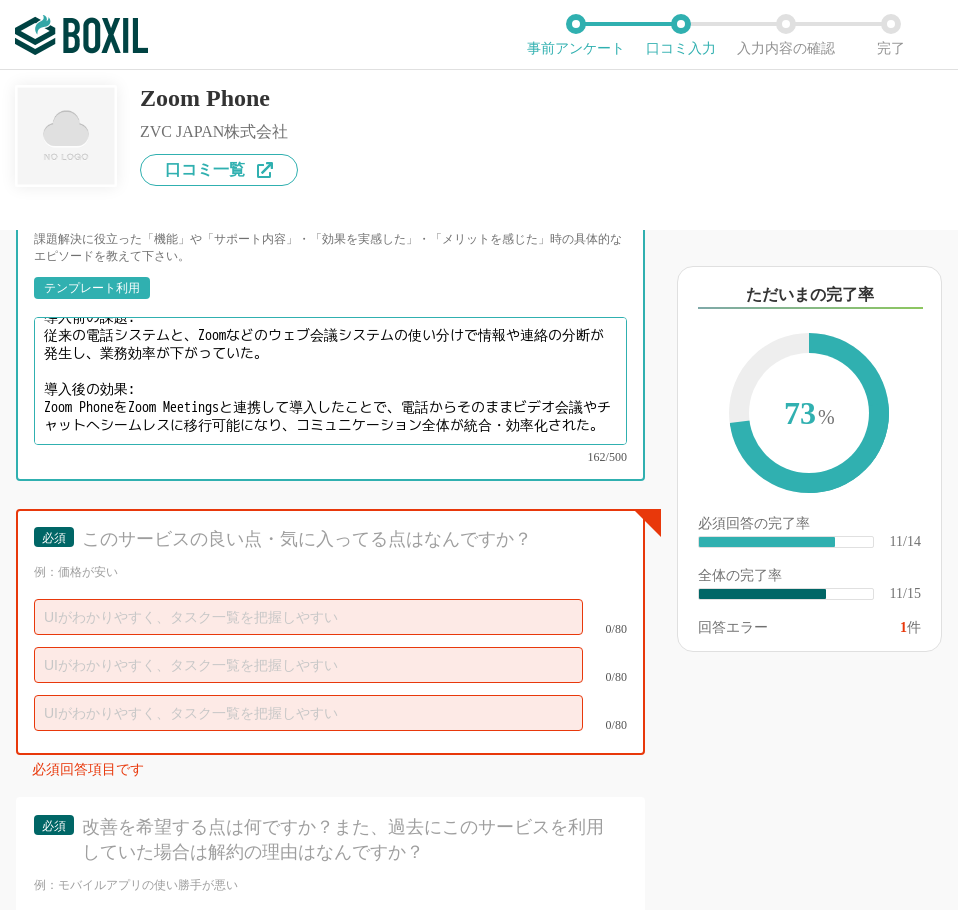 drag, startPoint x: 199, startPoint y: 374, endPoint x: 115, endPoint y: 370, distance: 84.095184 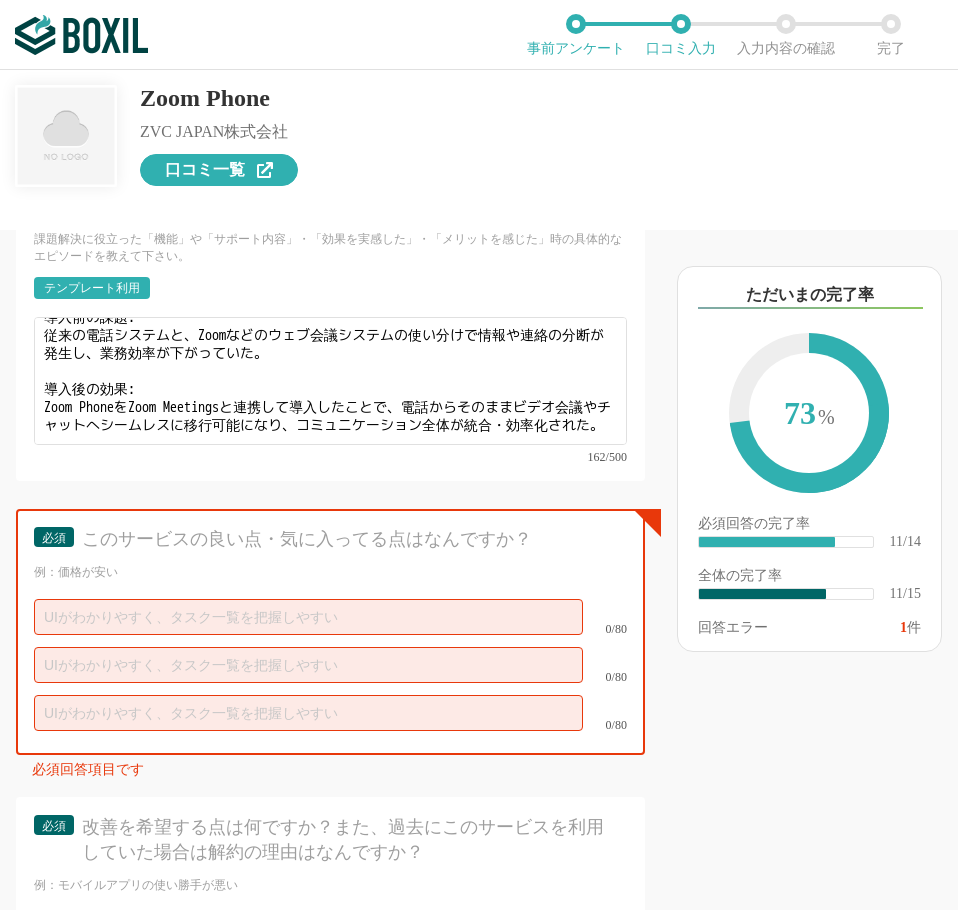 click on "口コミ一覧" at bounding box center [205, 170] 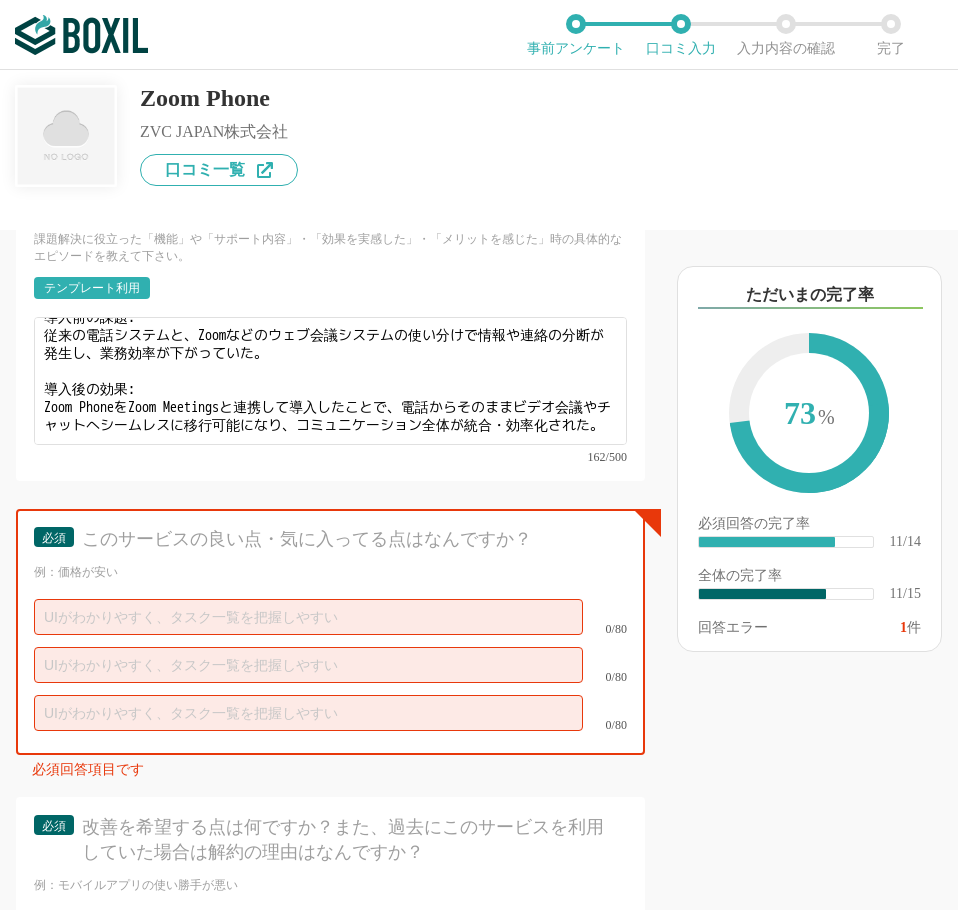 scroll, scrollTop: 2423, scrollLeft: 0, axis: vertical 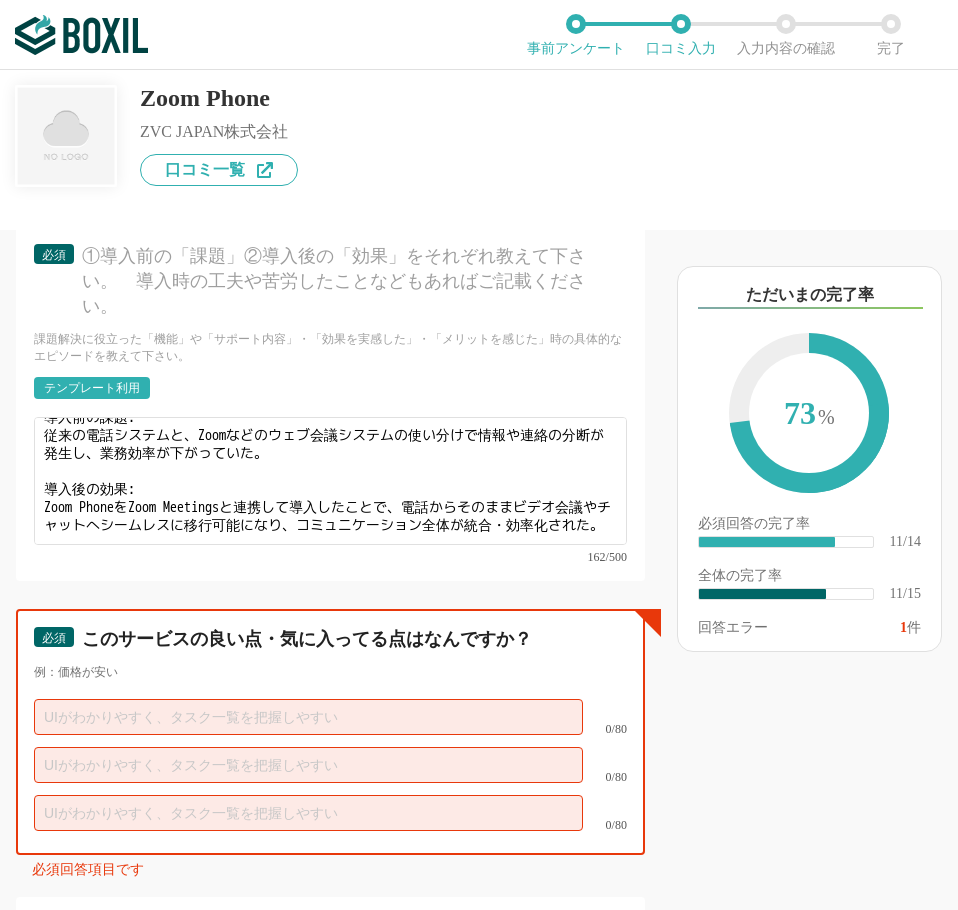 click at bounding box center (308, 717) 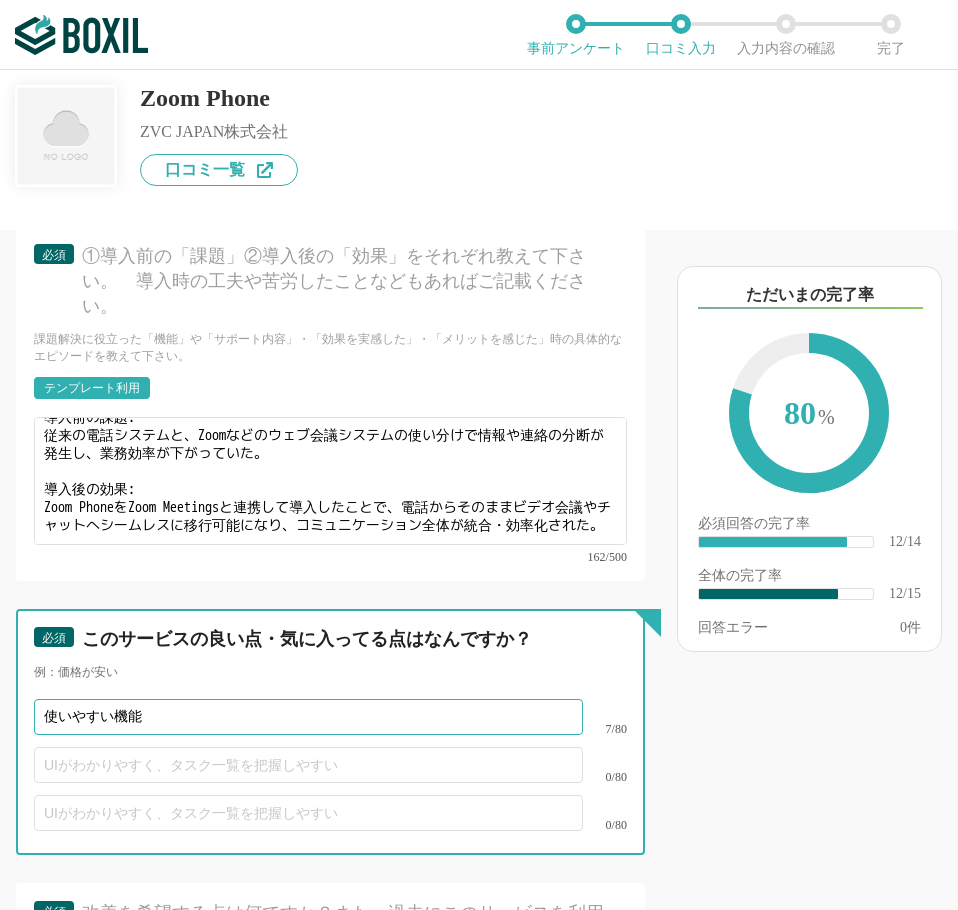 type on "使いやすい機能" 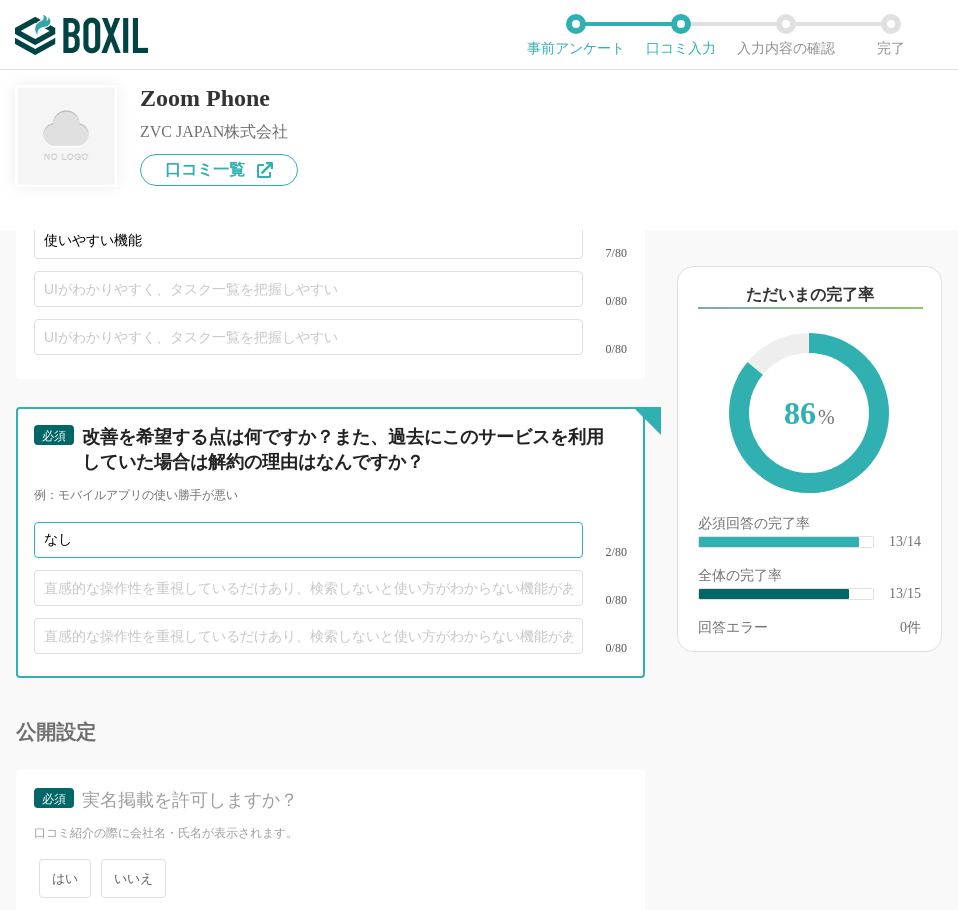 scroll, scrollTop: 2968, scrollLeft: 0, axis: vertical 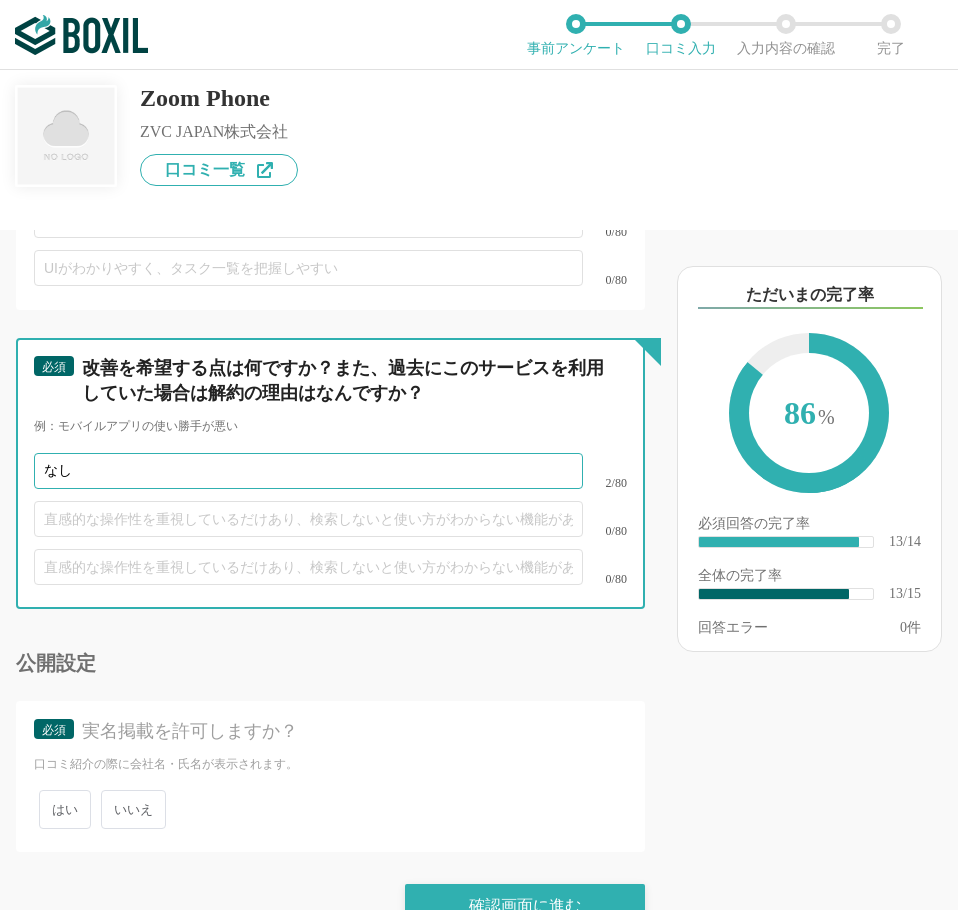 type on "なし" 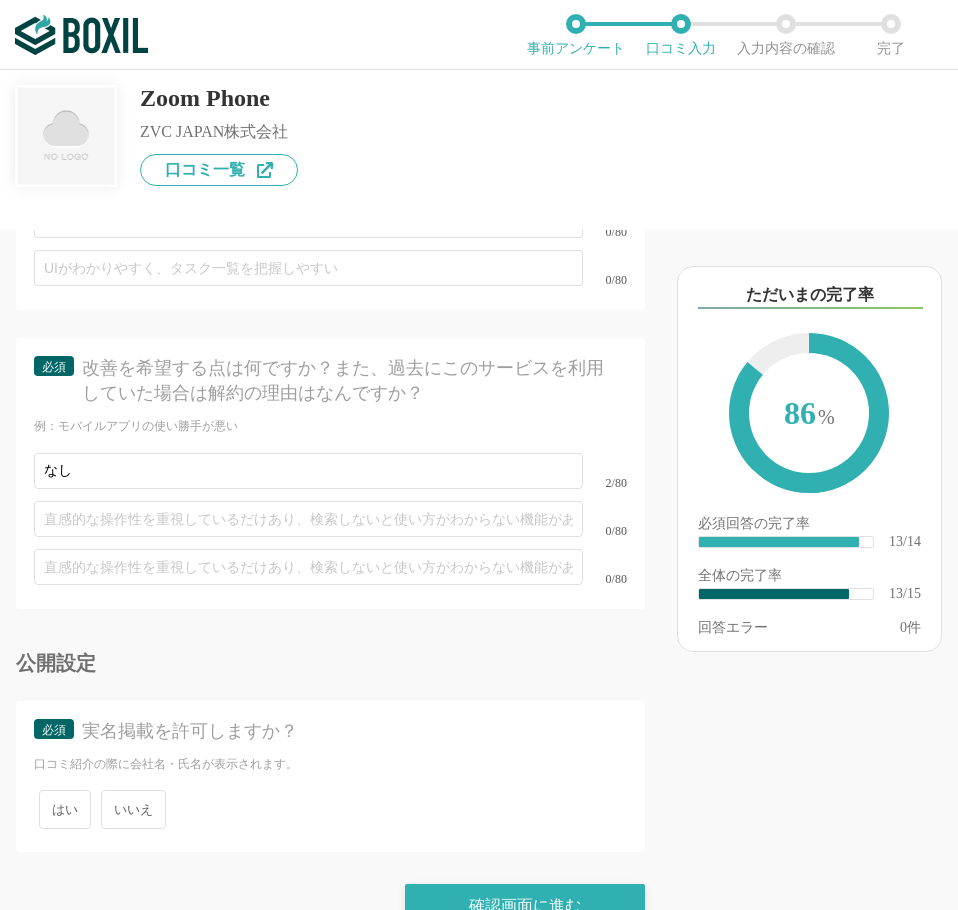 click on "いいえ" at bounding box center (133, 809) 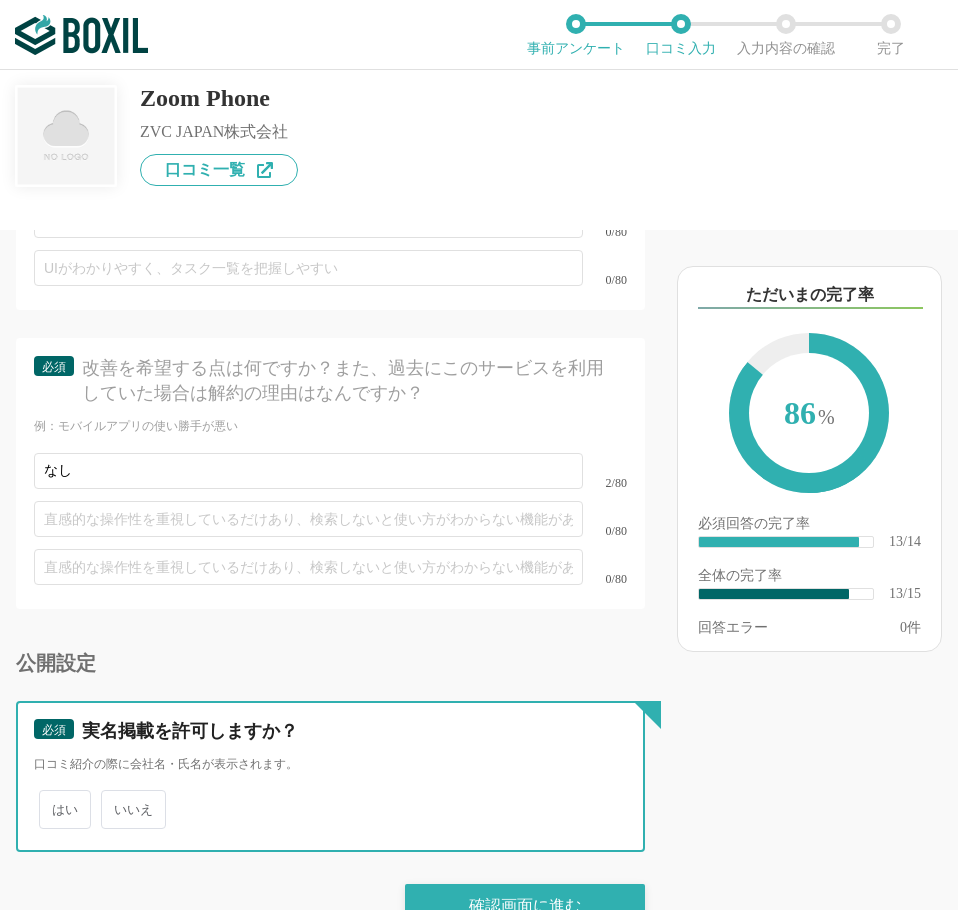 click on "いいえ" at bounding box center (112, 799) 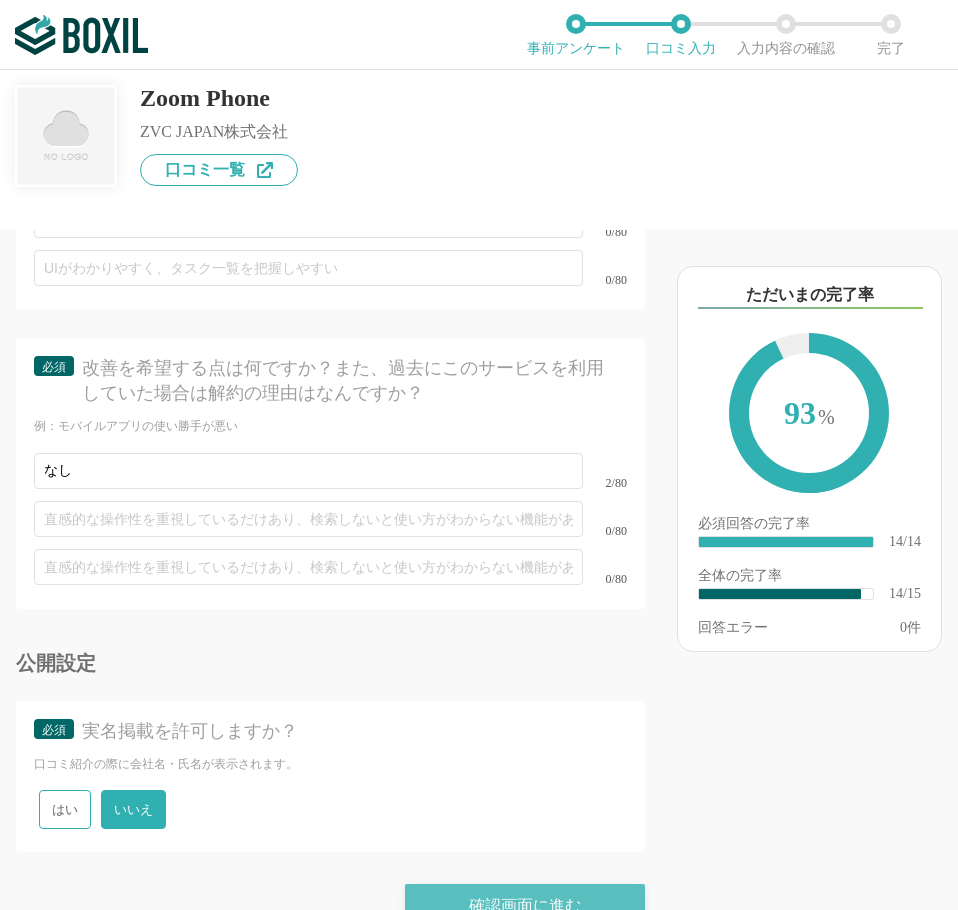 click on "確認画面に進む" at bounding box center (525, 906) 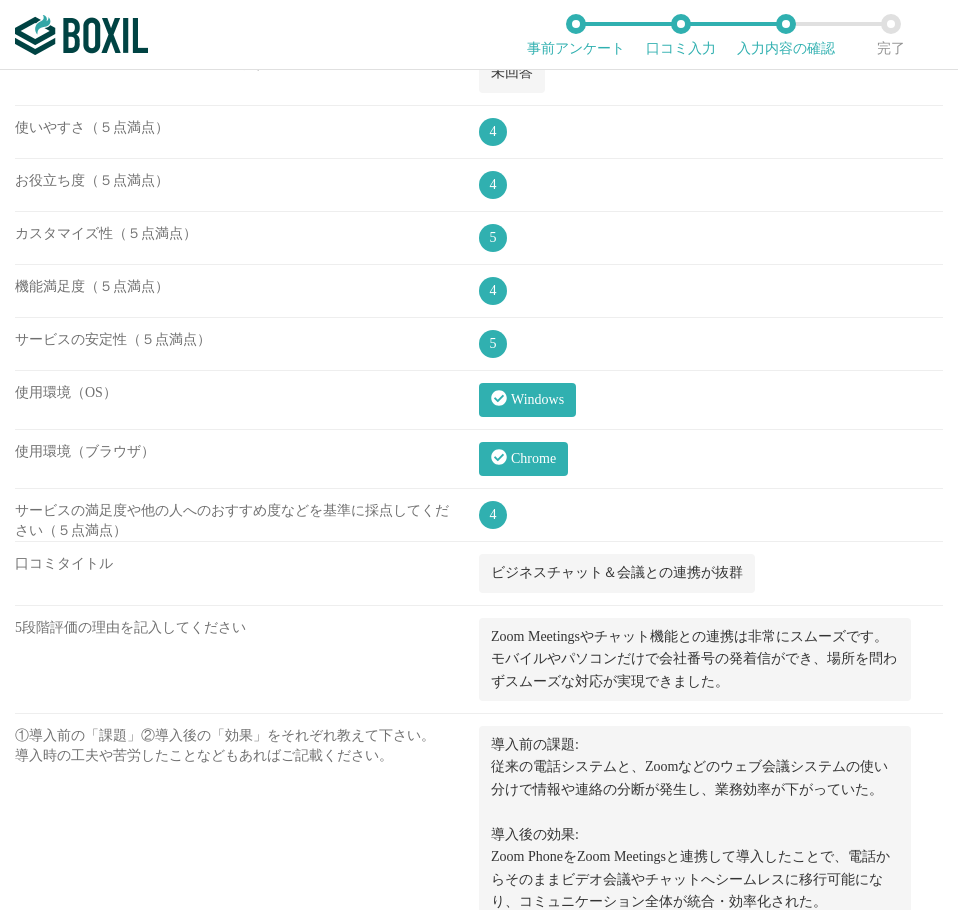 scroll, scrollTop: 1319, scrollLeft: 0, axis: vertical 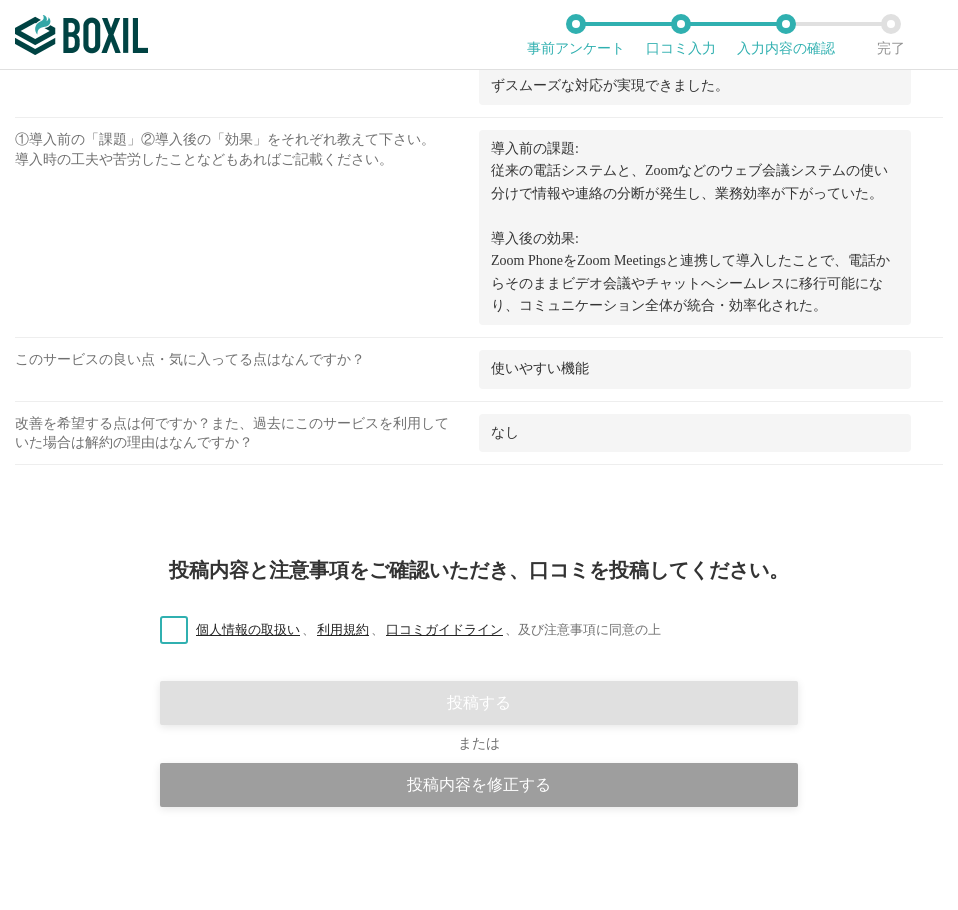 click on "個人情報の取扱い 、 利用規約 、 口コミガイドライン 、 及び注意事項に同意の上" at bounding box center (402, 630) 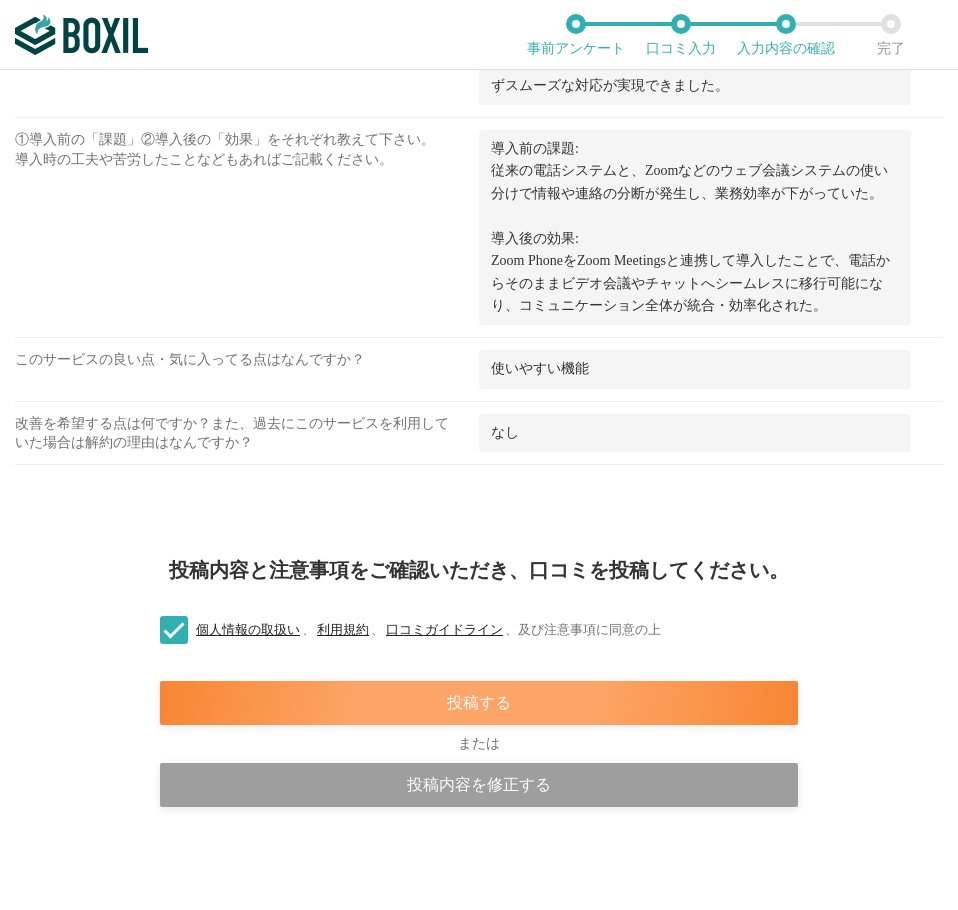 click on "投稿する" at bounding box center (479, 703) 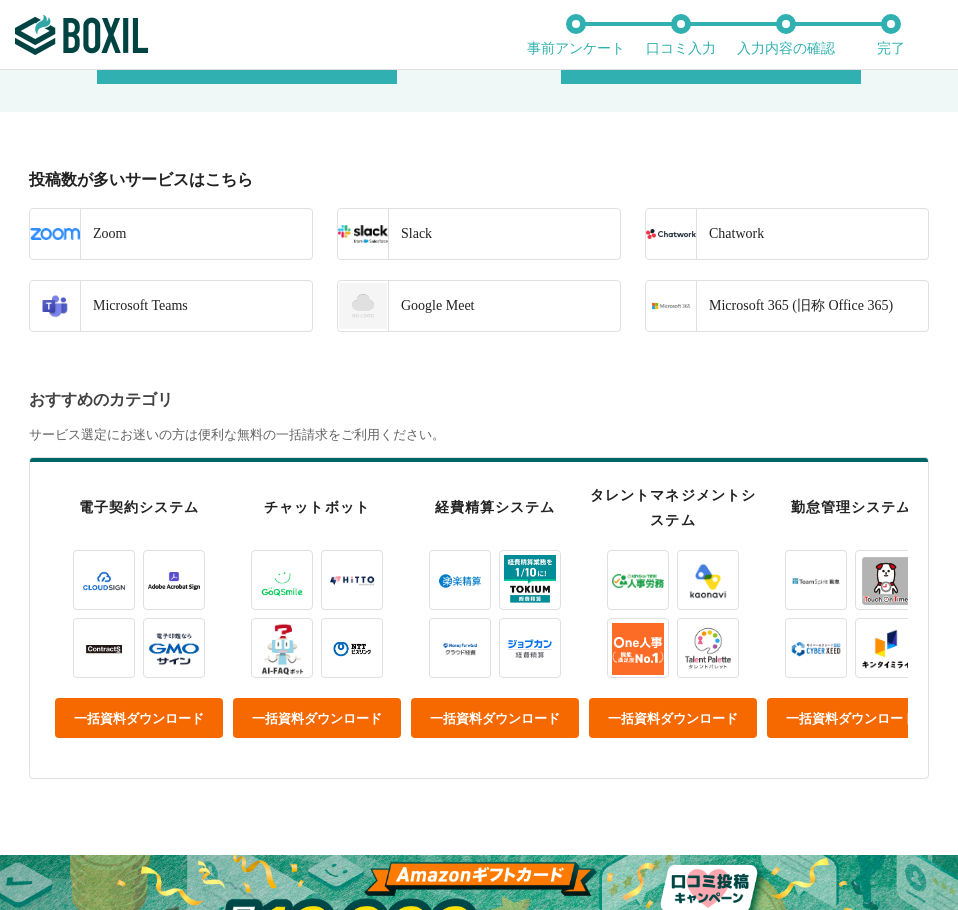scroll, scrollTop: 500, scrollLeft: 0, axis: vertical 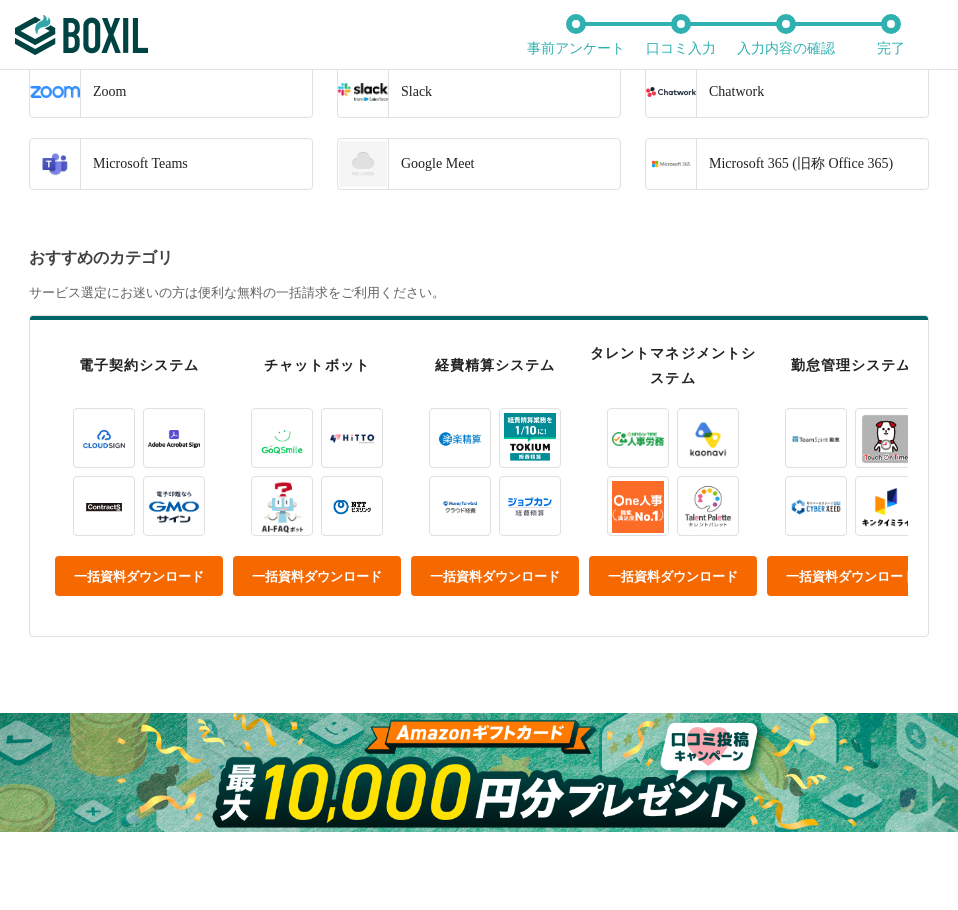 click at bounding box center [479, 772] 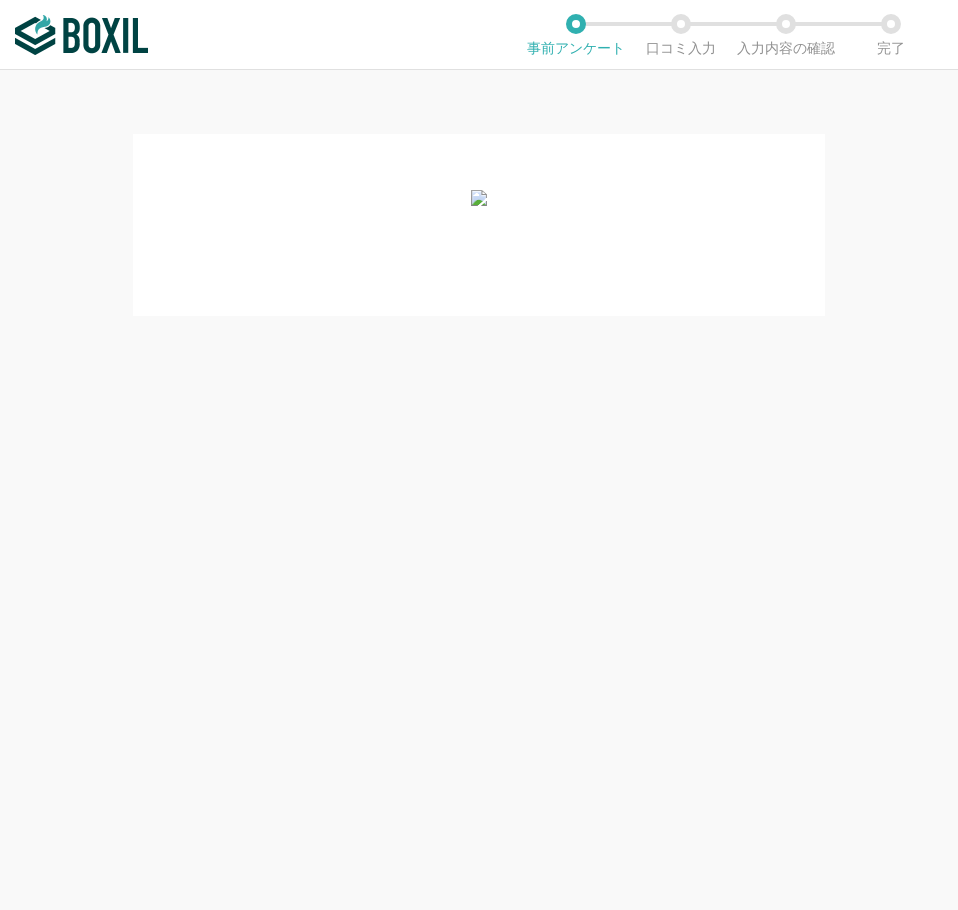scroll, scrollTop: 0, scrollLeft: 0, axis: both 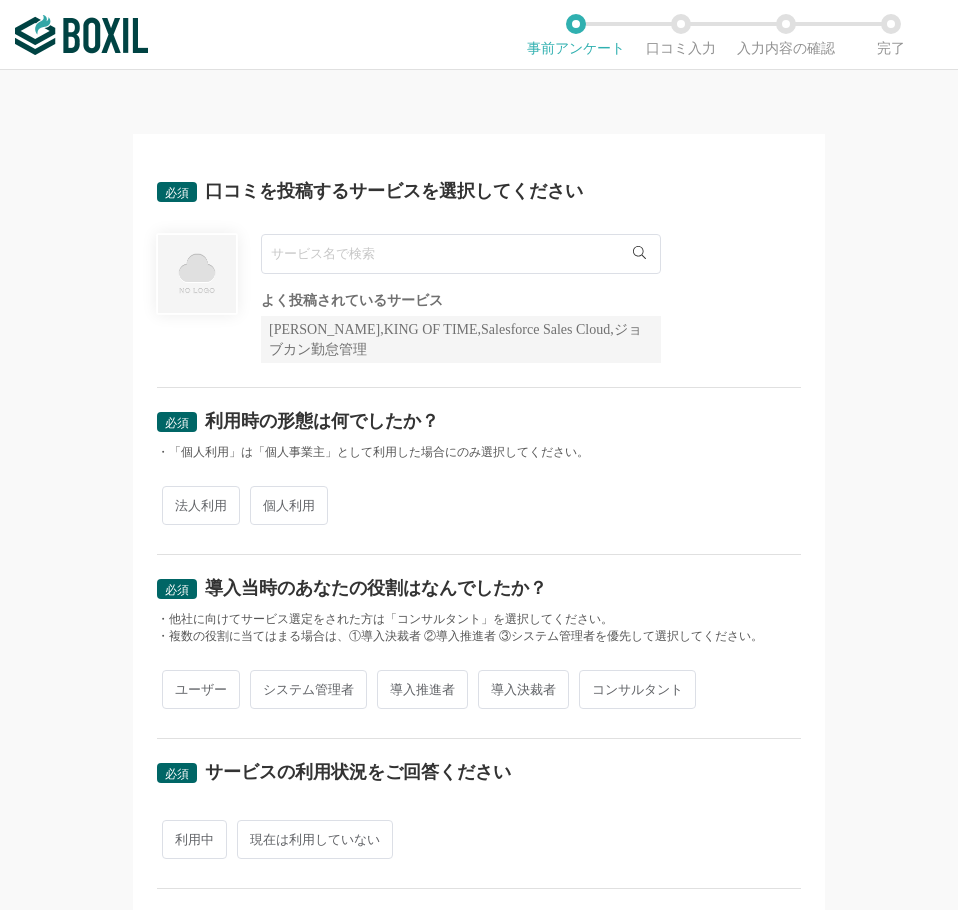 click at bounding box center [461, 254] 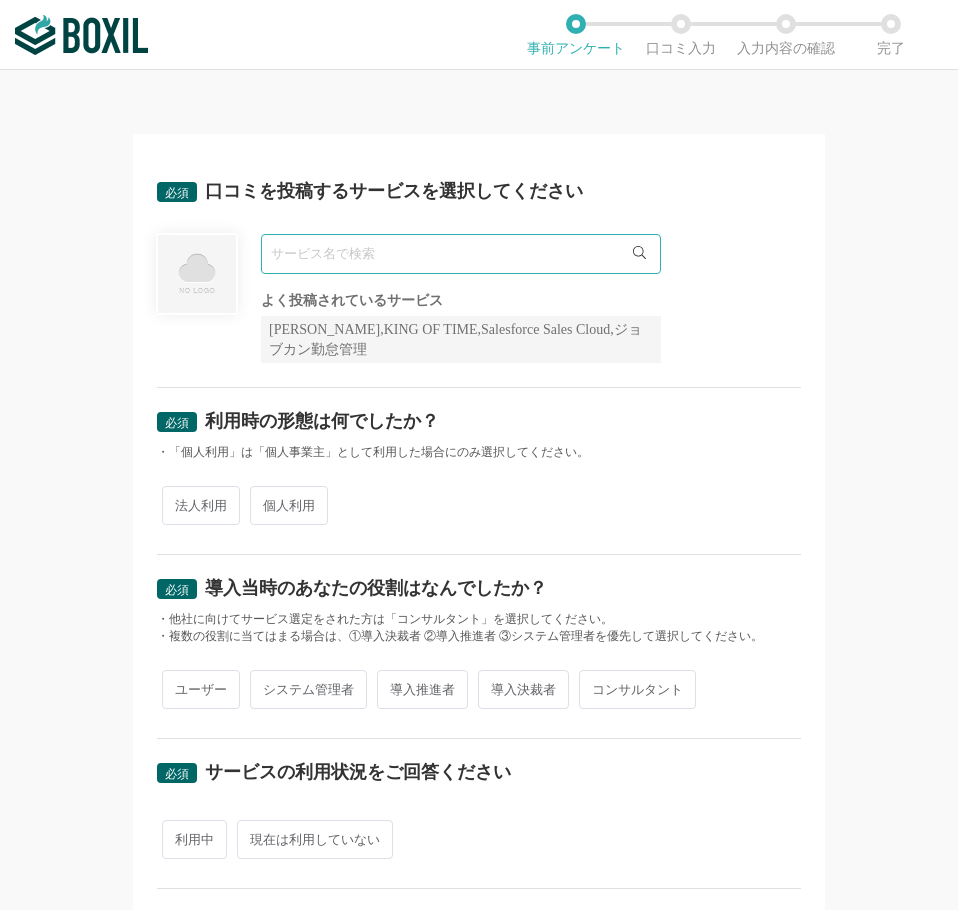 paste on "Gyazo for Work" 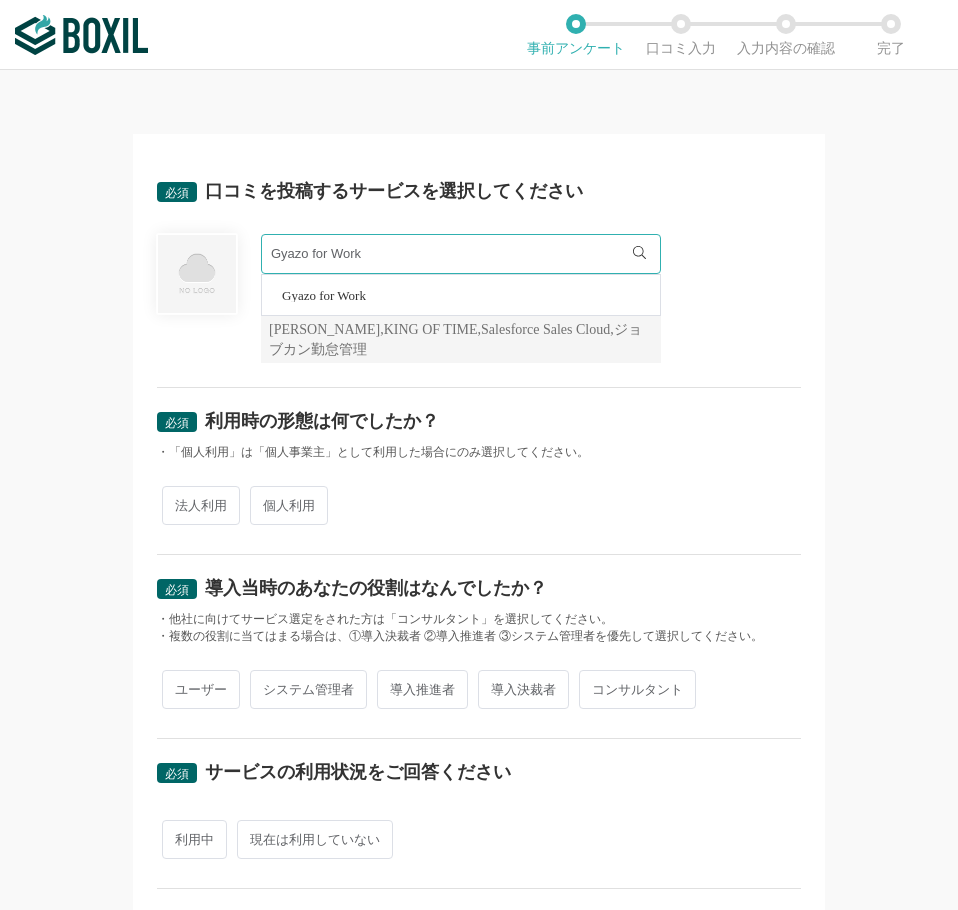 type on "Gyazo for Work" 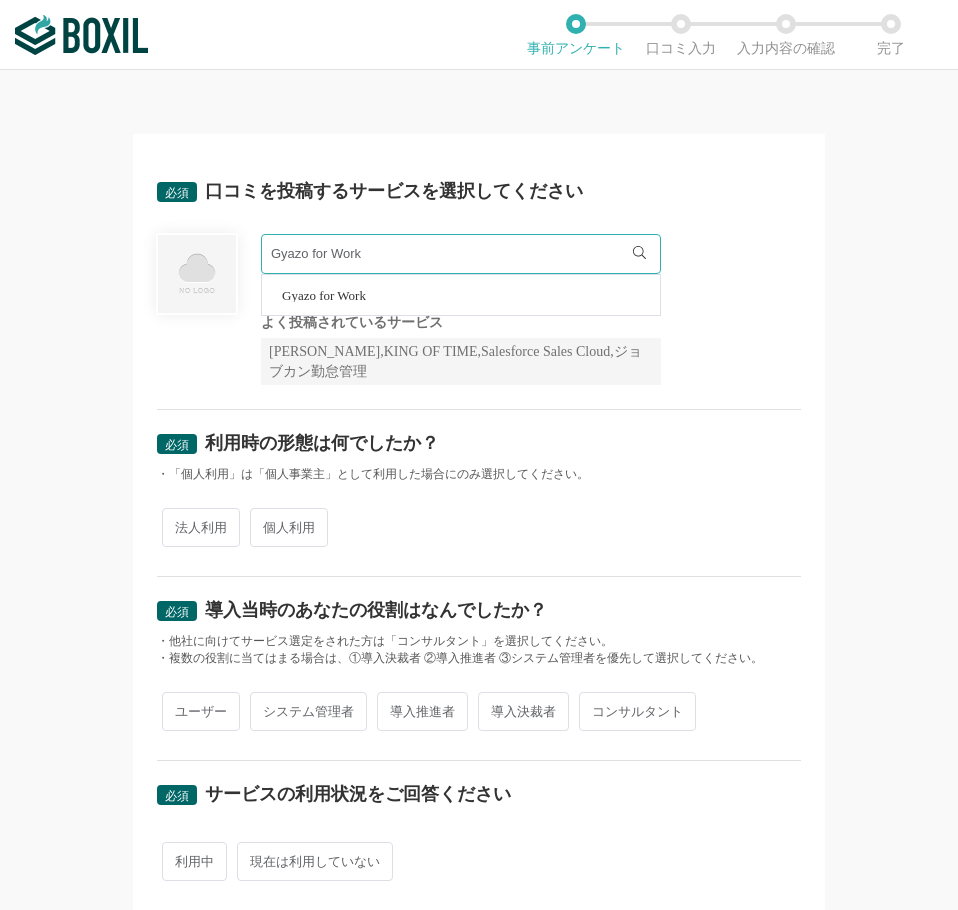 click on "Gyazo for Work" at bounding box center (324, 295) 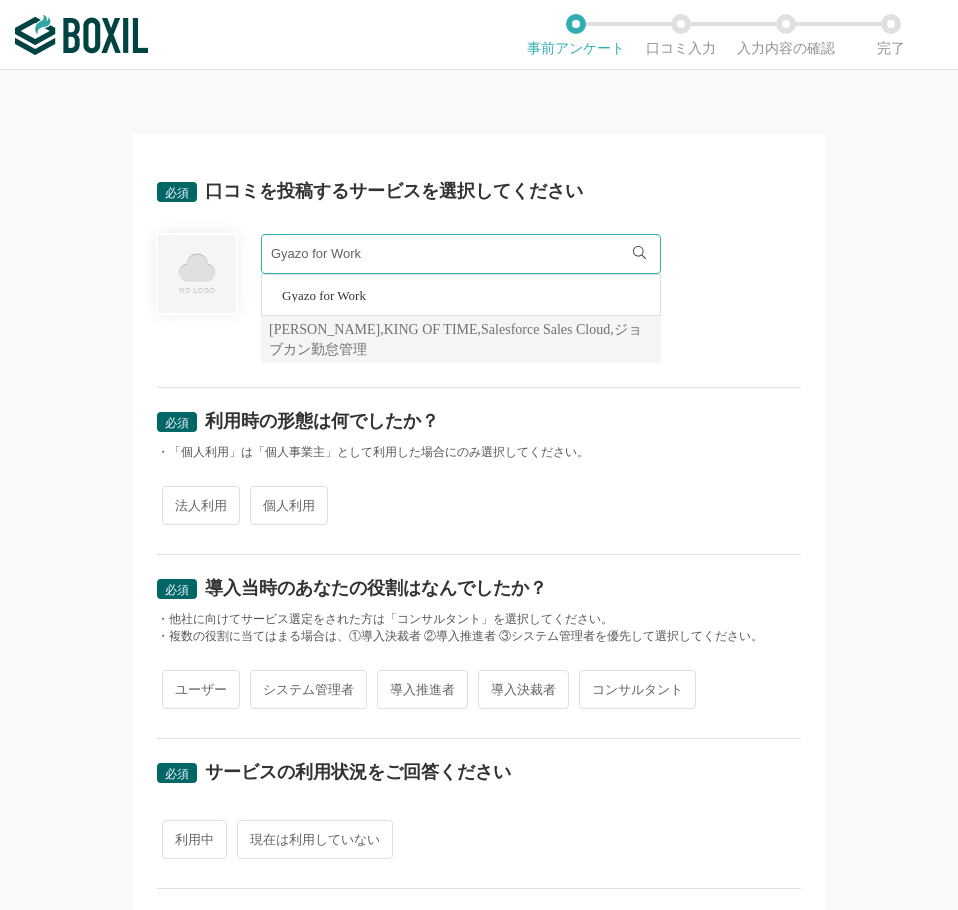 click on "法人利用" at bounding box center [201, 505] 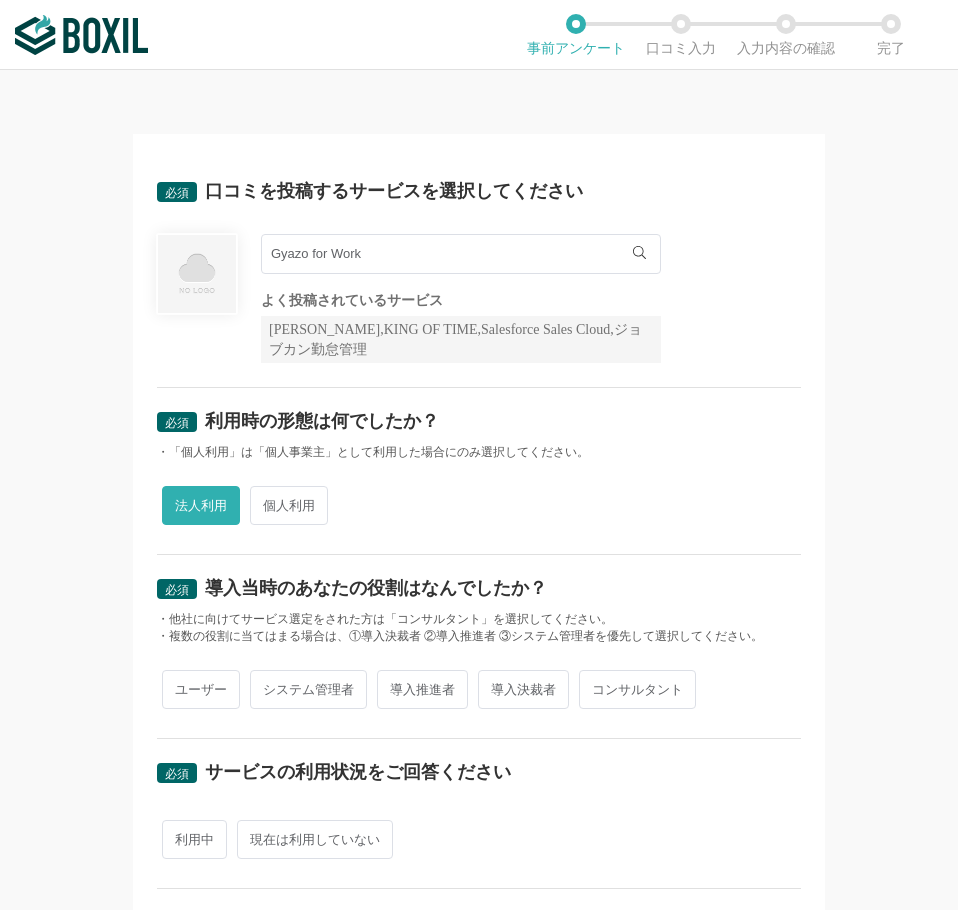 click on "ユーザー" at bounding box center [201, 689] 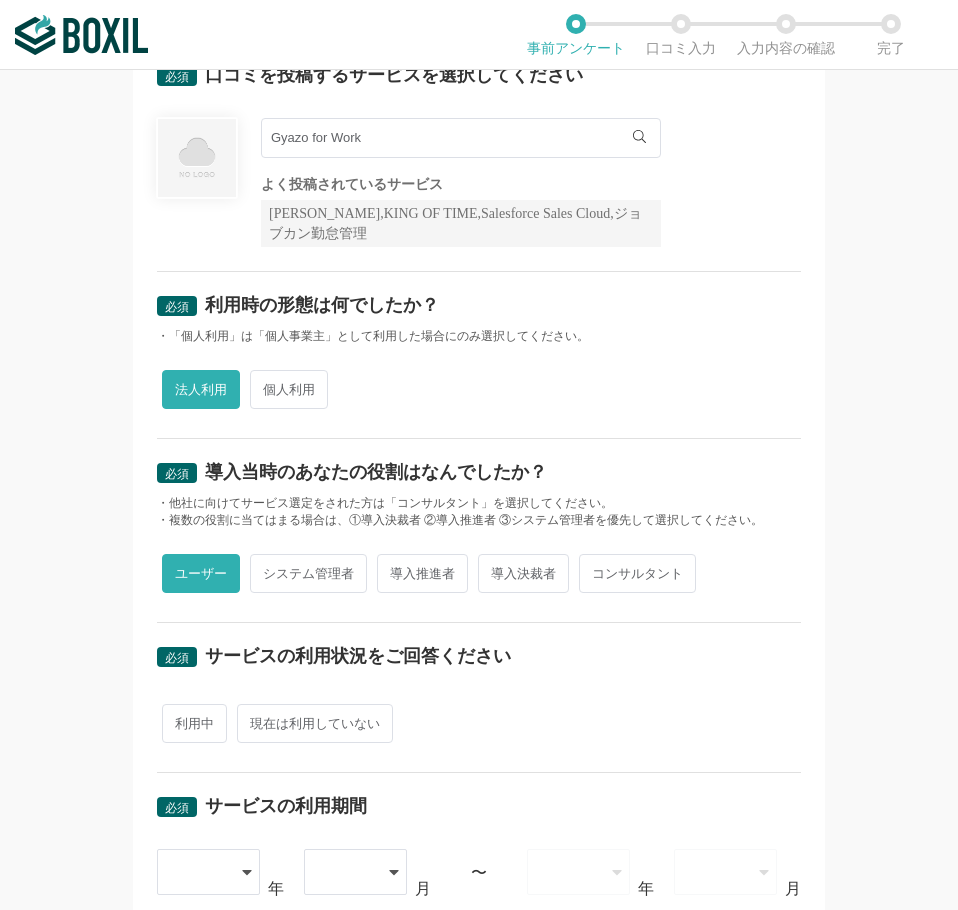 scroll, scrollTop: 400, scrollLeft: 0, axis: vertical 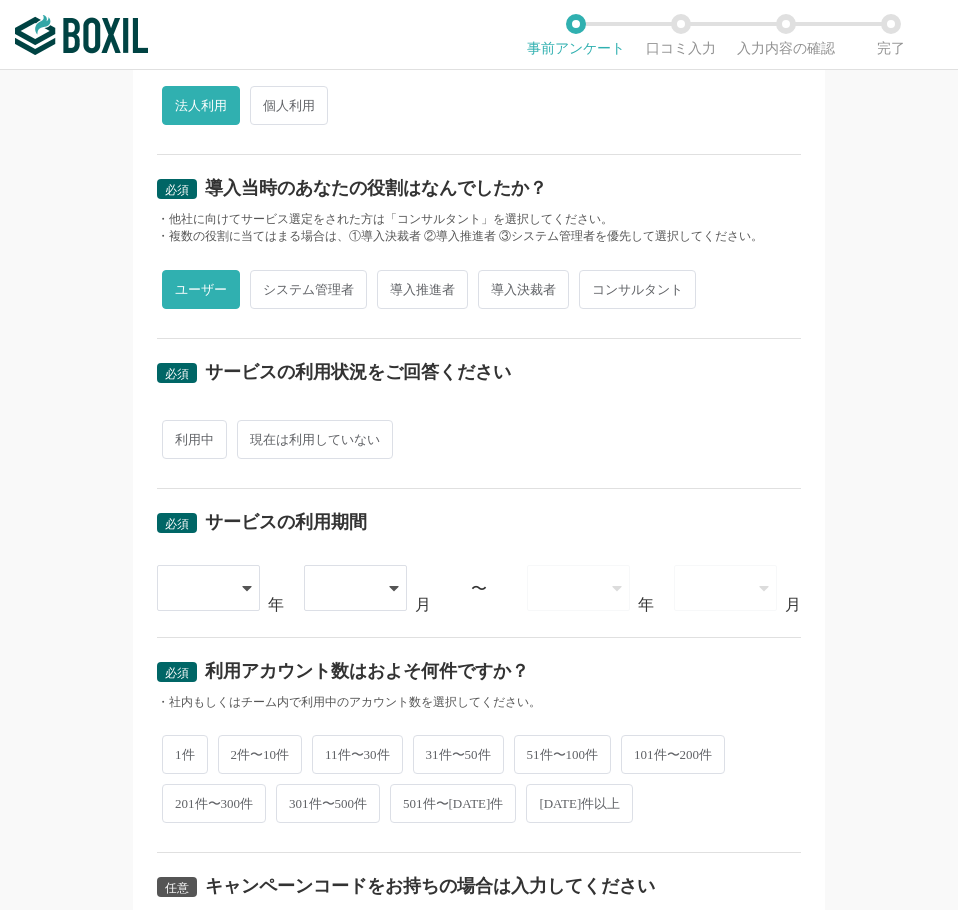 click on "利用中" at bounding box center [194, 439] 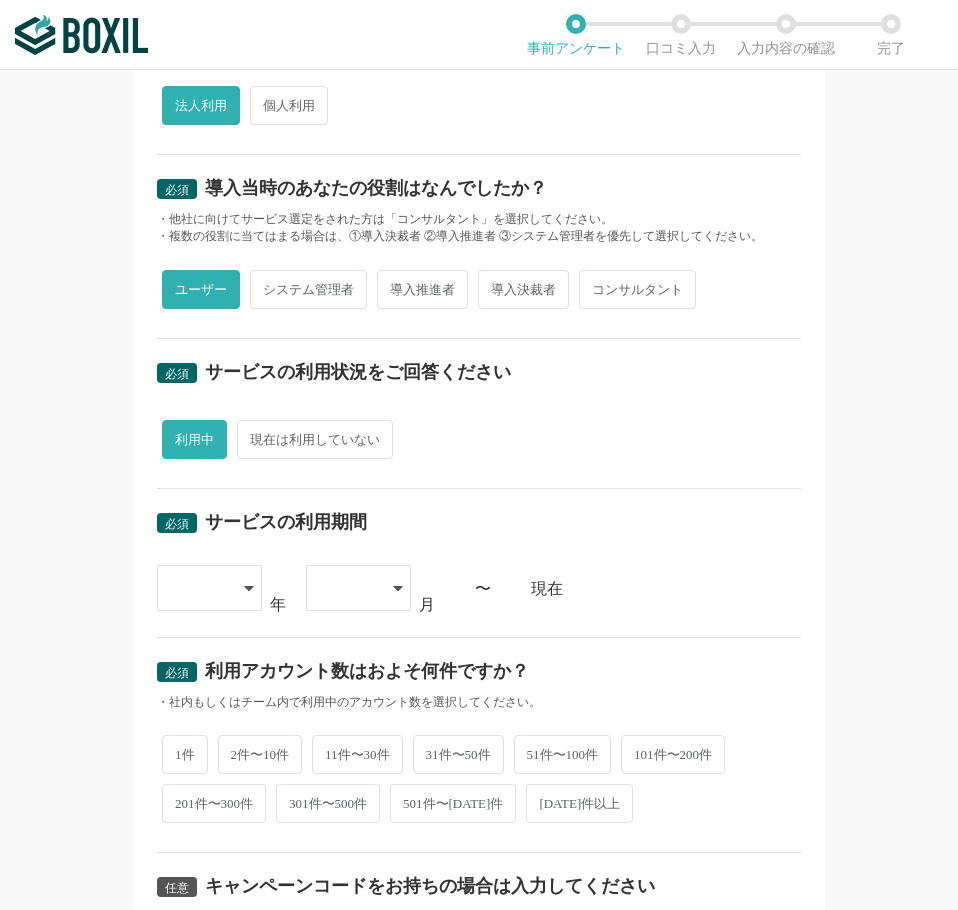 click at bounding box center (199, 588) 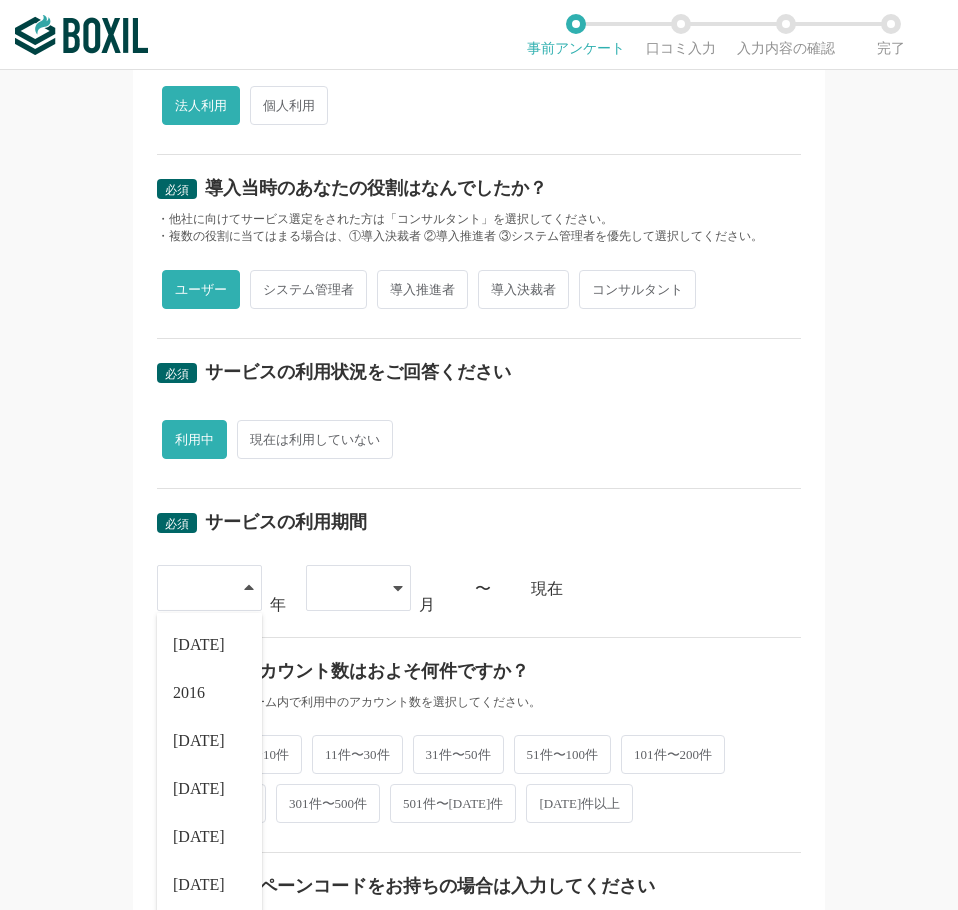 scroll, scrollTop: 684, scrollLeft: 0, axis: vertical 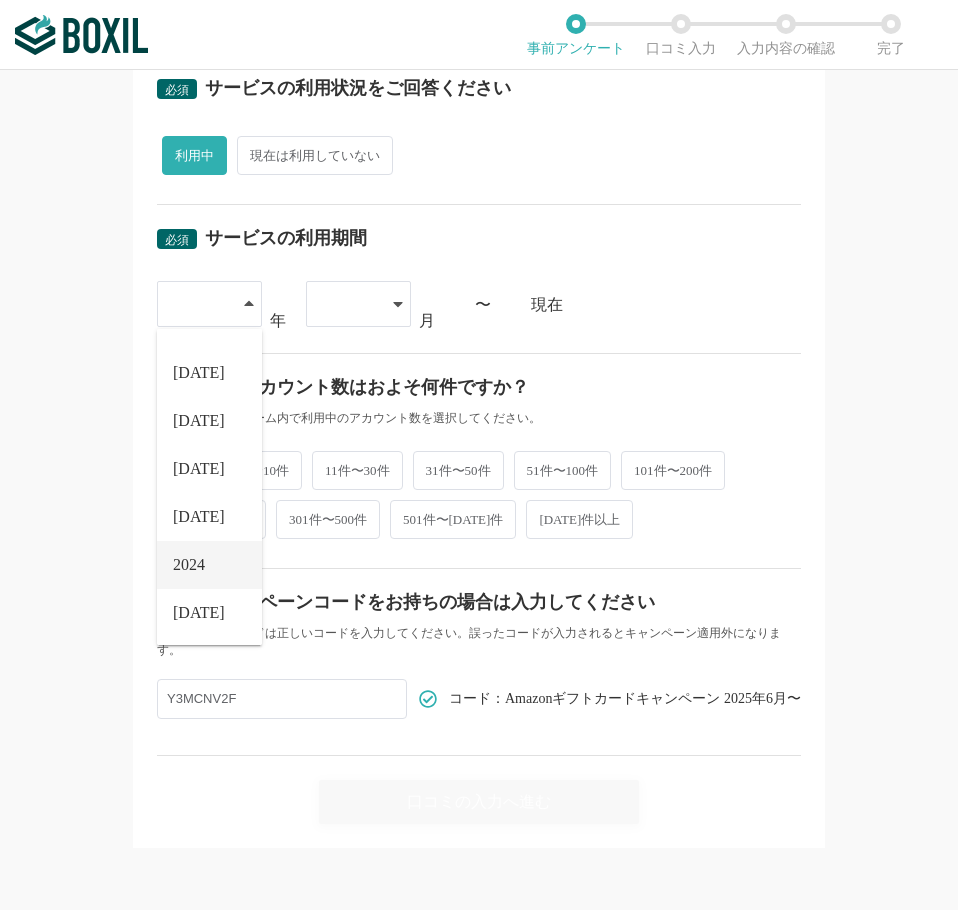 click on "2024" at bounding box center [189, 565] 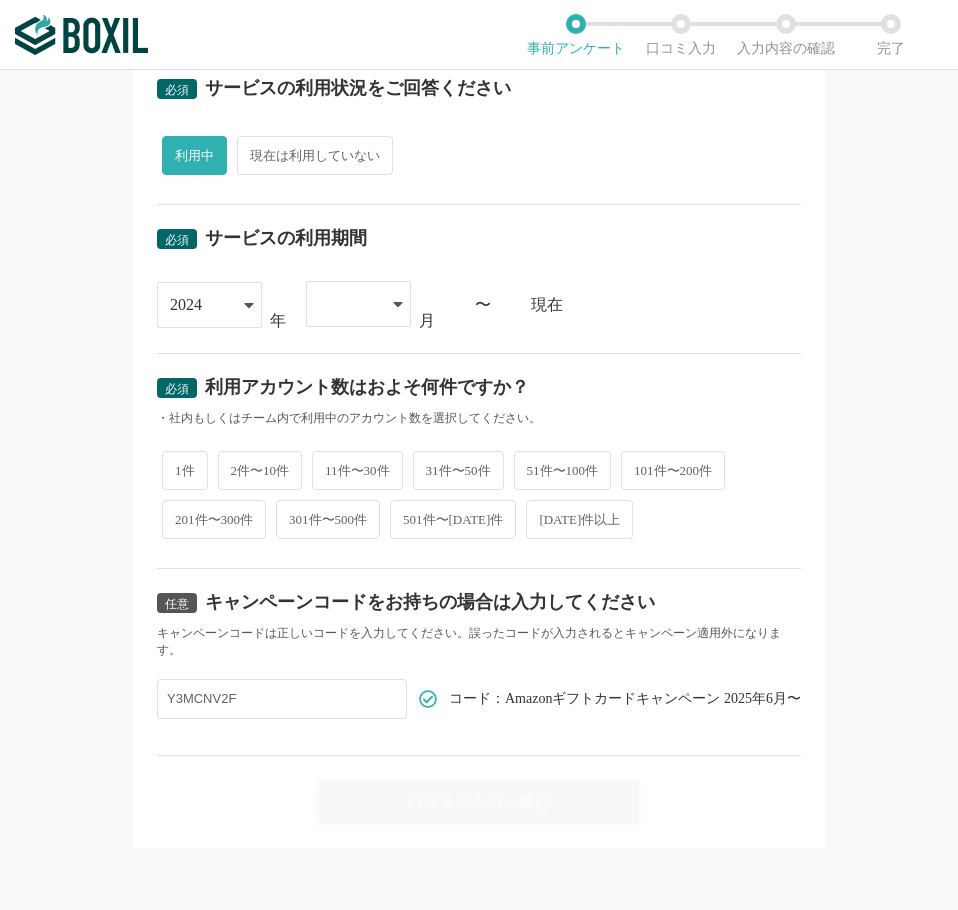 click at bounding box center (348, 304) 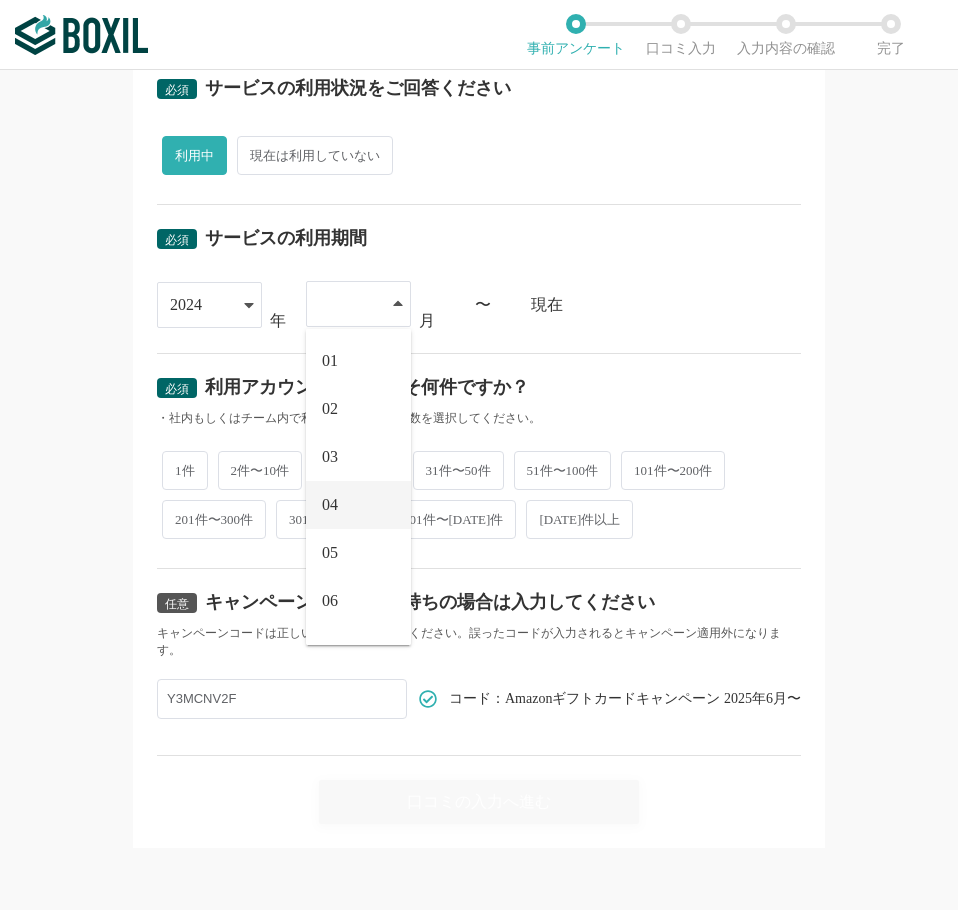 click on "04" at bounding box center (358, 505) 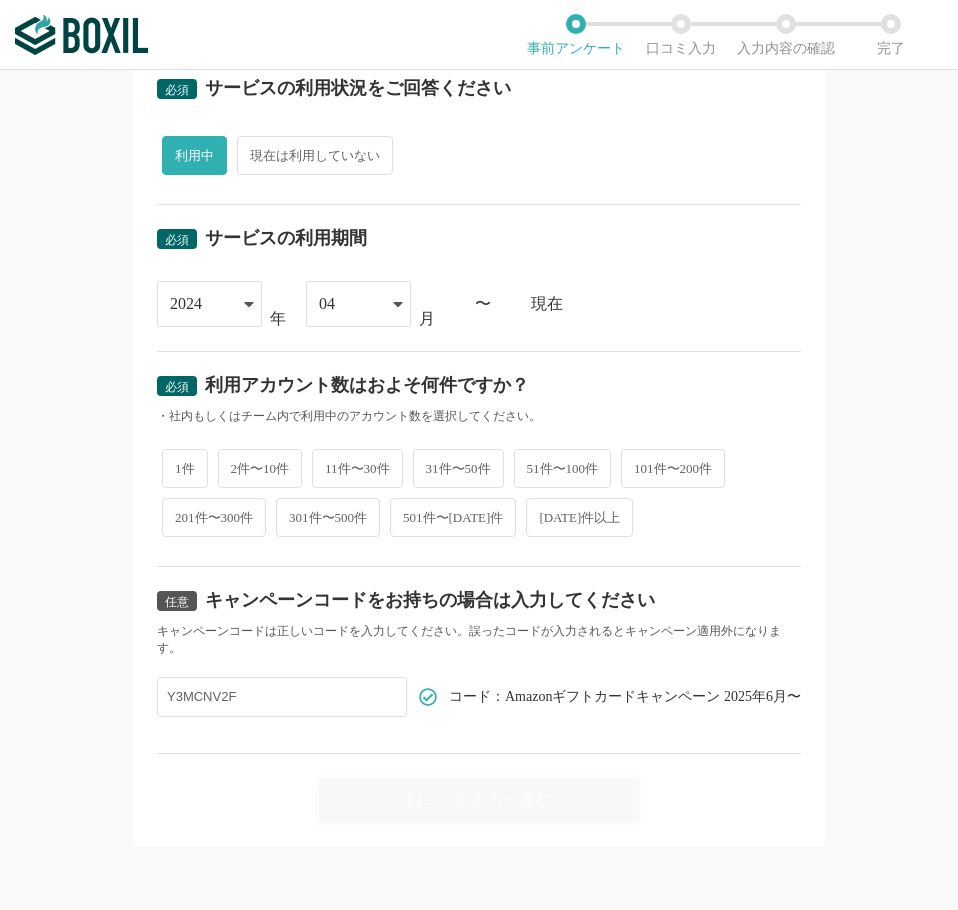click on "2件〜10件" at bounding box center (260, 468) 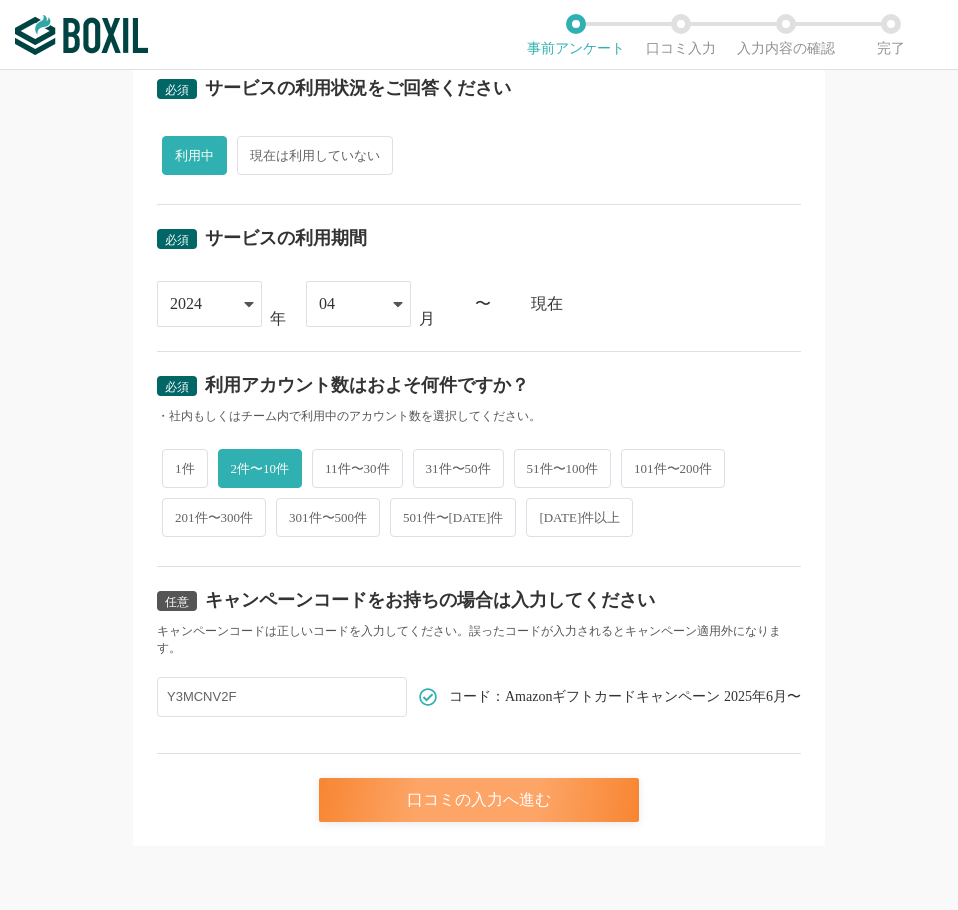 click on "口コミの入力へ進む" at bounding box center [479, 800] 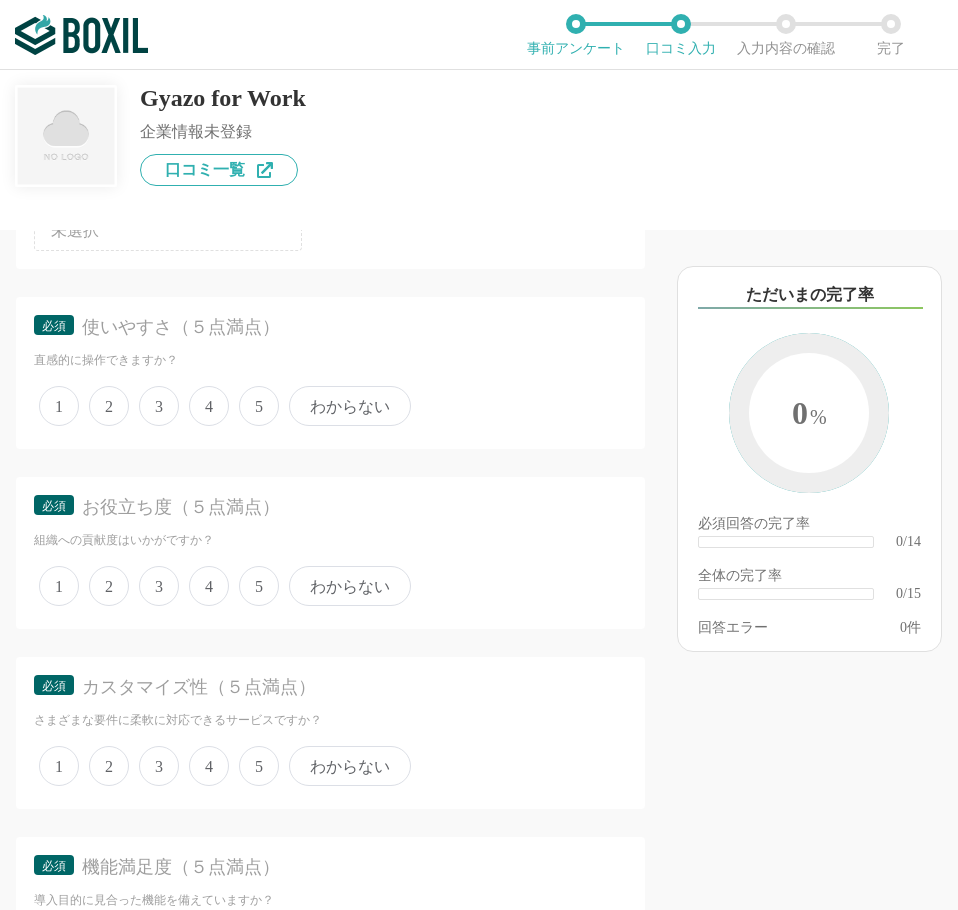 scroll, scrollTop: 300, scrollLeft: 0, axis: vertical 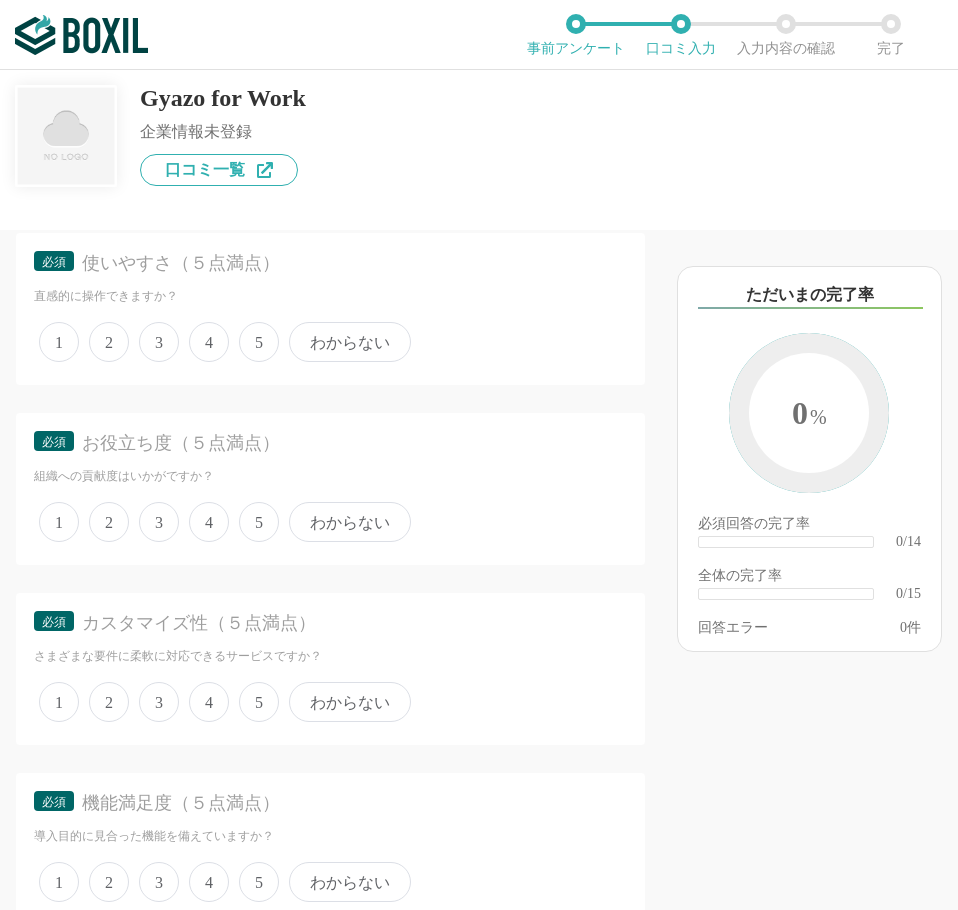 click on "5" at bounding box center (259, 342) 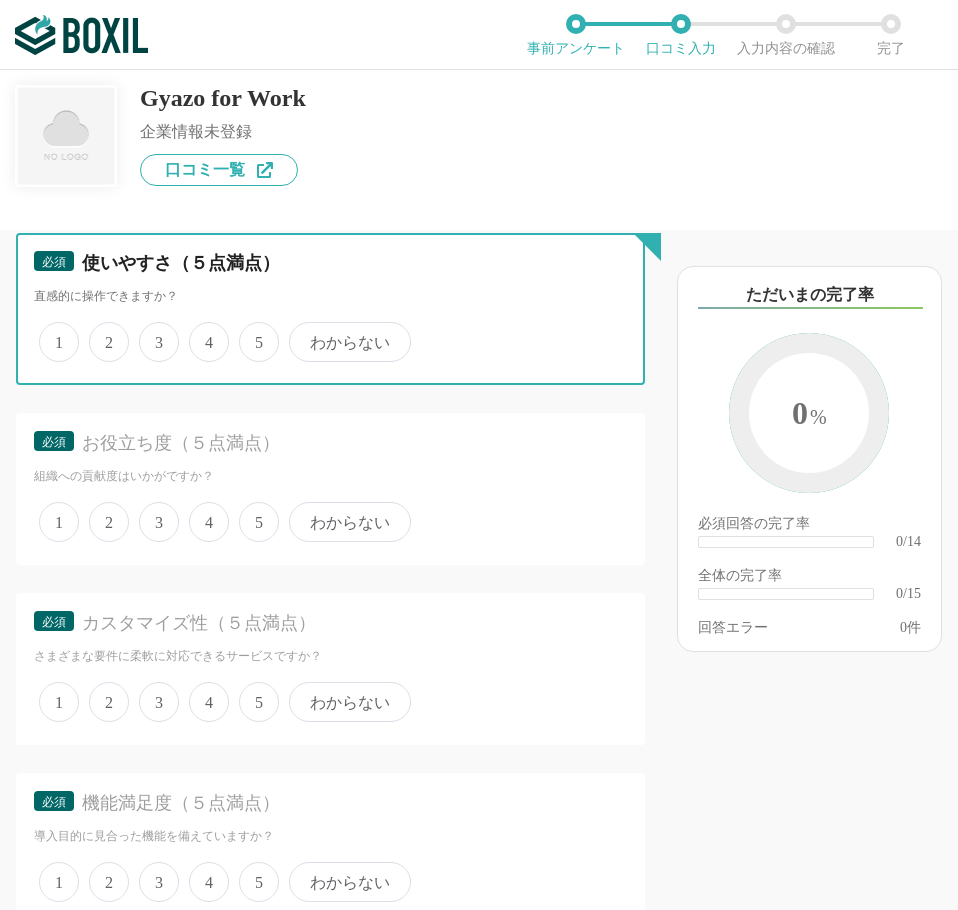 click on "5" at bounding box center (250, 331) 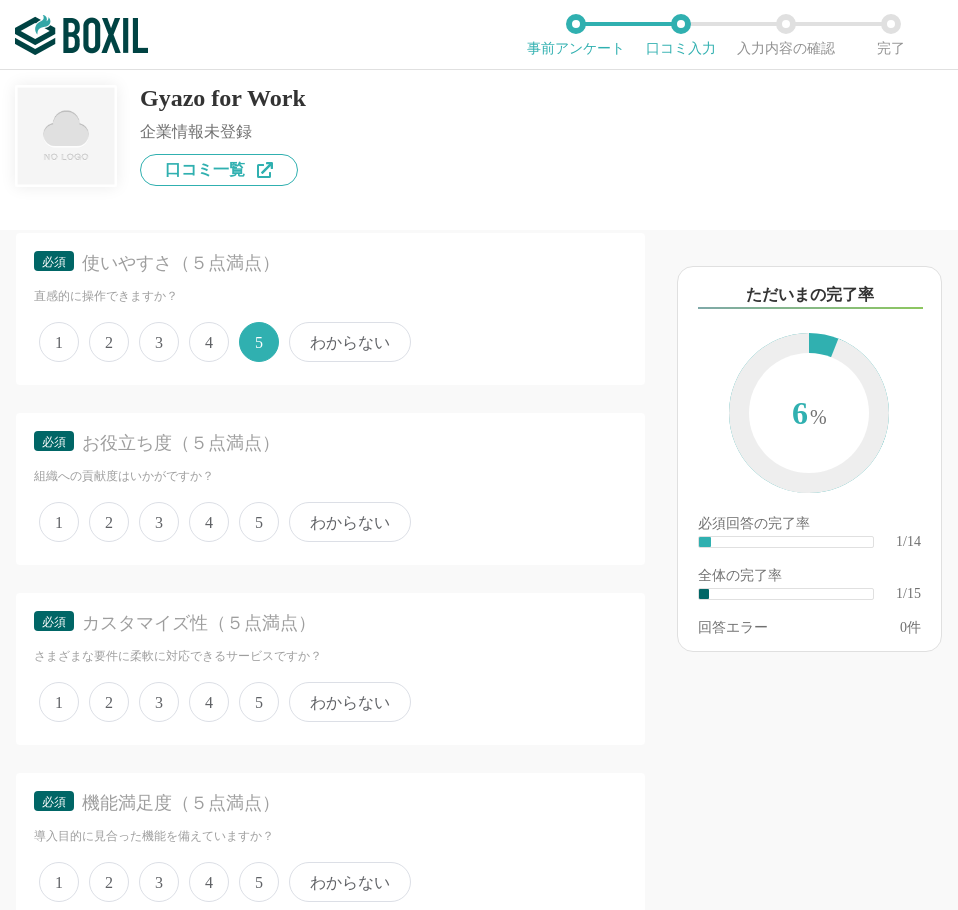 click on "4" at bounding box center (209, 522) 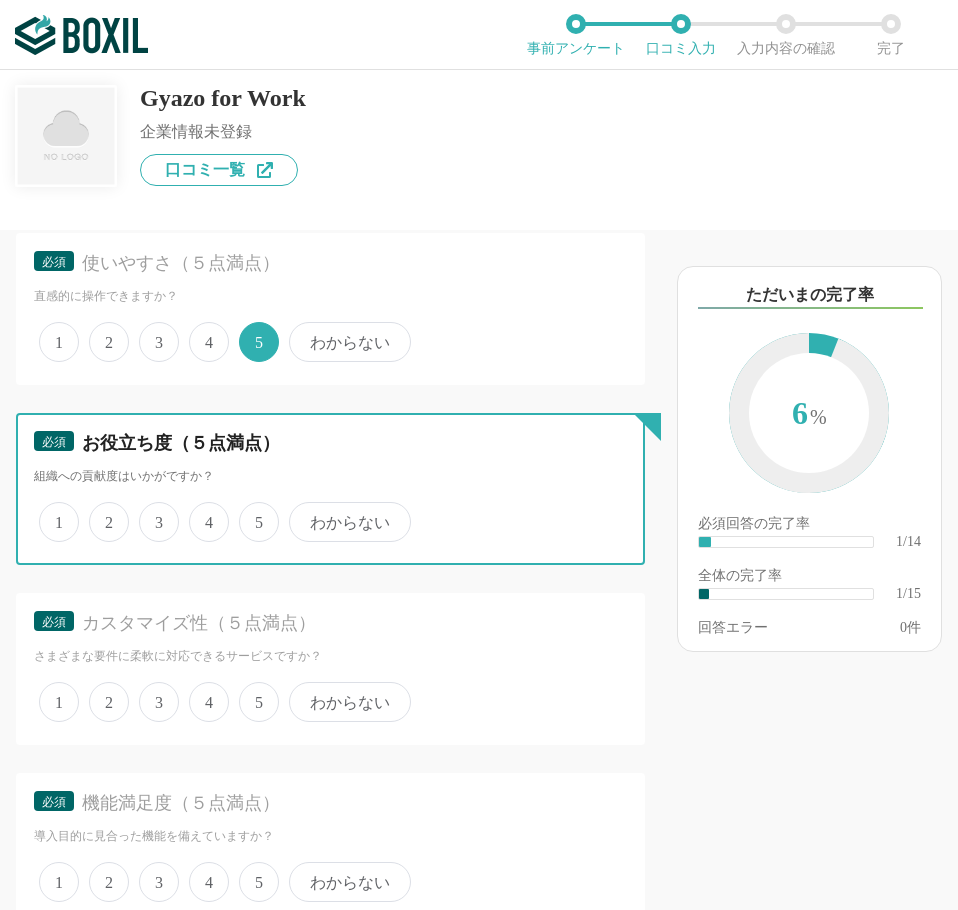 click on "4" at bounding box center [200, 511] 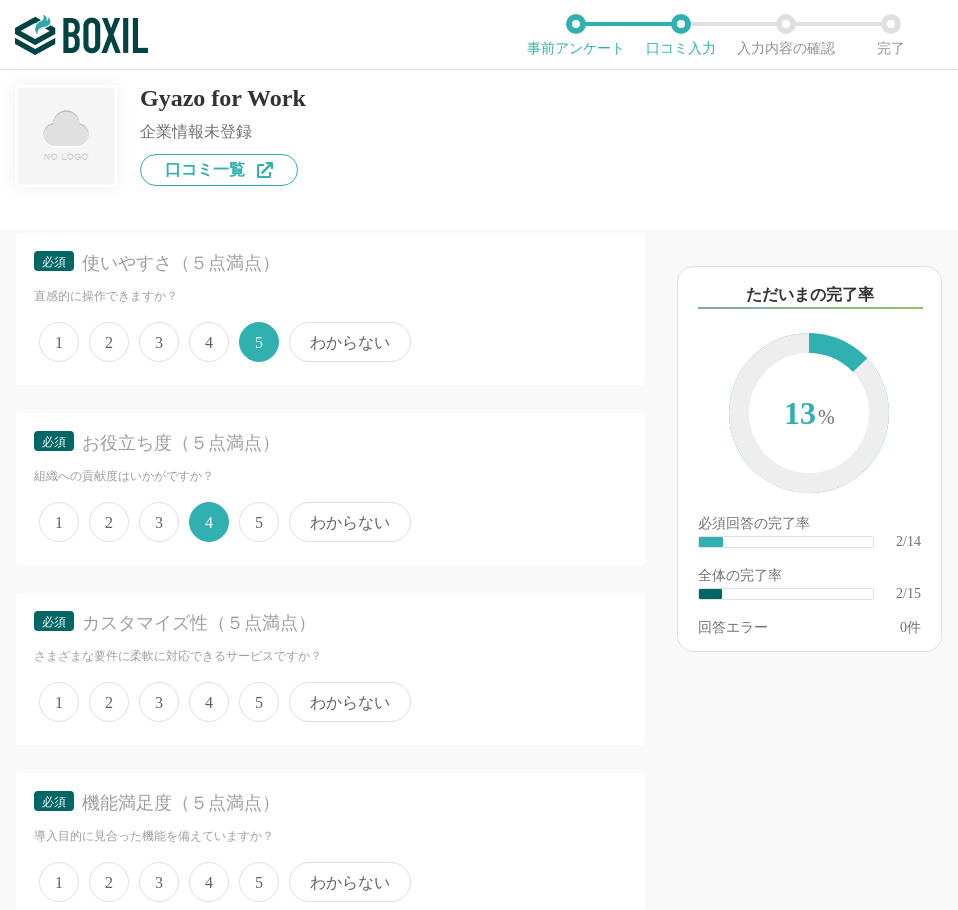click on "4" at bounding box center (209, 702) 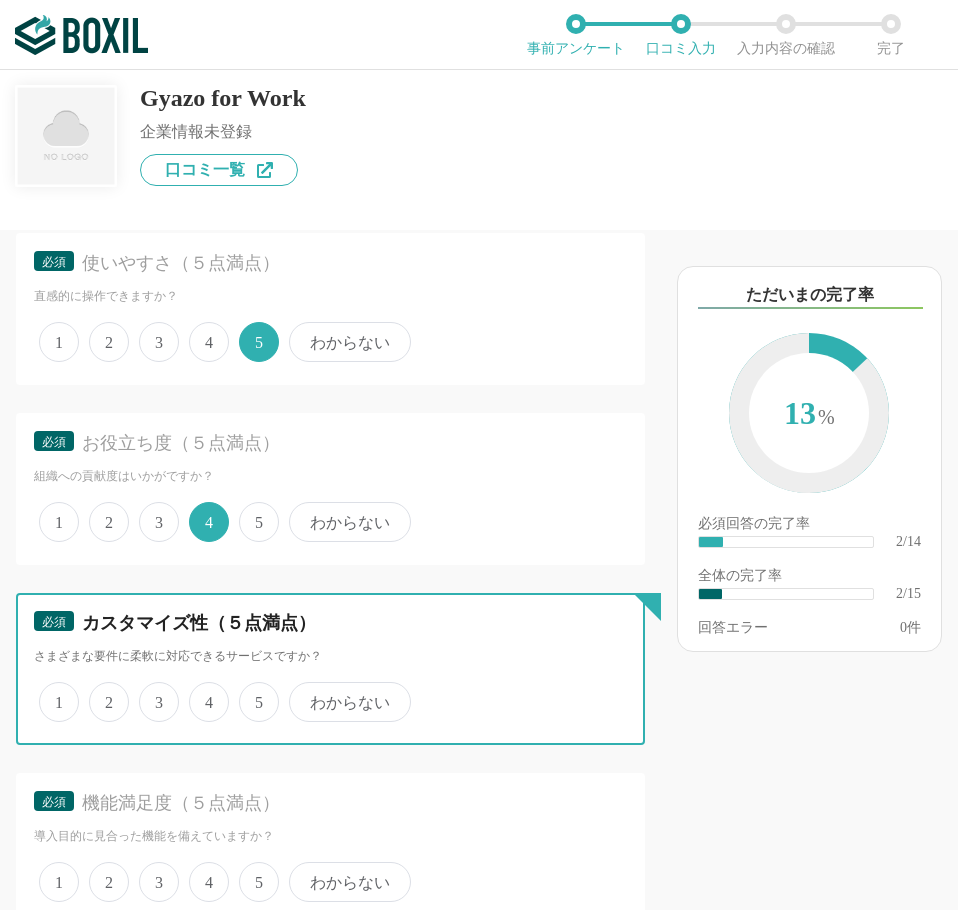 click on "4" at bounding box center (200, 691) 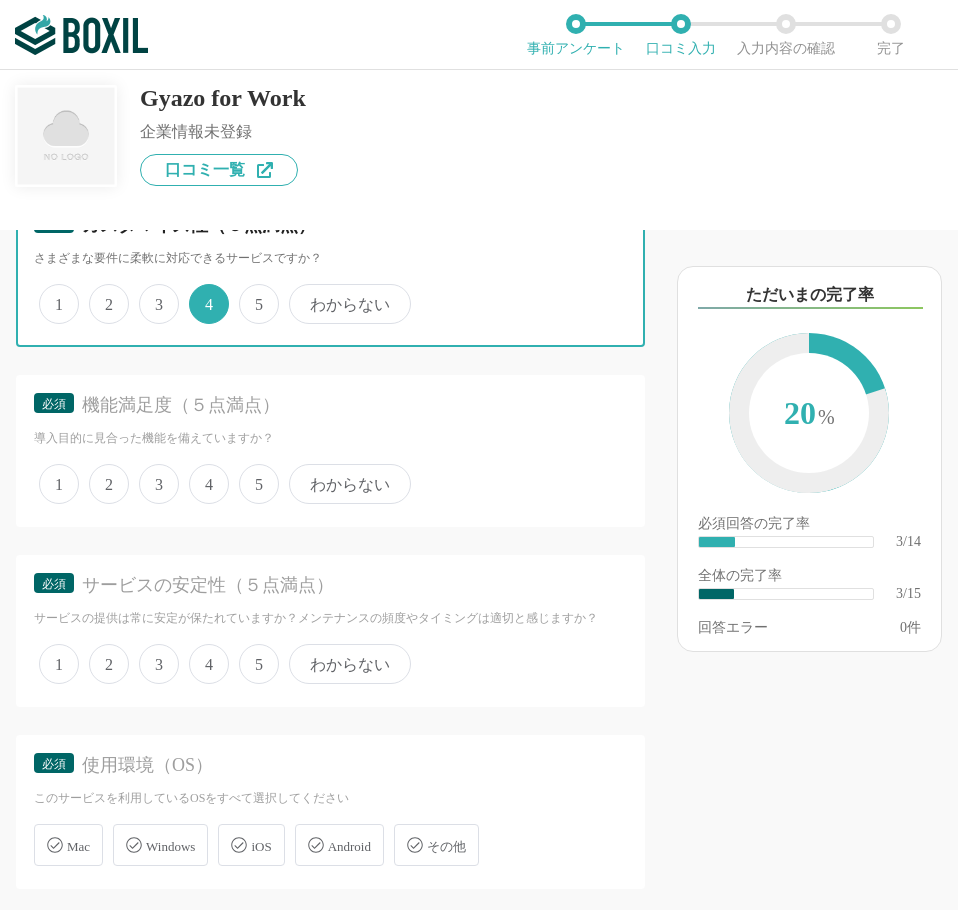 scroll, scrollTop: 700, scrollLeft: 0, axis: vertical 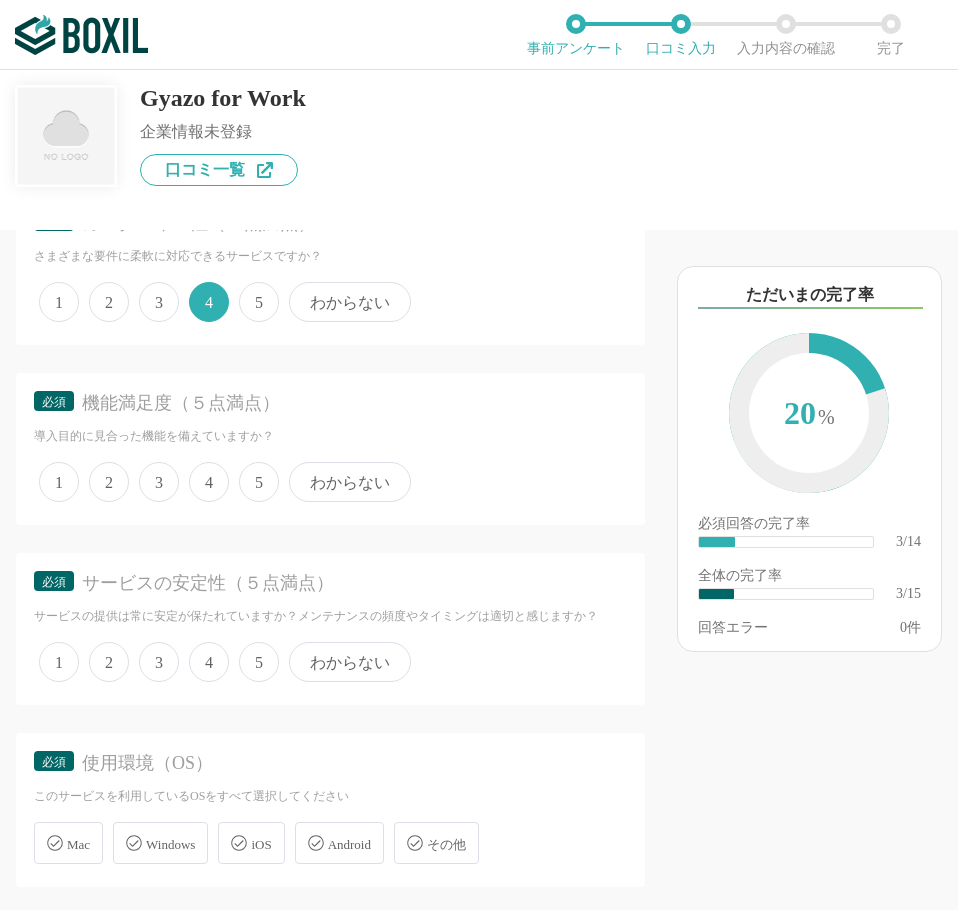click on "4" at bounding box center [209, 482] 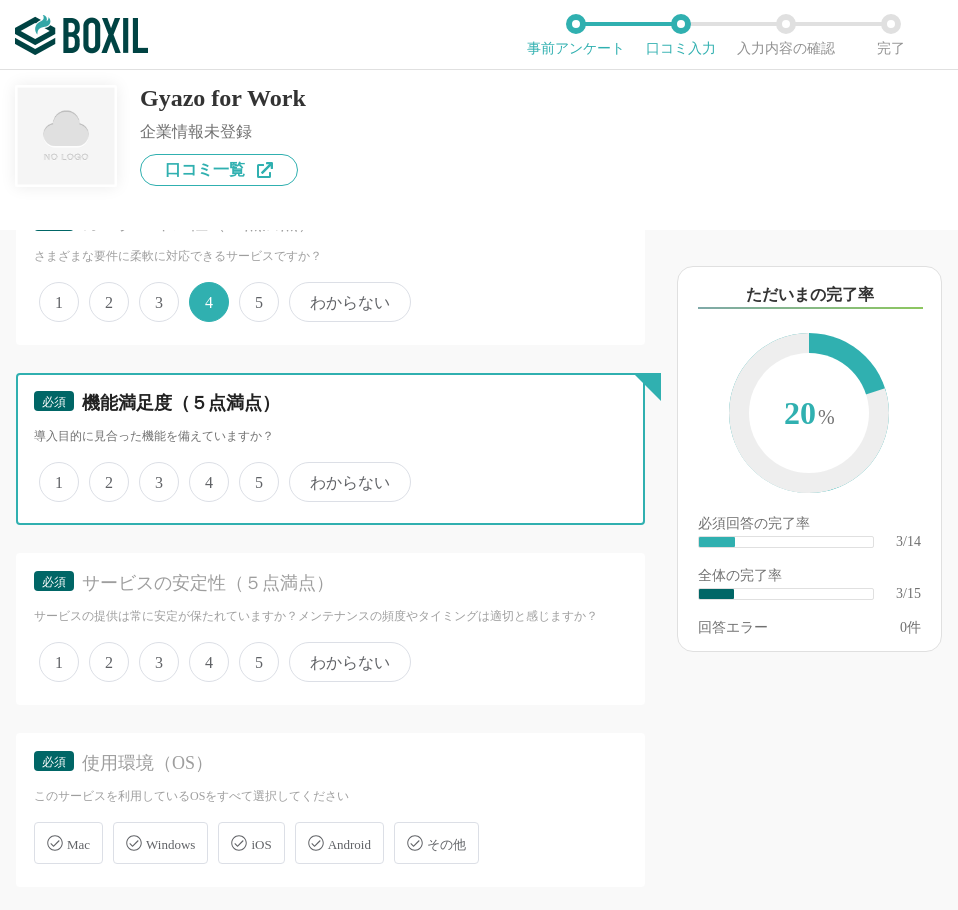 click on "4" at bounding box center (200, 471) 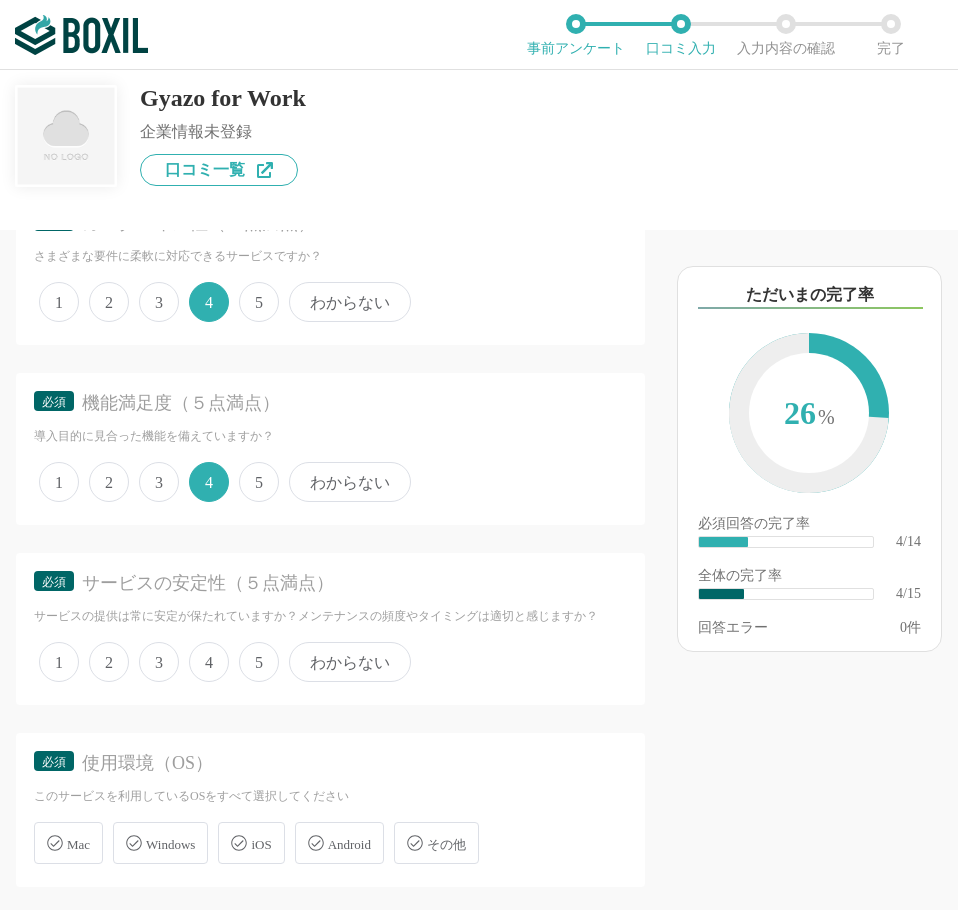 click on "4" at bounding box center (209, 662) 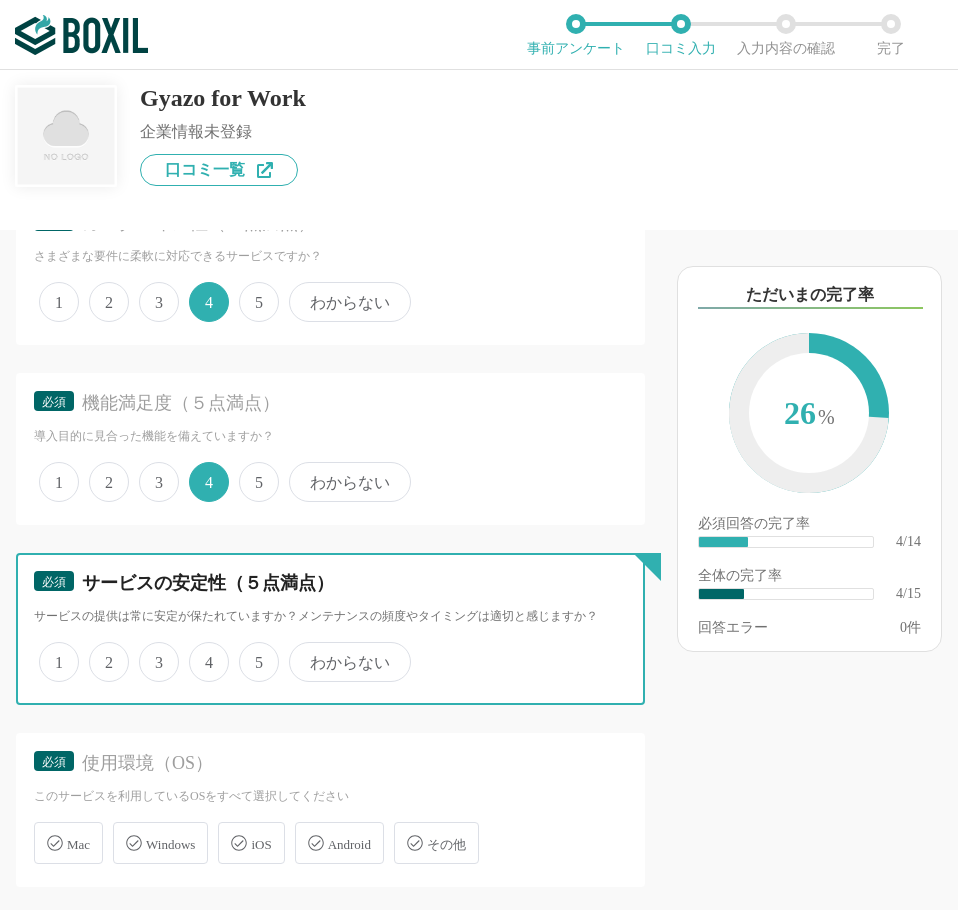 click on "4" at bounding box center [200, 651] 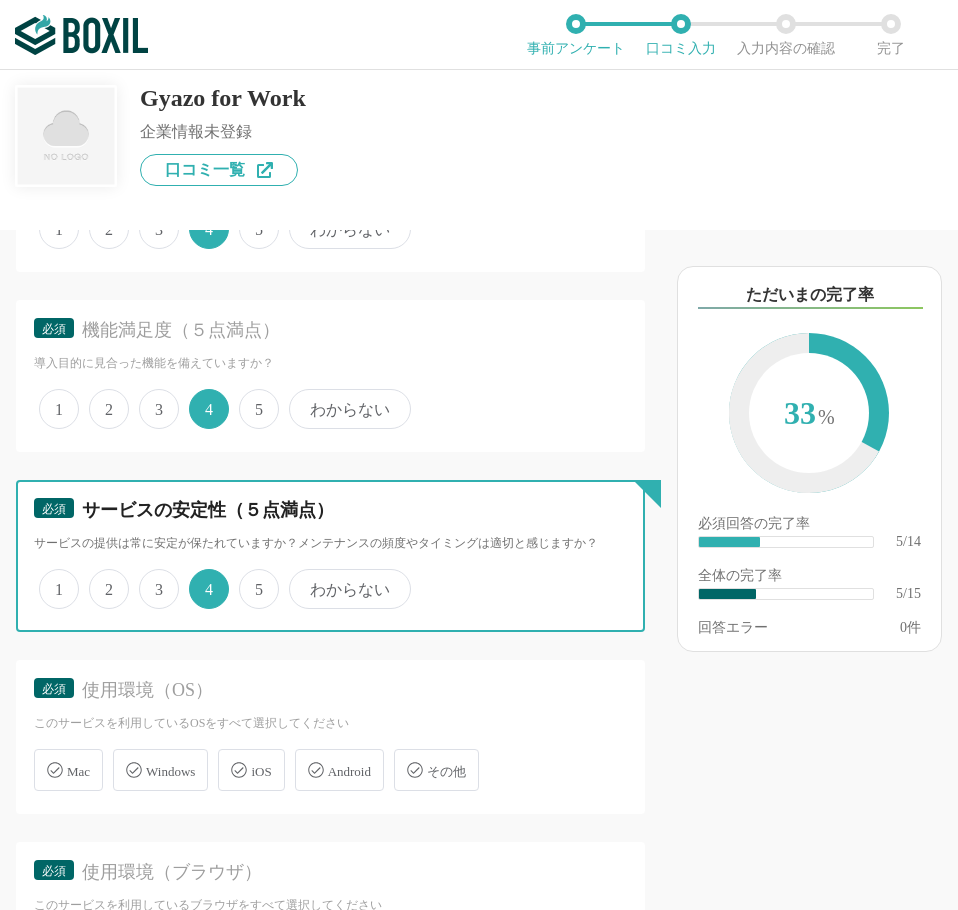 scroll, scrollTop: 1200, scrollLeft: 0, axis: vertical 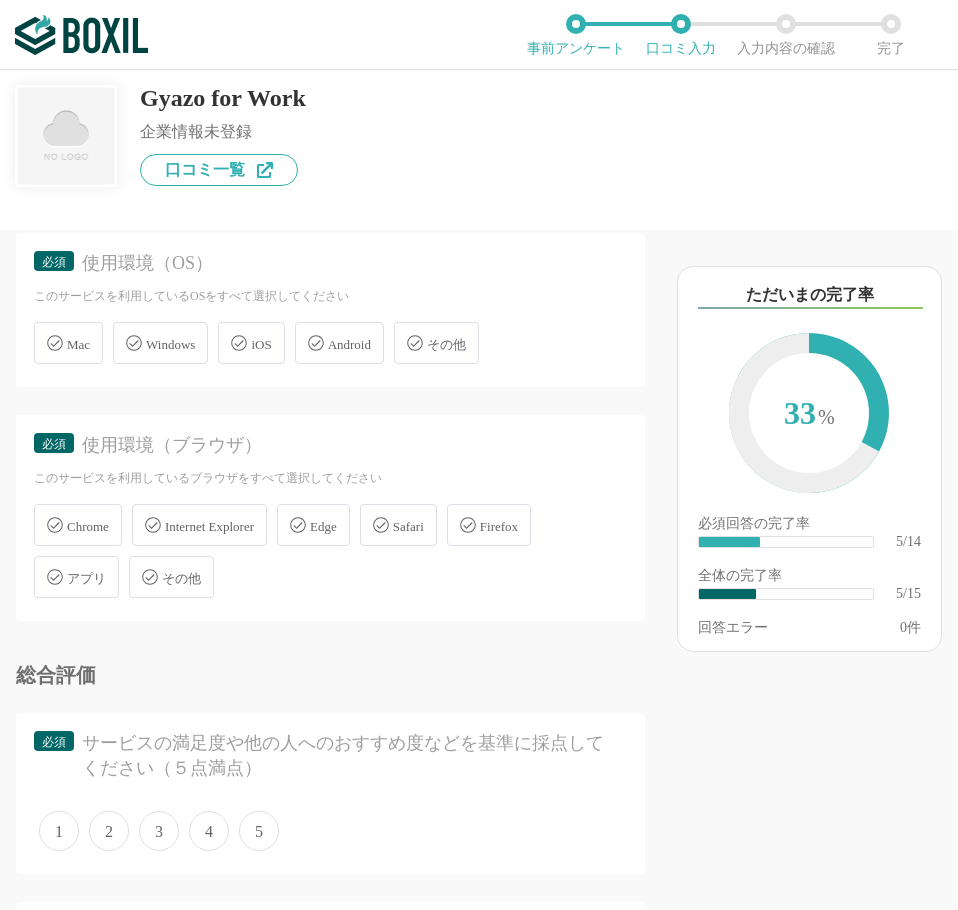 click on "Internet Explorer" at bounding box center (209, 526) 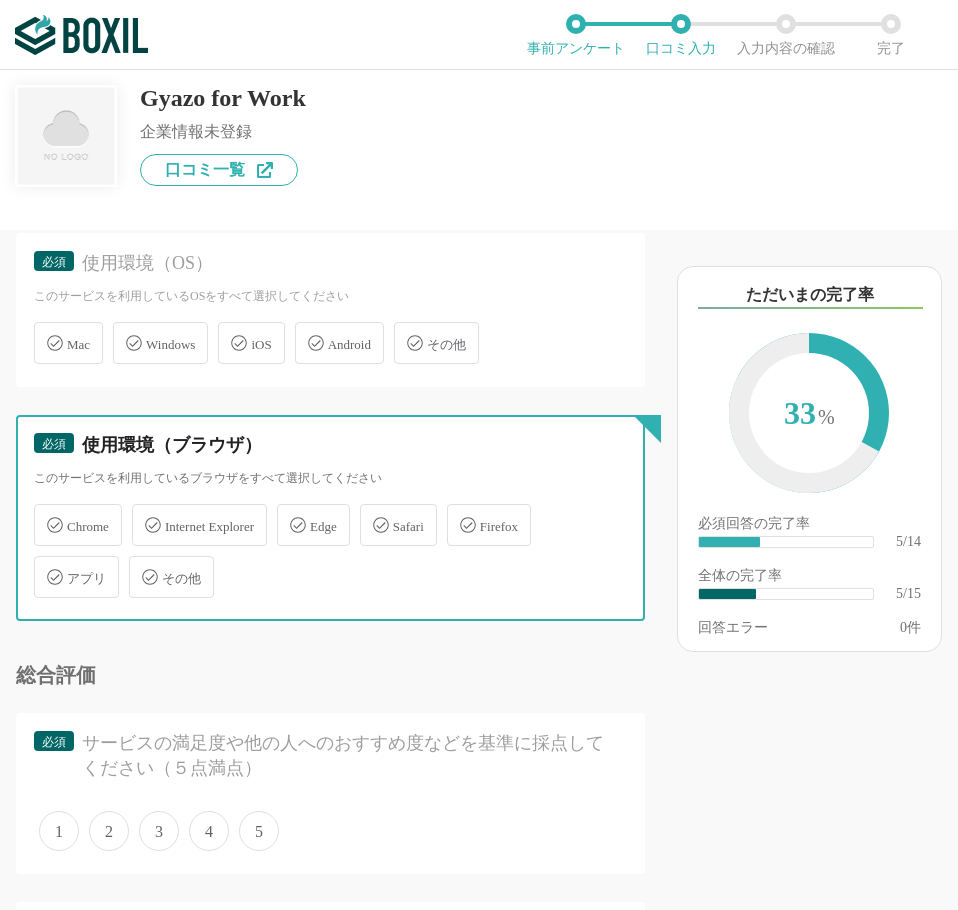 click on "Internet Explorer" at bounding box center [142, 513] 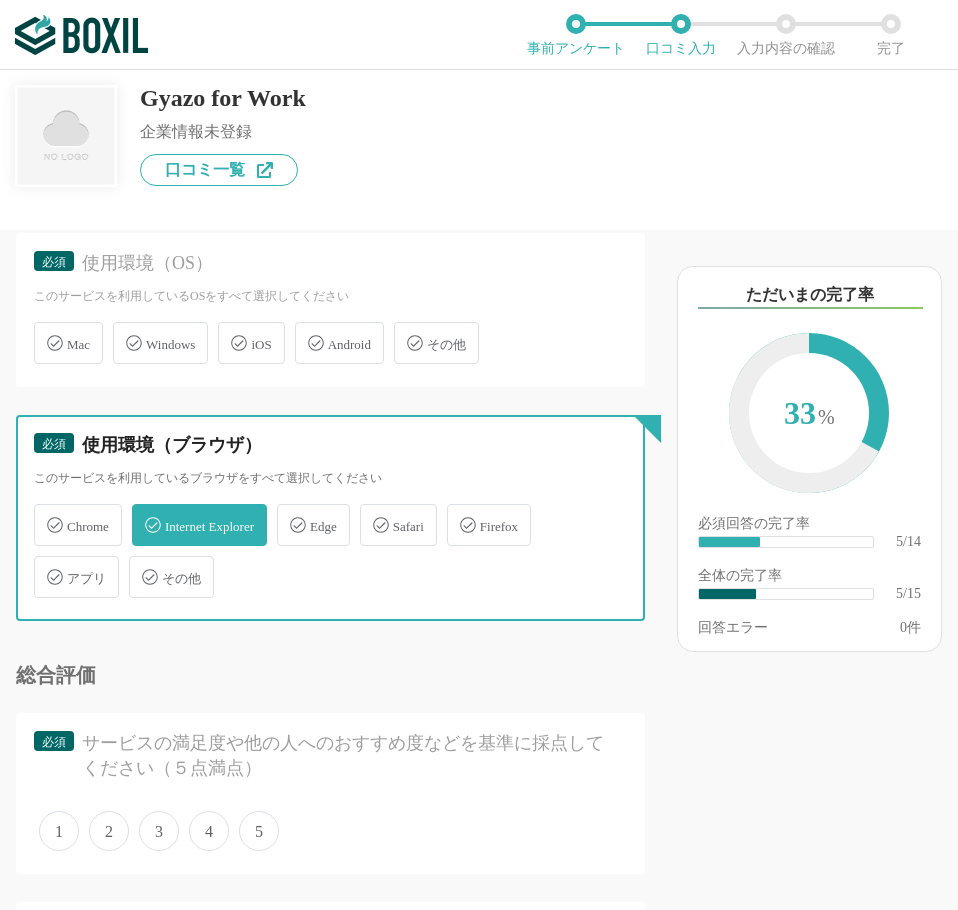 checkbox on "true" 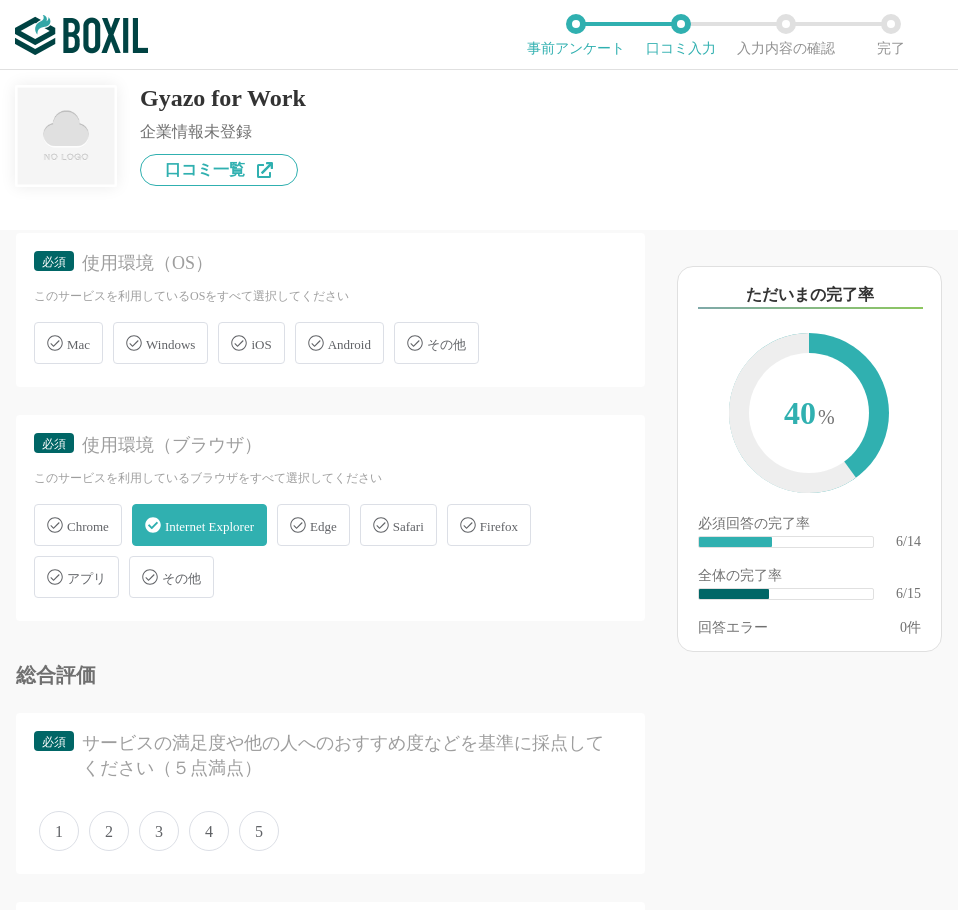 click on "Chrome" at bounding box center (78, 525) 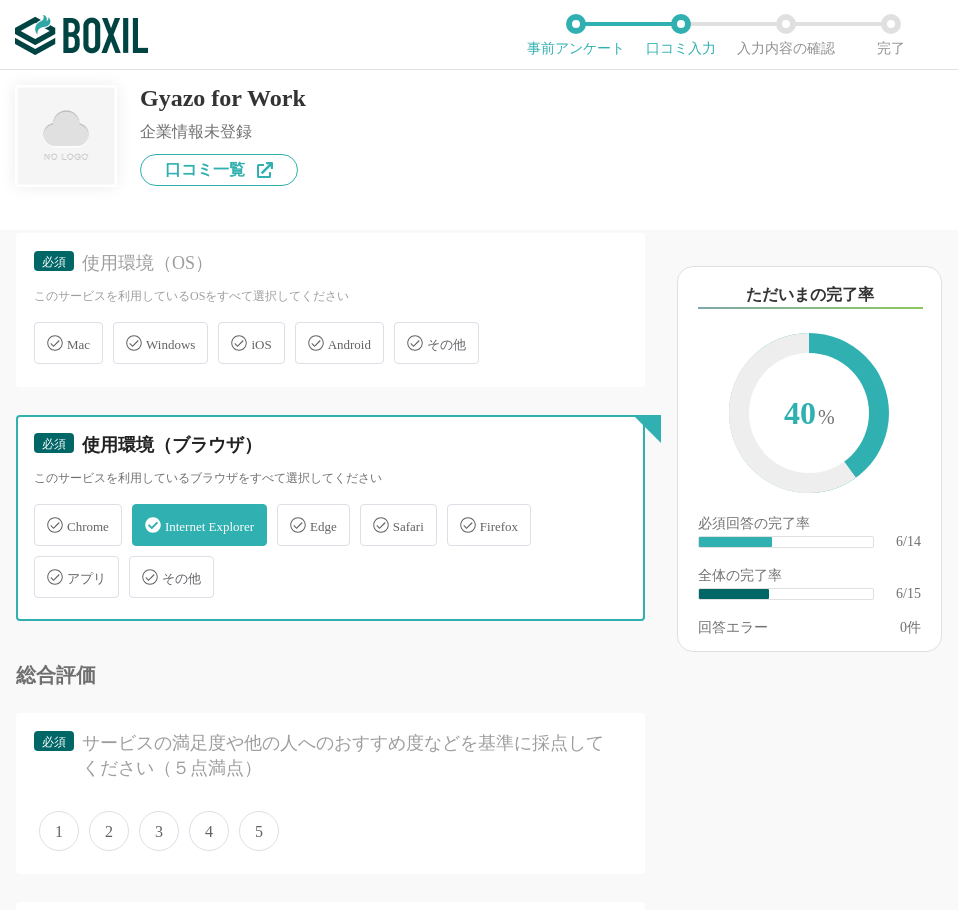click on "Chrome" at bounding box center (44, 513) 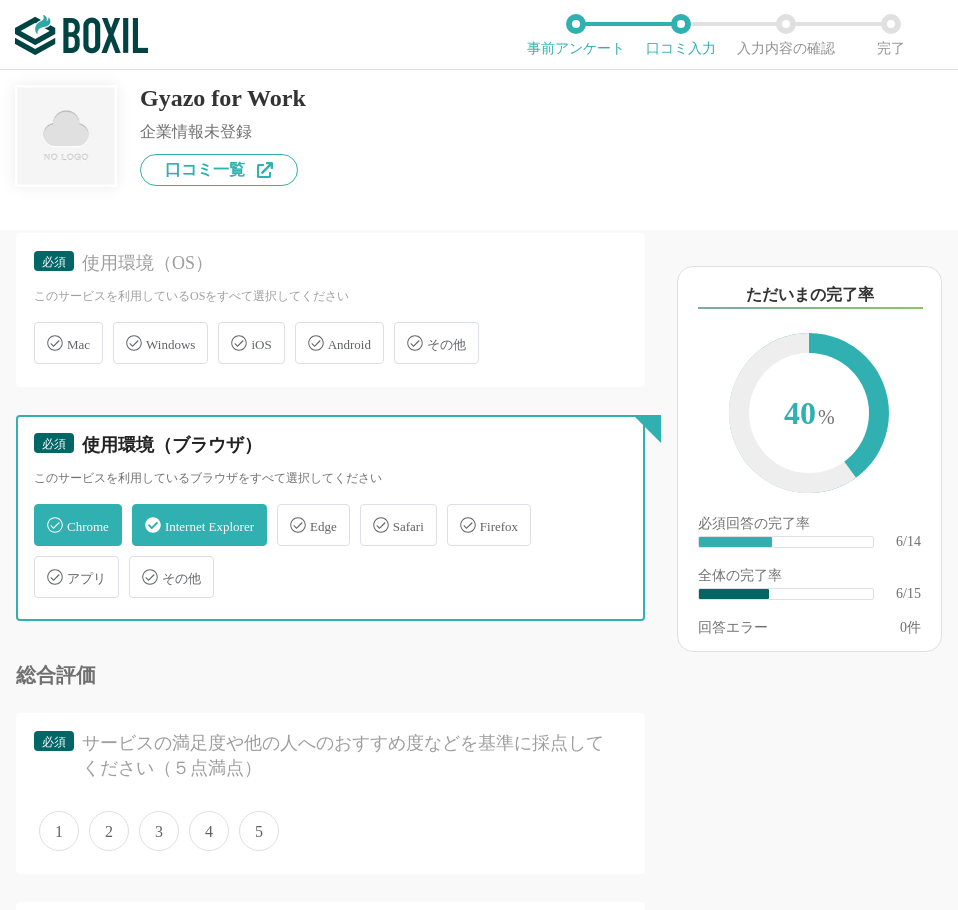 checkbox on "true" 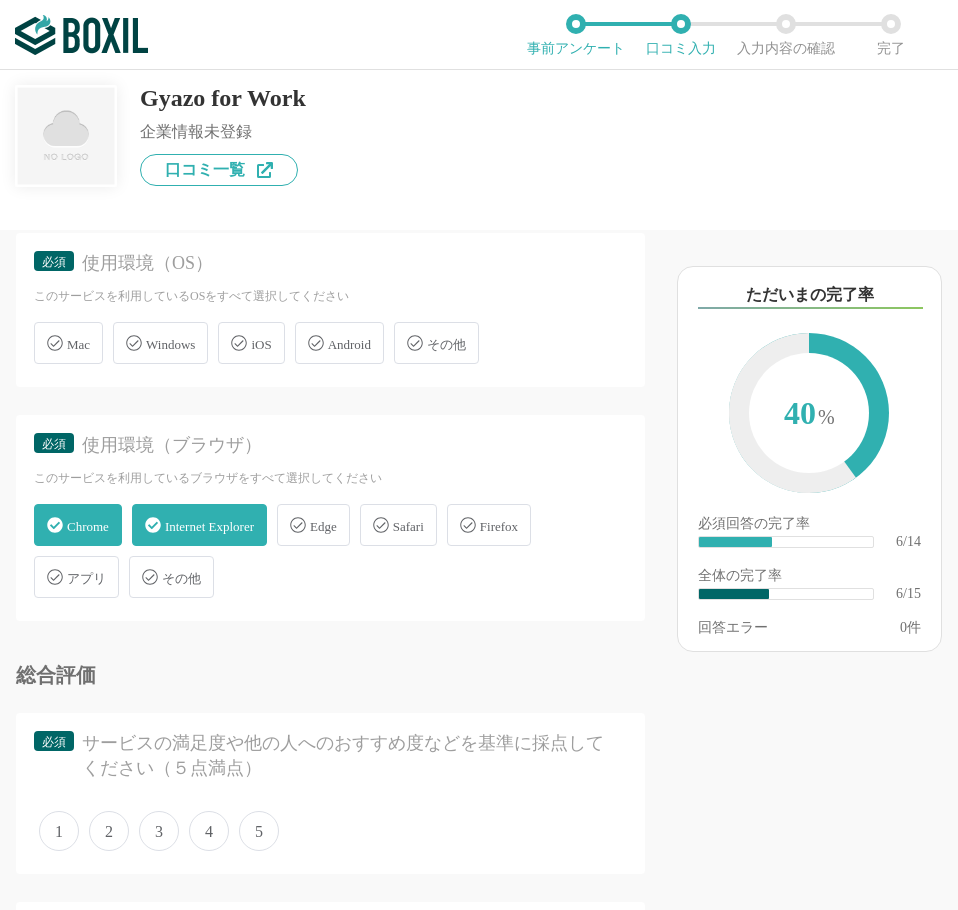 click on "Mac" at bounding box center [78, 344] 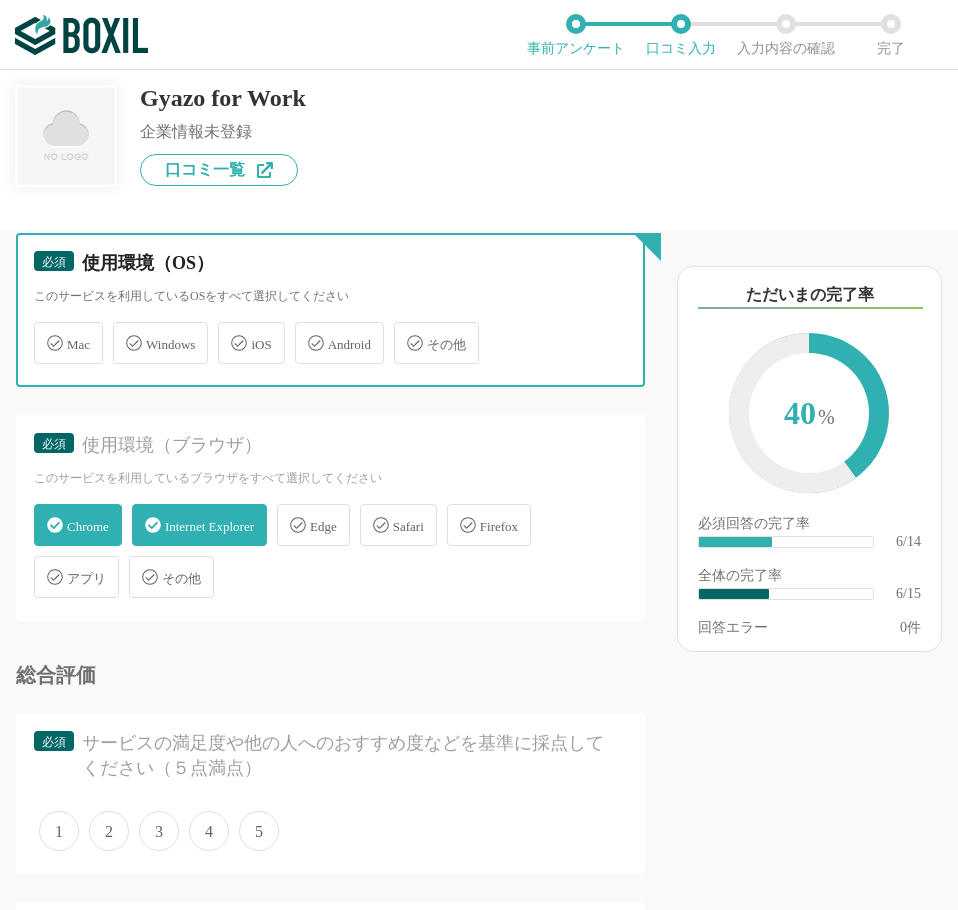 click on "Mac" at bounding box center [44, 331] 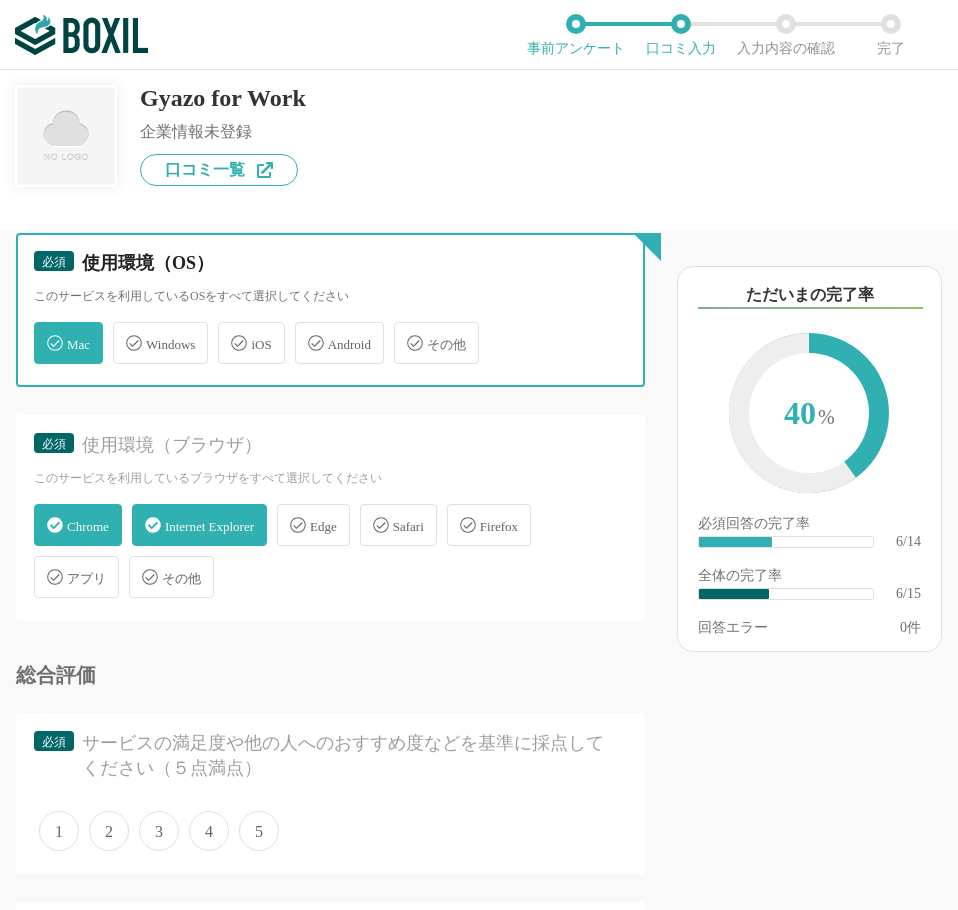 checkbox on "true" 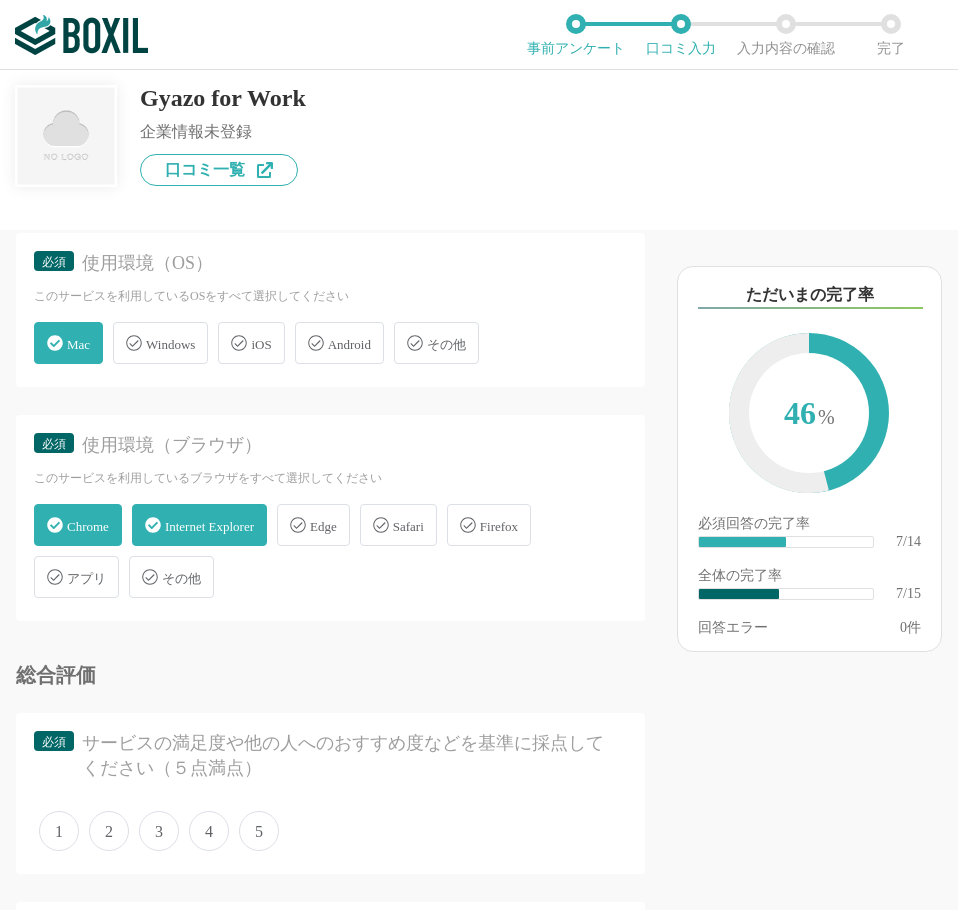 click on "Windows" at bounding box center (160, 343) 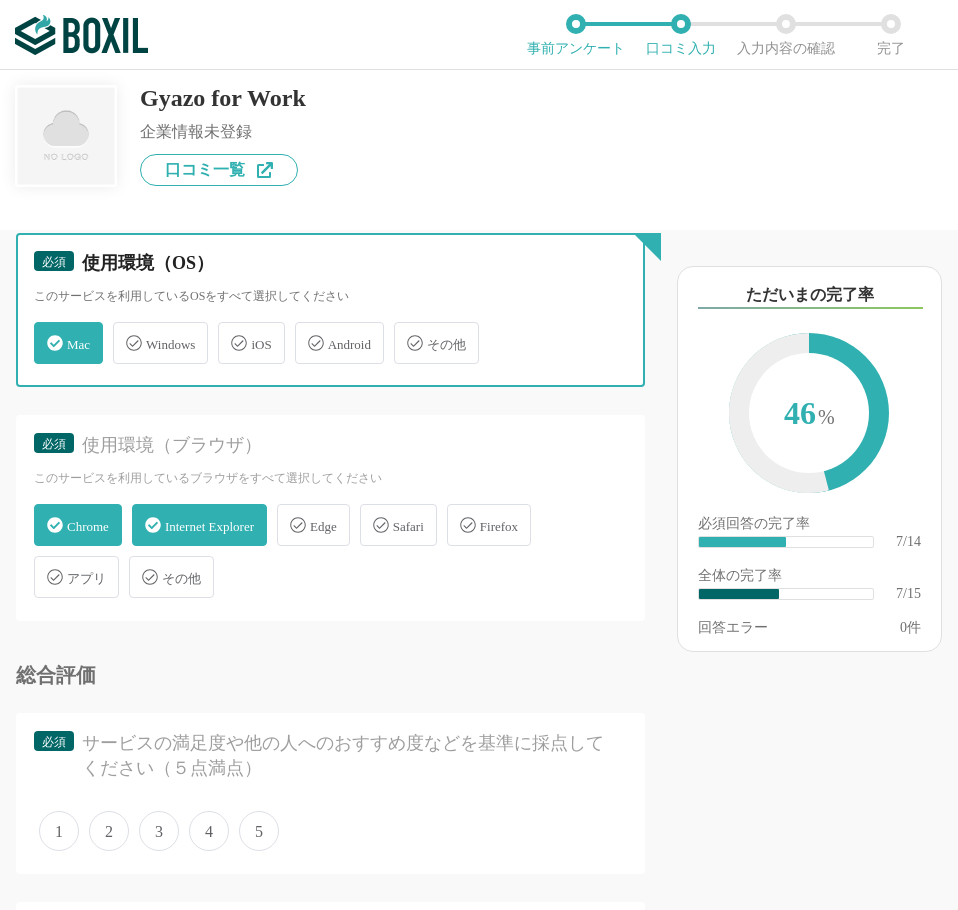 click on "Windows" at bounding box center (123, 331) 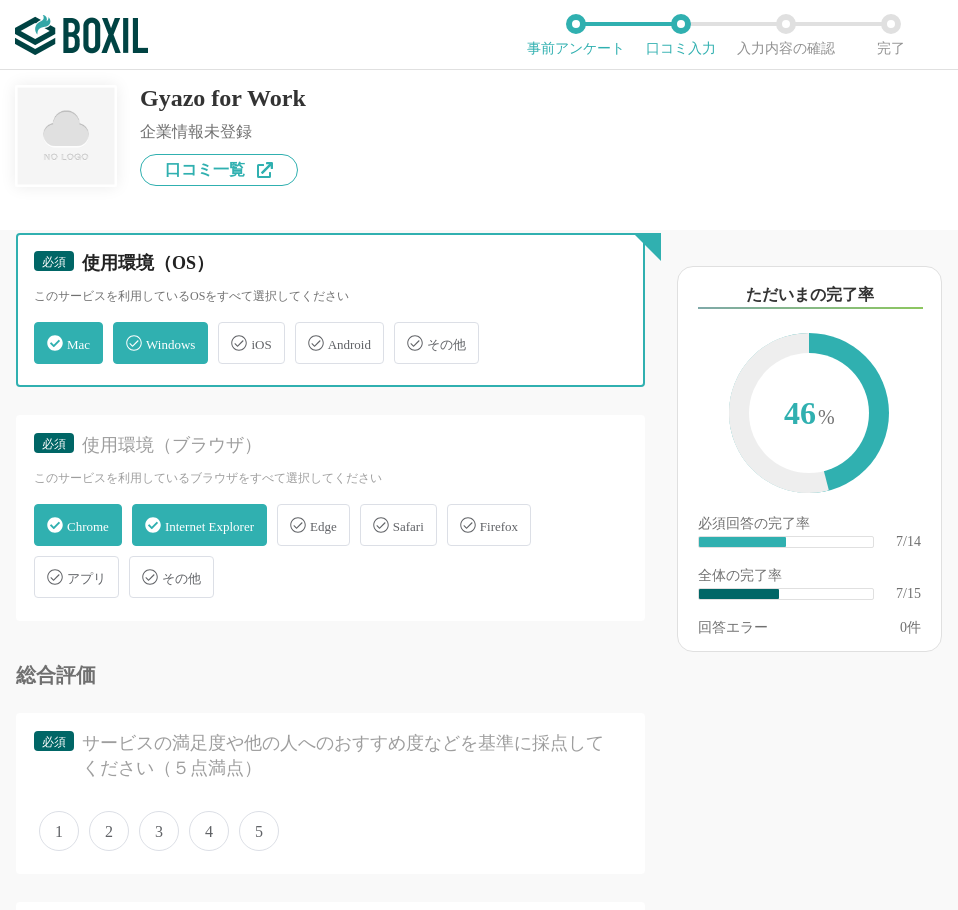 checkbox on "true" 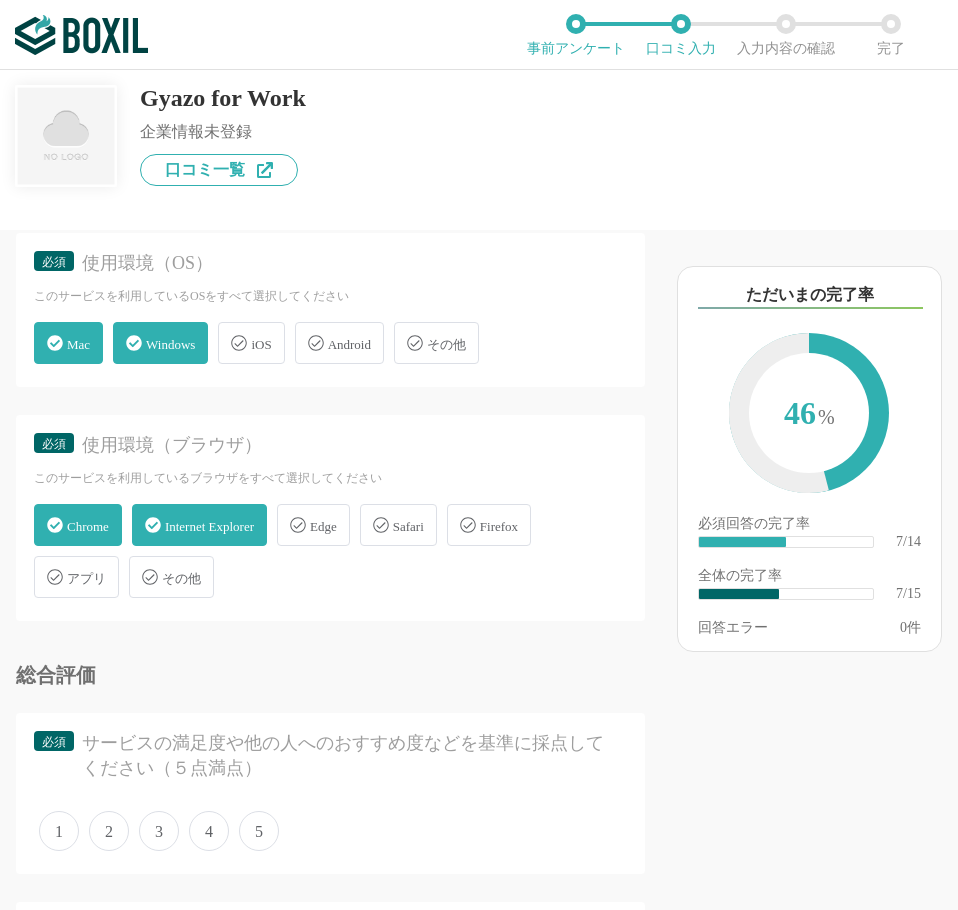 click on "Internet Explorer" at bounding box center [209, 526] 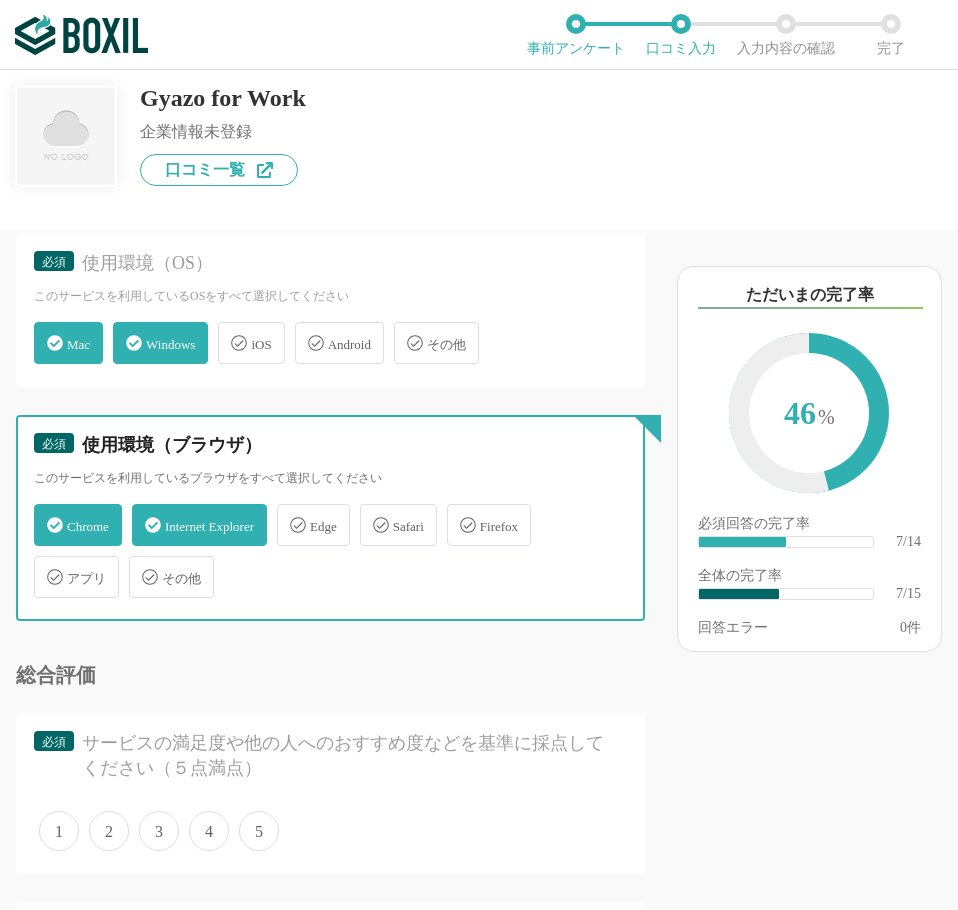 click on "Internet Explorer" at bounding box center (142, 513) 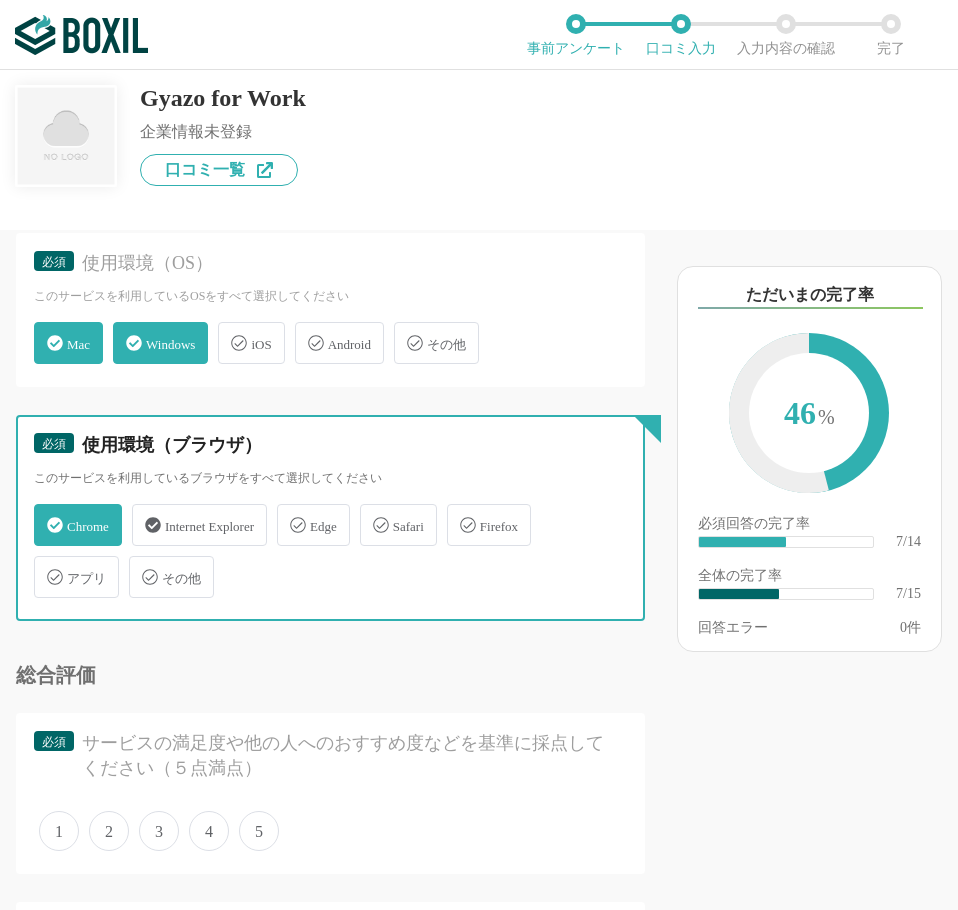 checkbox on "false" 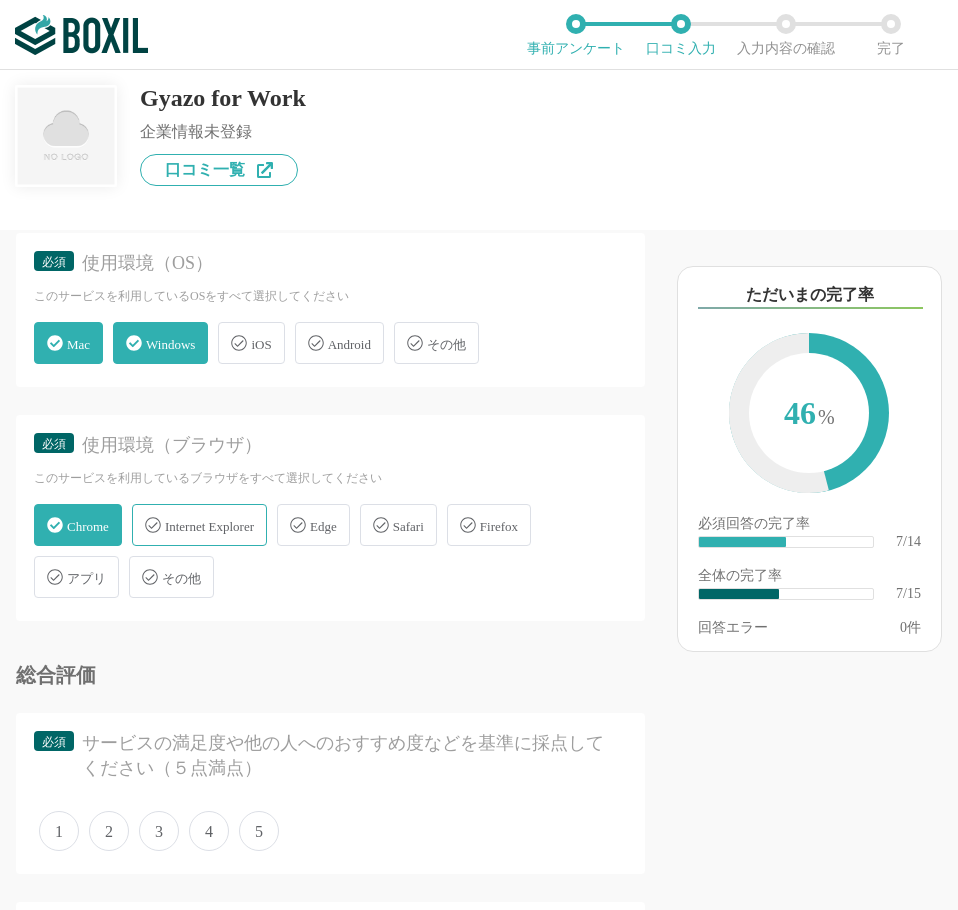 click on "Mac" at bounding box center (78, 344) 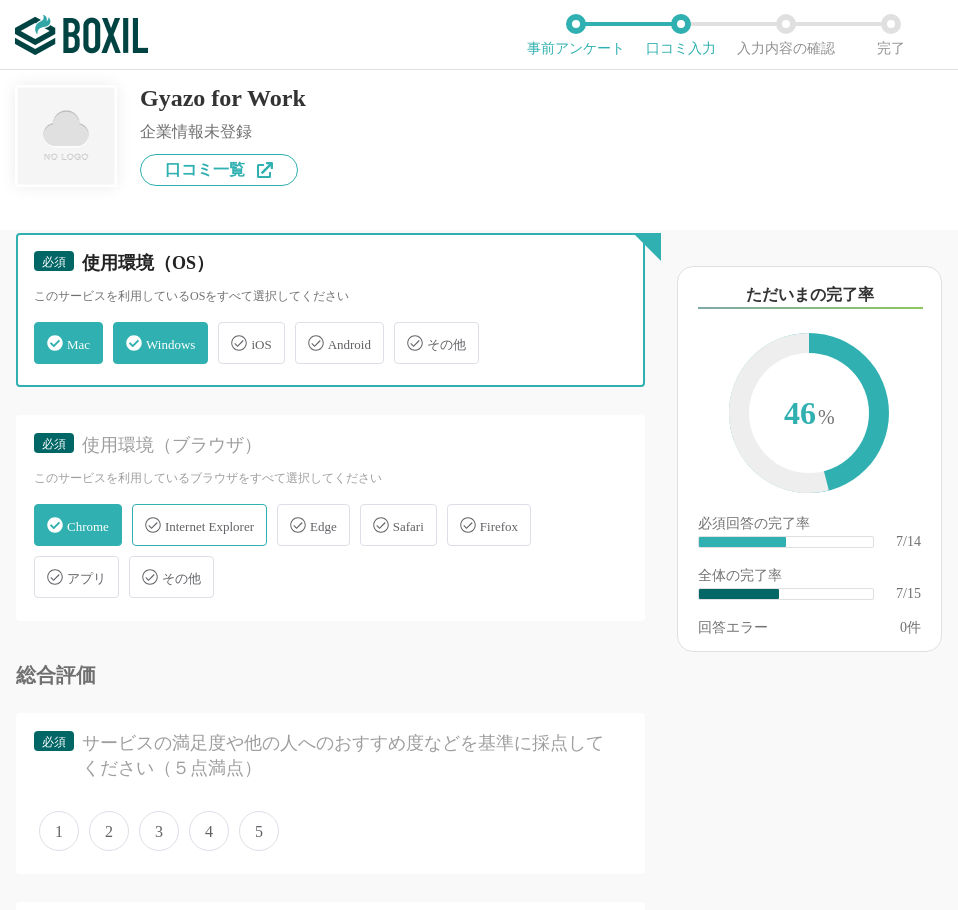 click on "Mac" at bounding box center (44, 331) 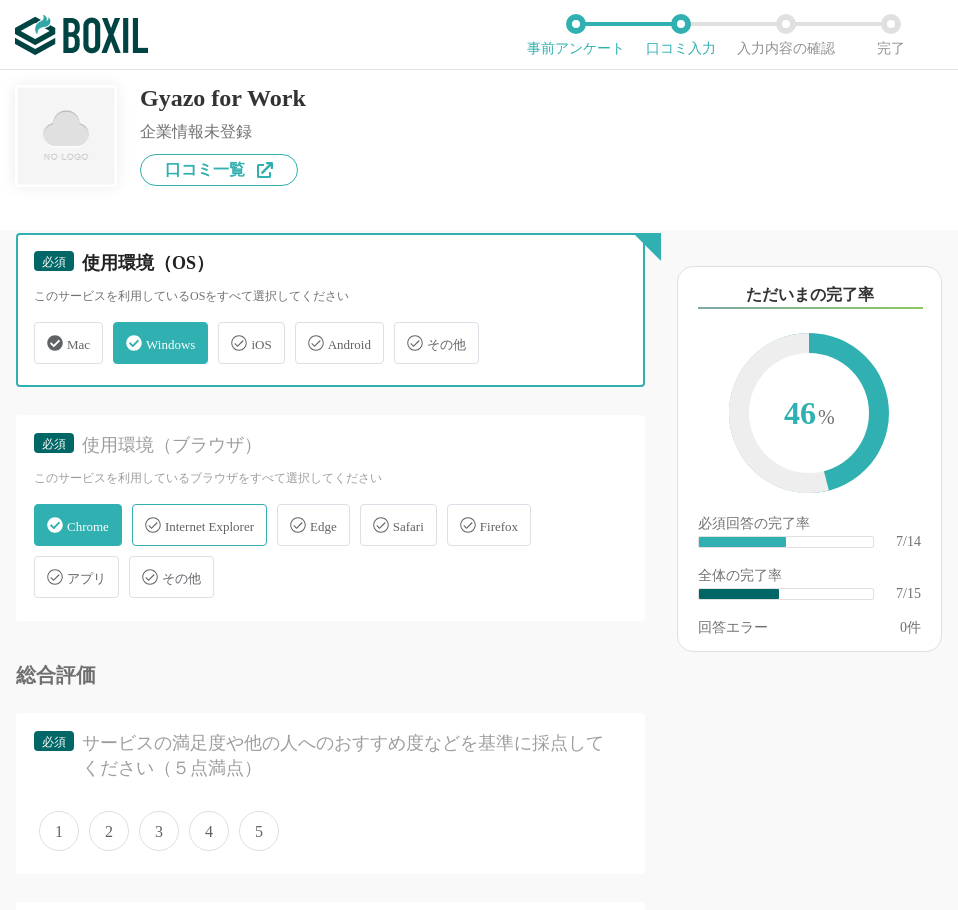checkbox on "false" 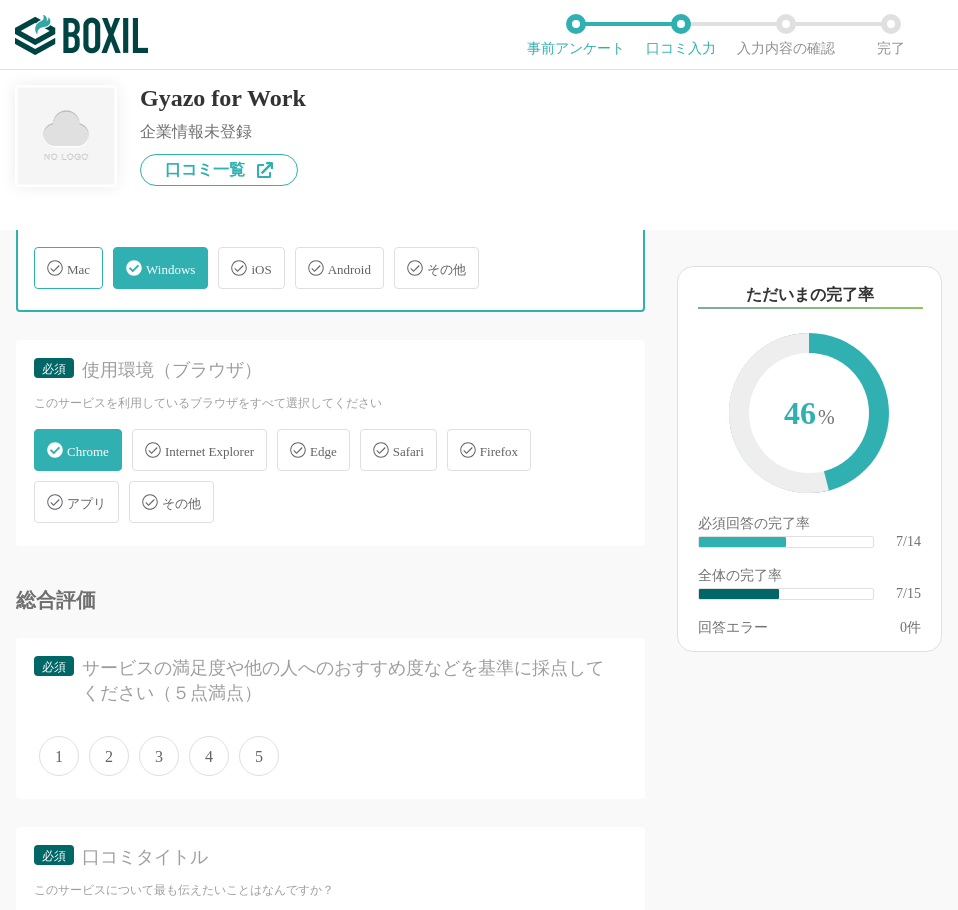 scroll, scrollTop: 1600, scrollLeft: 0, axis: vertical 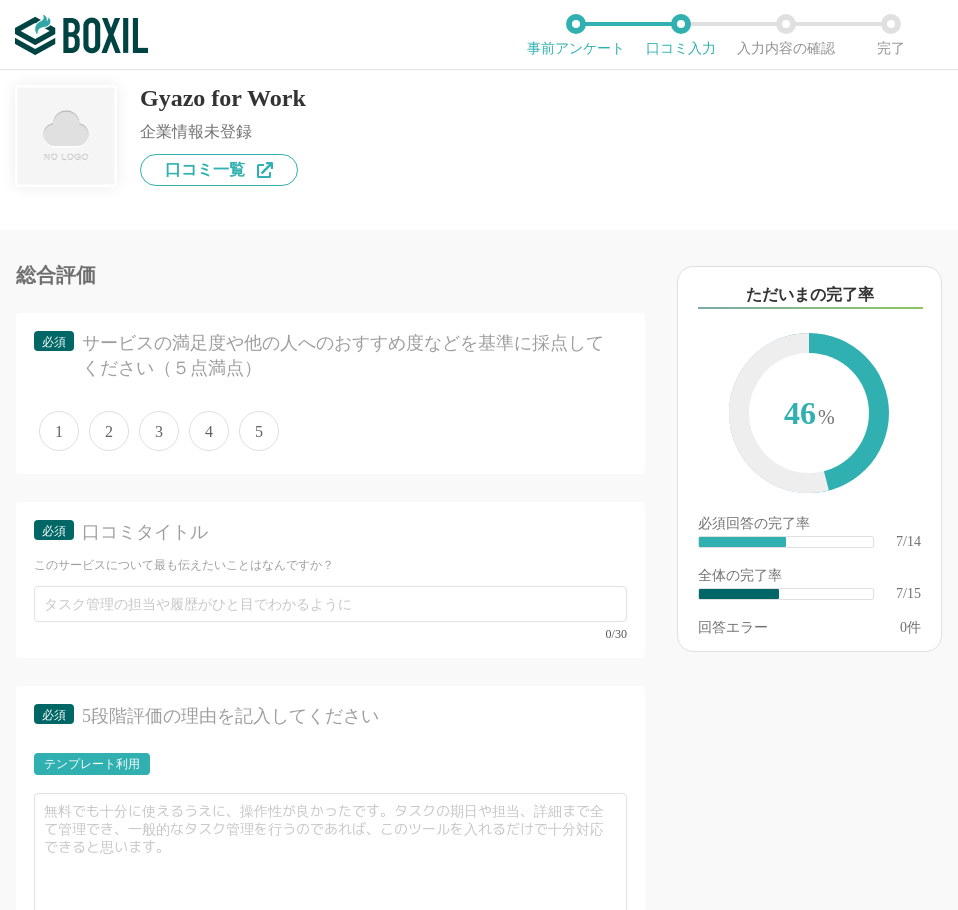 click on "5" at bounding box center [259, 431] 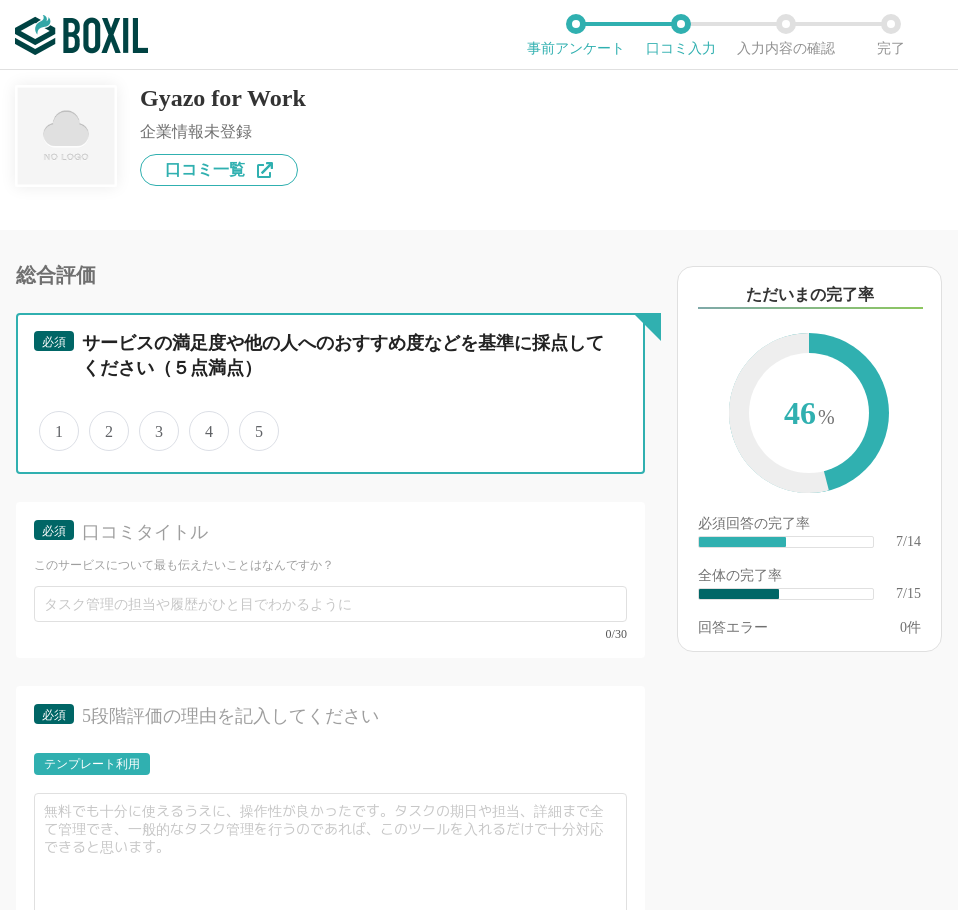 click on "5" at bounding box center (250, 420) 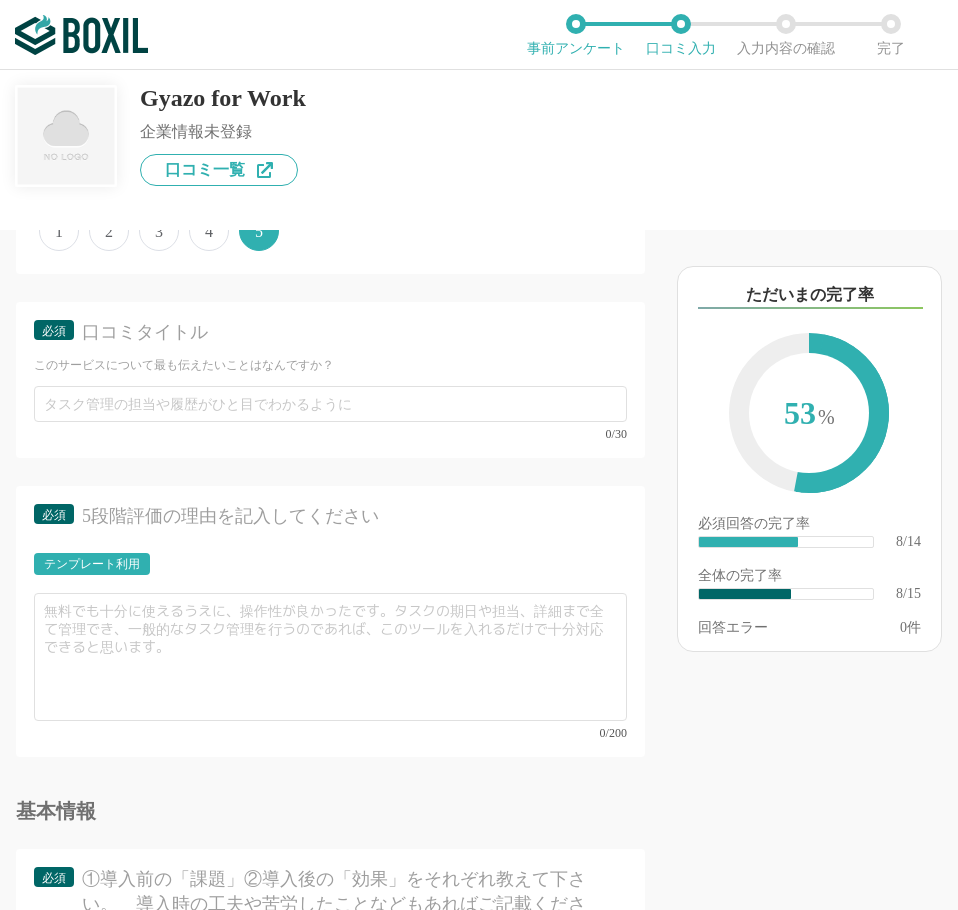 scroll, scrollTop: 1900, scrollLeft: 0, axis: vertical 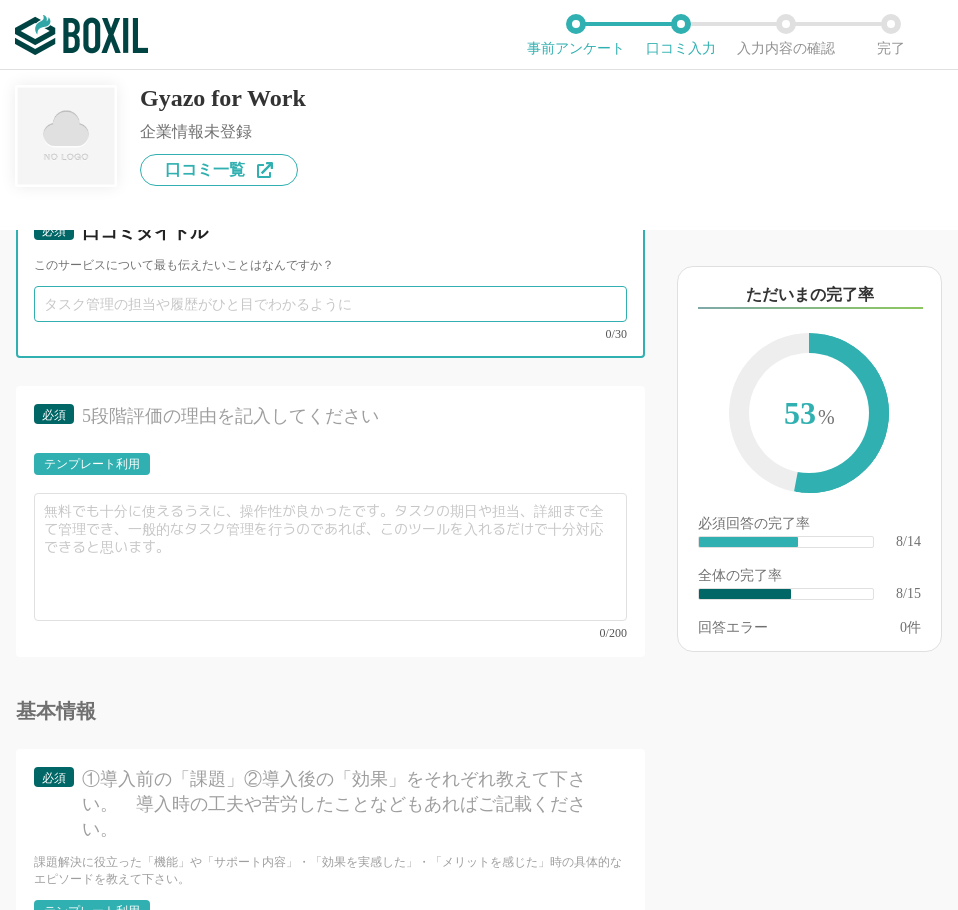 click at bounding box center [330, 304] 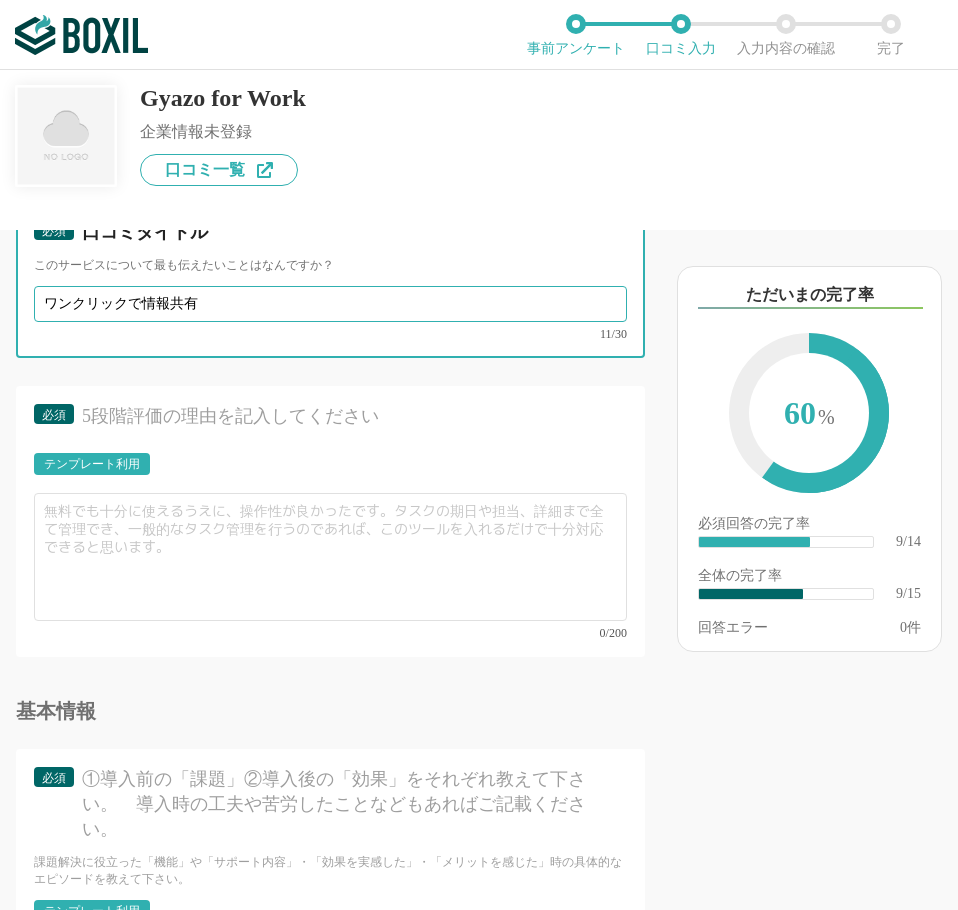 type on "ワンクリックで情報共有" 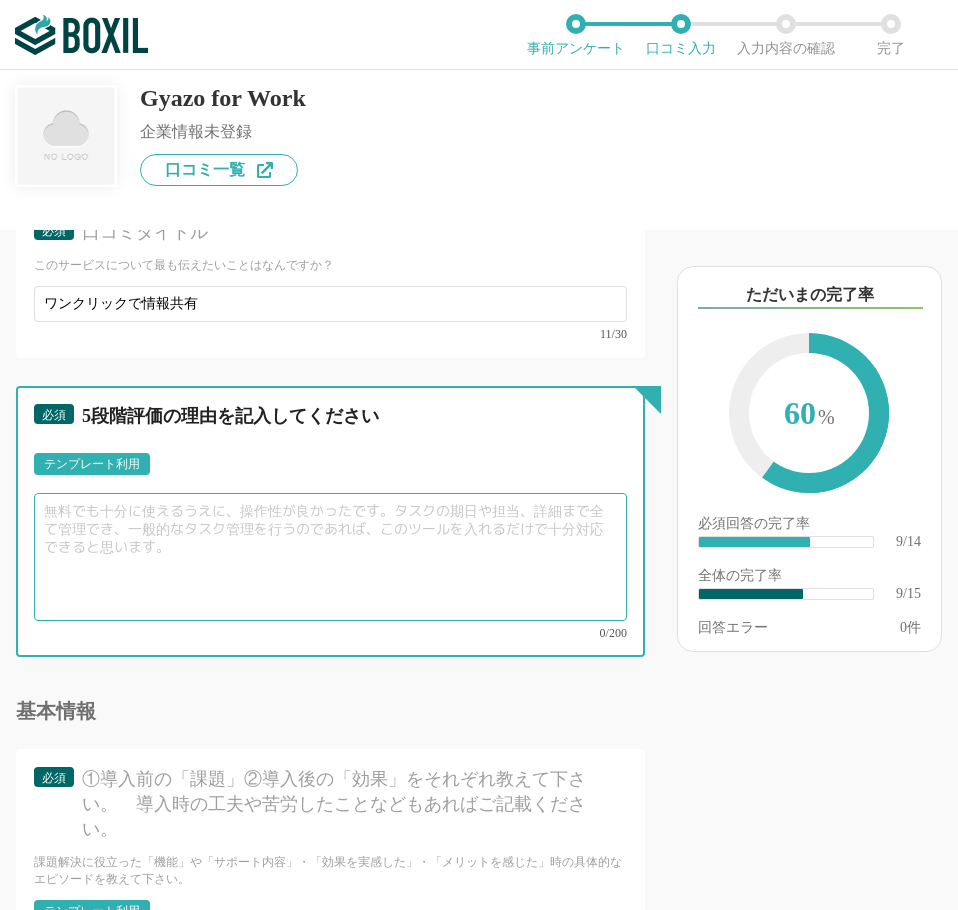 click at bounding box center [330, 557] 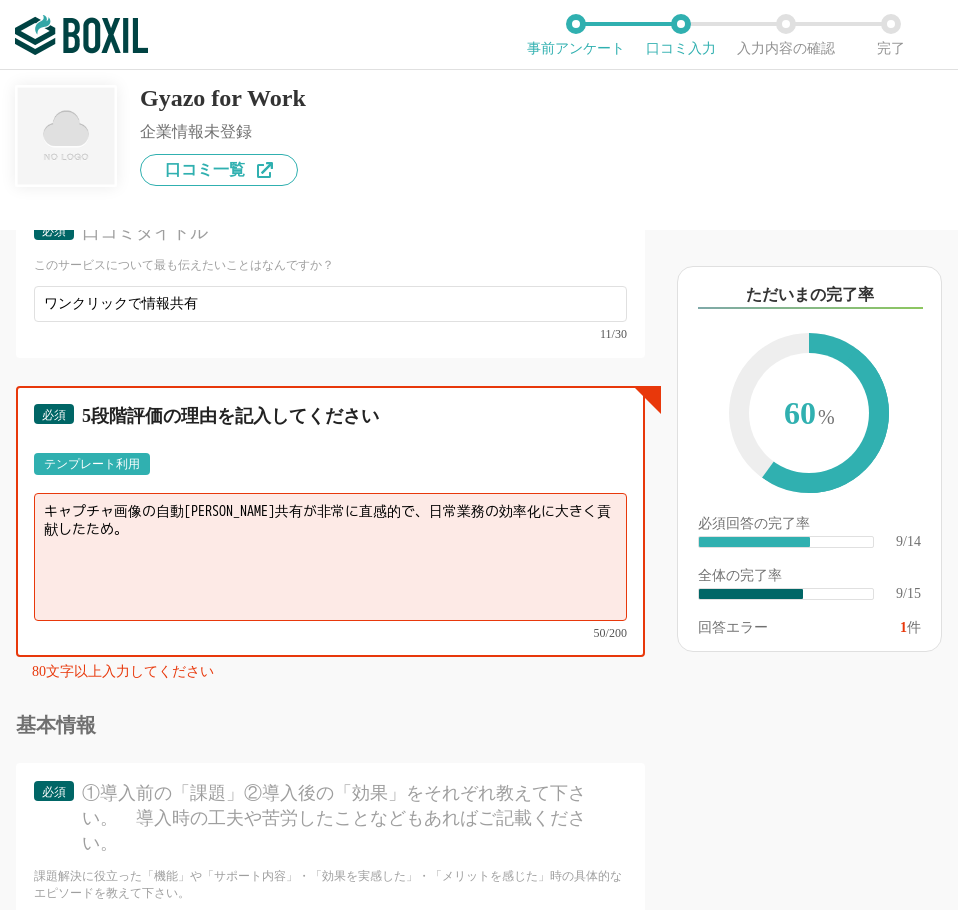 type on "キャプチャ画像の自動[PERSON_NAME]共有が非常に直感的で、日常業務の効率化に大きく貢献したため。" 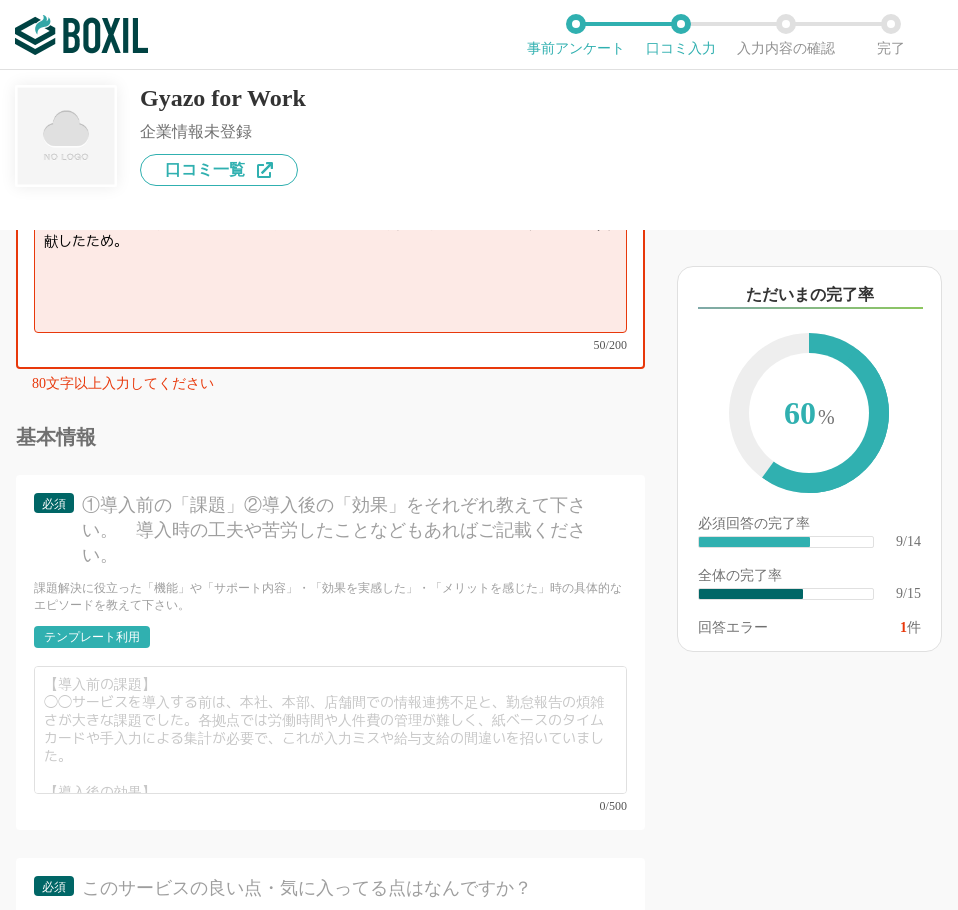 scroll, scrollTop: 2200, scrollLeft: 0, axis: vertical 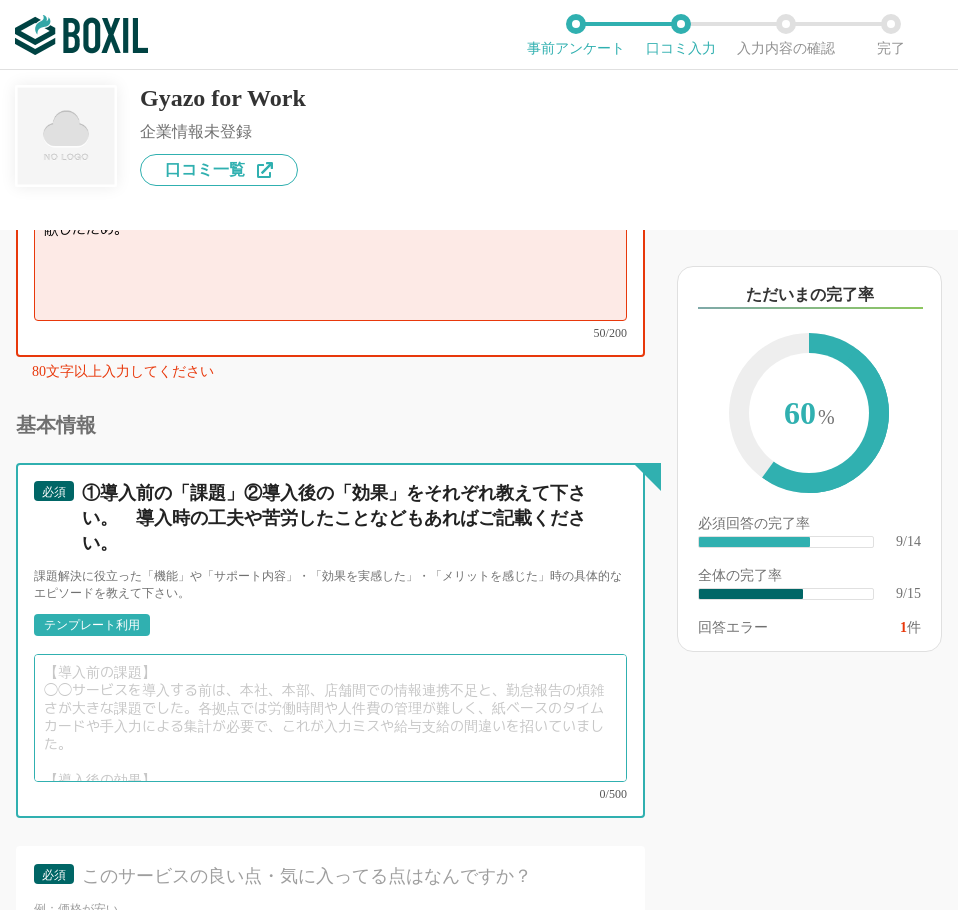 click at bounding box center (330, 718) 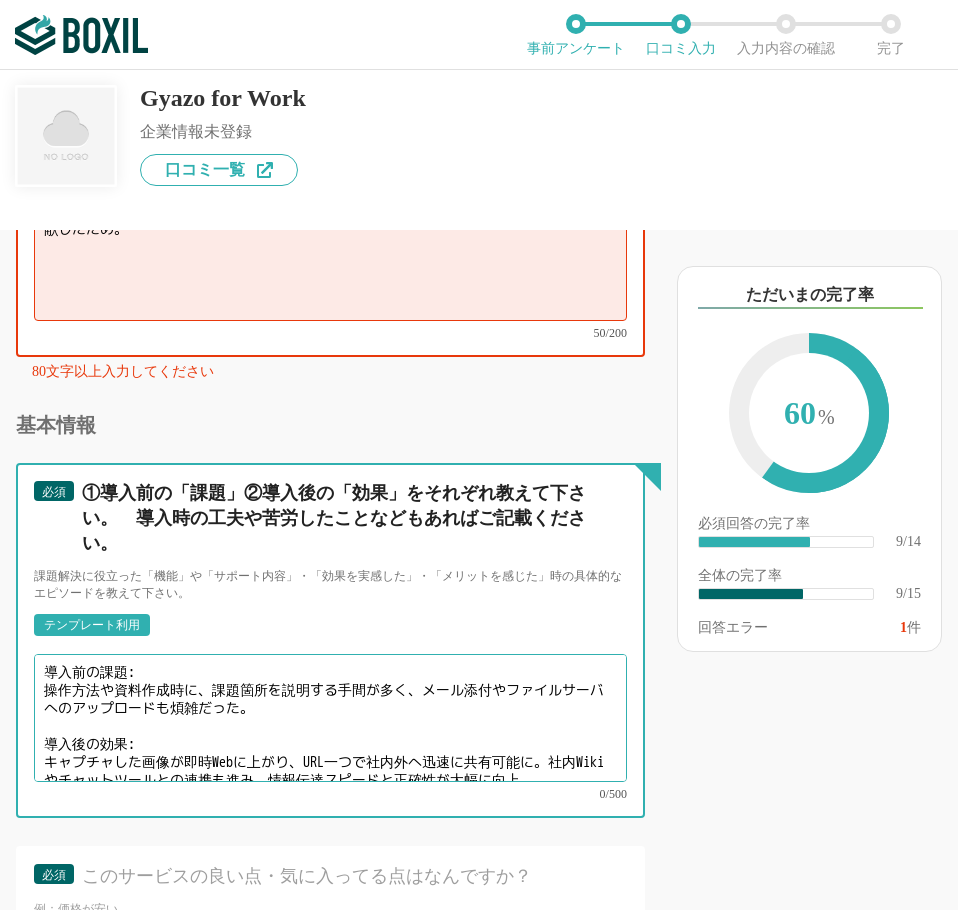 scroll, scrollTop: 6, scrollLeft: 0, axis: vertical 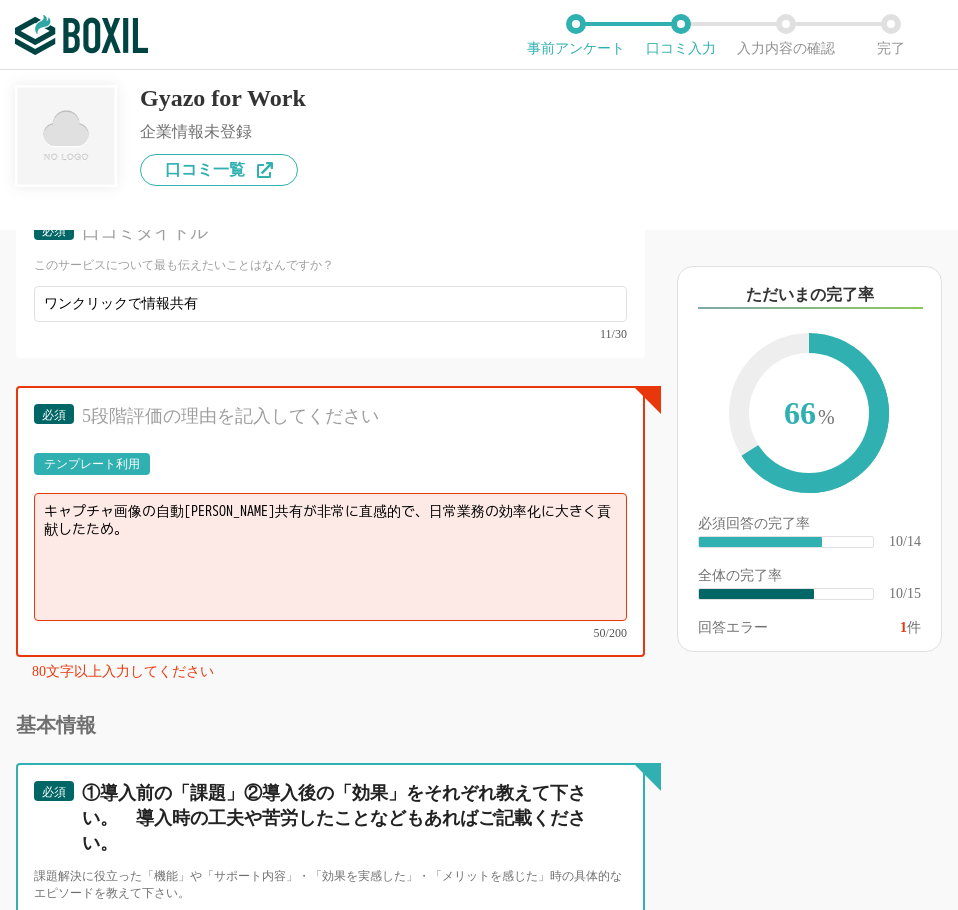 type on "導入前の課題:
操作方法や資料作成時に、課題箇所を説明する手間が多く、メール添付やファイルサーバへのアップロードも煩雑だった。
導入後の効果:
キャプチャした画像が即時Webに上がり、URL一つで社内外へ迅速に共有可能に。社内Wikiやチャットツールとの連携も進み、情報伝達スピードと正確性が大幅に向上。" 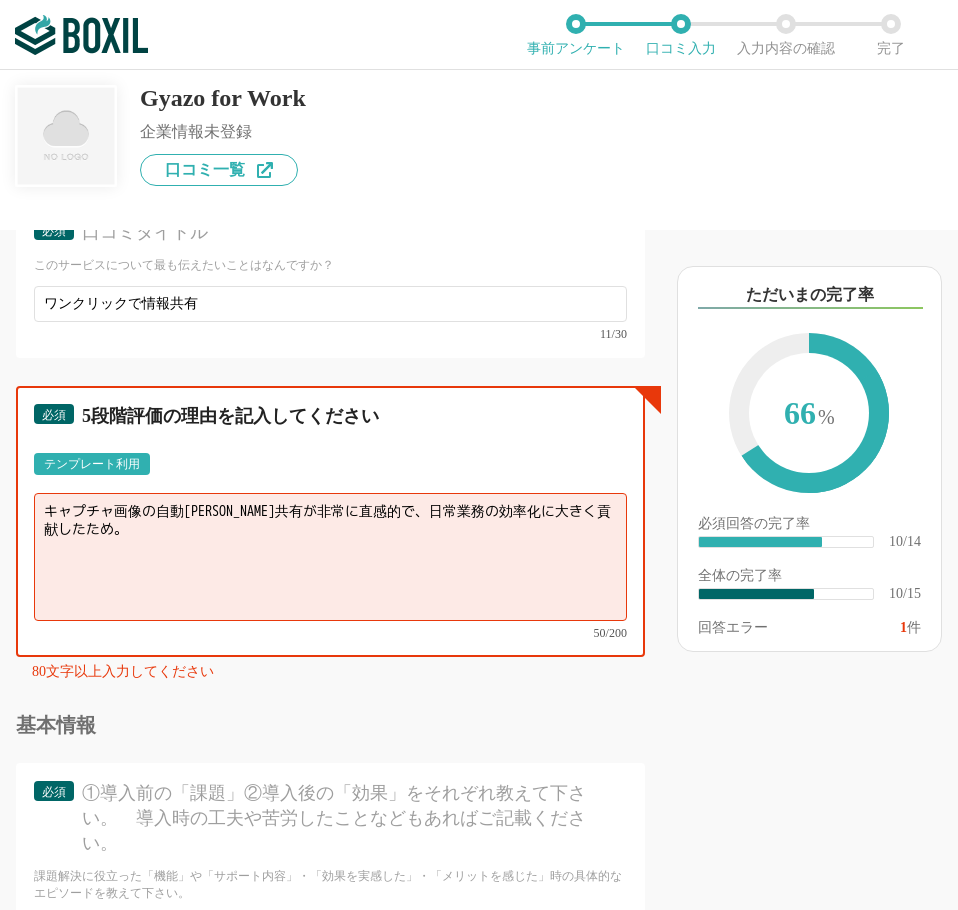 click on "キャプチャ画像の自動[PERSON_NAME]共有が非常に直感的で、日常業務の効率化に大きく貢献したため。" at bounding box center (330, 557) 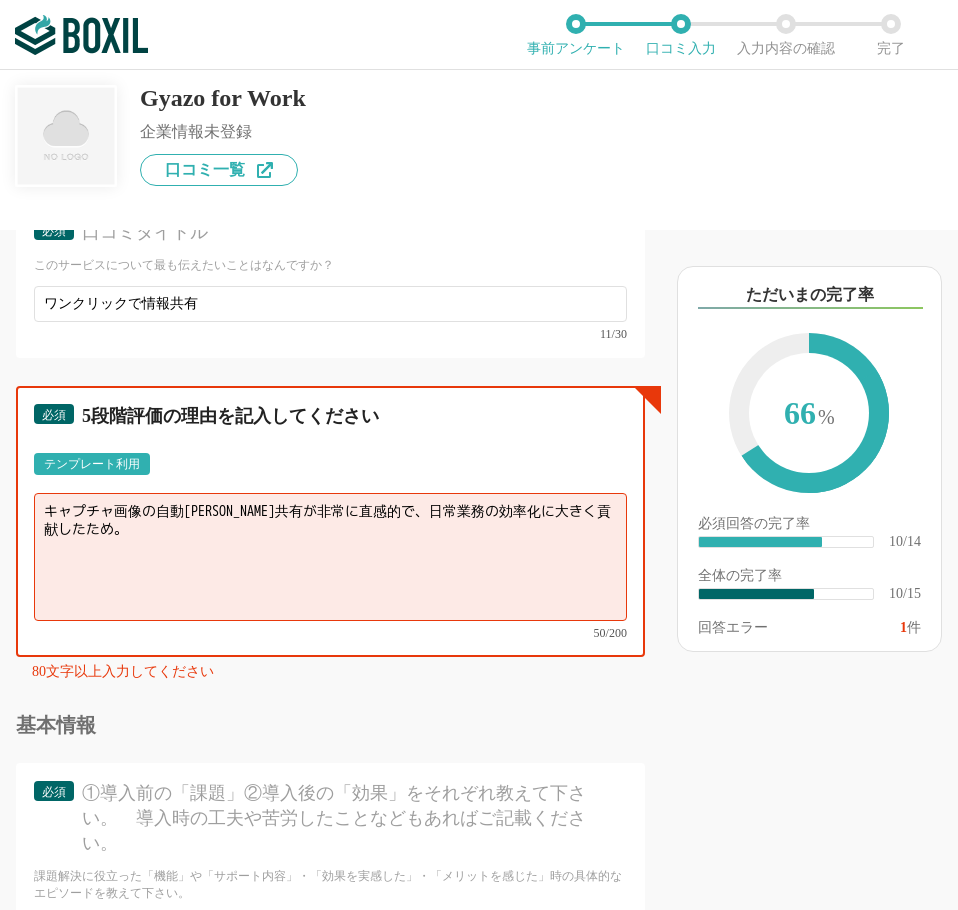 click on "キャプチャ画像の自動[PERSON_NAME]共有が非常に直感的で、日常業務の効率化に大きく貢献したため。" at bounding box center [330, 557] 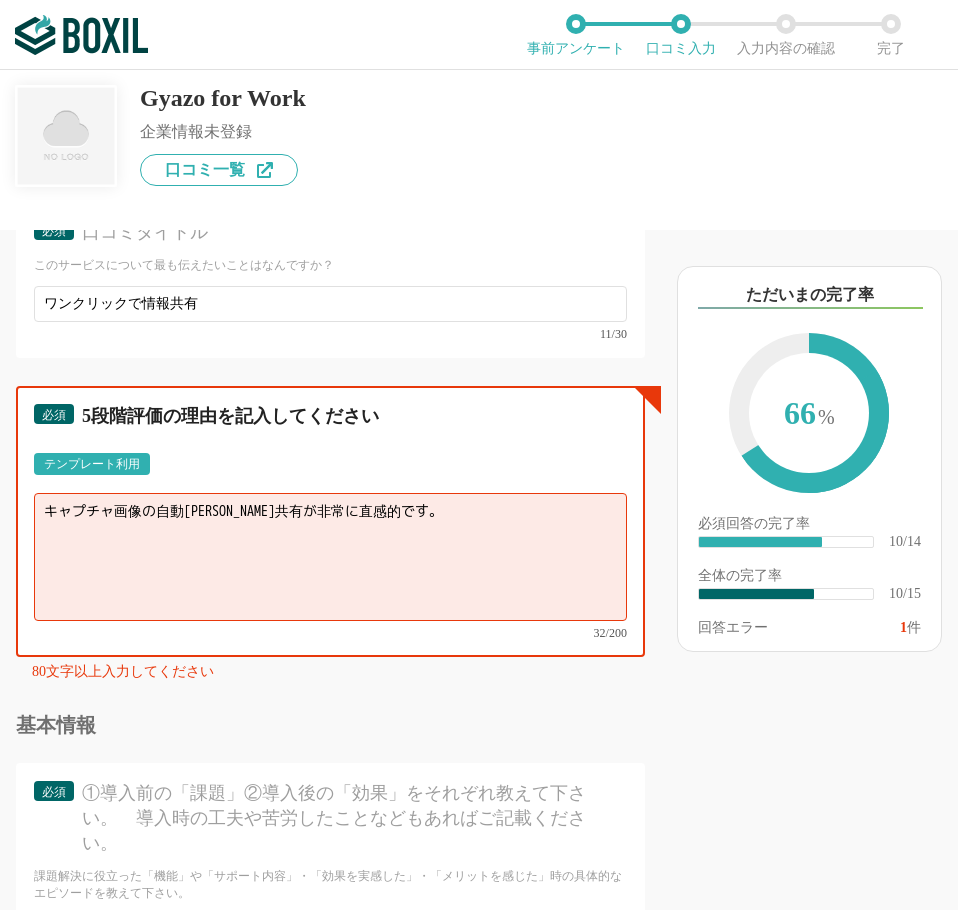 click on "キャプチャ画像の自動[PERSON_NAME]共有が非常に直感的です。" at bounding box center [330, 557] 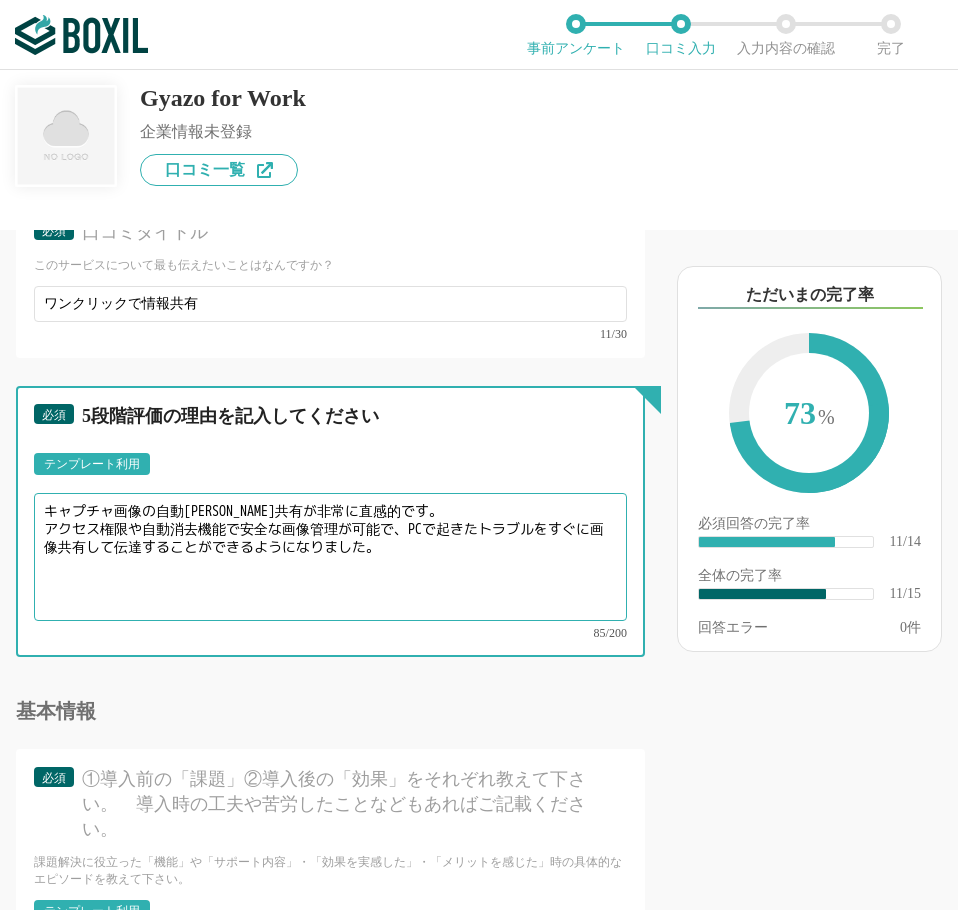 type on "キャプチャ画像の自動[PERSON_NAME]共有が非常に直感的です。
アクセス権限や自動消去機能で安全な画像管理が可能で、PCで起きたトラブルをすぐに画像共有して伝達することができるようになりました。" 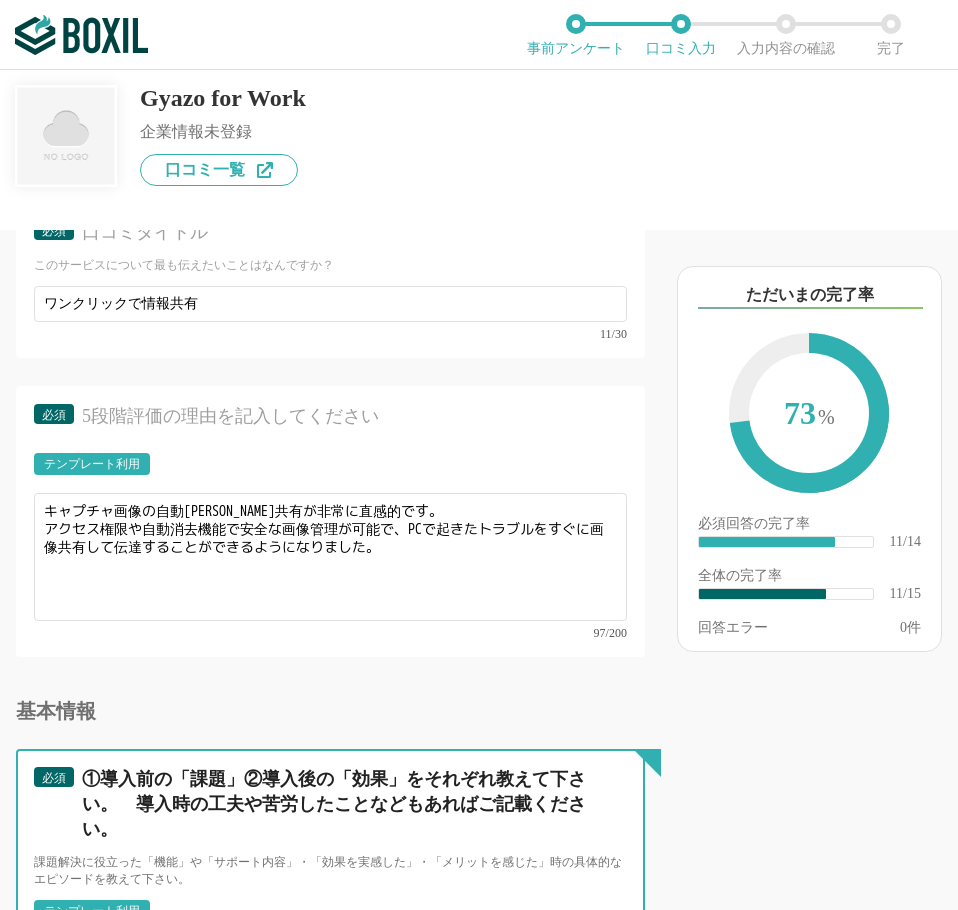 scroll, scrollTop: 2342, scrollLeft: 0, axis: vertical 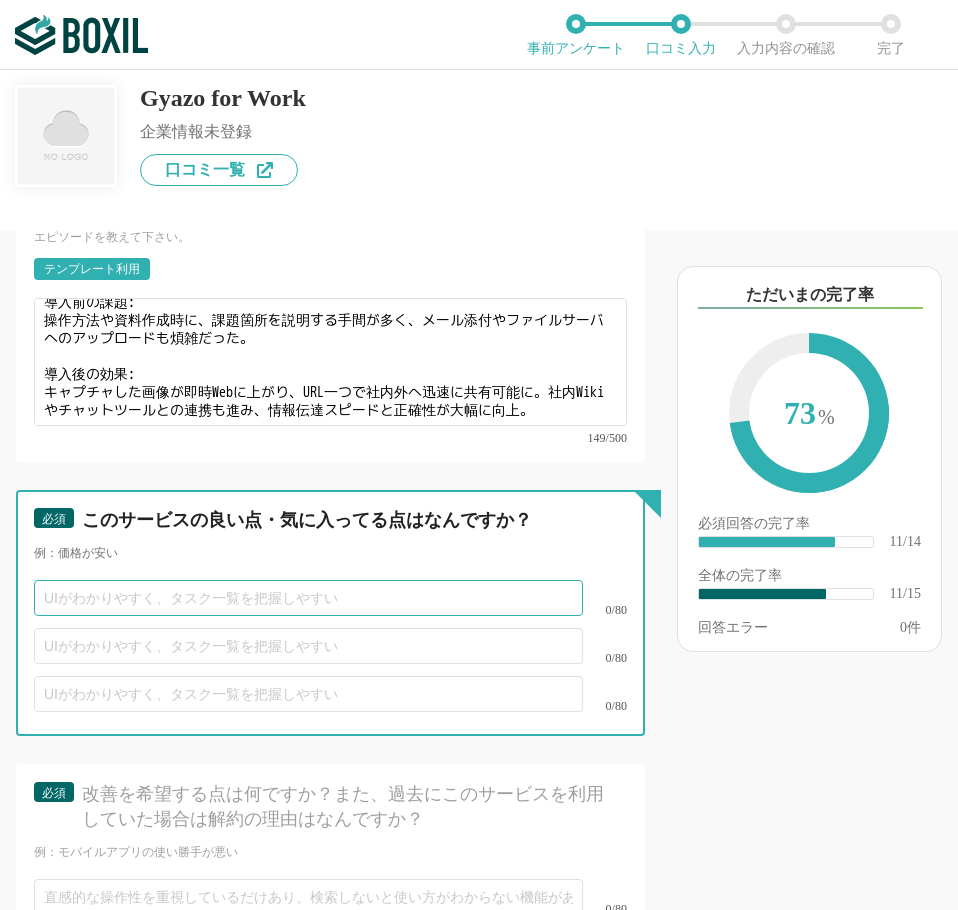 click at bounding box center (308, 598) 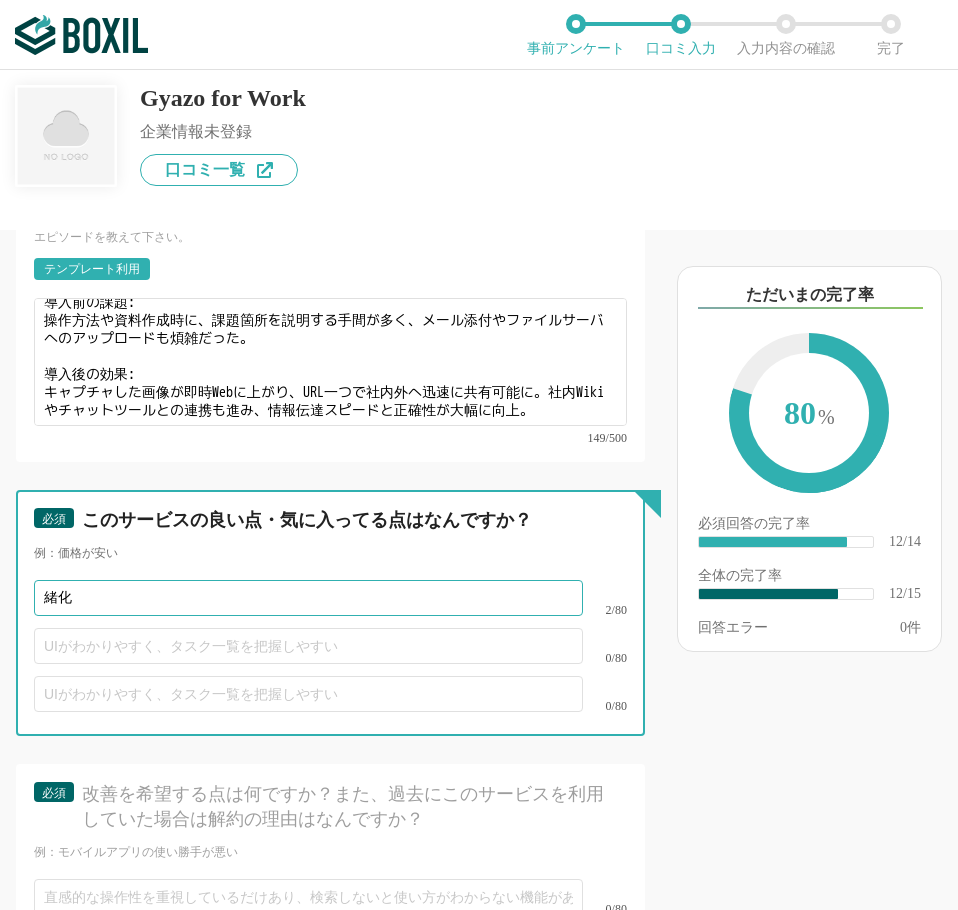 type on "緒" 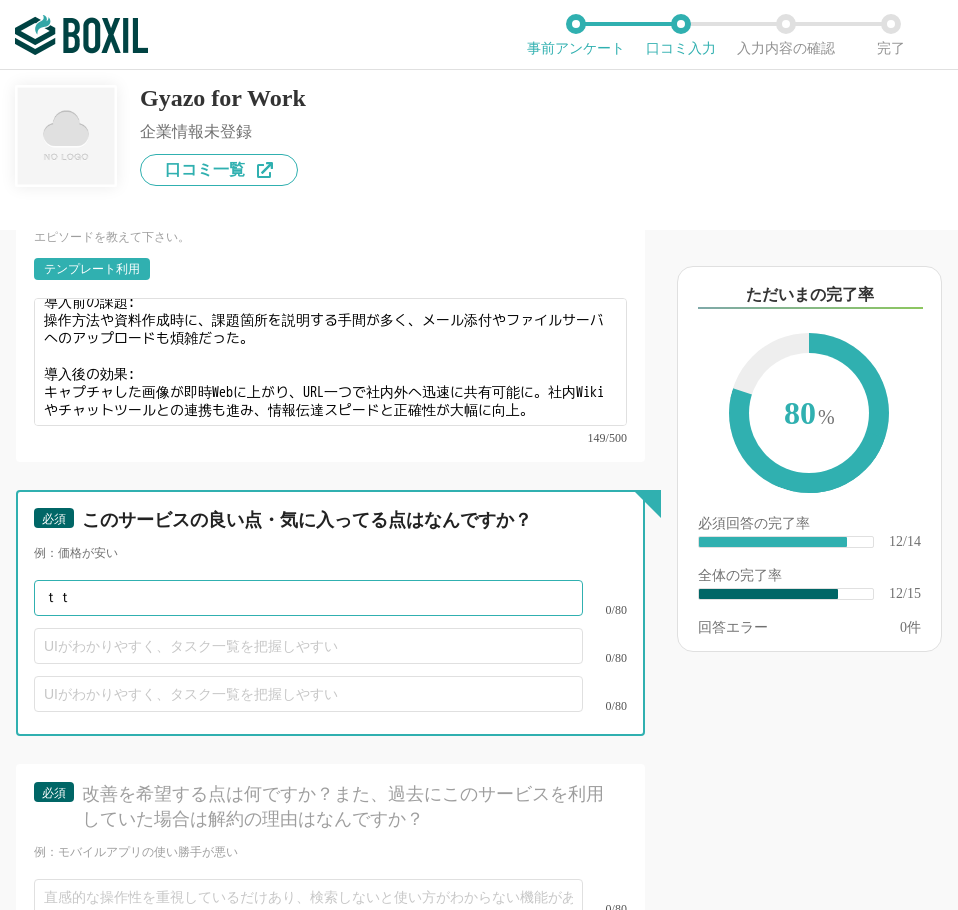 type on "ｔ" 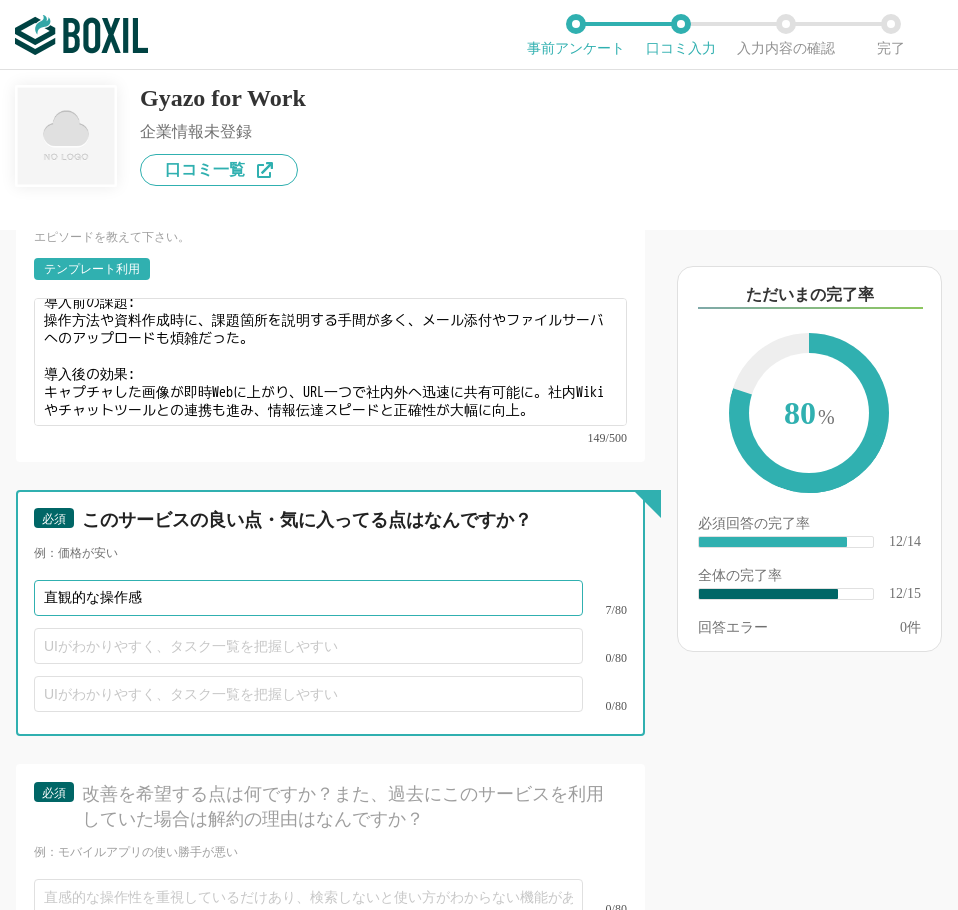 type on "直観的な操作感" 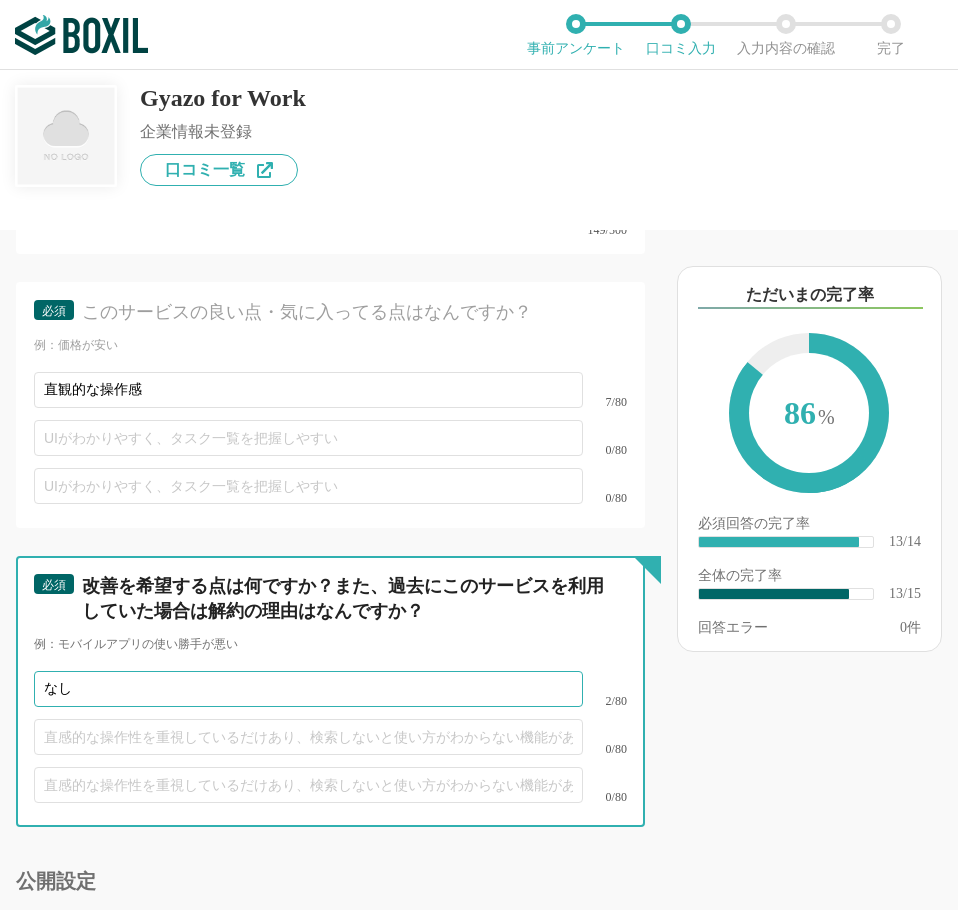 scroll, scrollTop: 2968, scrollLeft: 0, axis: vertical 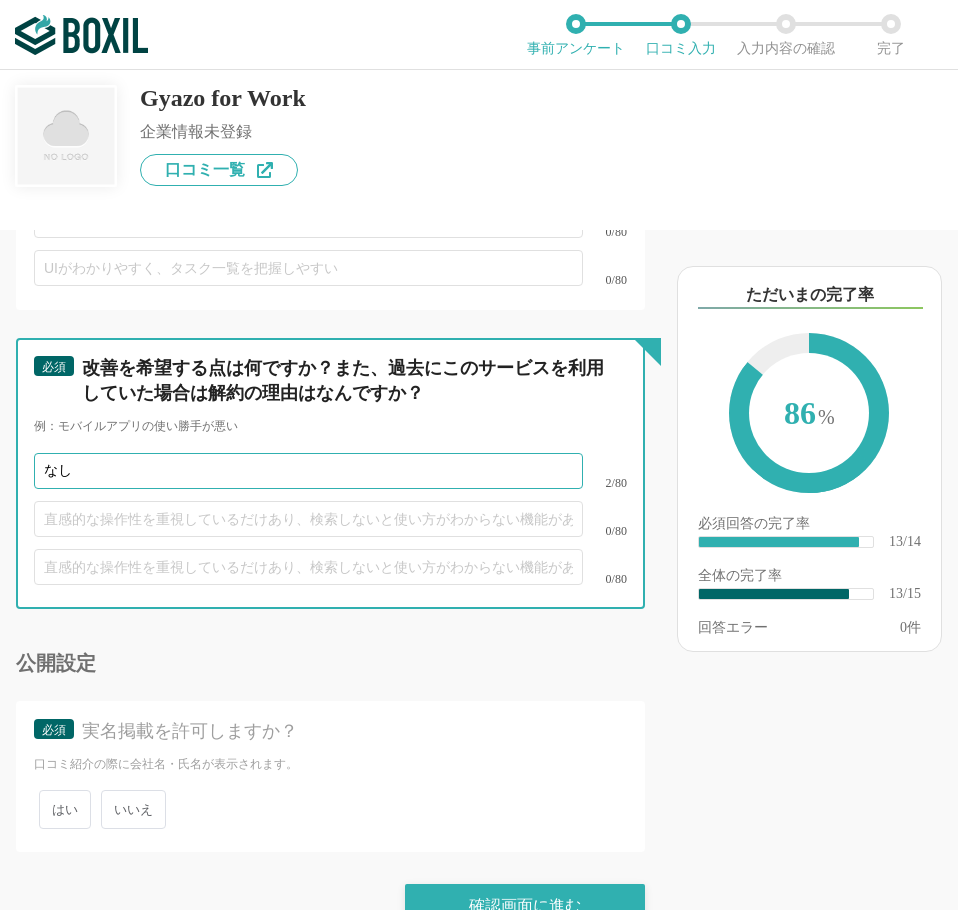 type on "なし" 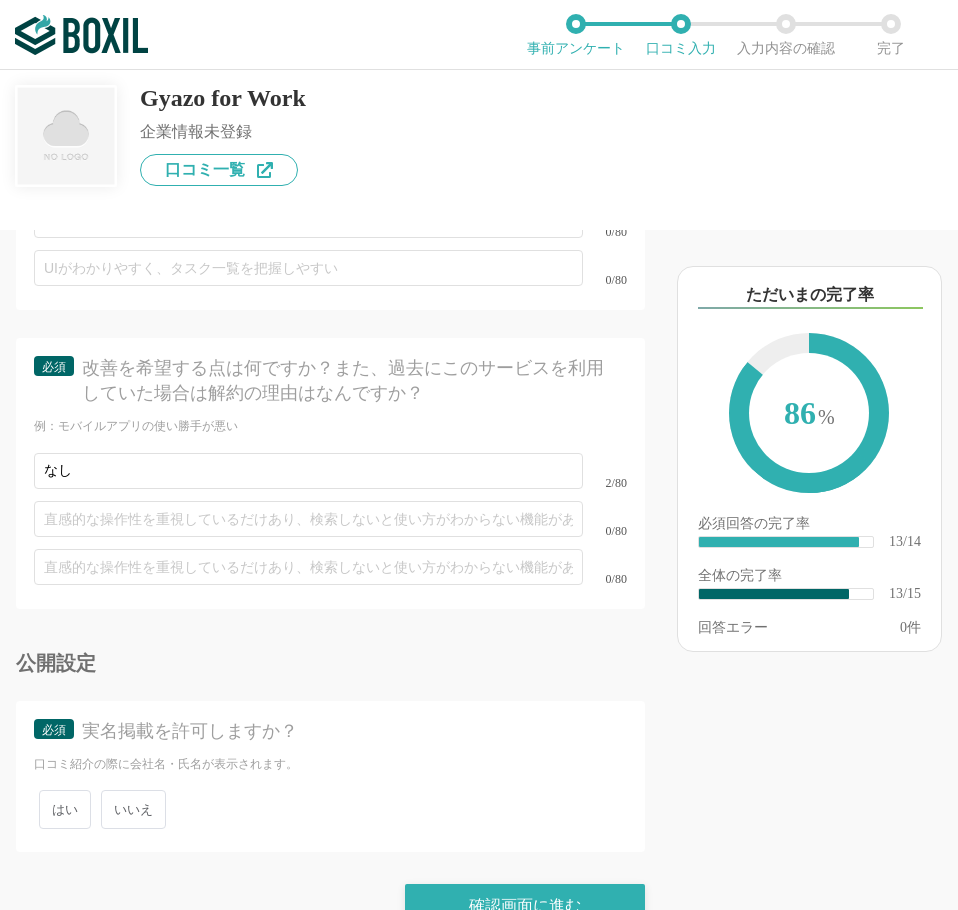 click on "いいえ" at bounding box center [133, 809] 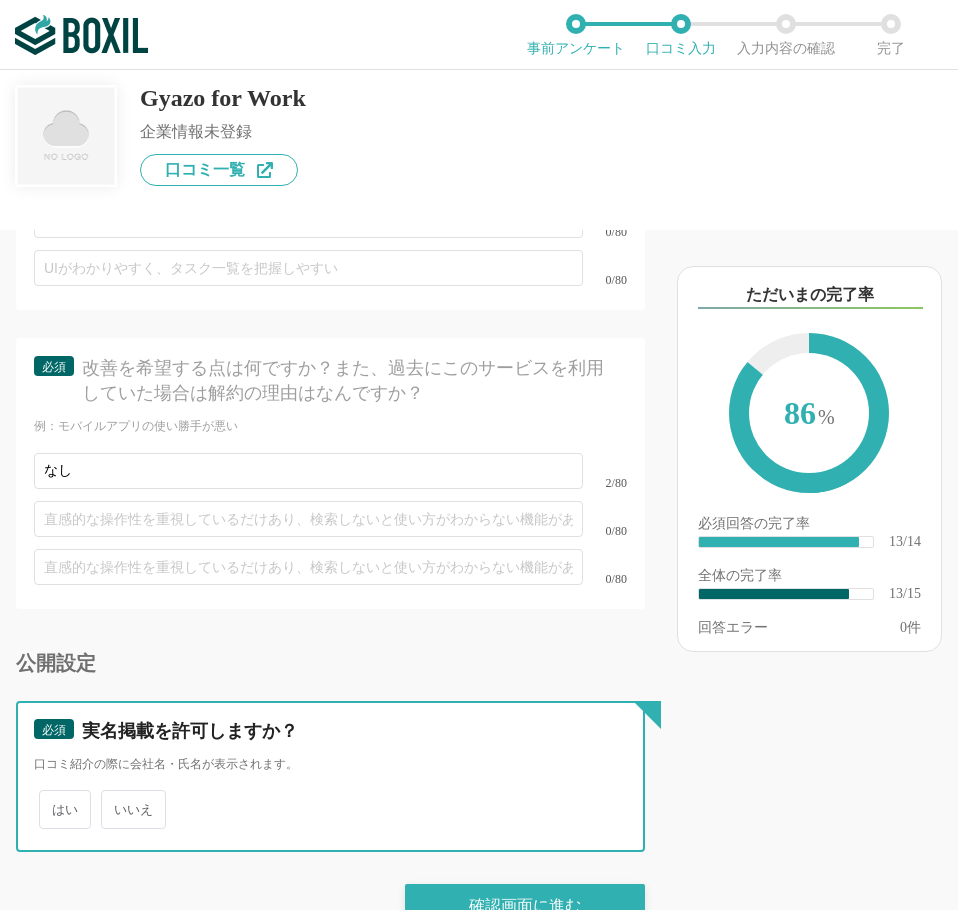 click on "いいえ" at bounding box center [112, 799] 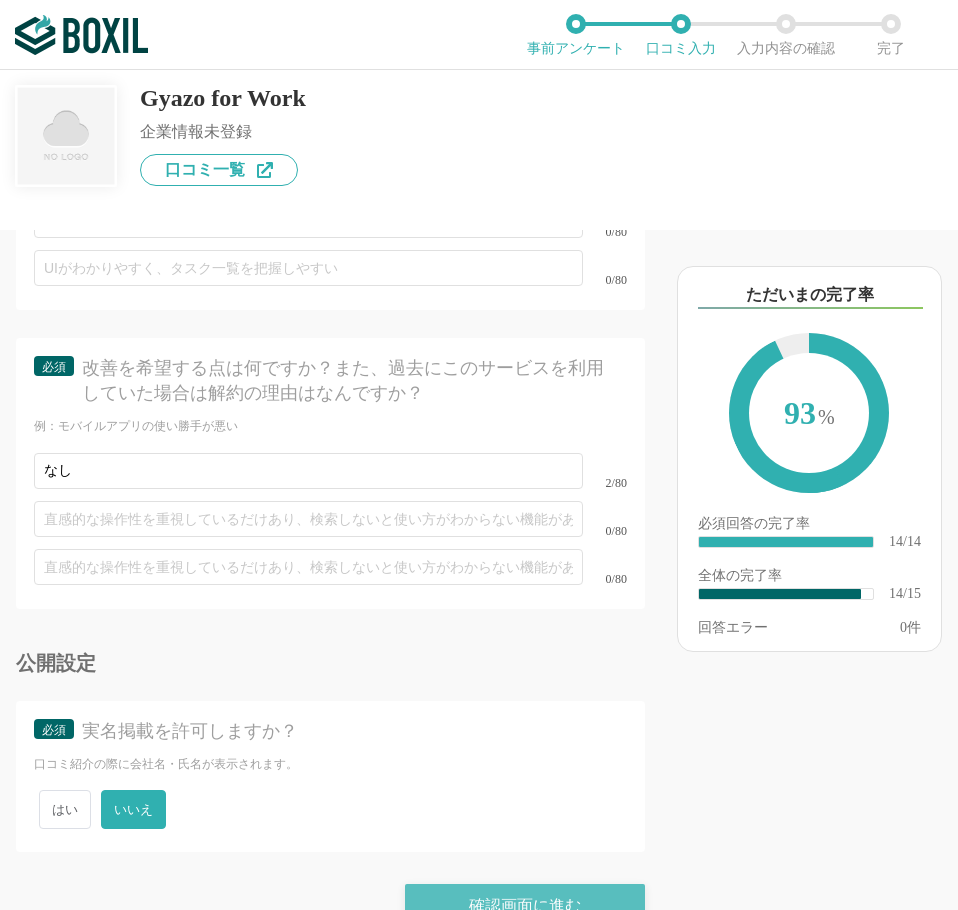 click on "確認画面に進む" at bounding box center [525, 906] 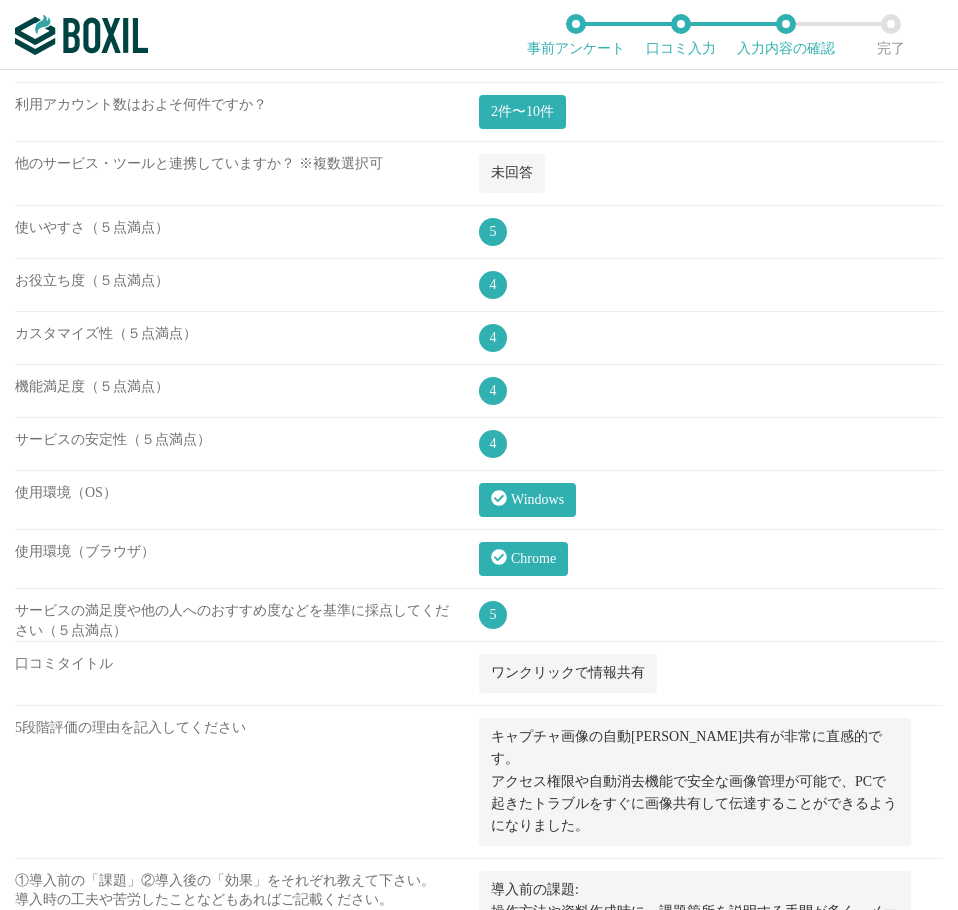 scroll, scrollTop: 1200, scrollLeft: 0, axis: vertical 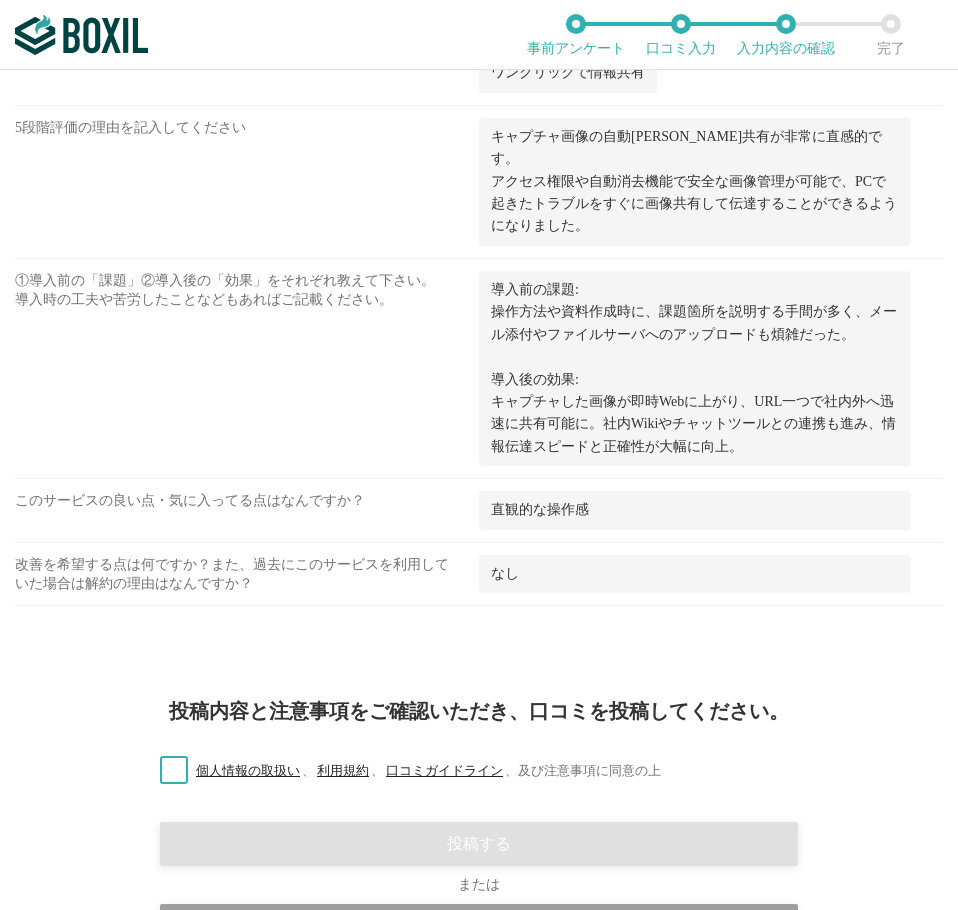 click on "個人情報の取扱い 、 利用規約 、 口コミガイドライン 、 及び注意事項に同意の上" at bounding box center (402, 771) 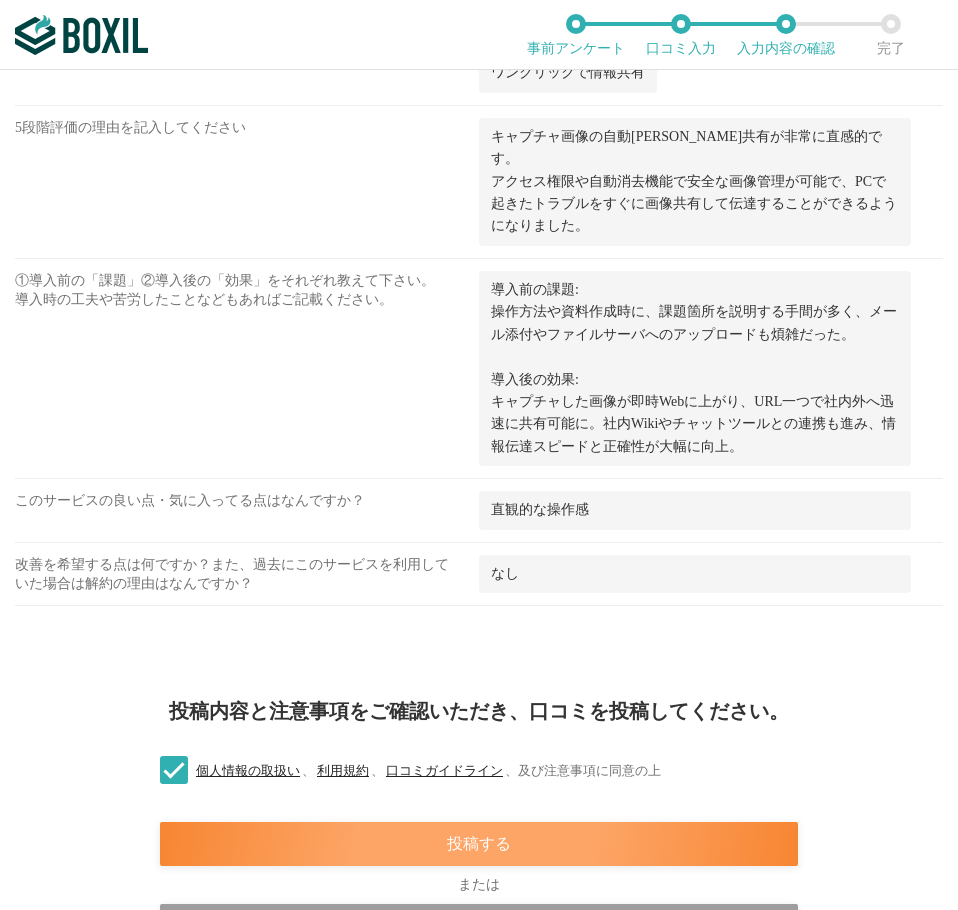 click on "投稿する" at bounding box center (479, 844) 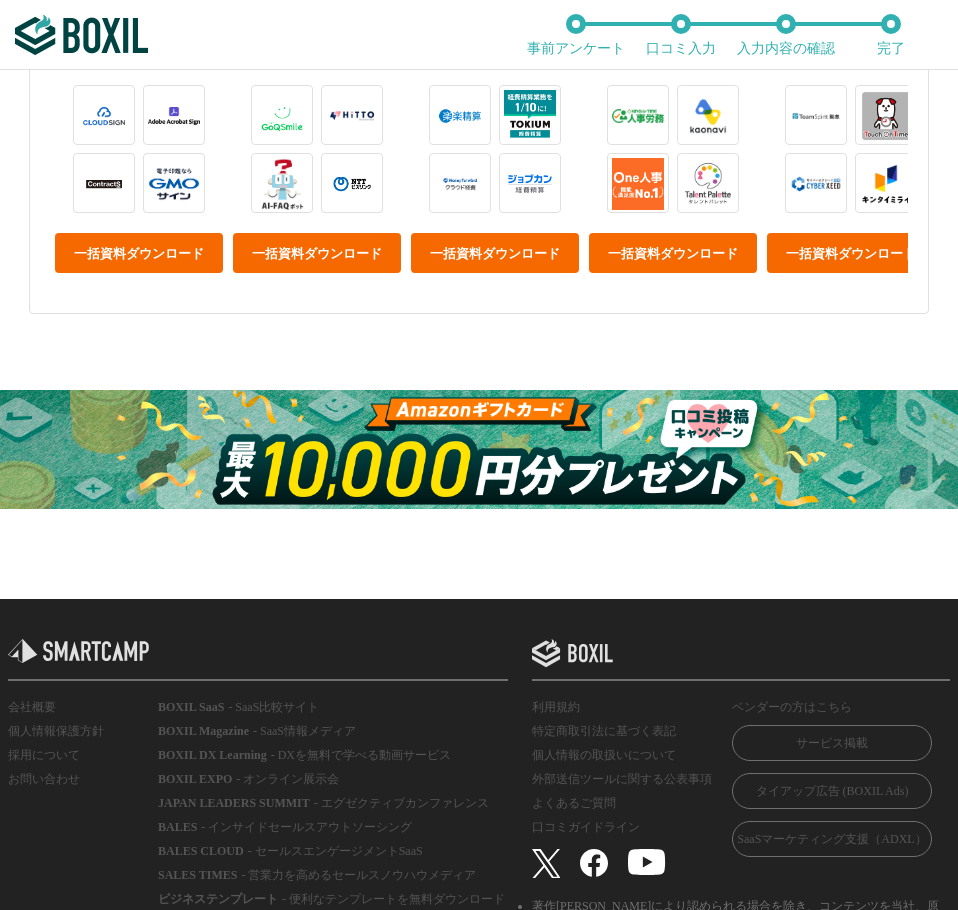 scroll, scrollTop: 981, scrollLeft: 0, axis: vertical 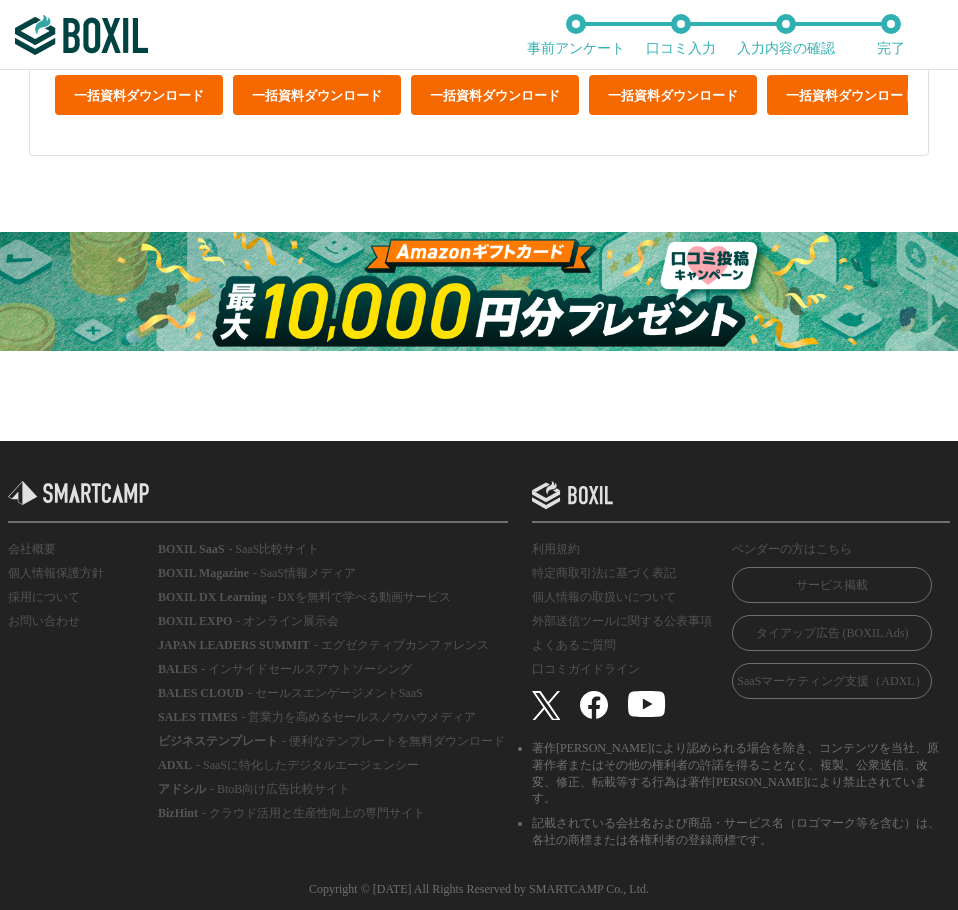 click at bounding box center [479, 291] 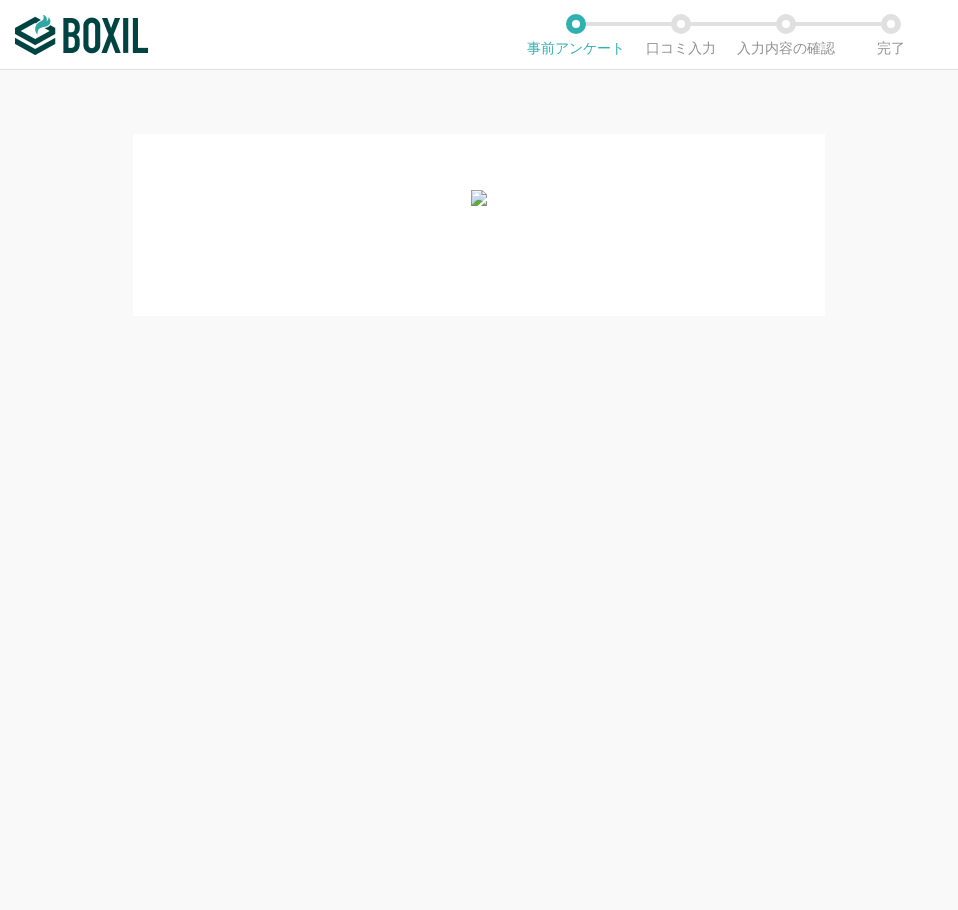 scroll, scrollTop: 0, scrollLeft: 0, axis: both 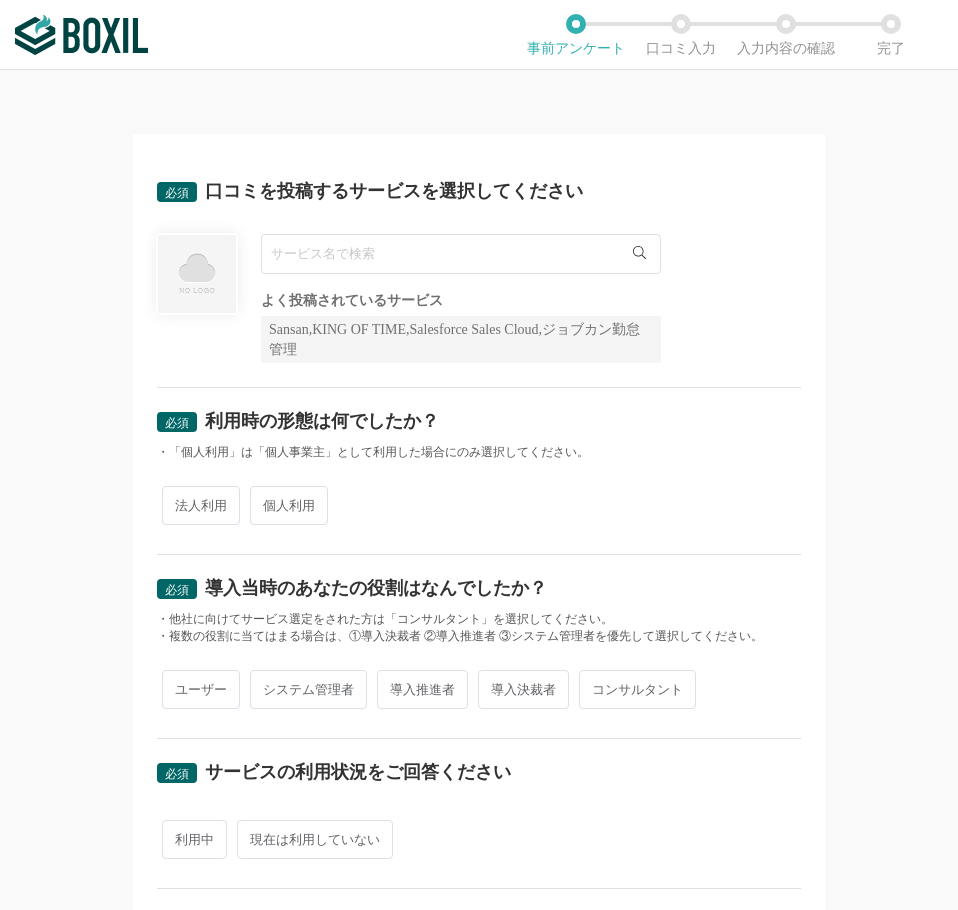 click at bounding box center [461, 254] 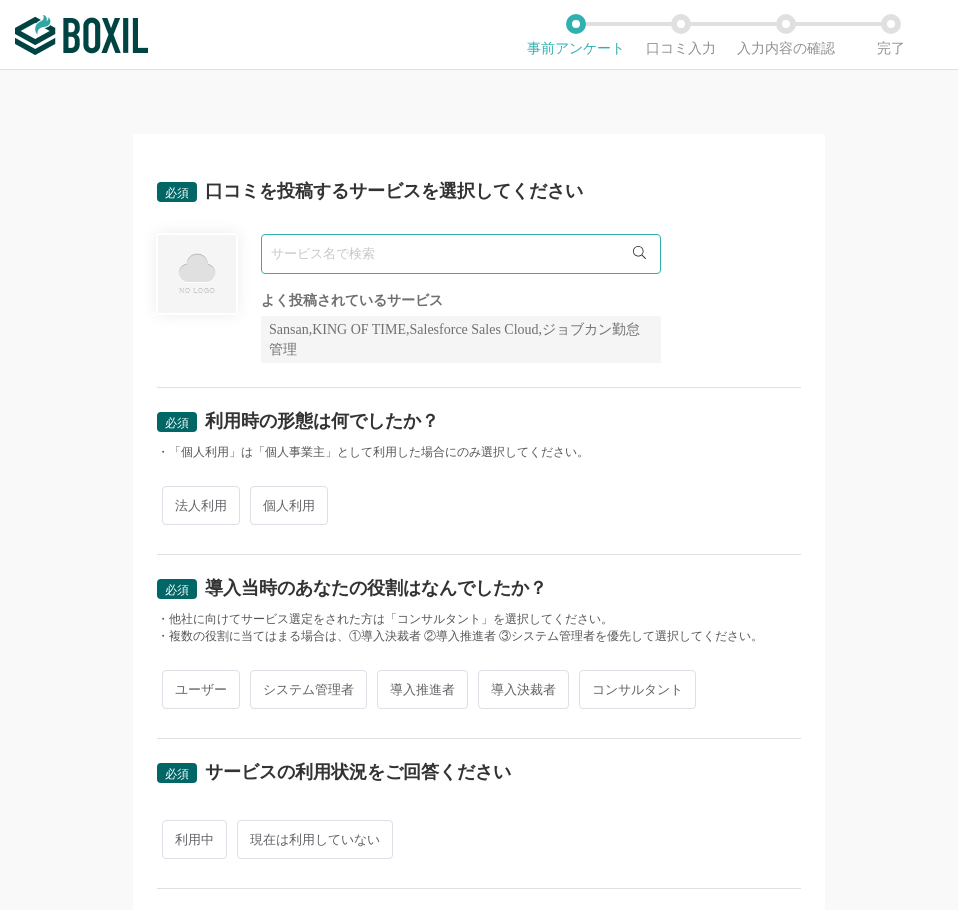 paste on "Dropbox Sign" 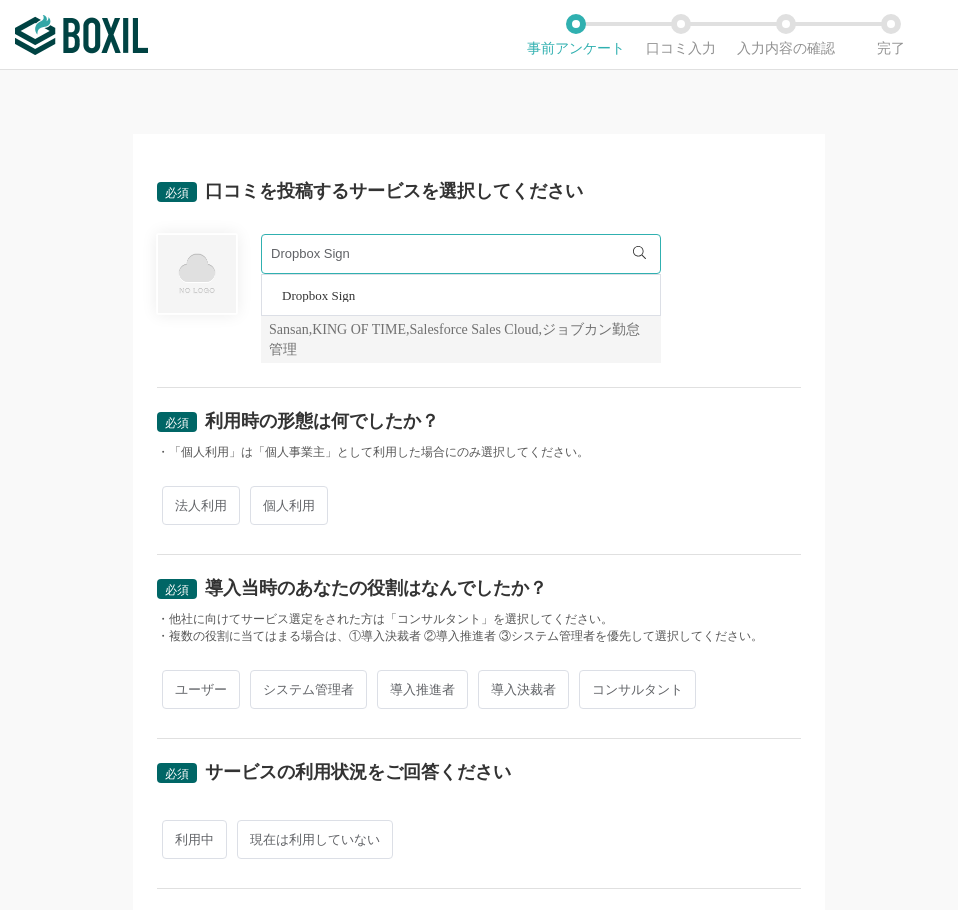 type on "Dropbox Sign" 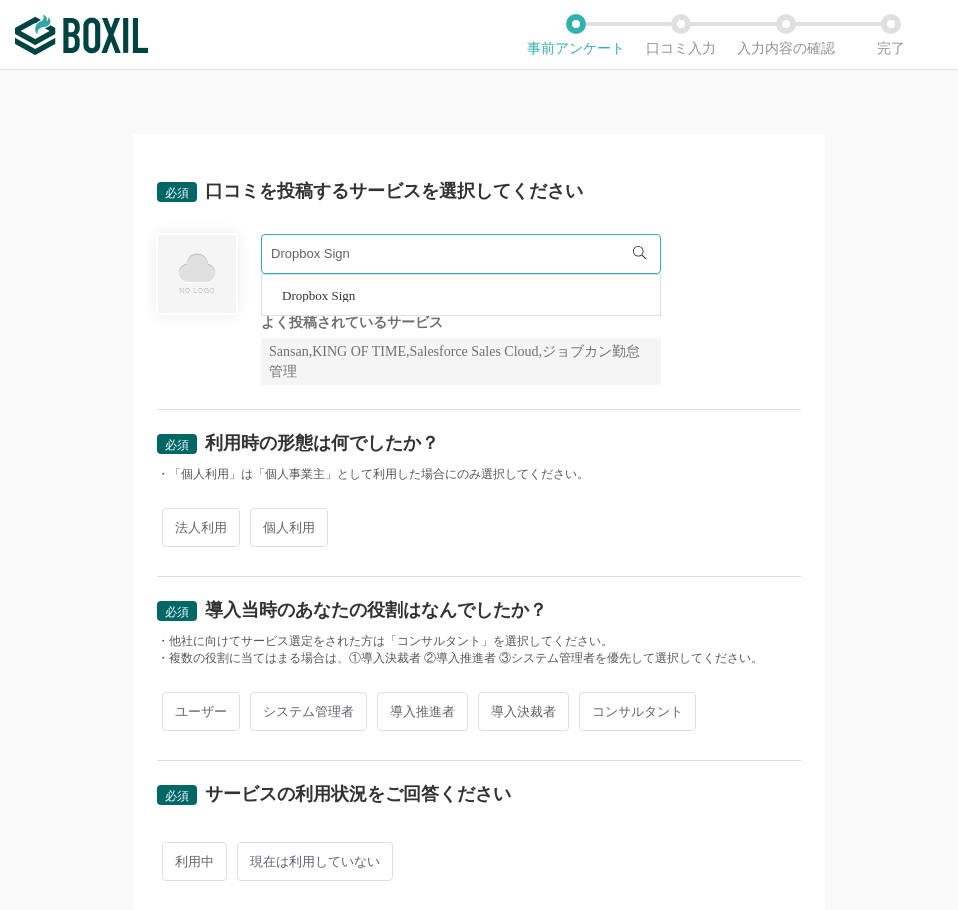 click on "Dropbox Sign" at bounding box center [461, 295] 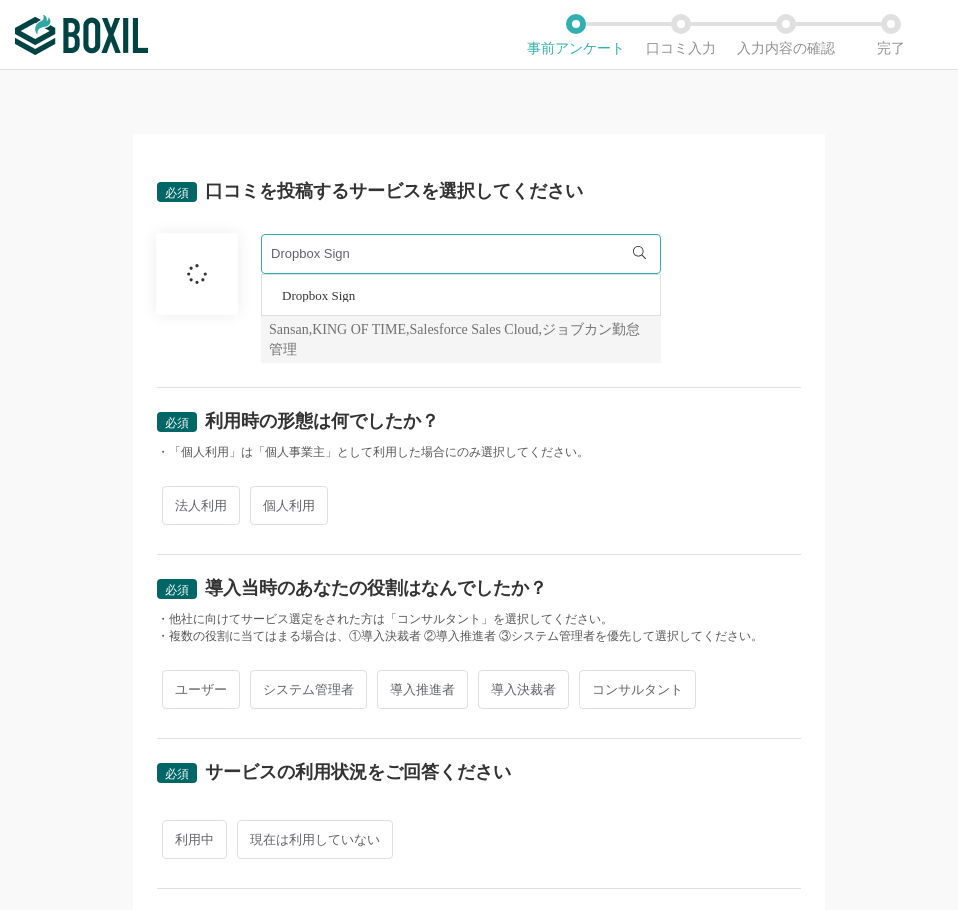 click on "法人利用" at bounding box center [201, 505] 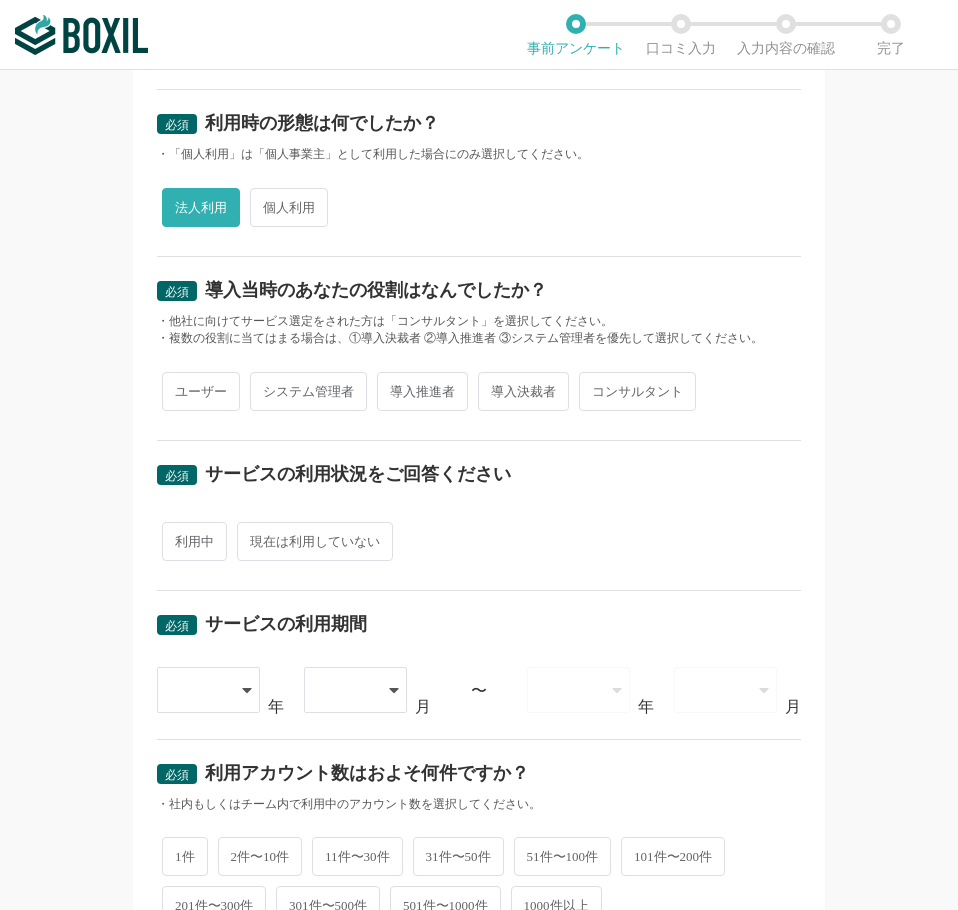 scroll, scrollTop: 300, scrollLeft: 0, axis: vertical 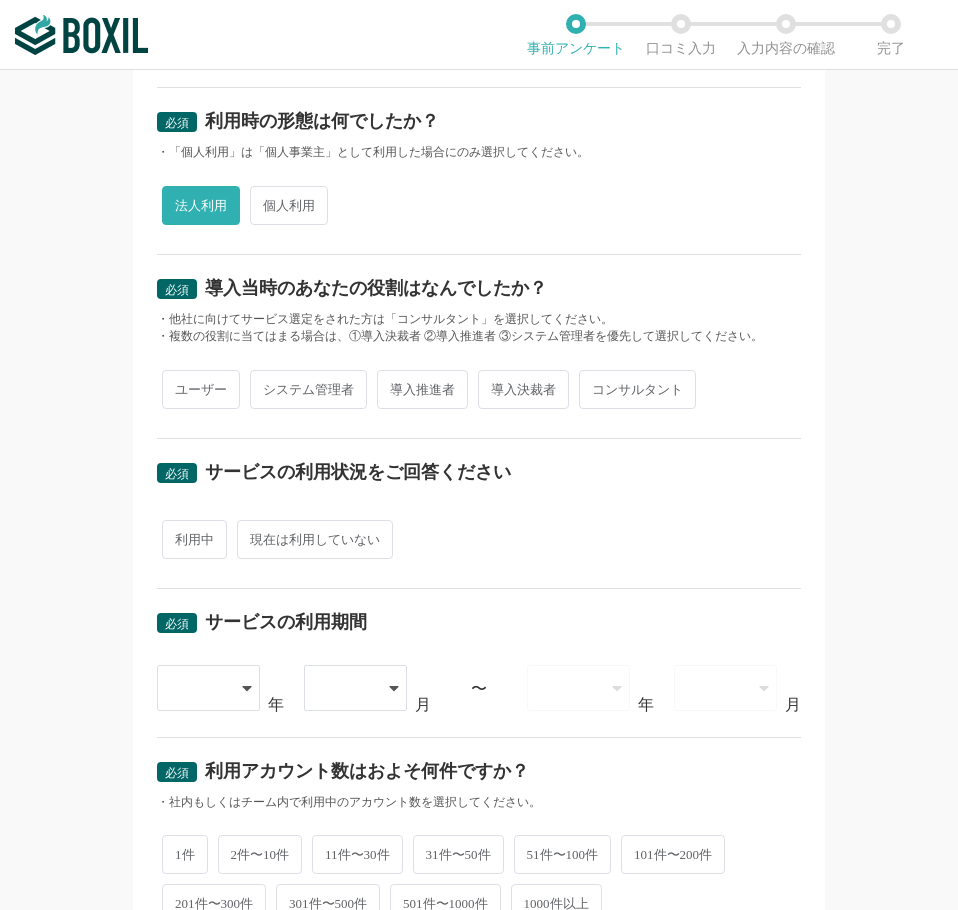 click on "ユーザー" at bounding box center [201, 389] 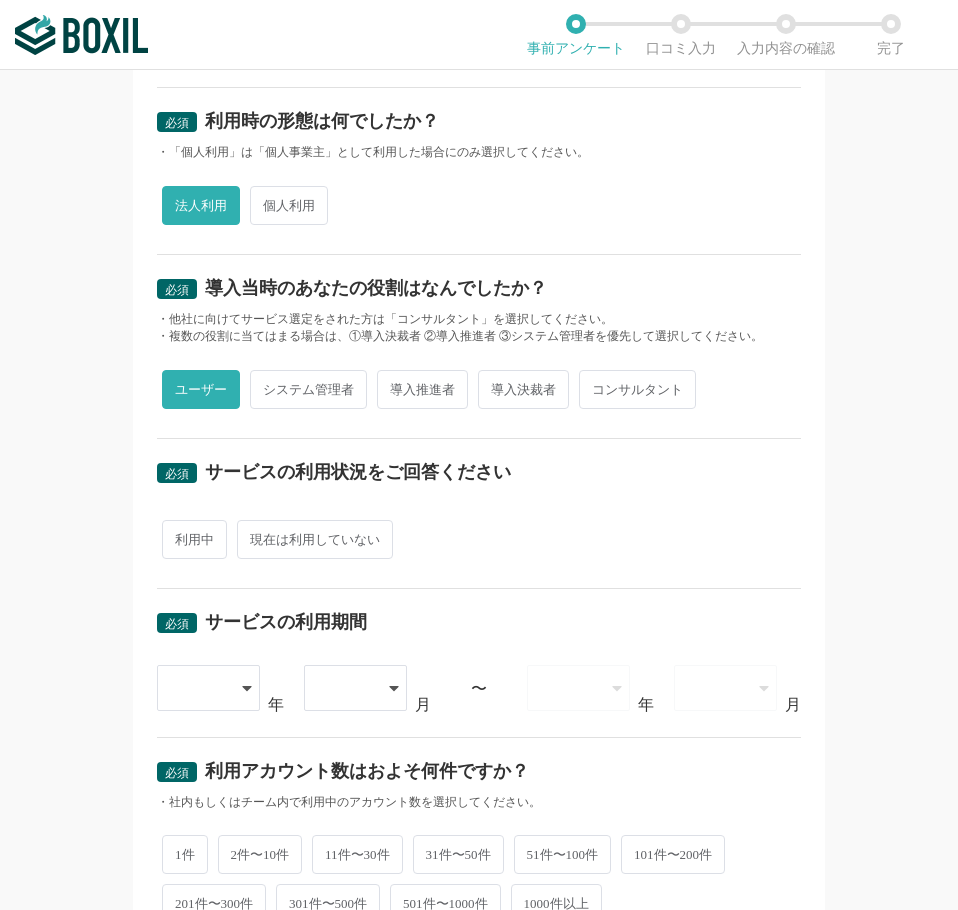 click on "利用中 現在は利用していない" at bounding box center (479, 539) 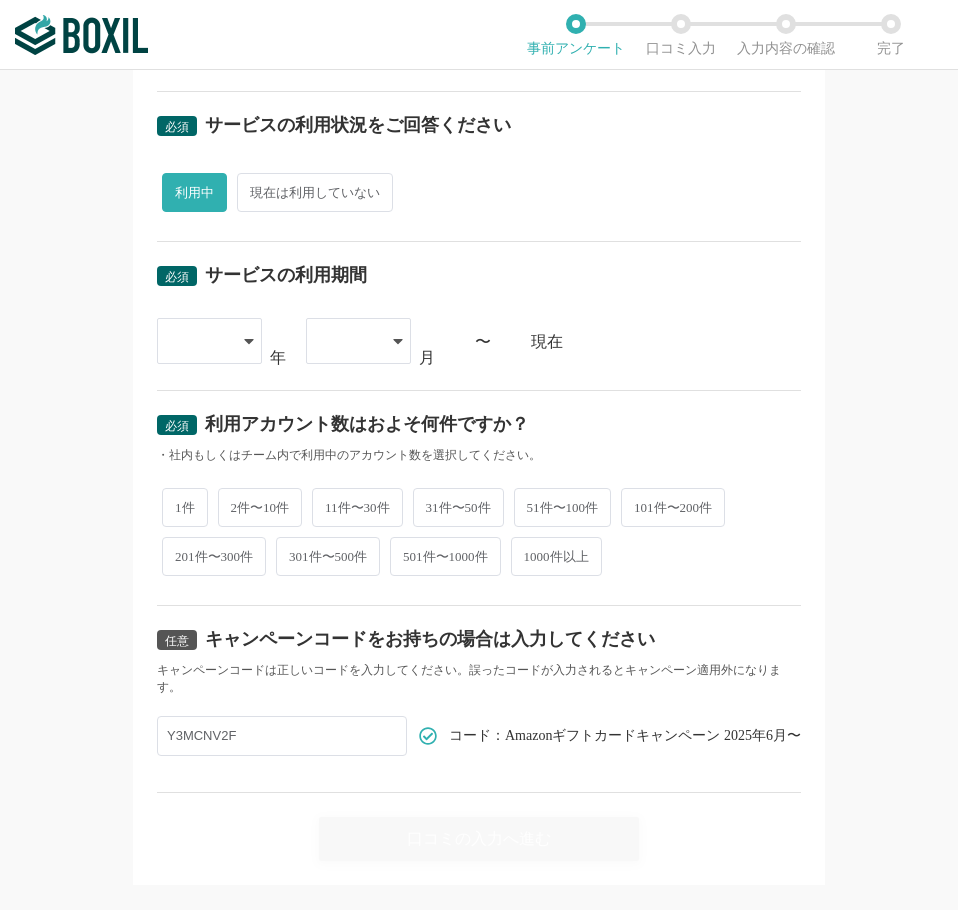 scroll, scrollTop: 684, scrollLeft: 0, axis: vertical 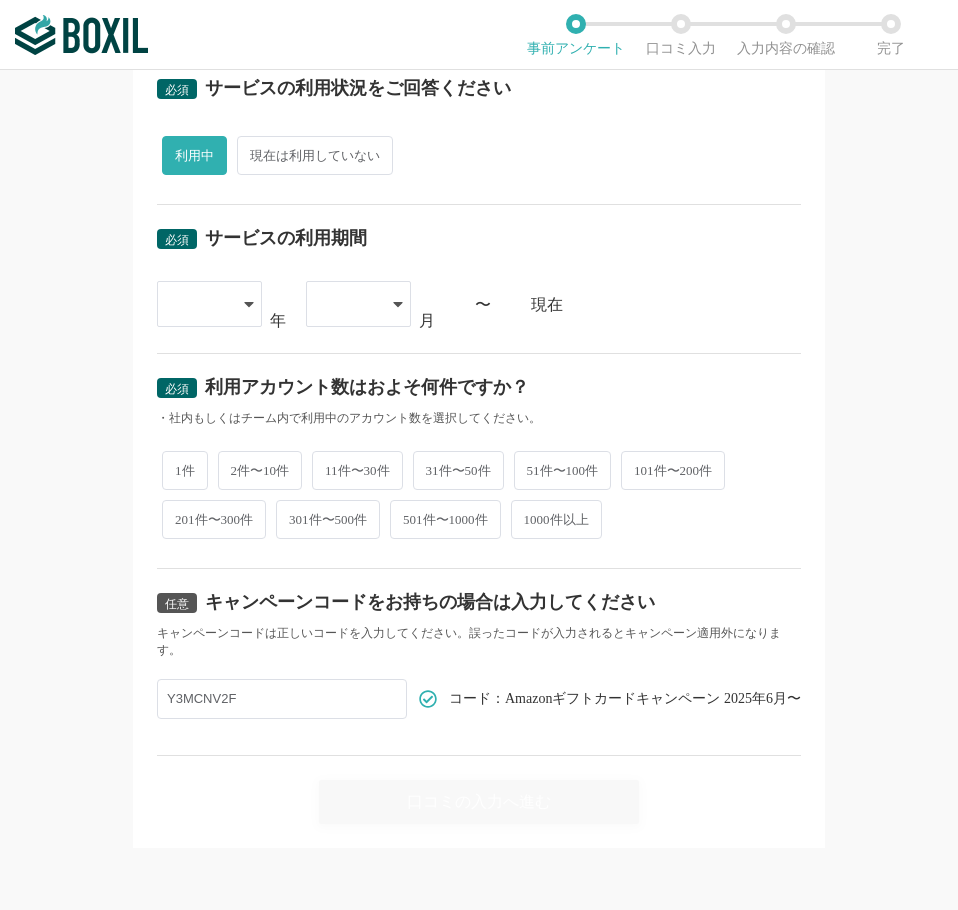 click at bounding box center [209, 304] 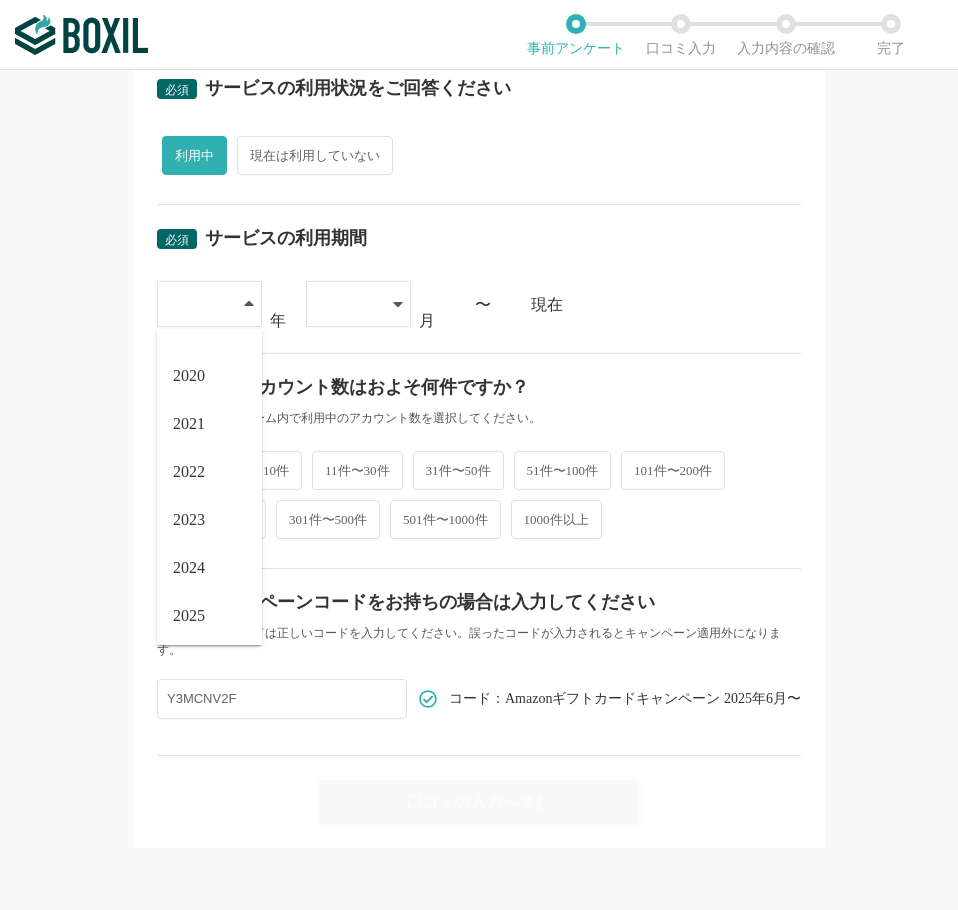 scroll, scrollTop: 228, scrollLeft: 0, axis: vertical 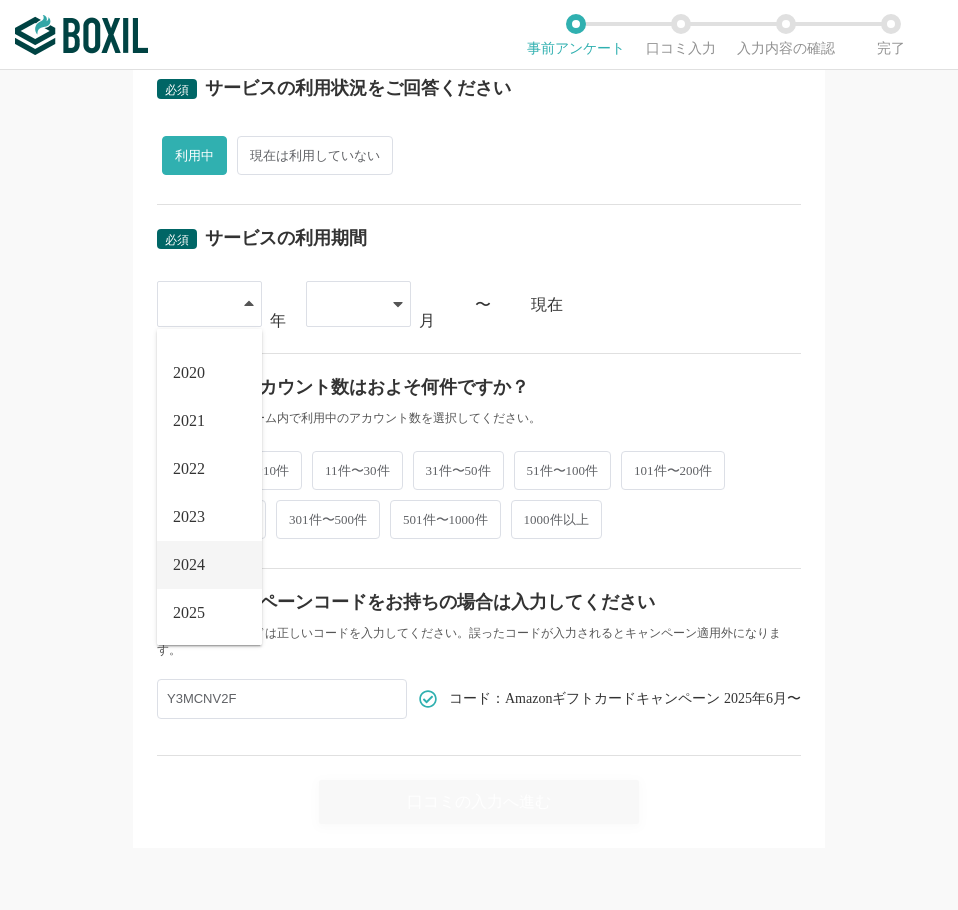 click on "2024" at bounding box center [209, 565] 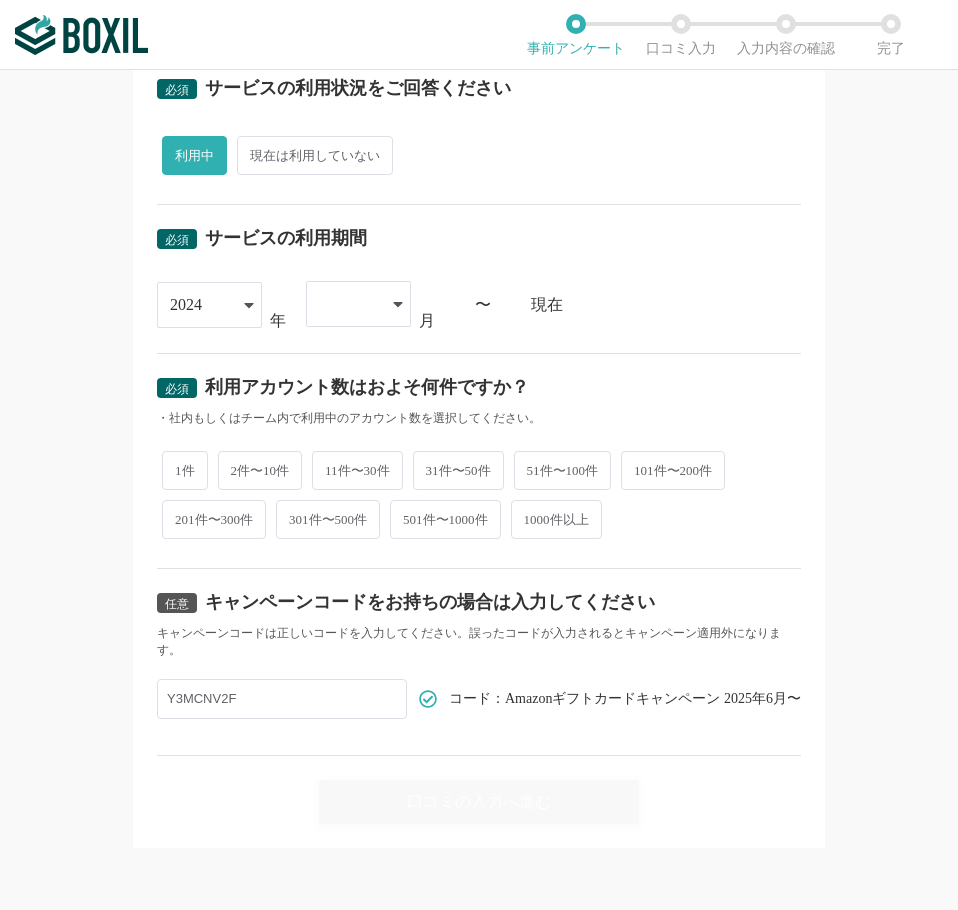 click at bounding box center [348, 304] 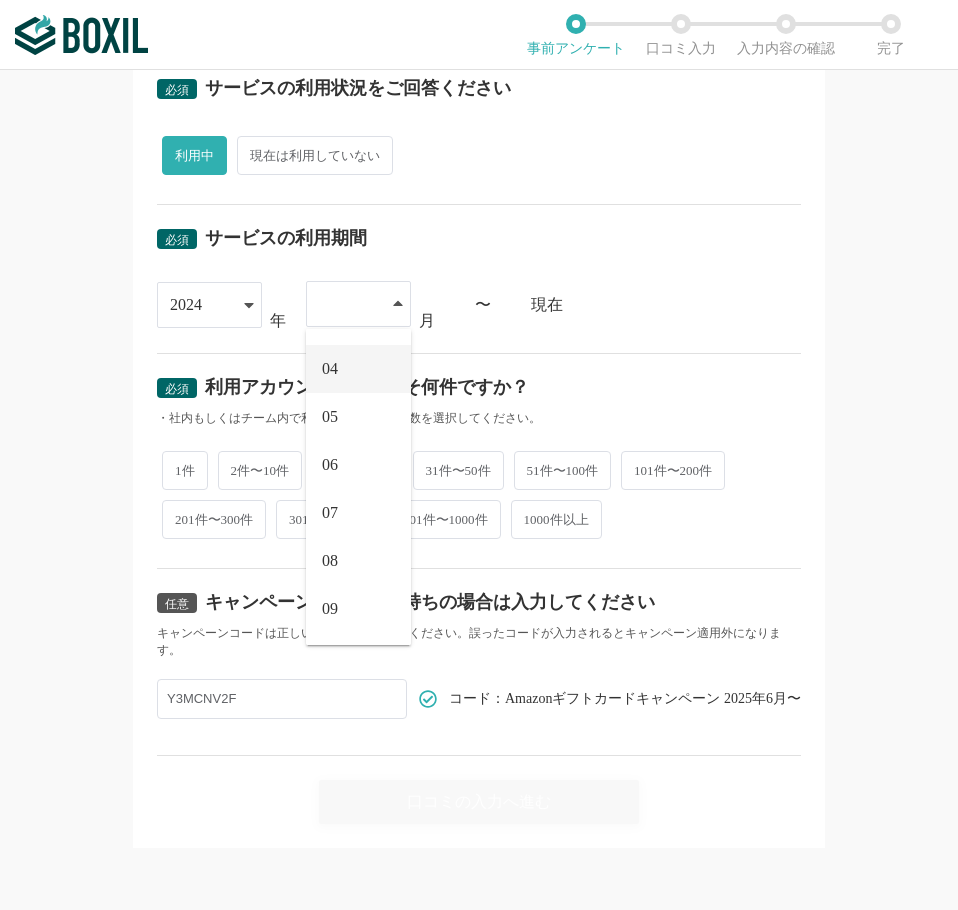 scroll, scrollTop: 276, scrollLeft: 0, axis: vertical 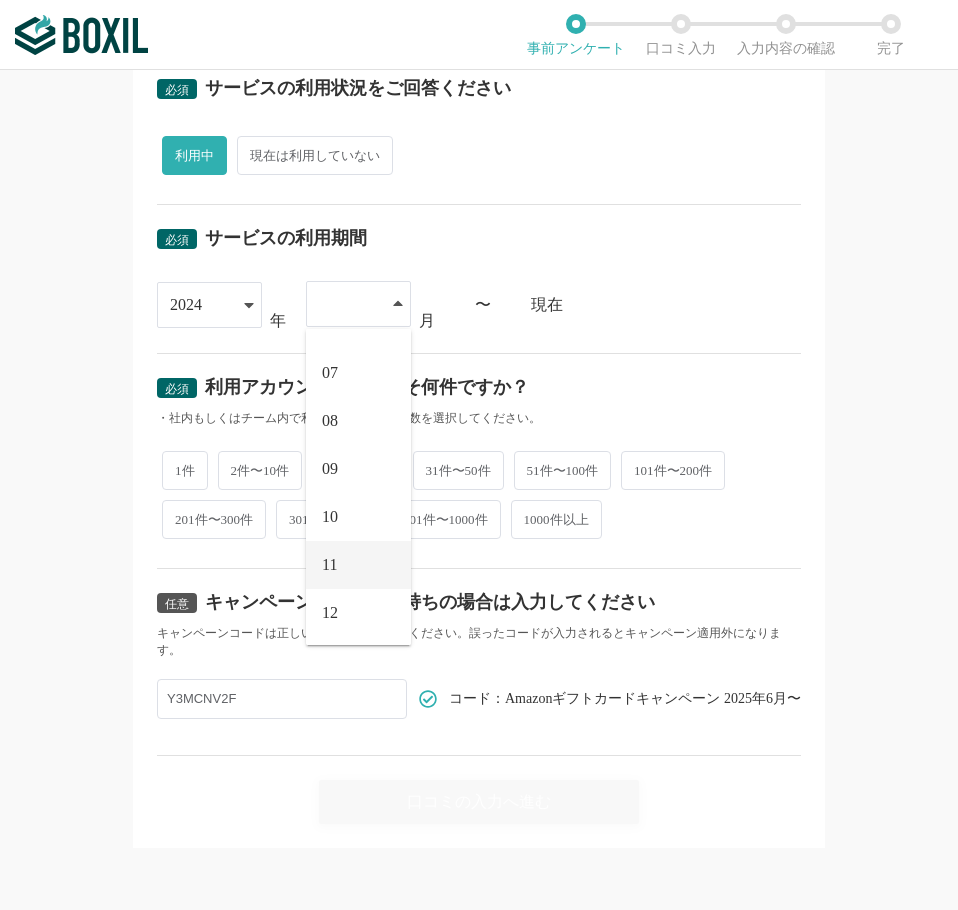 click on "11" at bounding box center [358, 565] 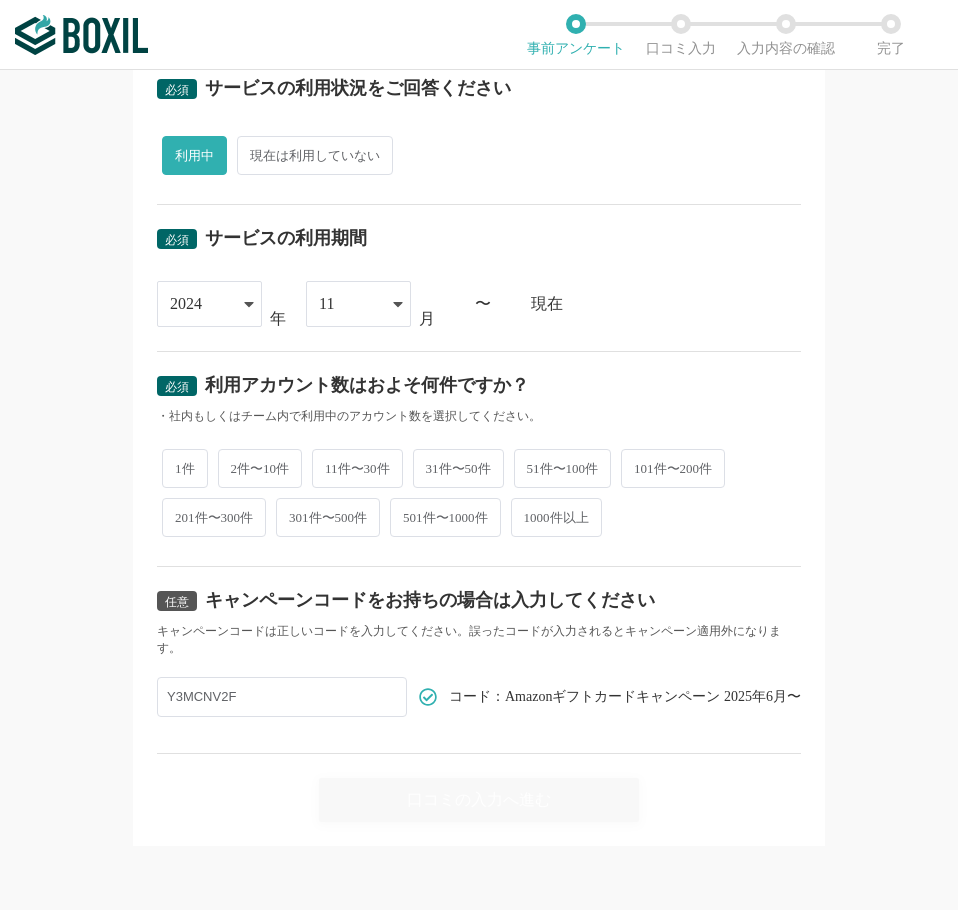 click on "2件〜10件" at bounding box center [260, 468] 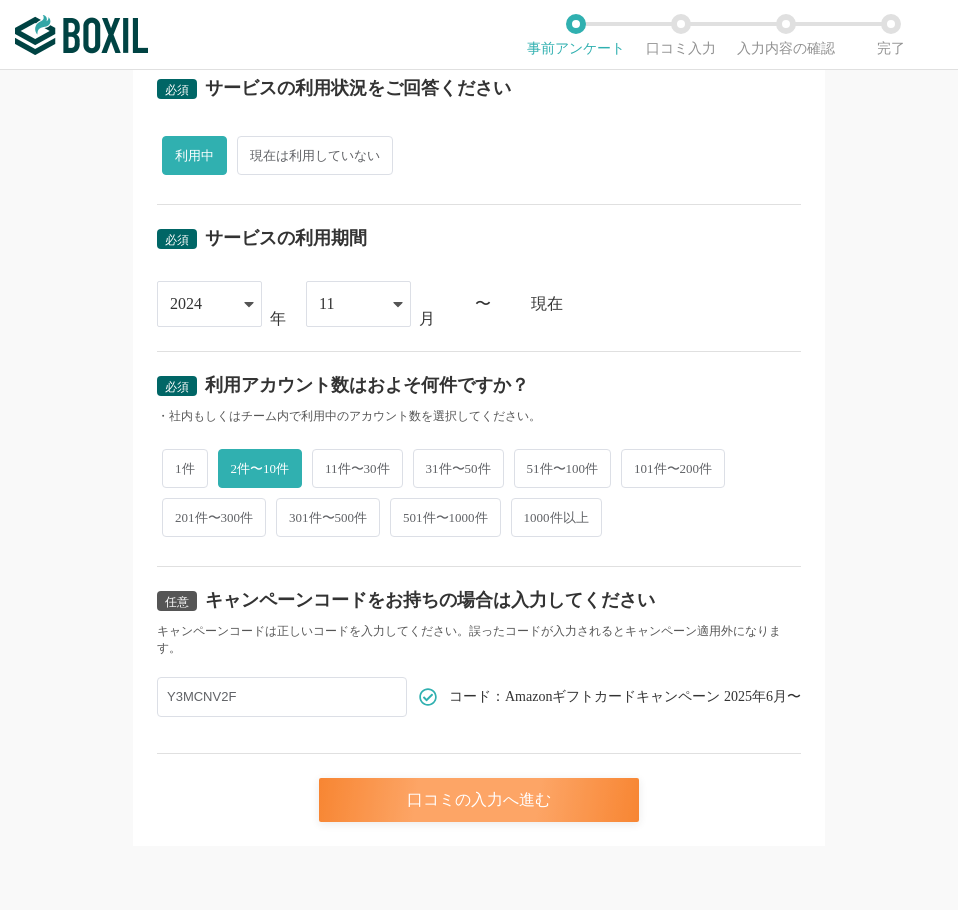 click on "口コミの入力へ進む" at bounding box center [479, 800] 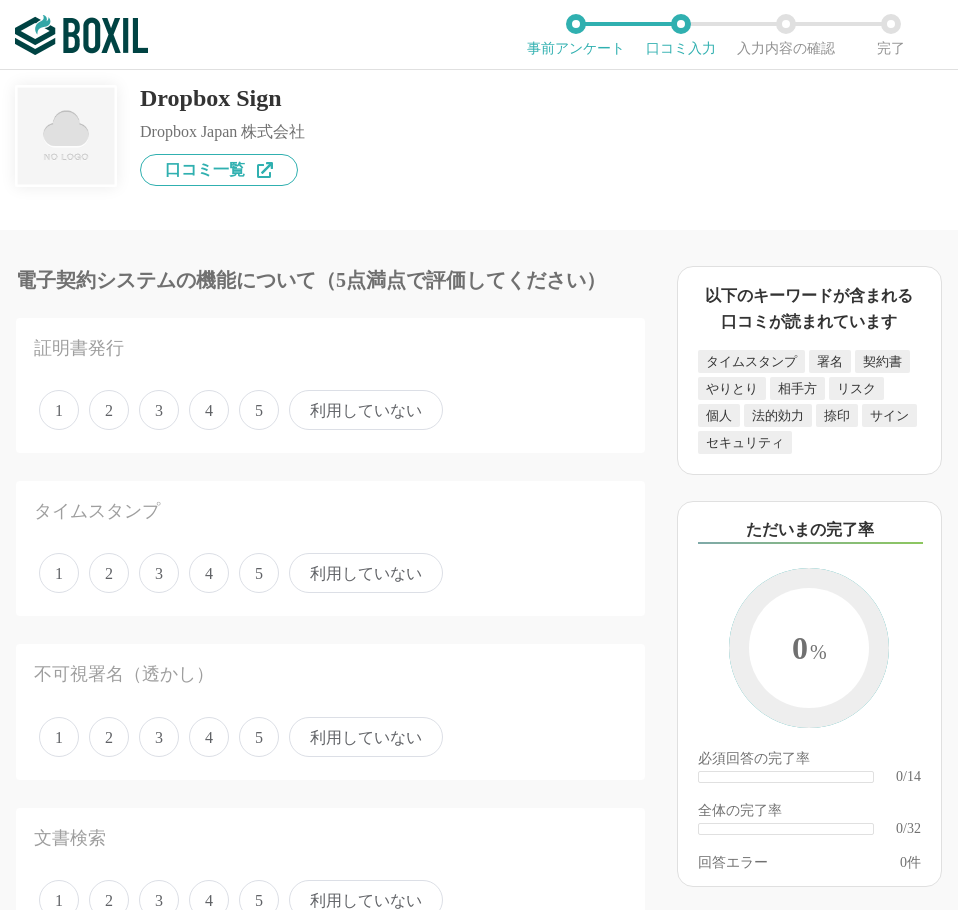 click on "5" at bounding box center [259, 410] 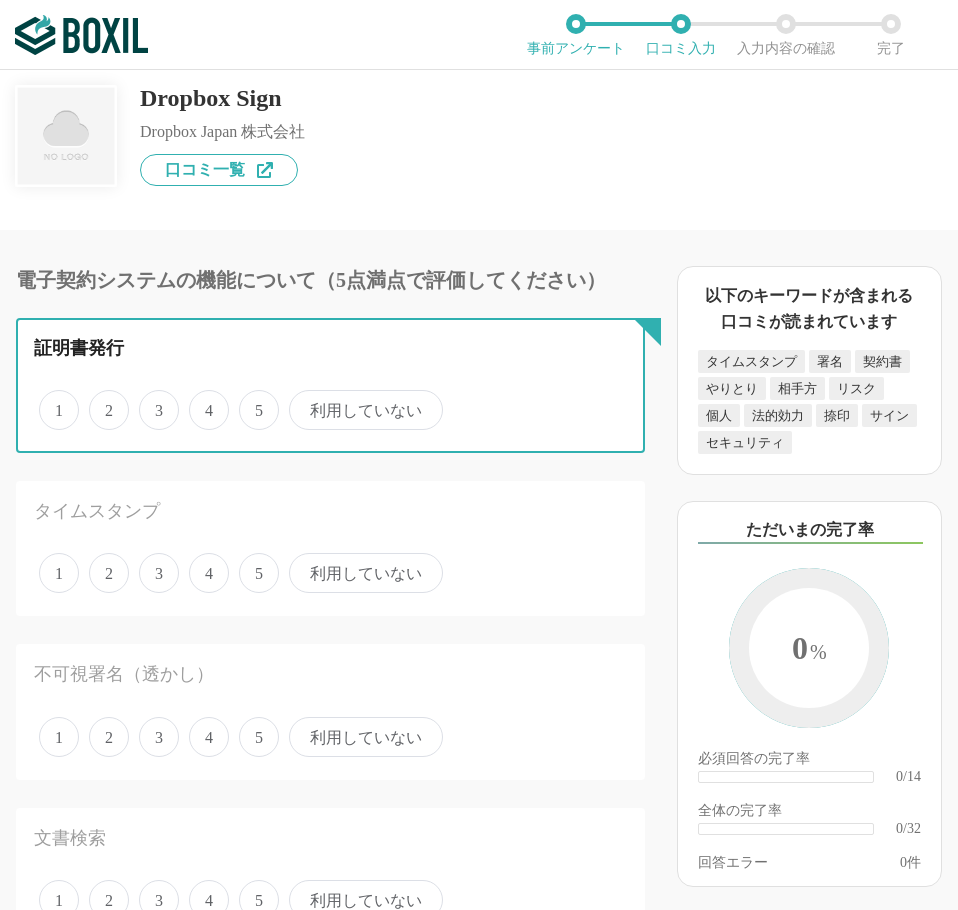 click on "5" at bounding box center (250, 399) 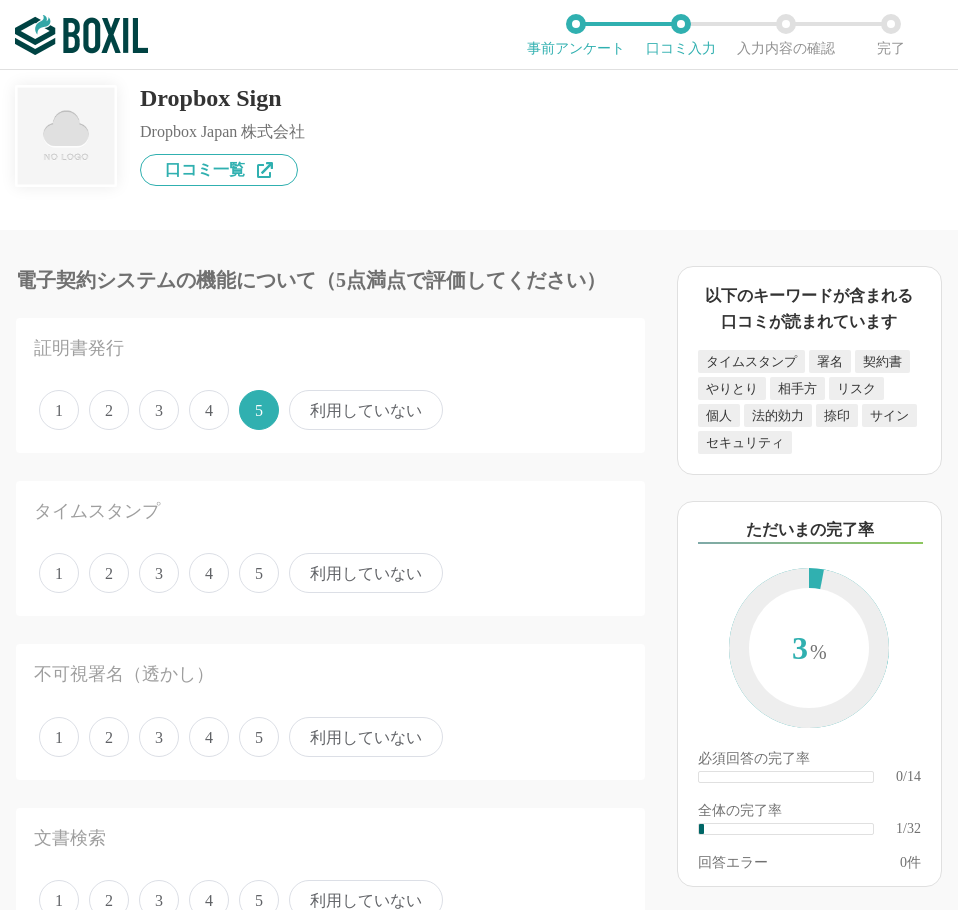 click on "1 2 3 4 5 利用していない" at bounding box center (330, 410) 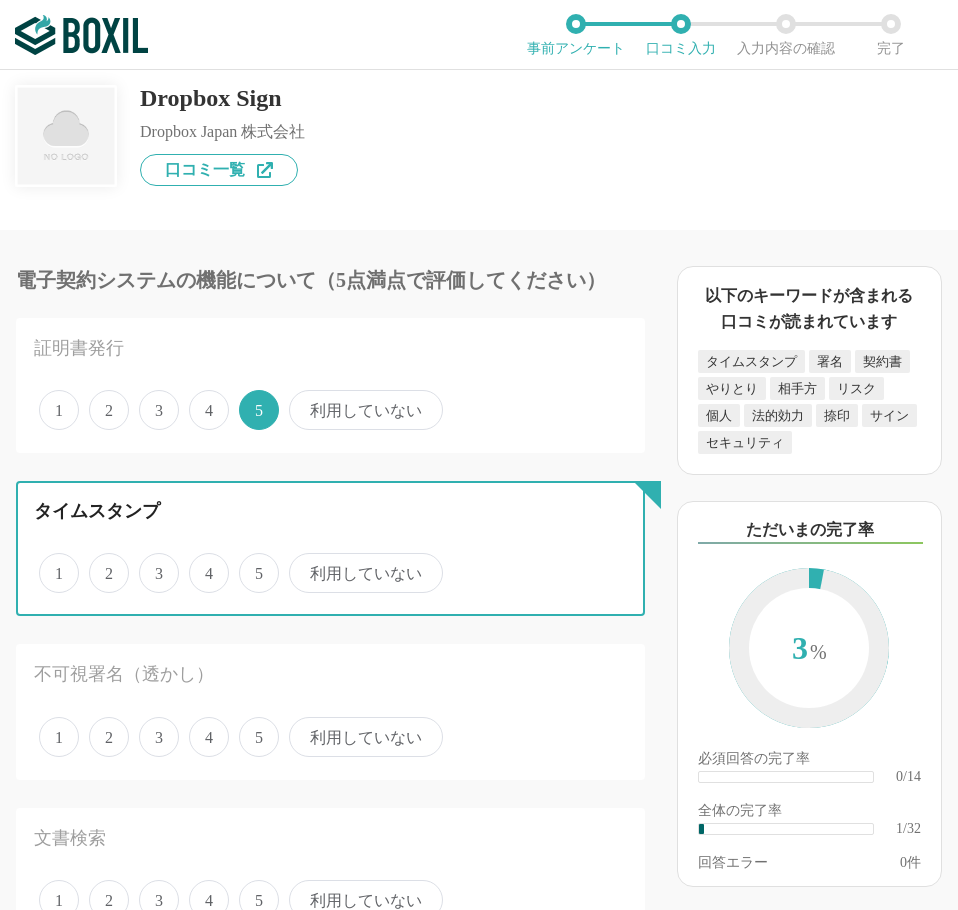 click on "4" at bounding box center [200, 562] 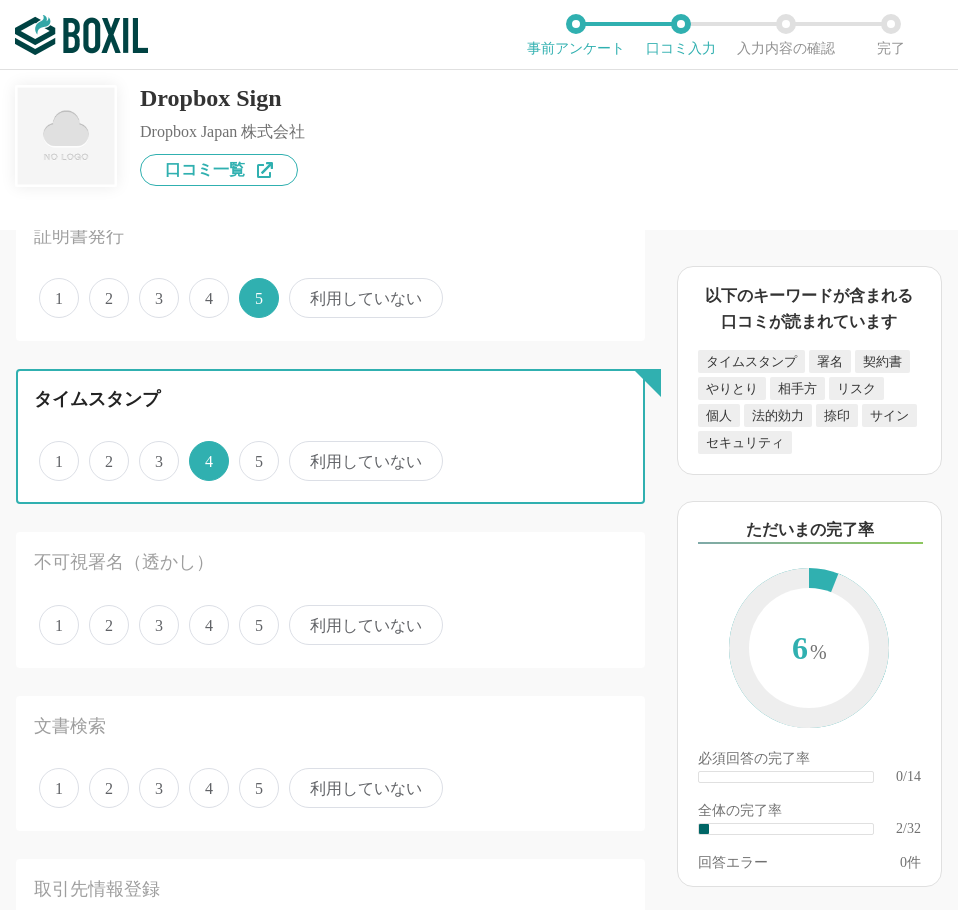 scroll, scrollTop: 300, scrollLeft: 0, axis: vertical 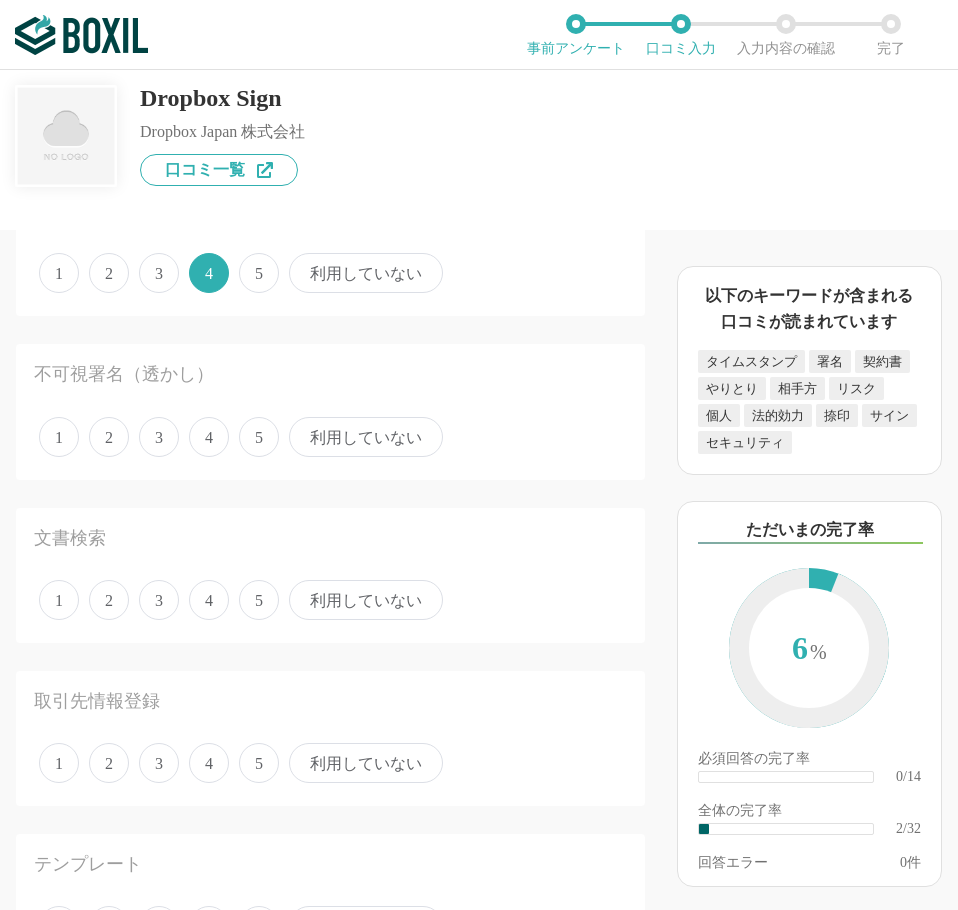 click on "5" at bounding box center [259, 437] 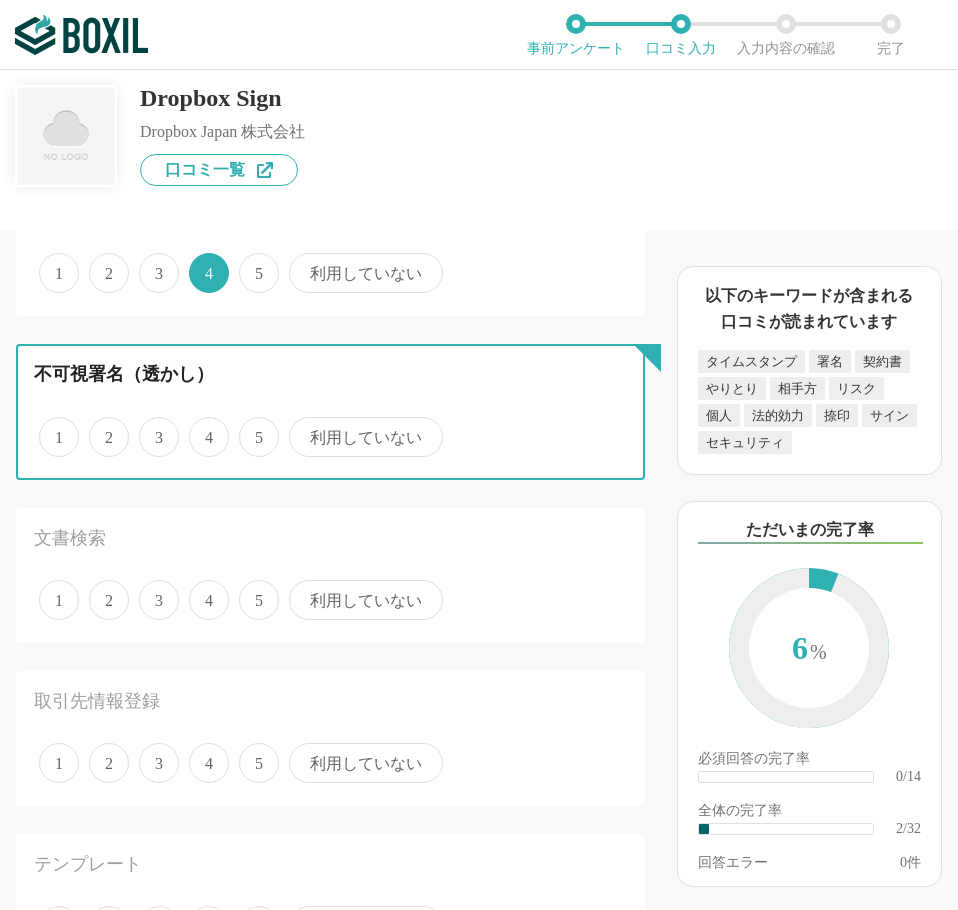 click on "5" at bounding box center (250, 426) 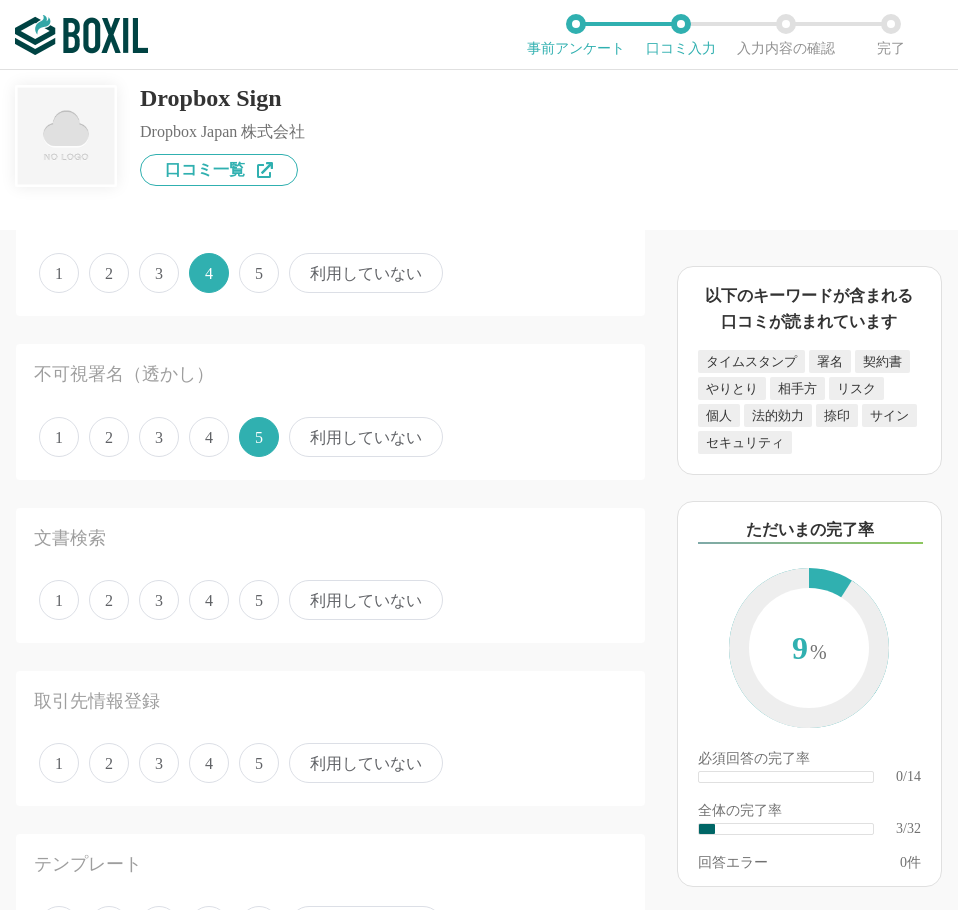 click on "4" at bounding box center (209, 600) 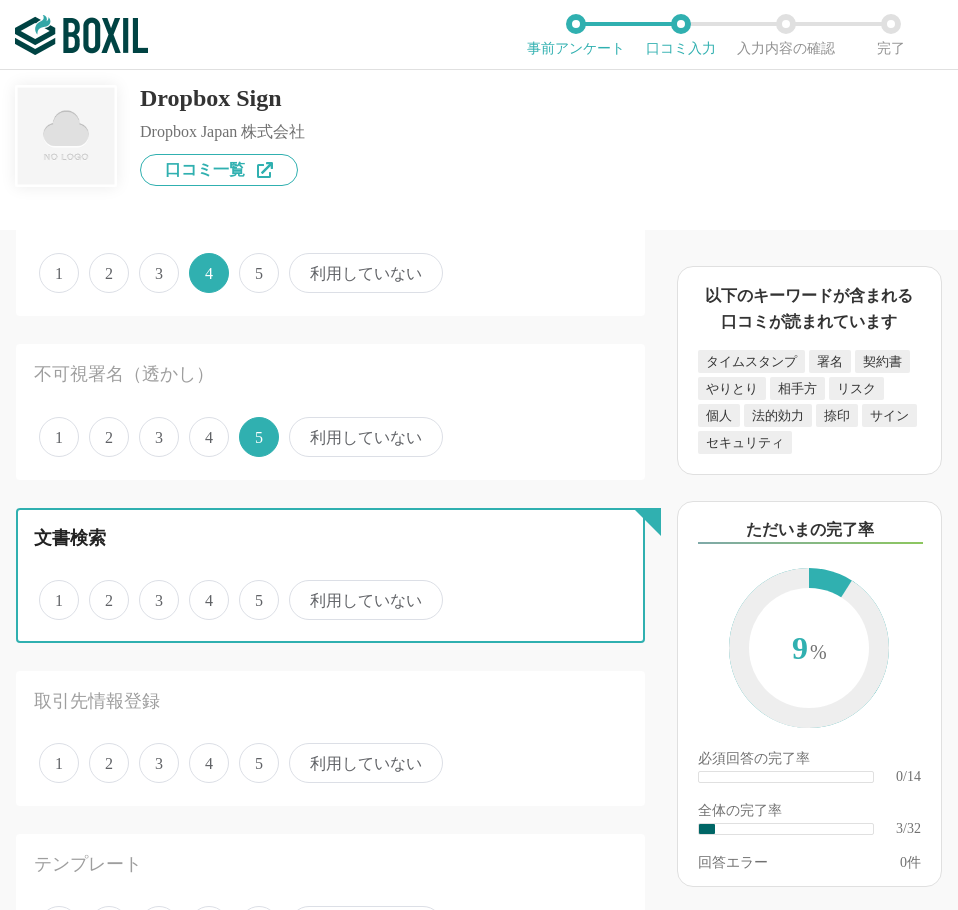 click on "4" at bounding box center [200, 589] 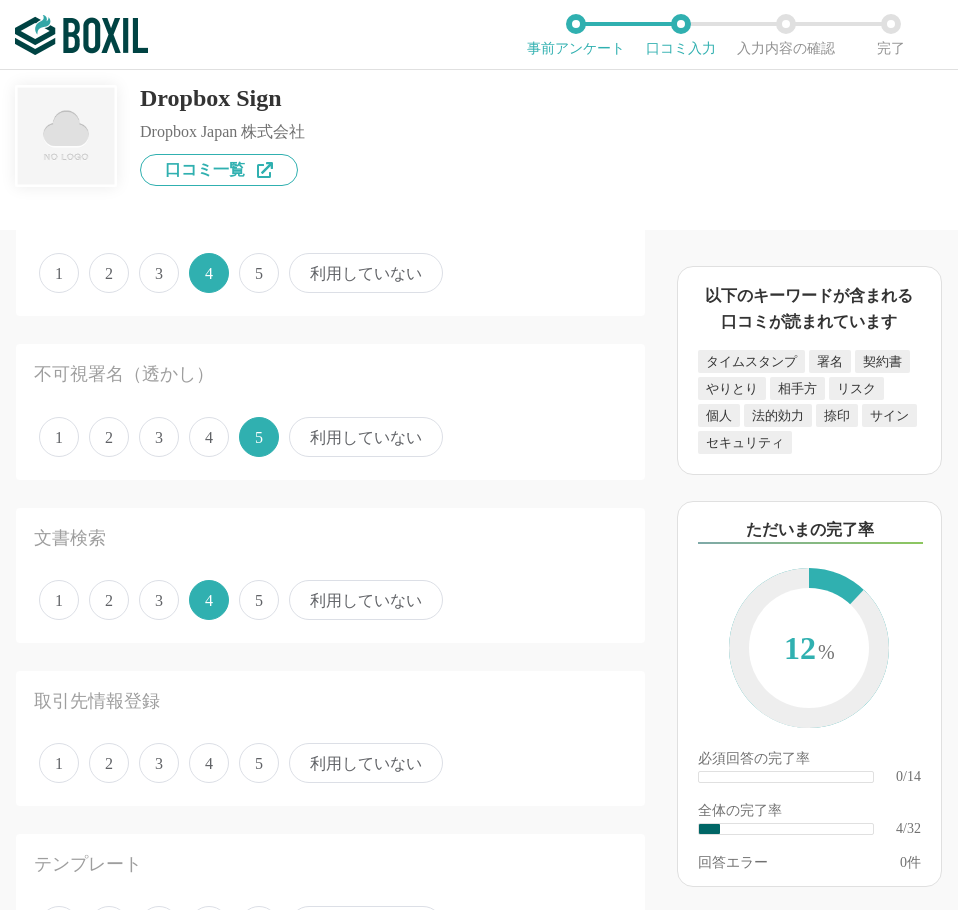 click on "4" at bounding box center [209, 763] 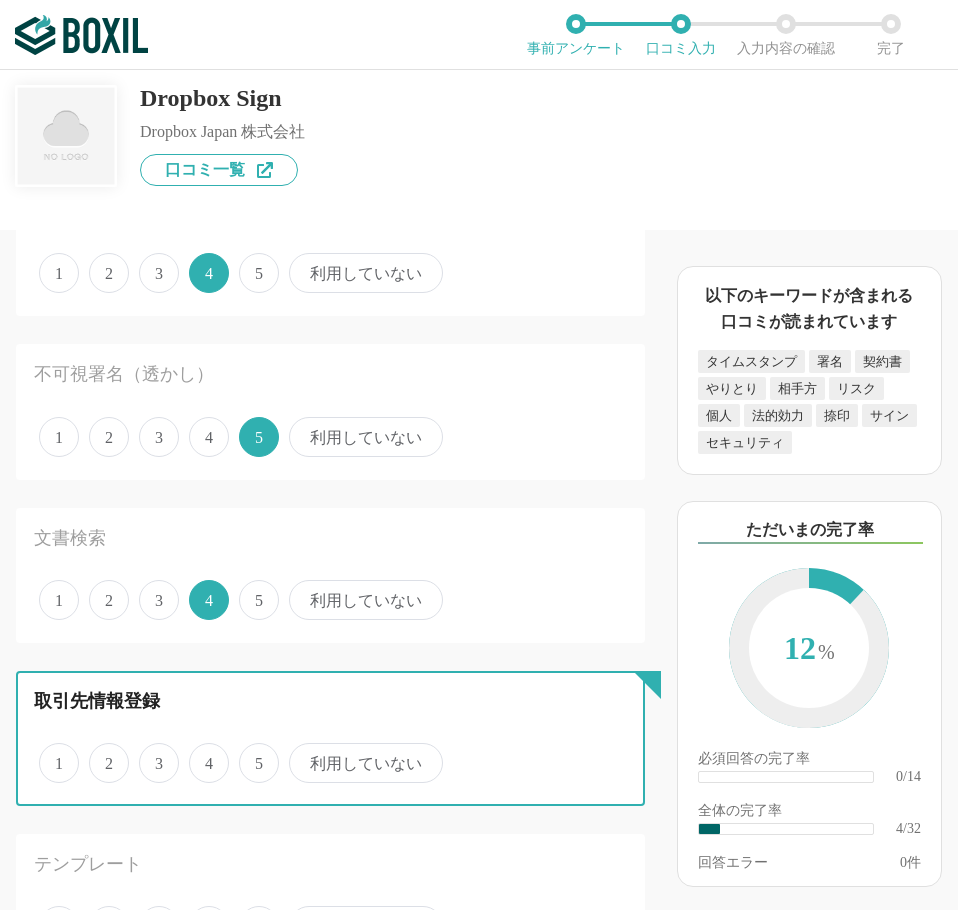 click on "4" at bounding box center (200, 752) 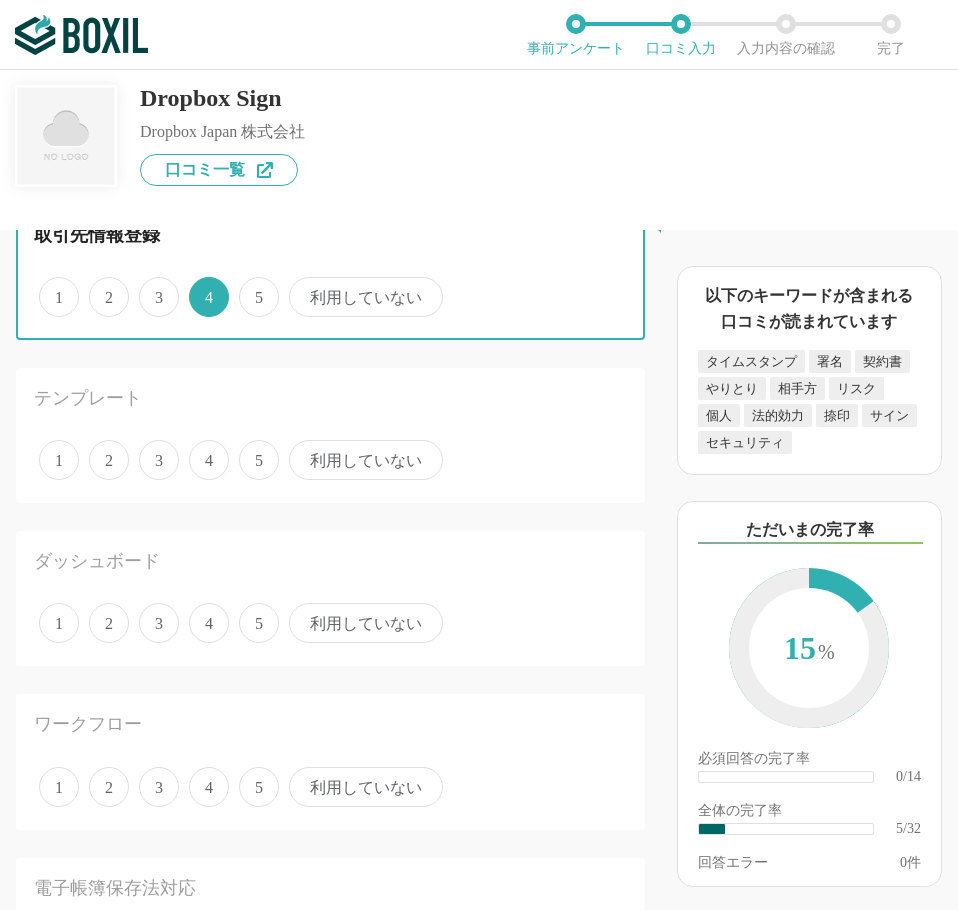scroll, scrollTop: 800, scrollLeft: 0, axis: vertical 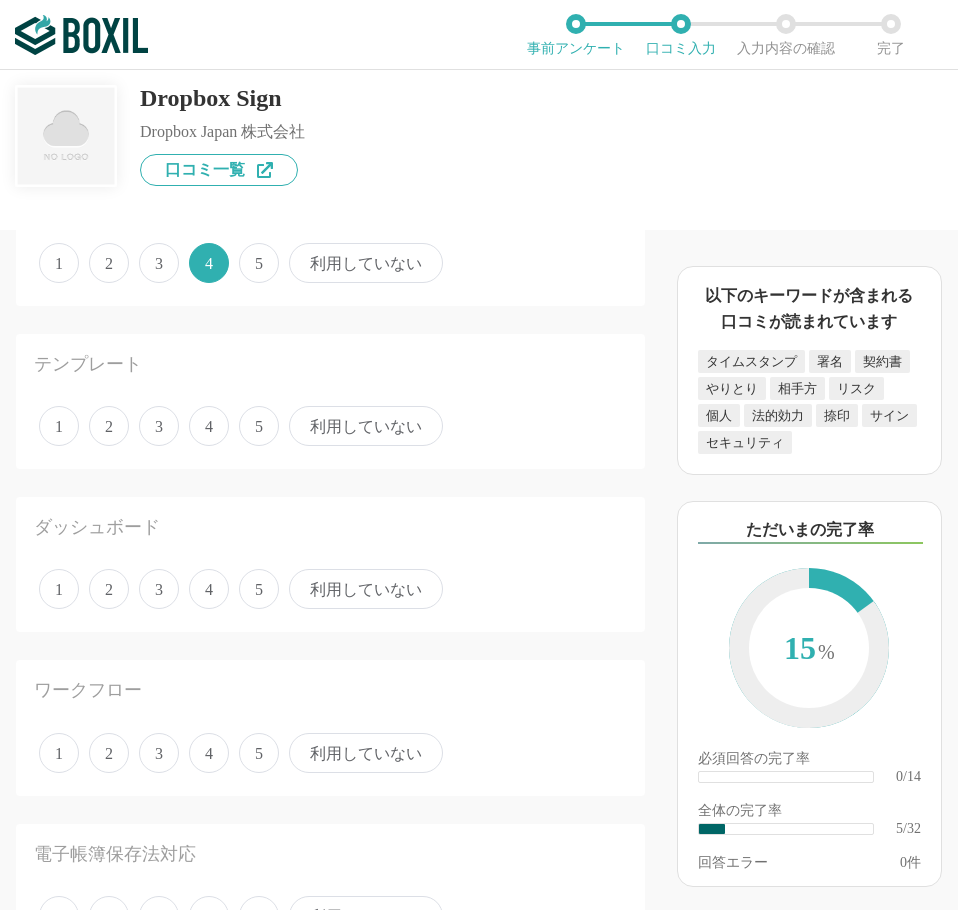 click on "4" at bounding box center [209, 426] 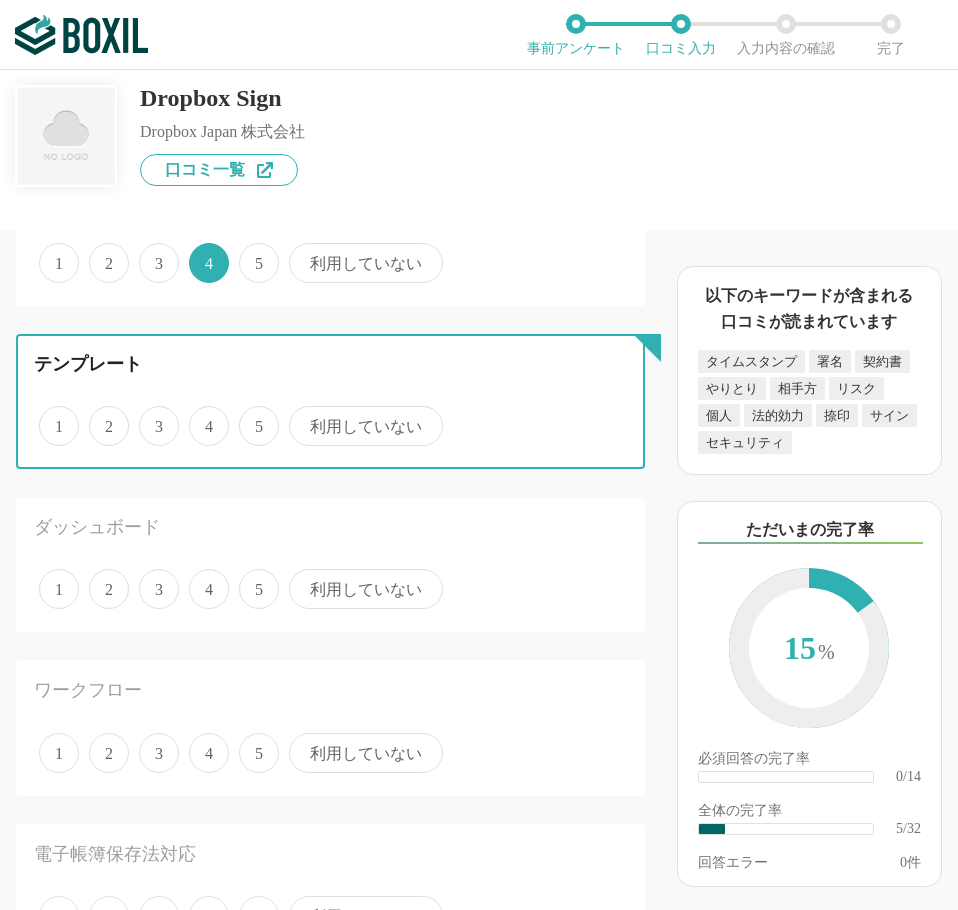 click on "4" at bounding box center [200, 415] 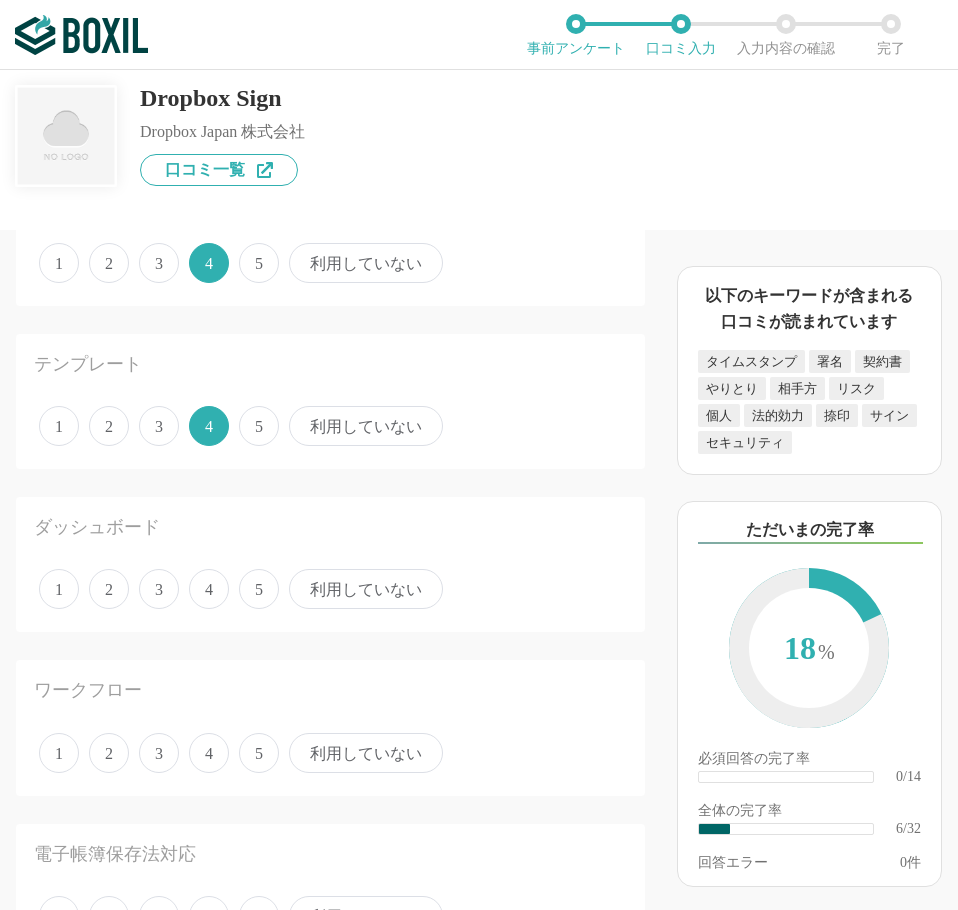 click on "4" at bounding box center [209, 589] 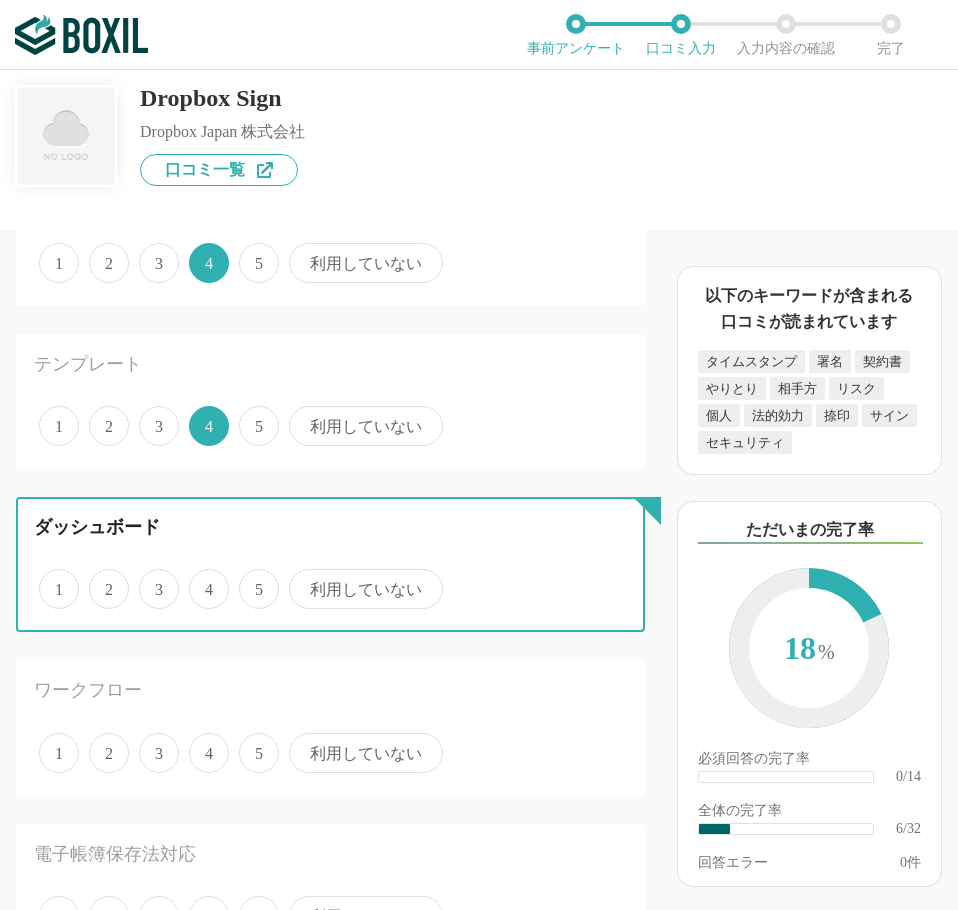 click on "4" at bounding box center (200, 578) 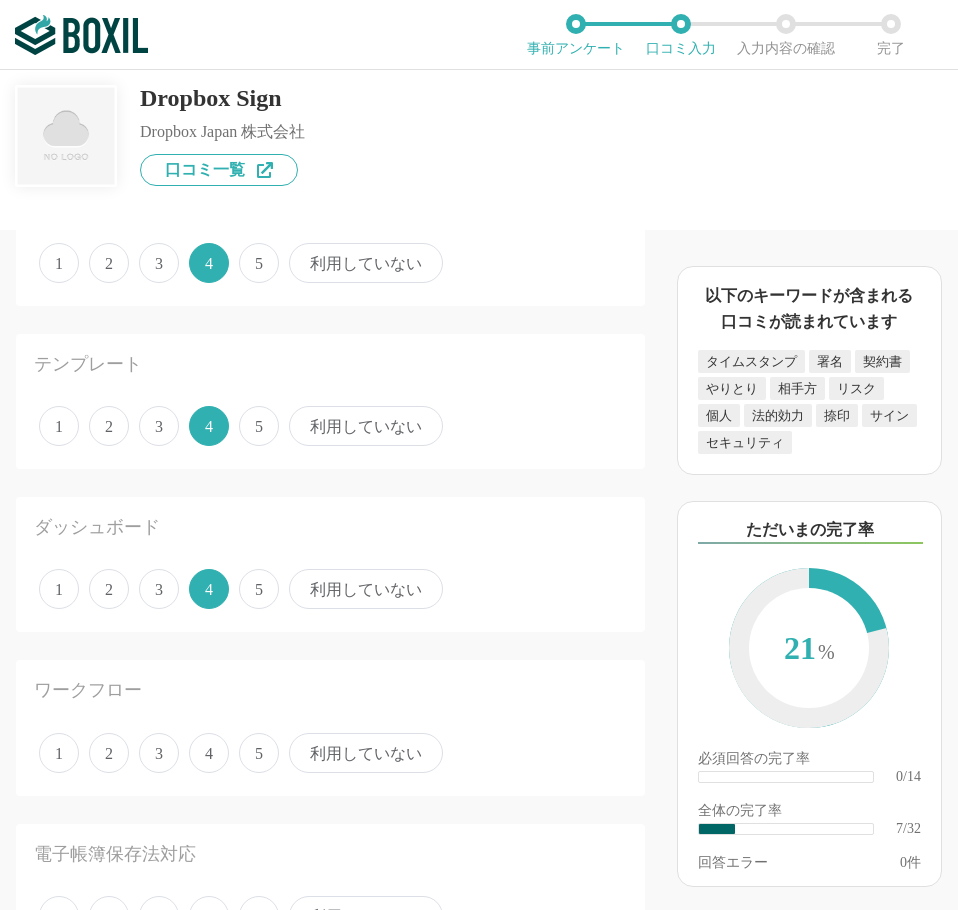 click on "1 2 3 4 5 利用していない" at bounding box center (330, 753) 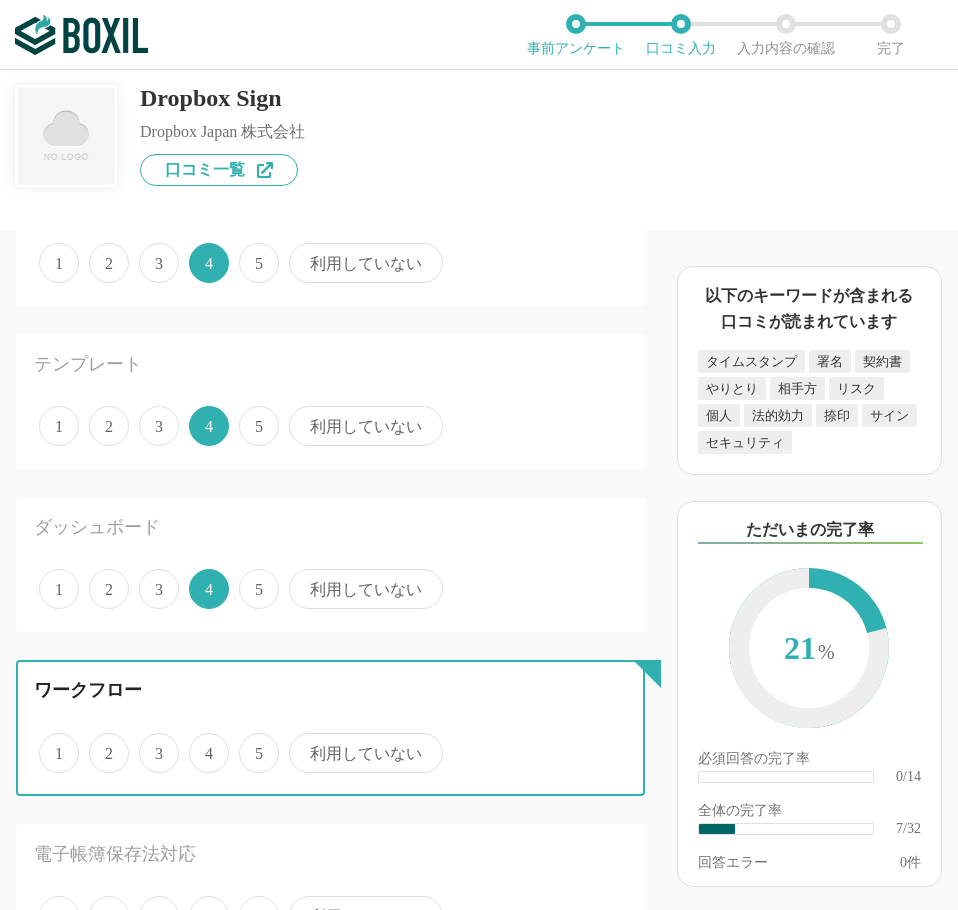 click on "5" at bounding box center (250, 742) 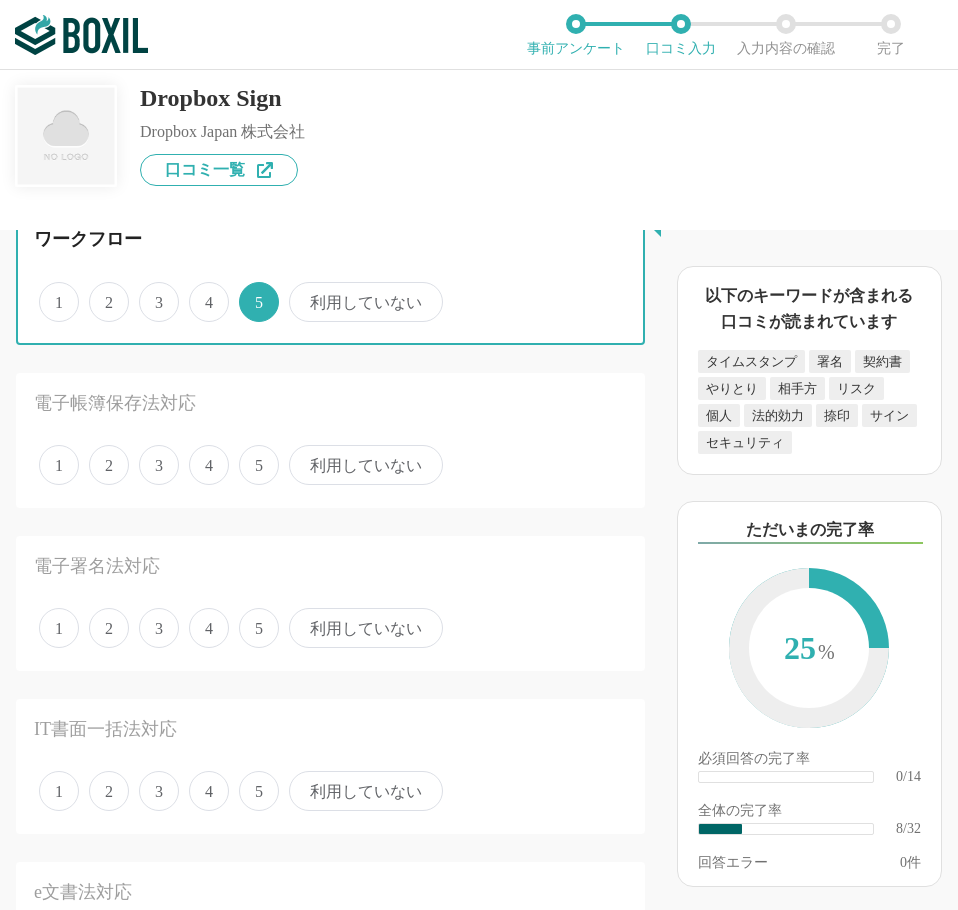 scroll, scrollTop: 1300, scrollLeft: 0, axis: vertical 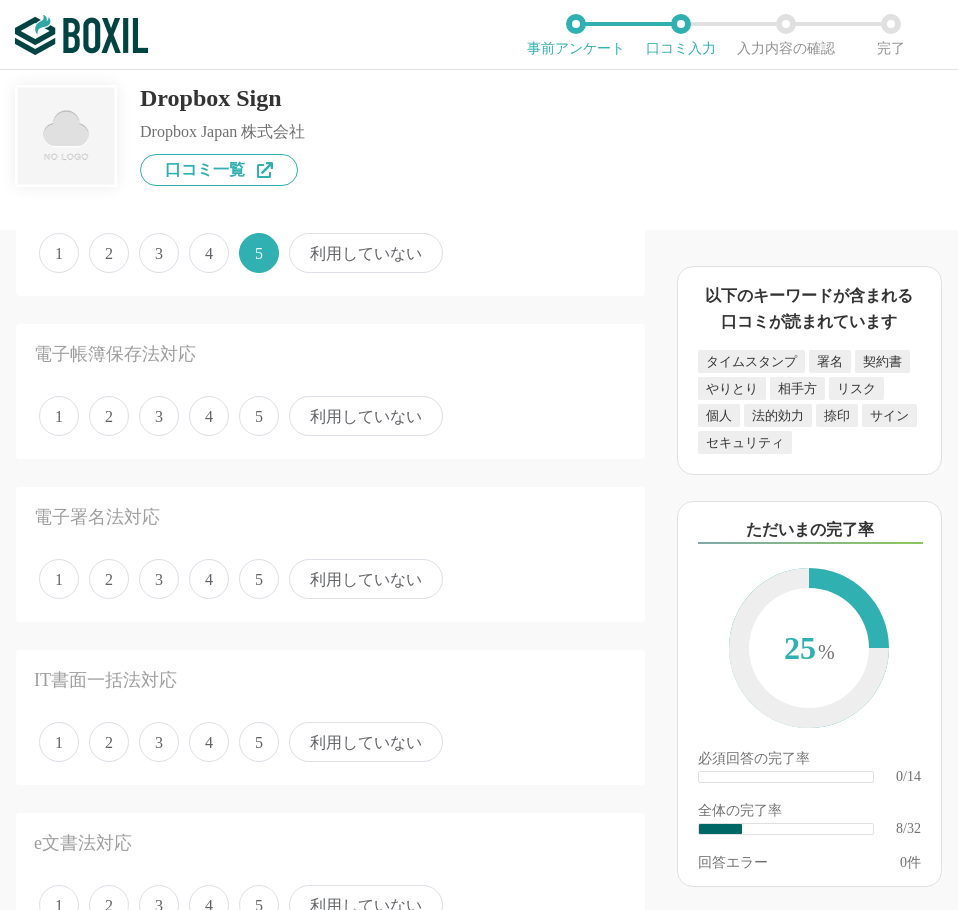 click on "5" at bounding box center (259, 416) 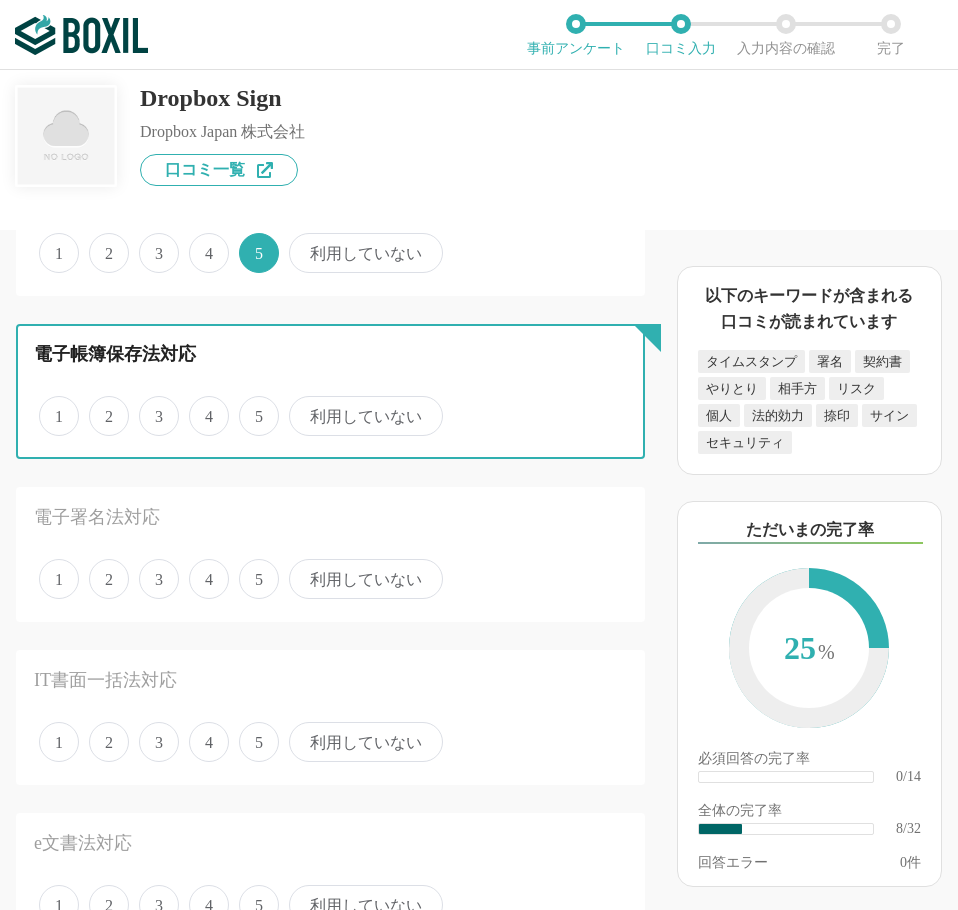 click on "5" at bounding box center [250, 405] 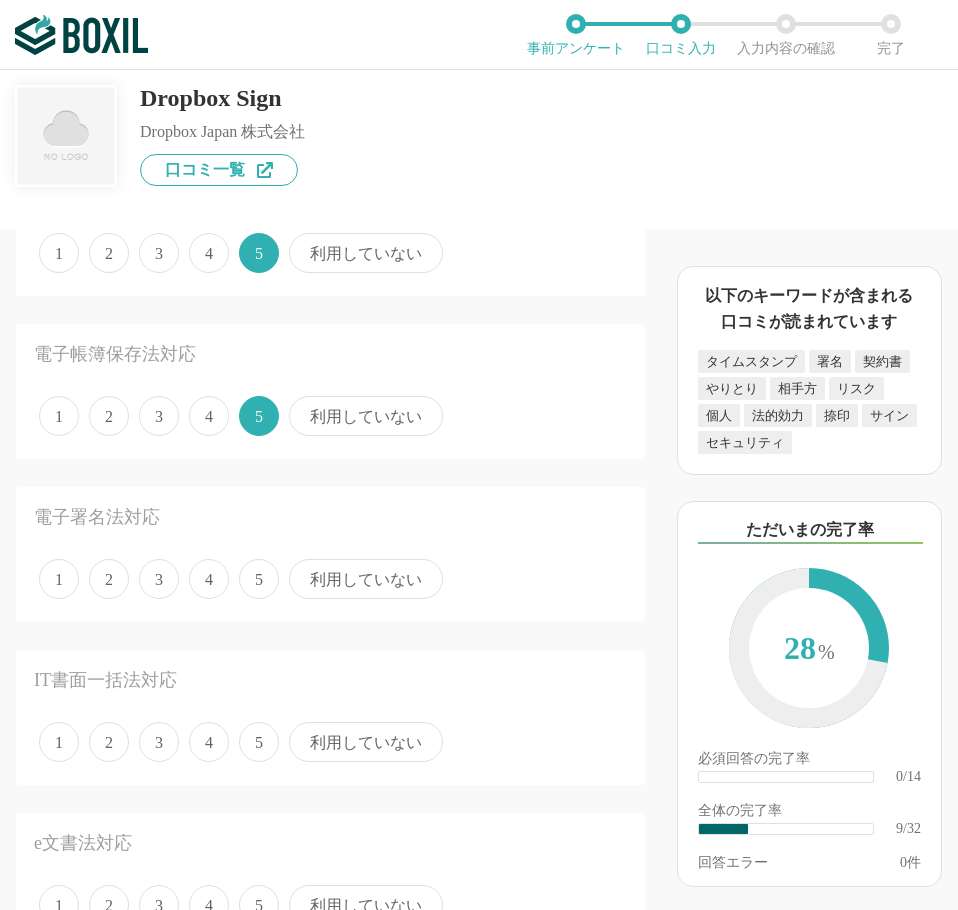 click on "4" at bounding box center [209, 579] 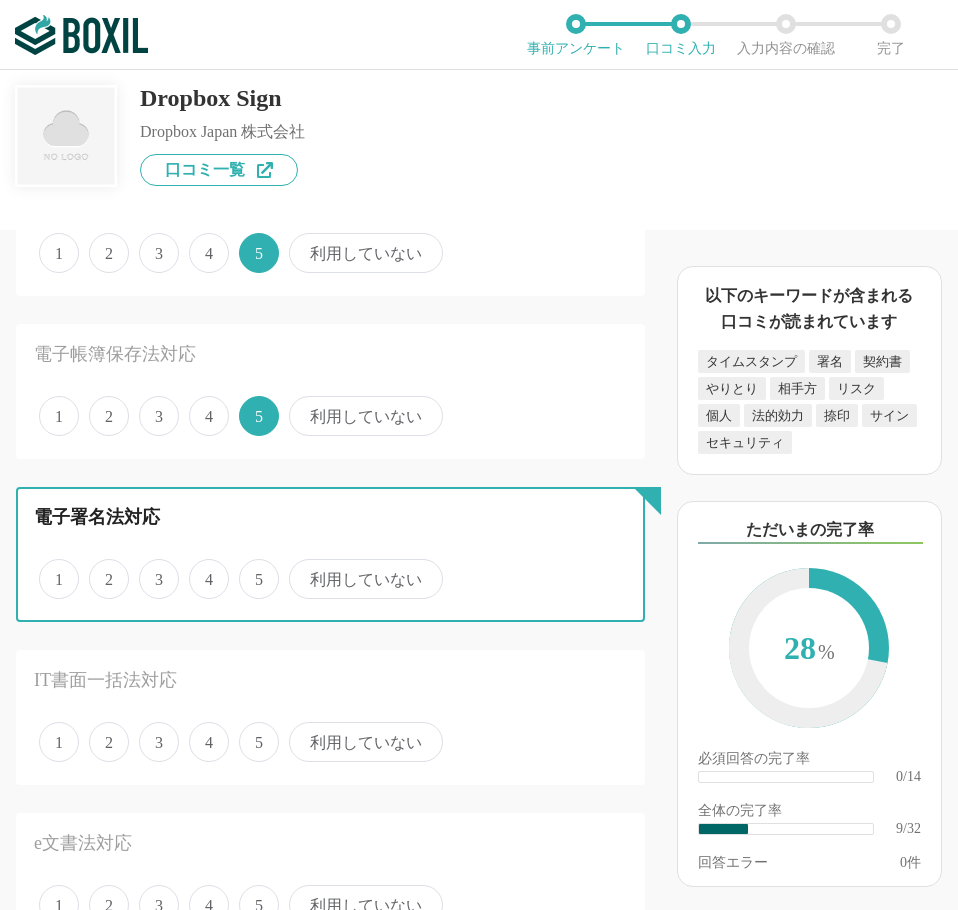 click on "4" at bounding box center (200, 568) 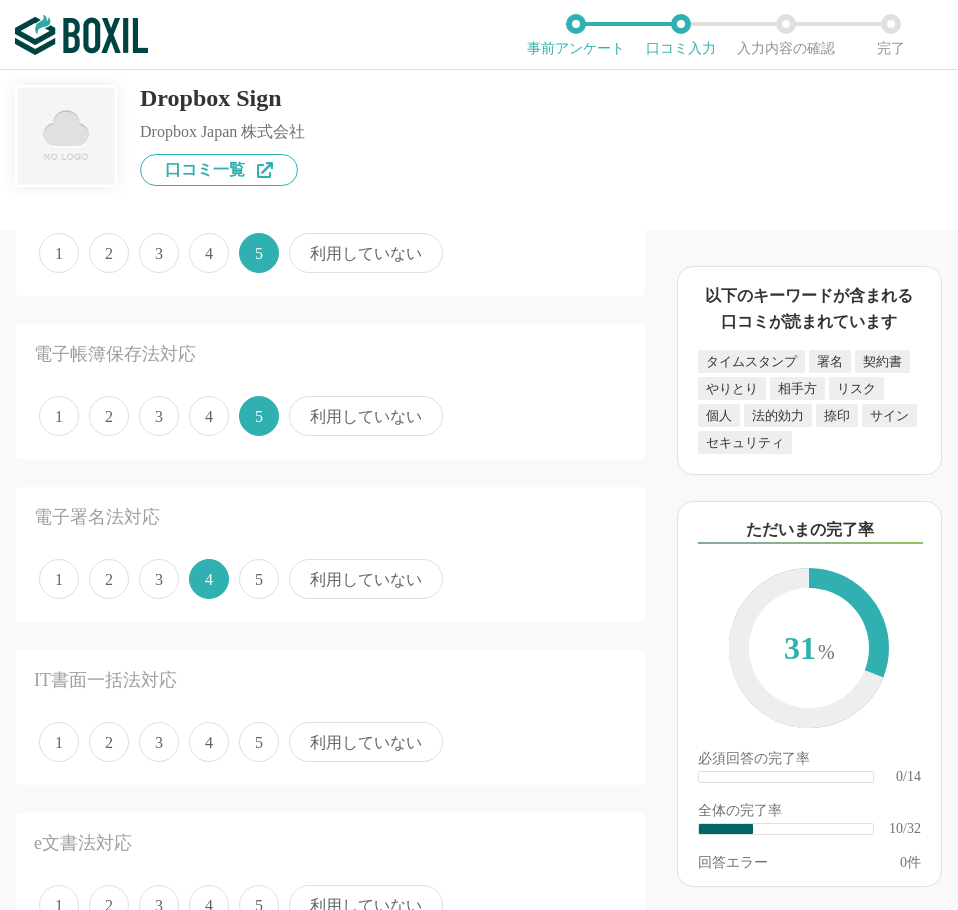 click on "4" at bounding box center [209, 742] 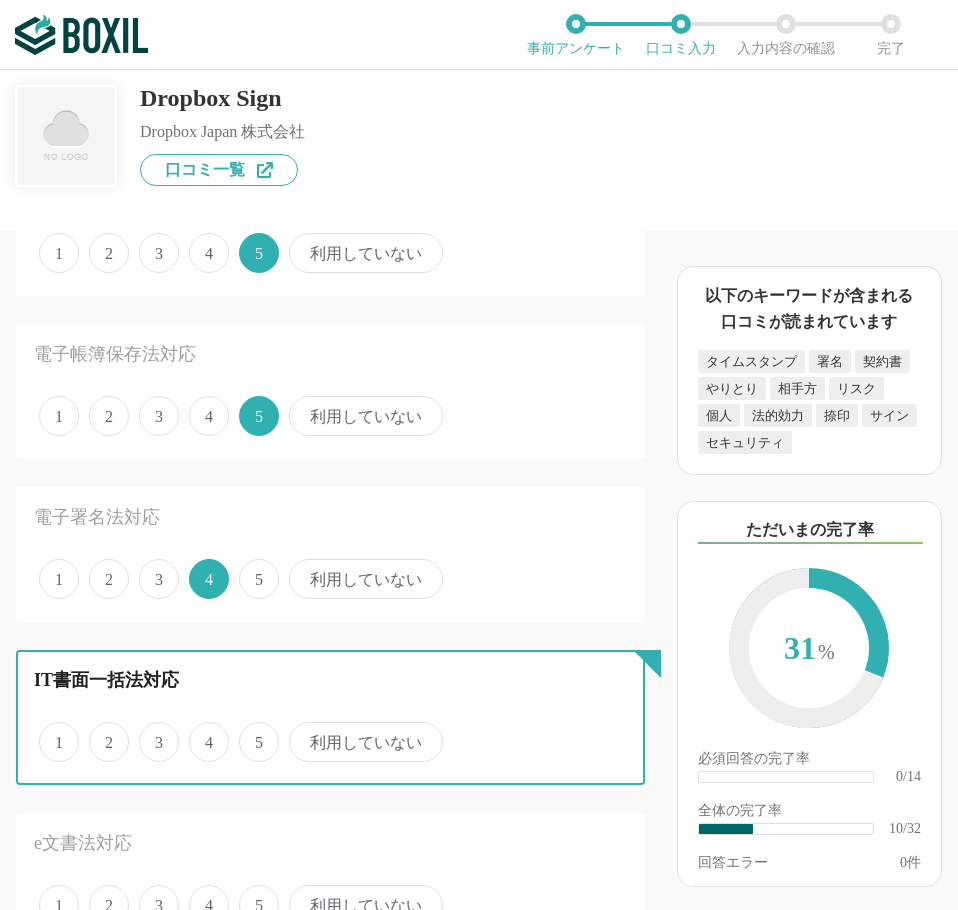 click on "4" at bounding box center (200, 731) 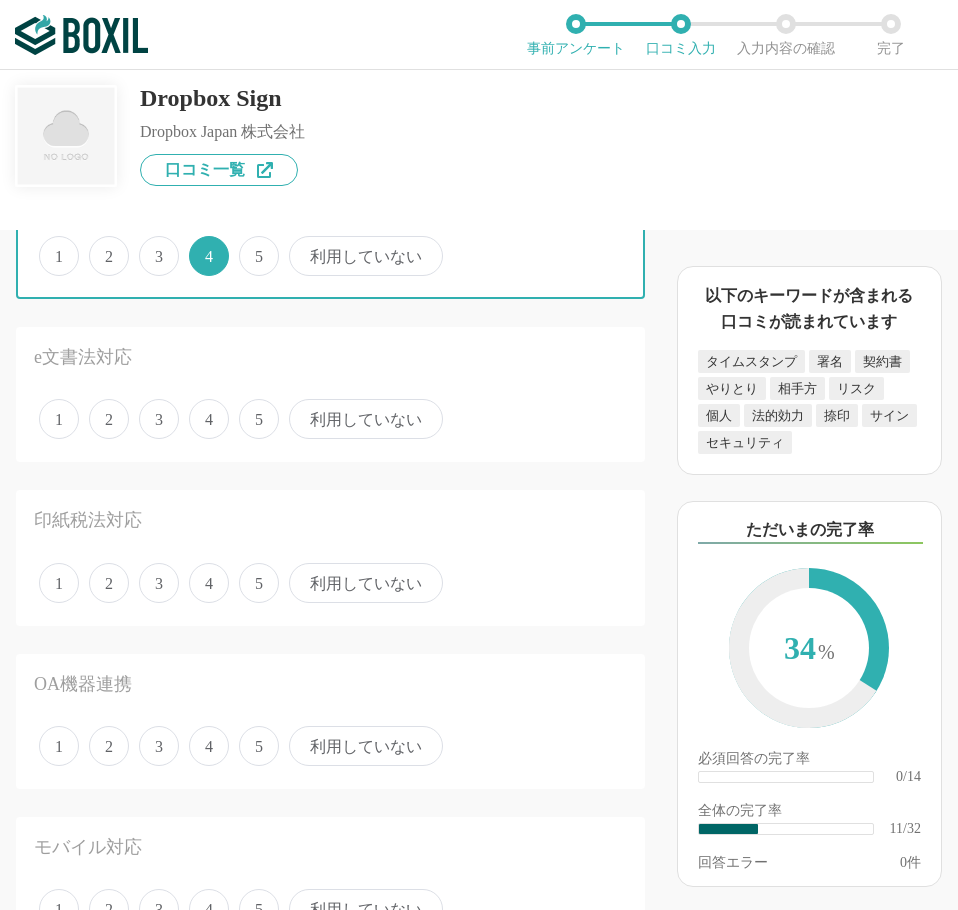 scroll, scrollTop: 1800, scrollLeft: 0, axis: vertical 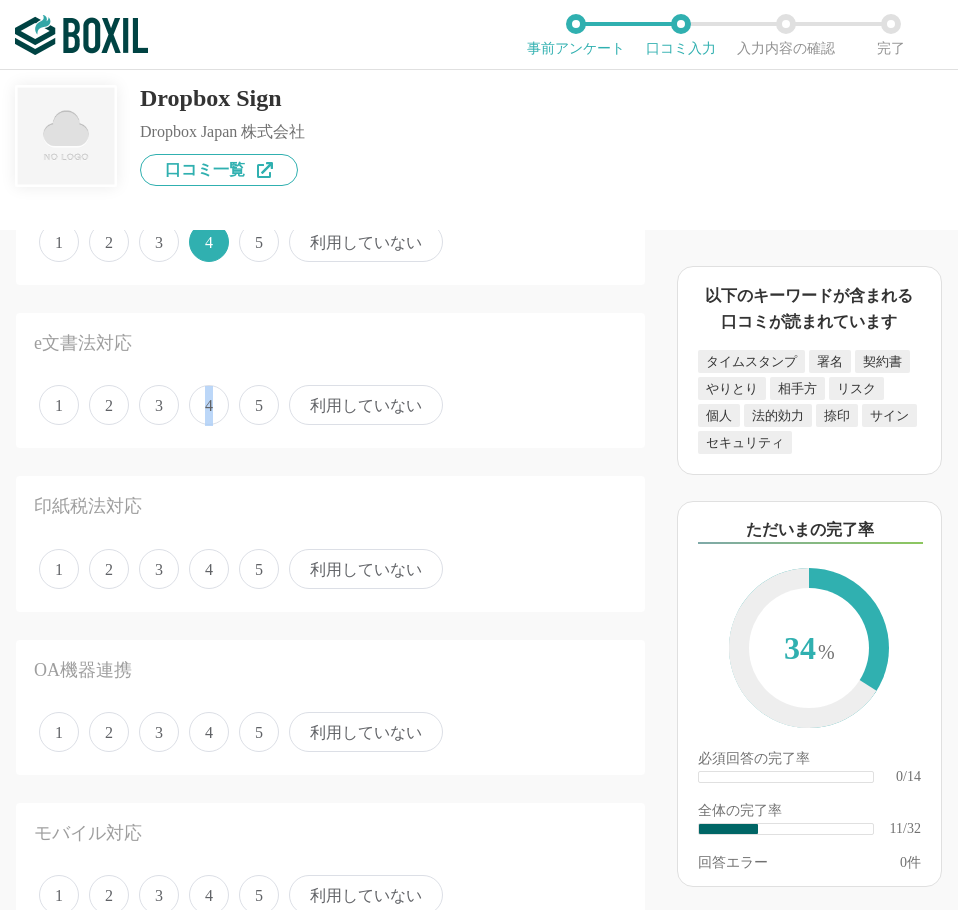drag, startPoint x: 209, startPoint y: 402, endPoint x: 209, endPoint y: 421, distance: 19 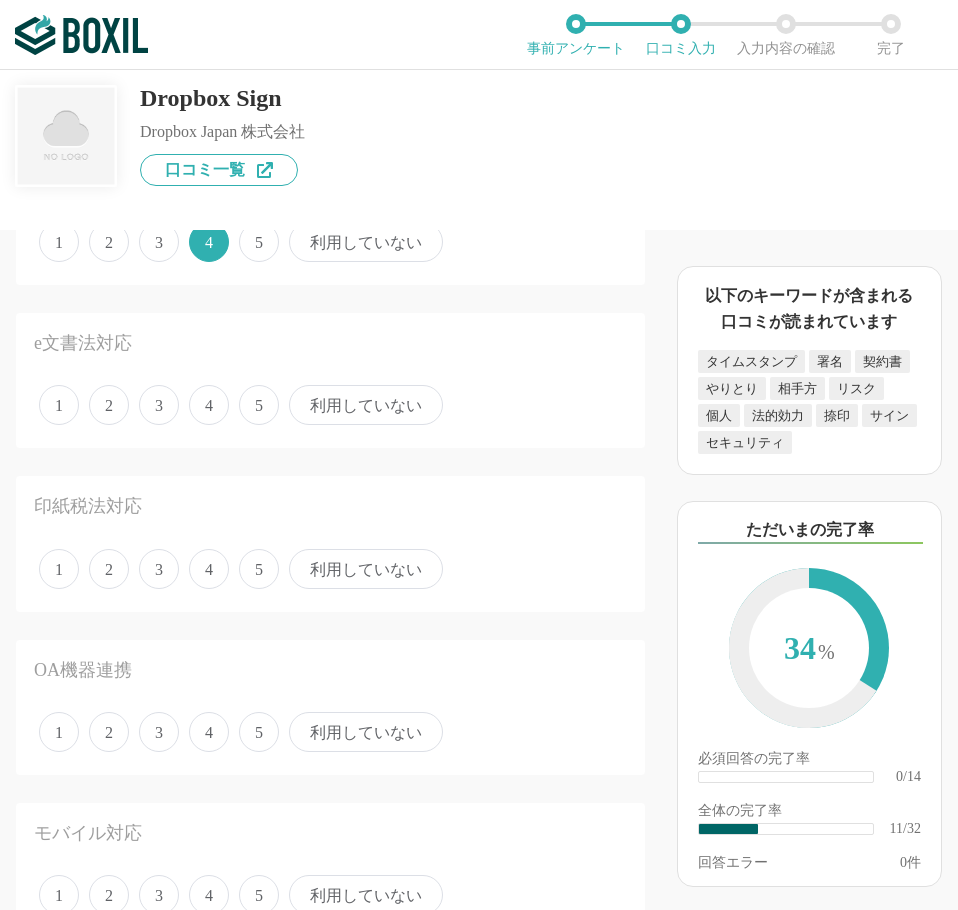 click on "5" at bounding box center (259, 569) 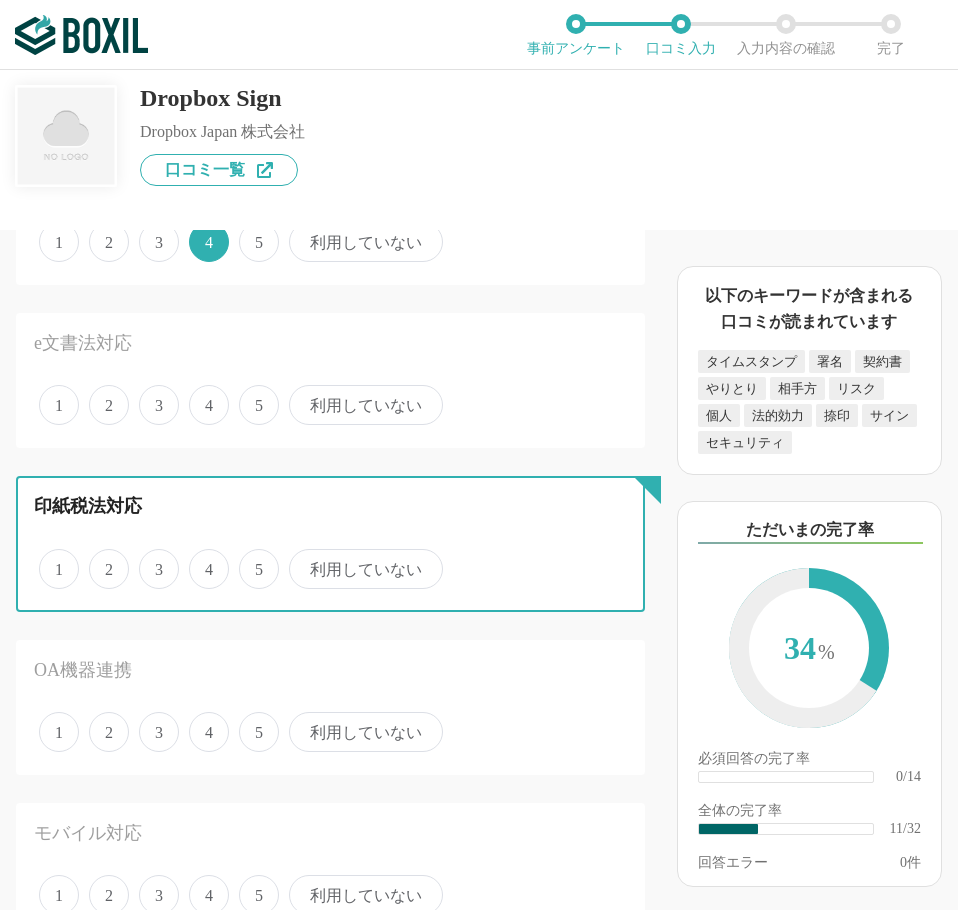 click on "5" at bounding box center [250, 558] 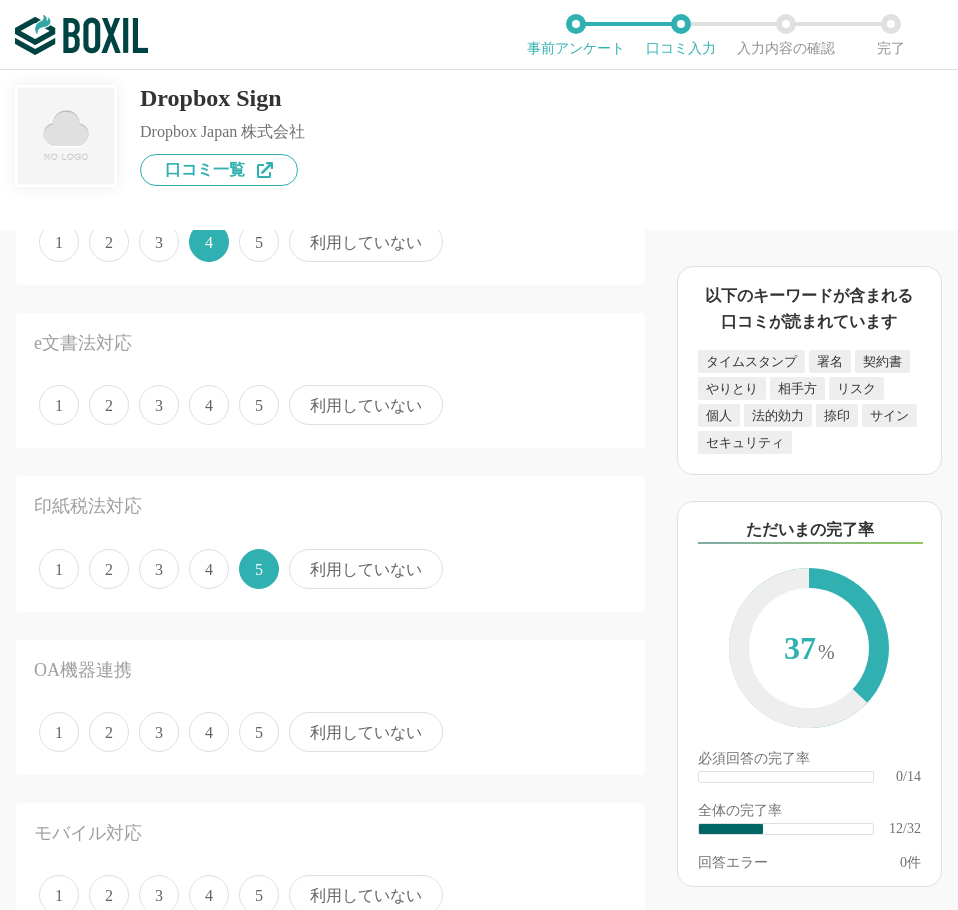 click on "4" at bounding box center [209, 405] 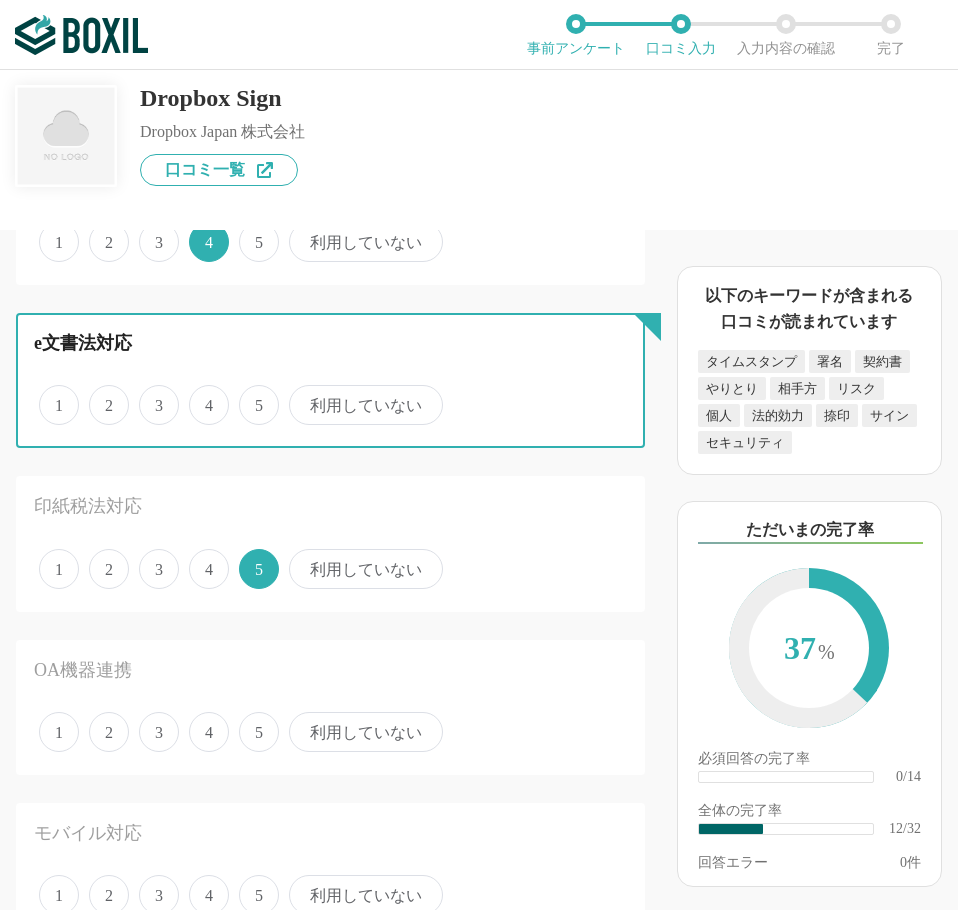 click on "4" at bounding box center (200, 394) 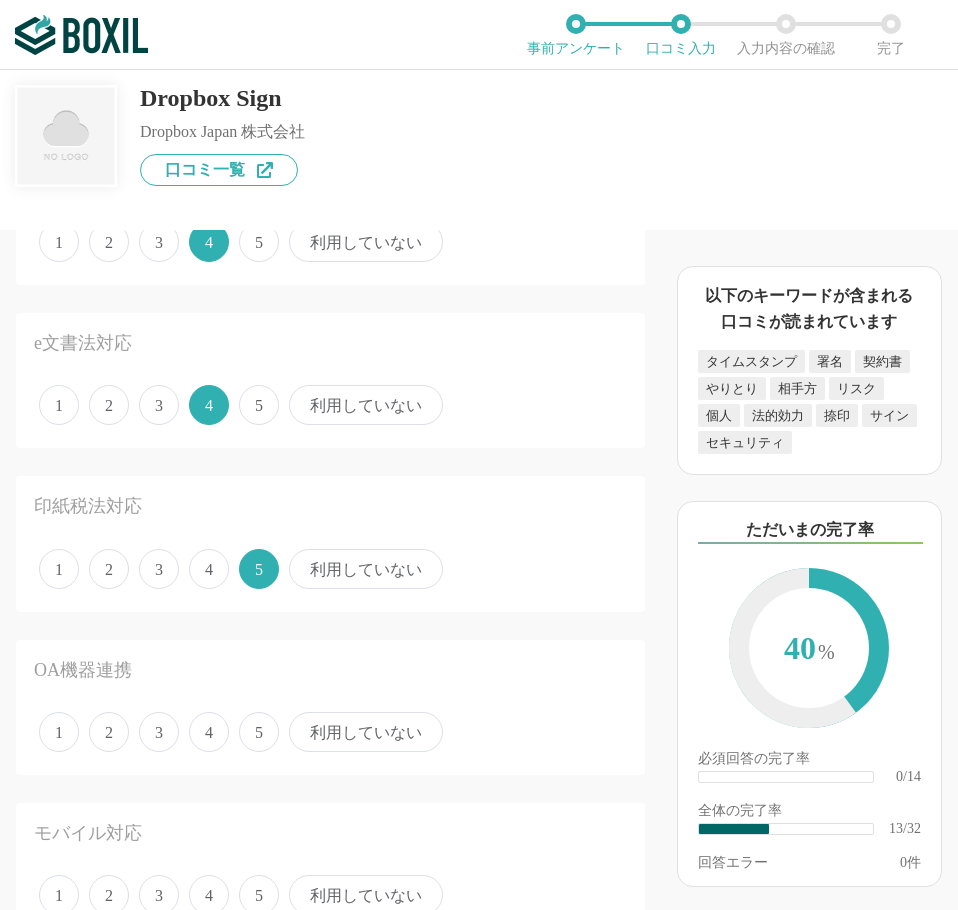 click on "4" at bounding box center [209, 732] 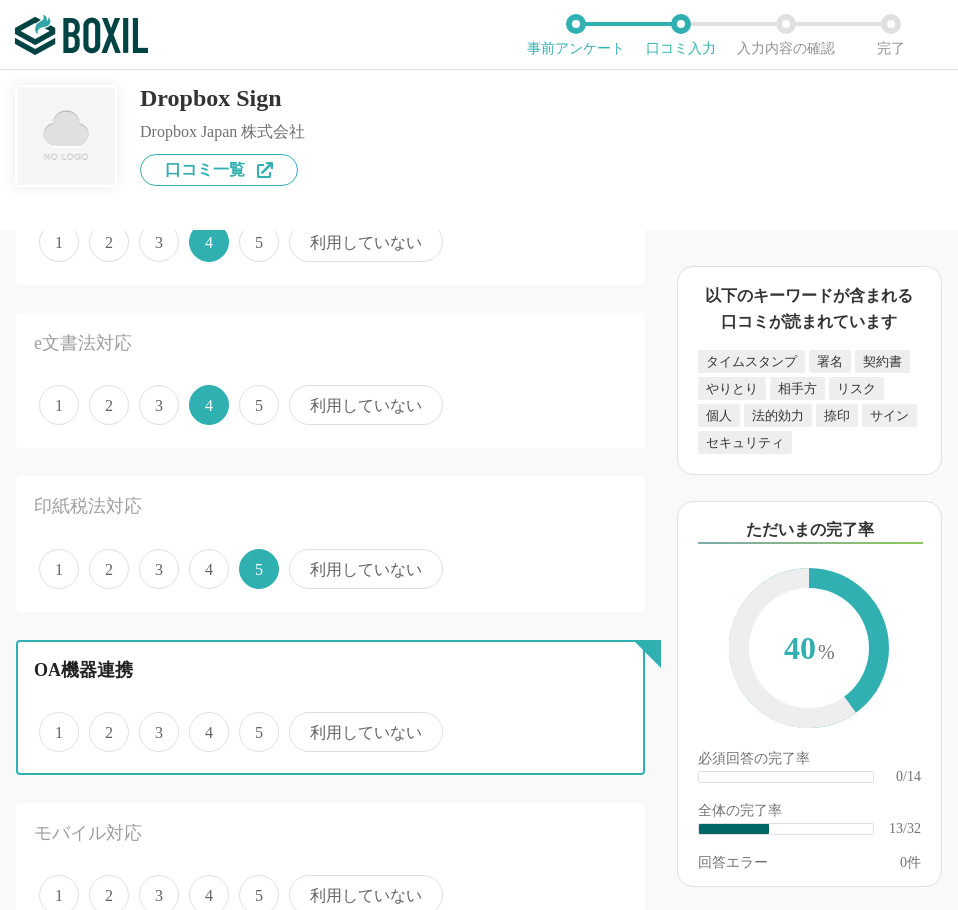 click on "4" at bounding box center (200, 721) 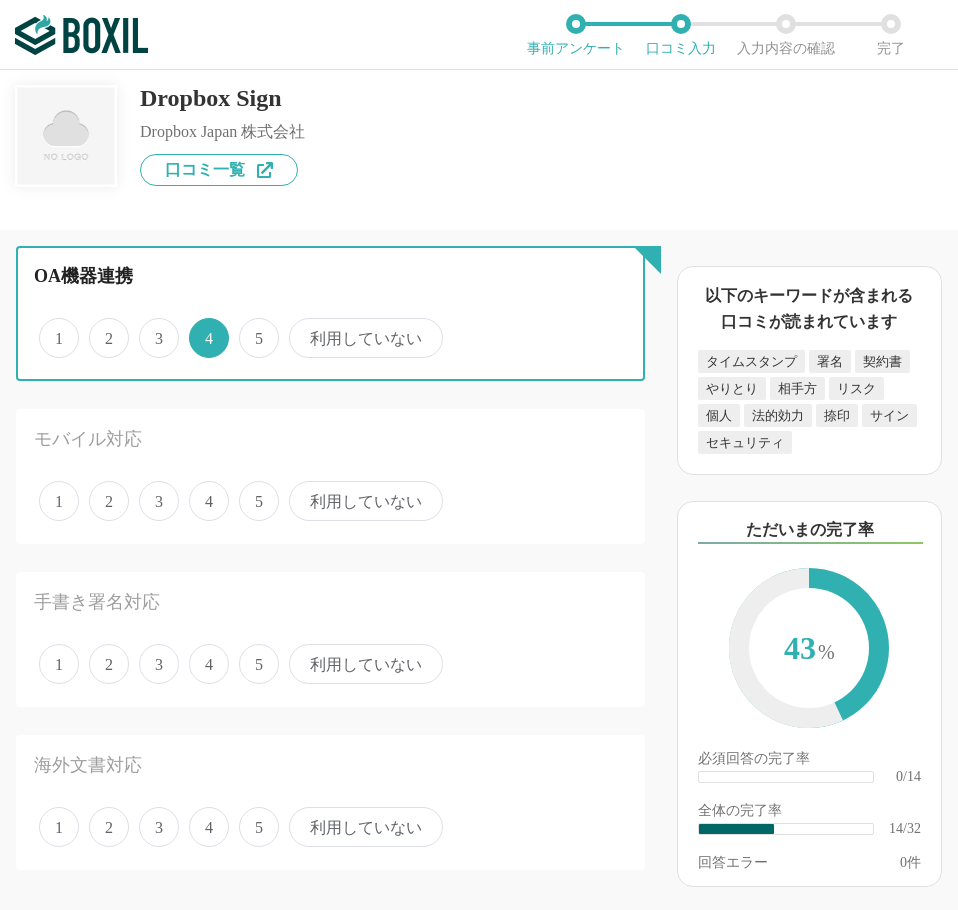 scroll, scrollTop: 2200, scrollLeft: 0, axis: vertical 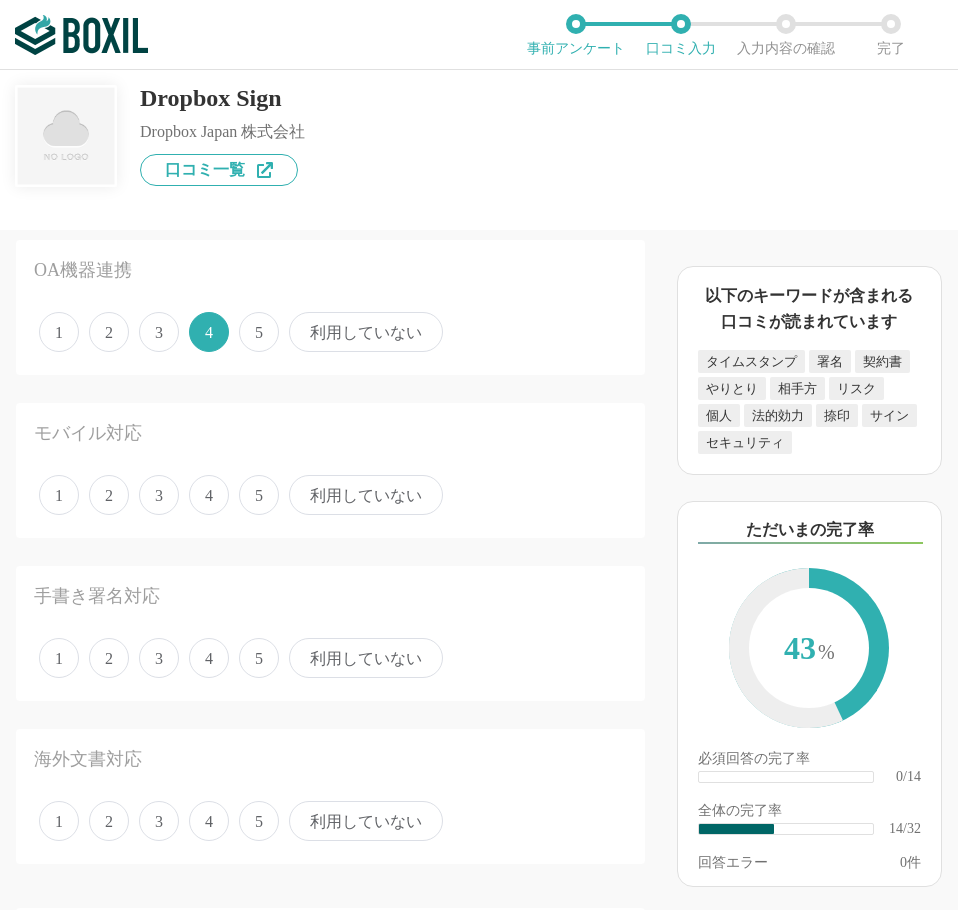 click on "4" at bounding box center (209, 495) 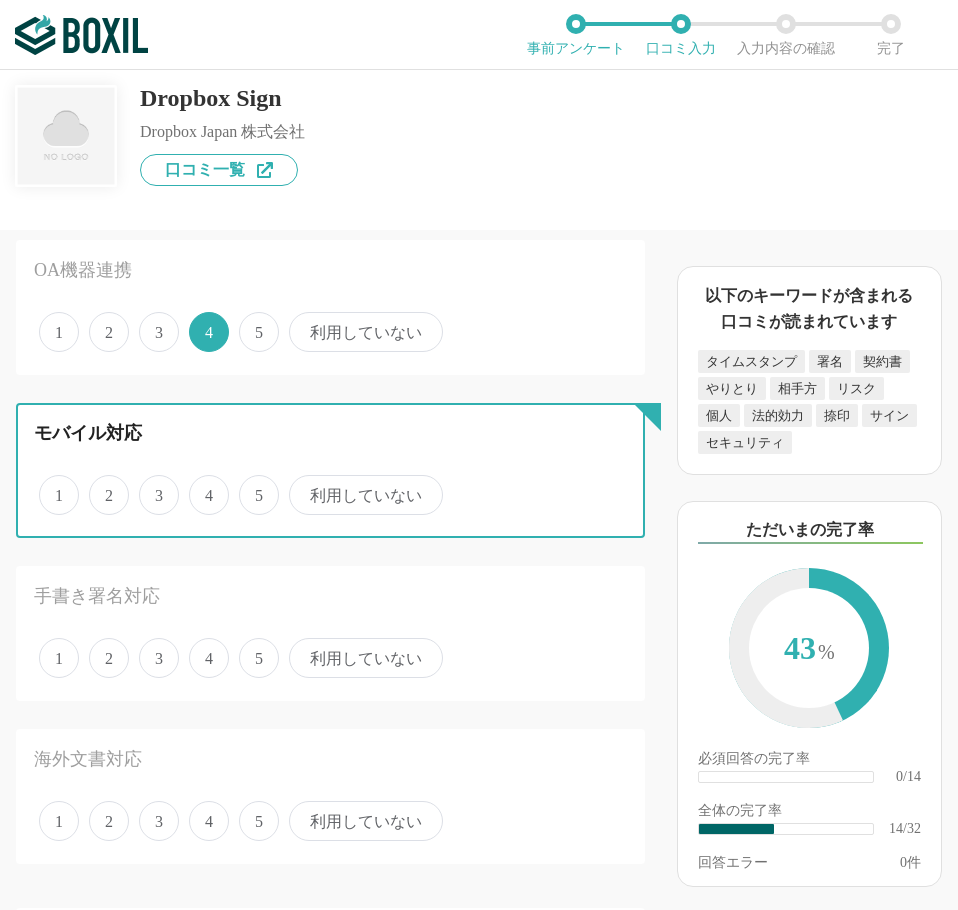 click on "4" at bounding box center (200, 484) 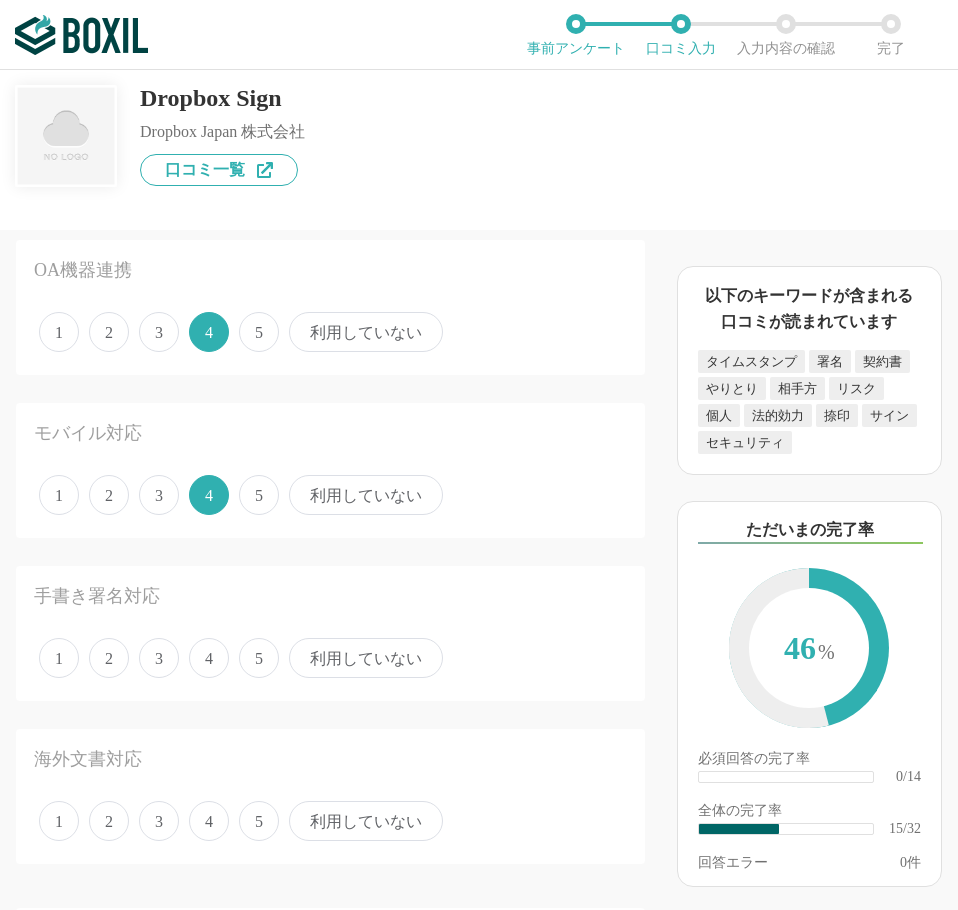 click on "4" at bounding box center (209, 658) 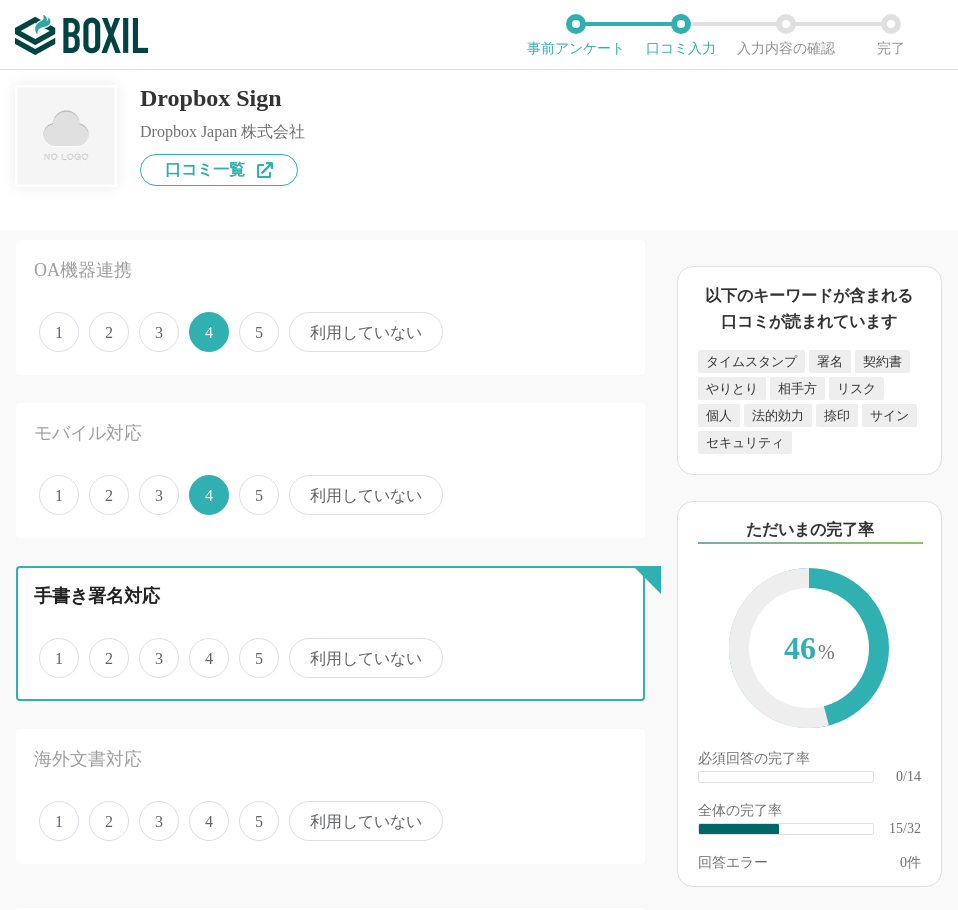 click on "4" at bounding box center (200, 647) 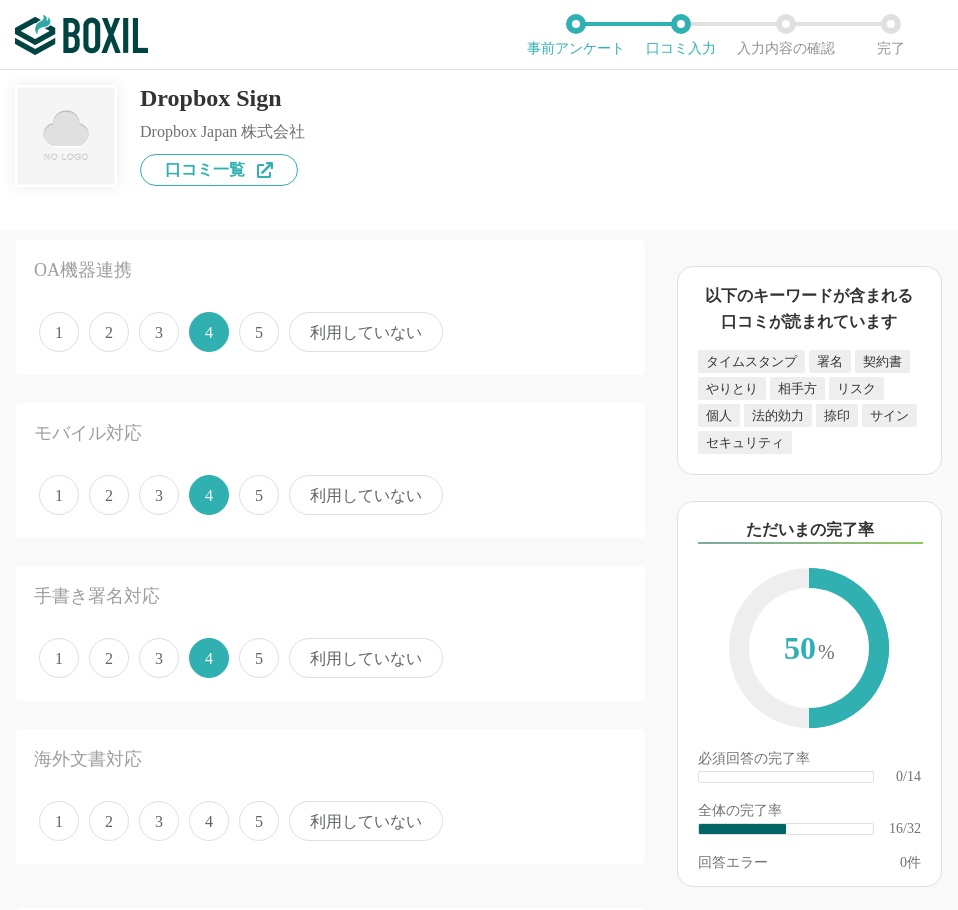click on "5" at bounding box center (259, 821) 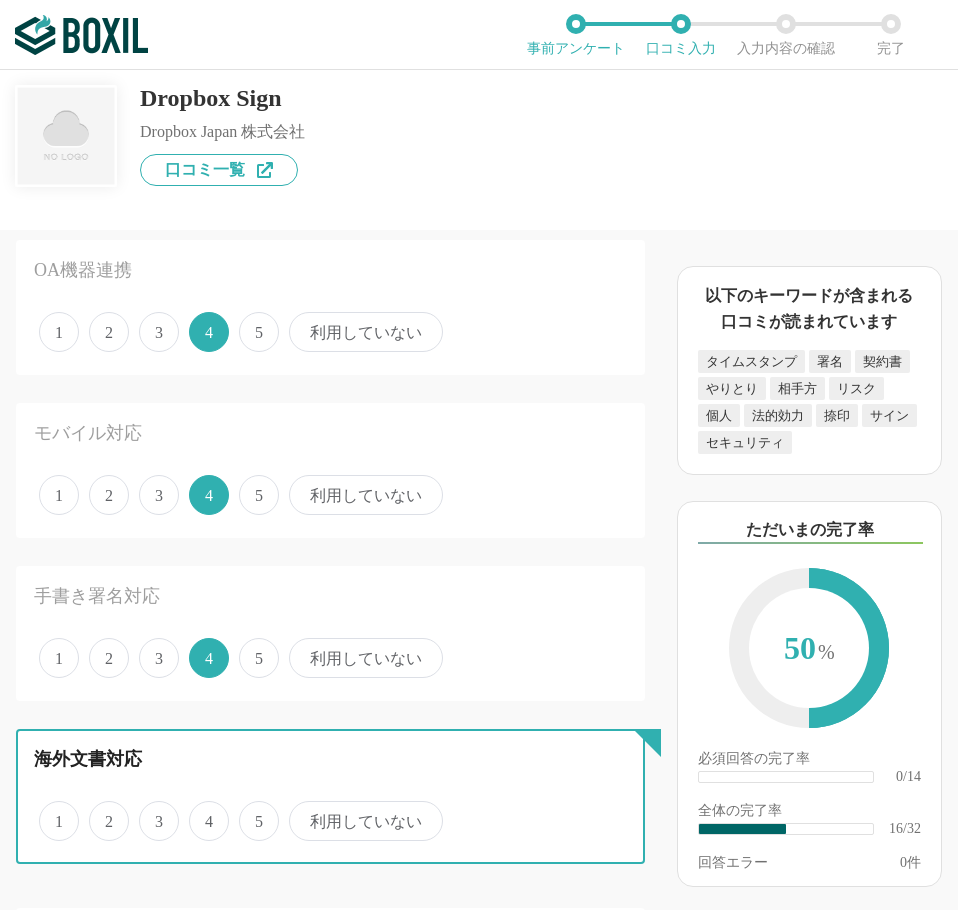 click on "5" at bounding box center [250, 810] 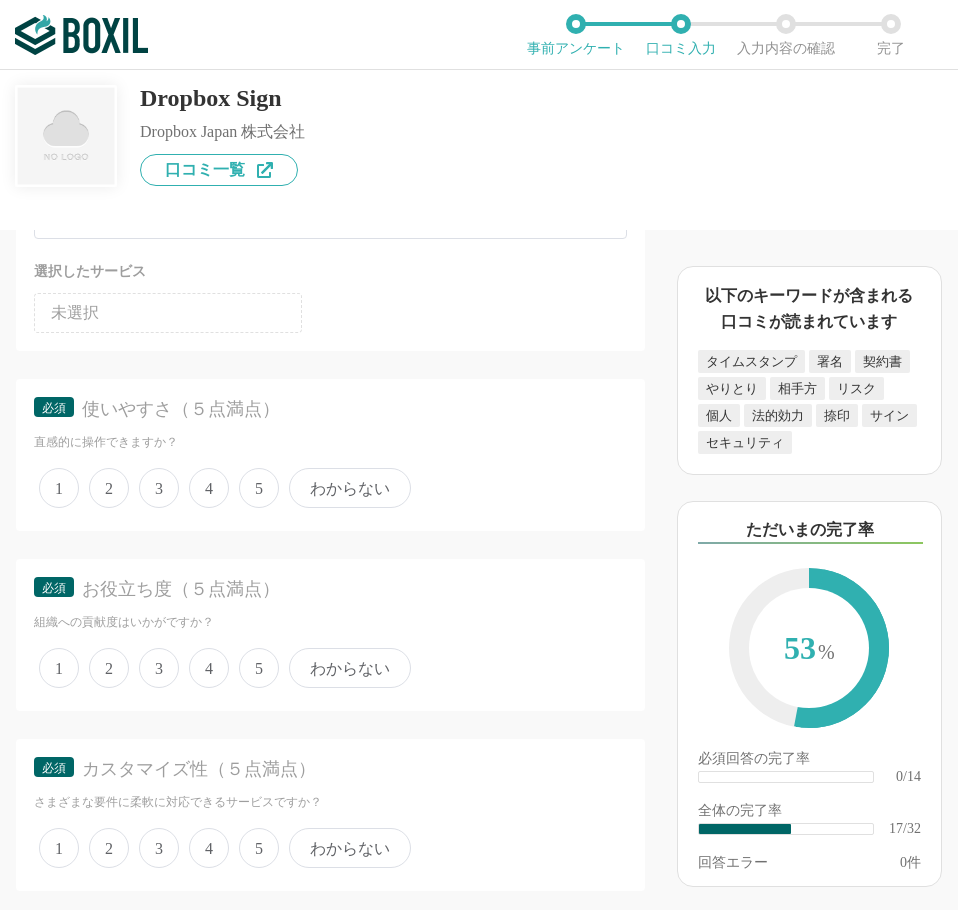 scroll, scrollTop: 3000, scrollLeft: 0, axis: vertical 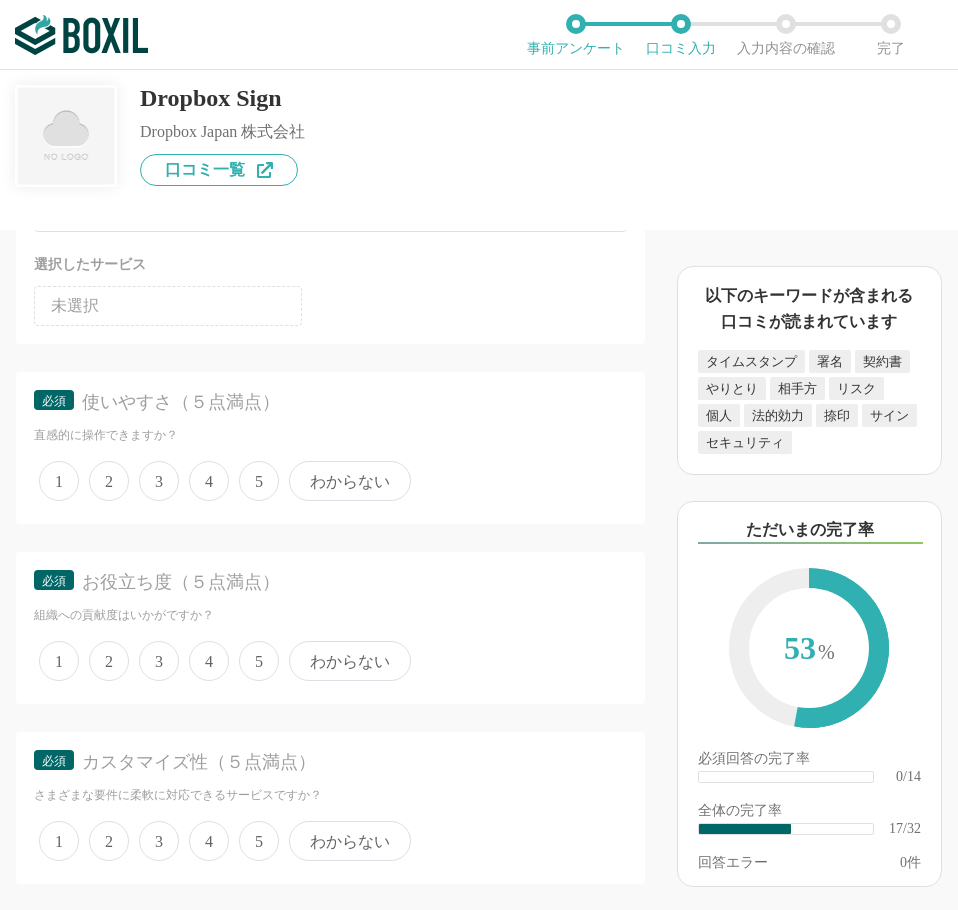 click on "5" at bounding box center [259, 481] 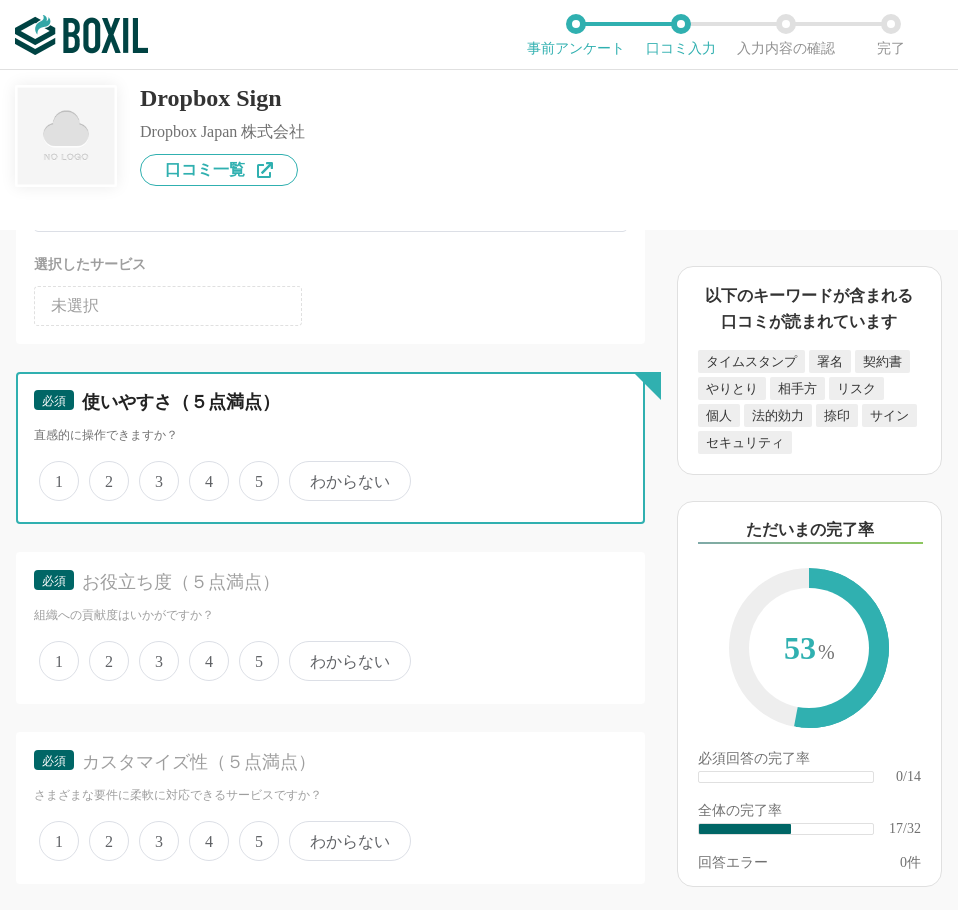 click on "5" at bounding box center [250, 470] 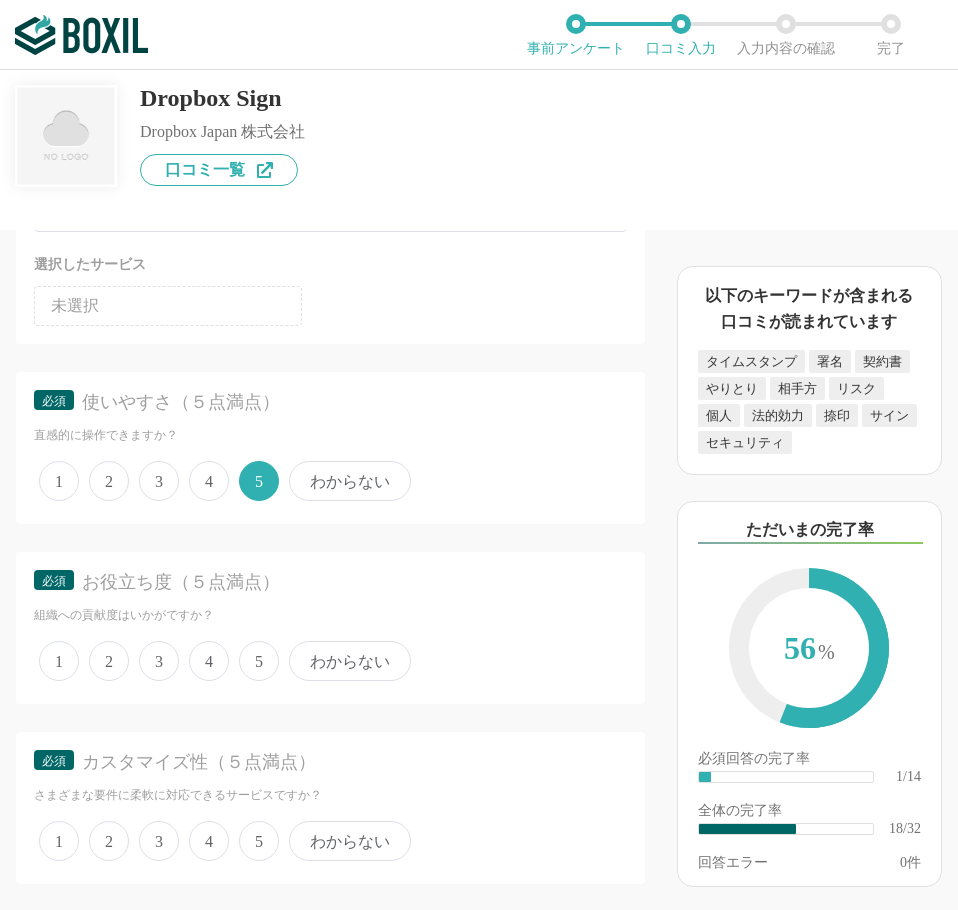click on "1 2 3 4 5 わからない" at bounding box center (330, 661) 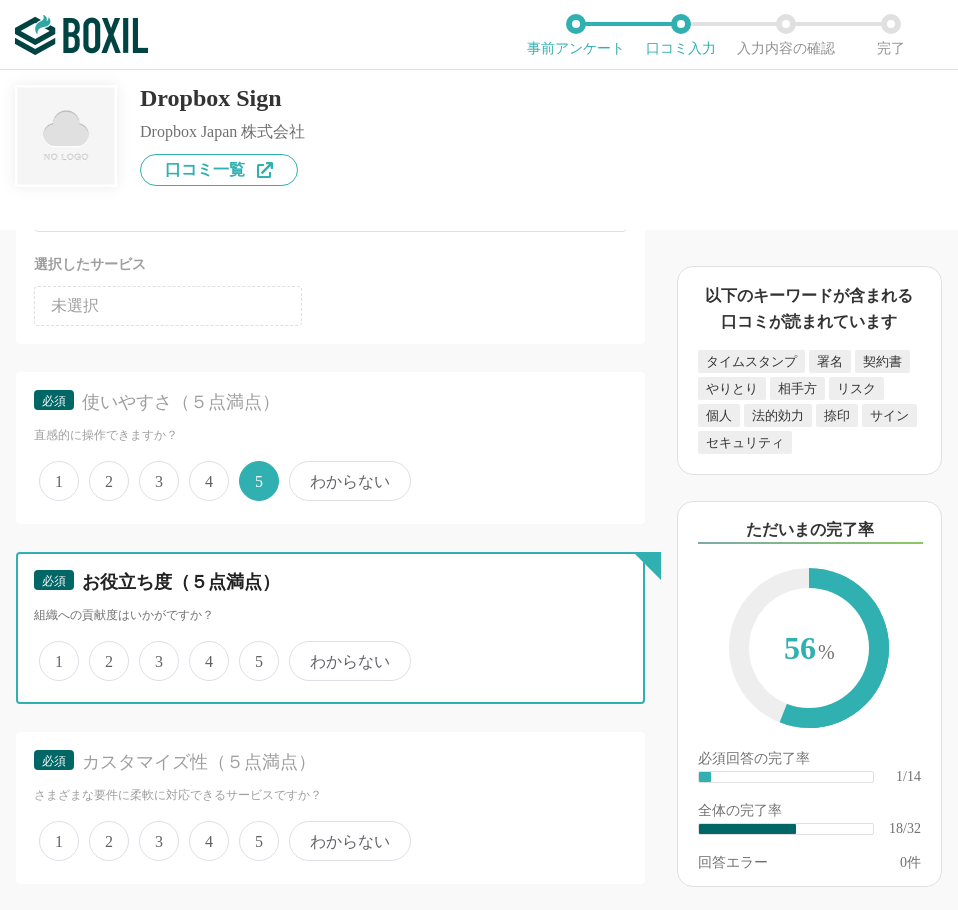 click on "4" at bounding box center (200, 650) 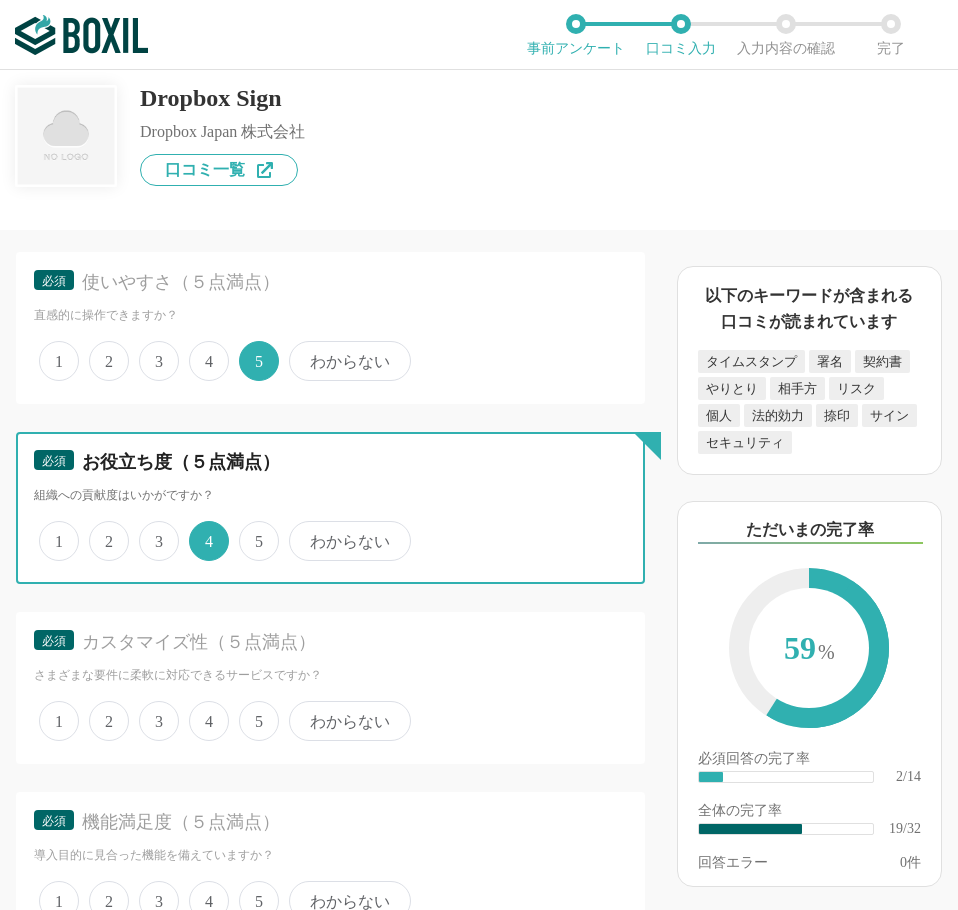 scroll, scrollTop: 3300, scrollLeft: 0, axis: vertical 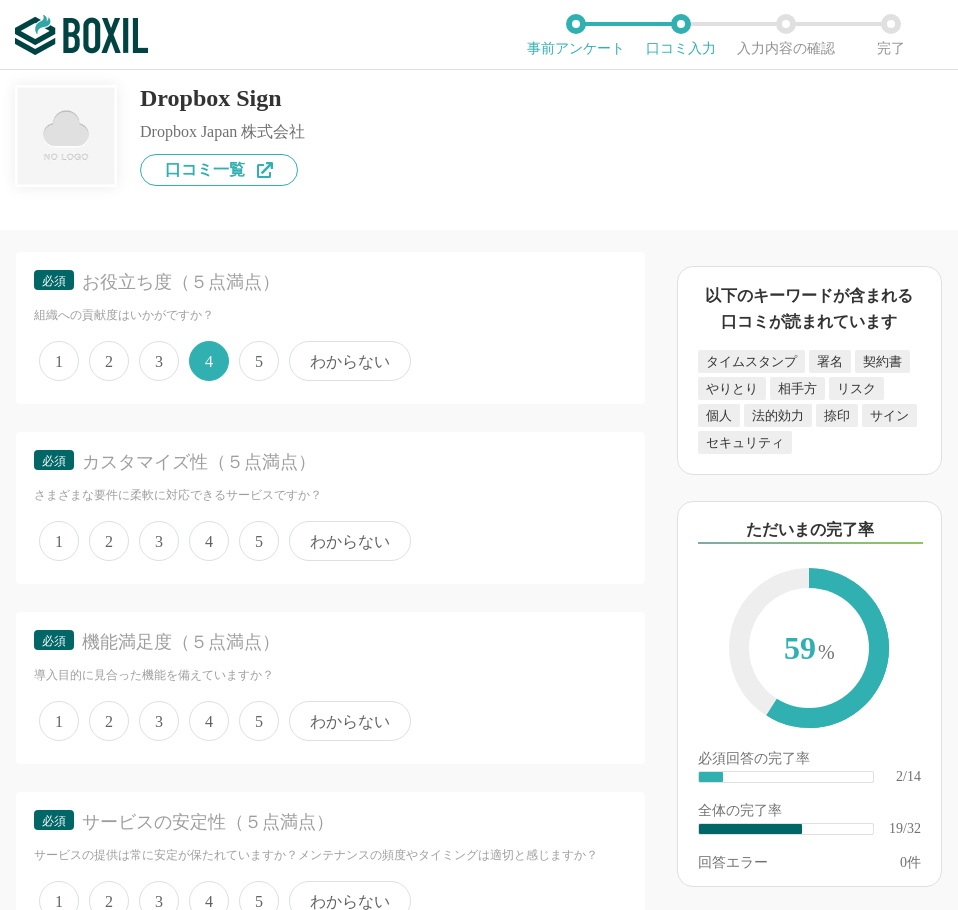 click on "5" at bounding box center (259, 541) 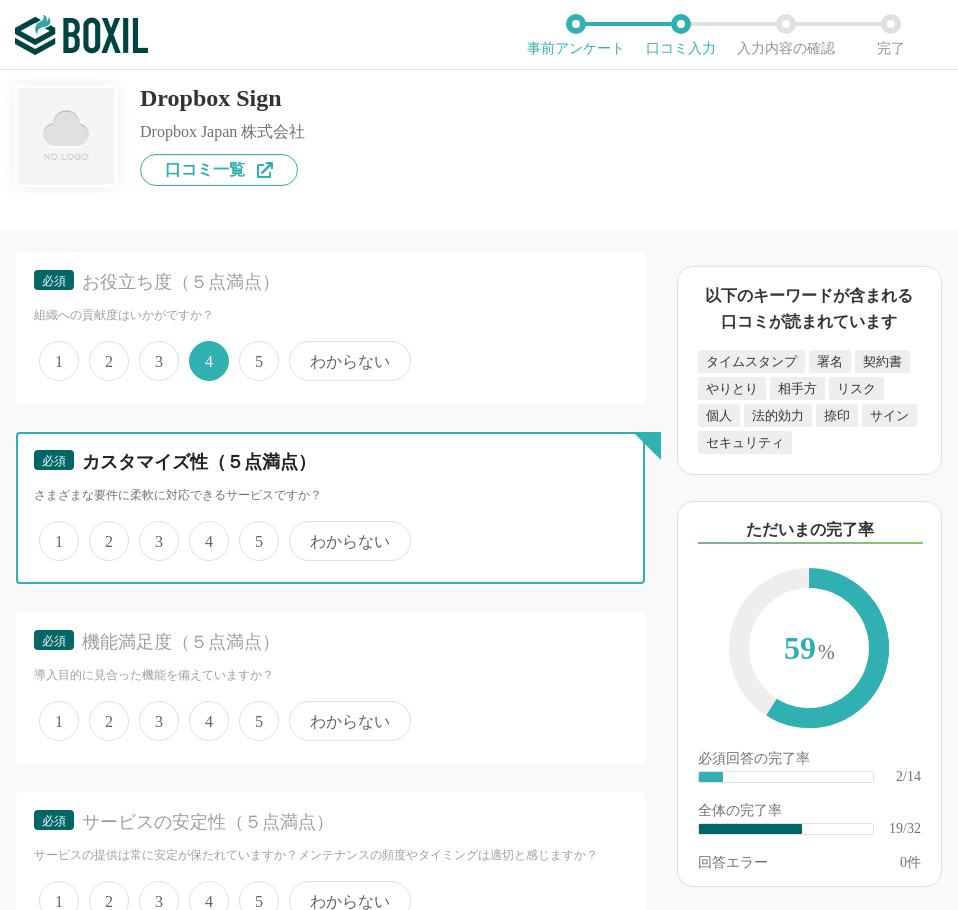 click on "5" at bounding box center (250, 530) 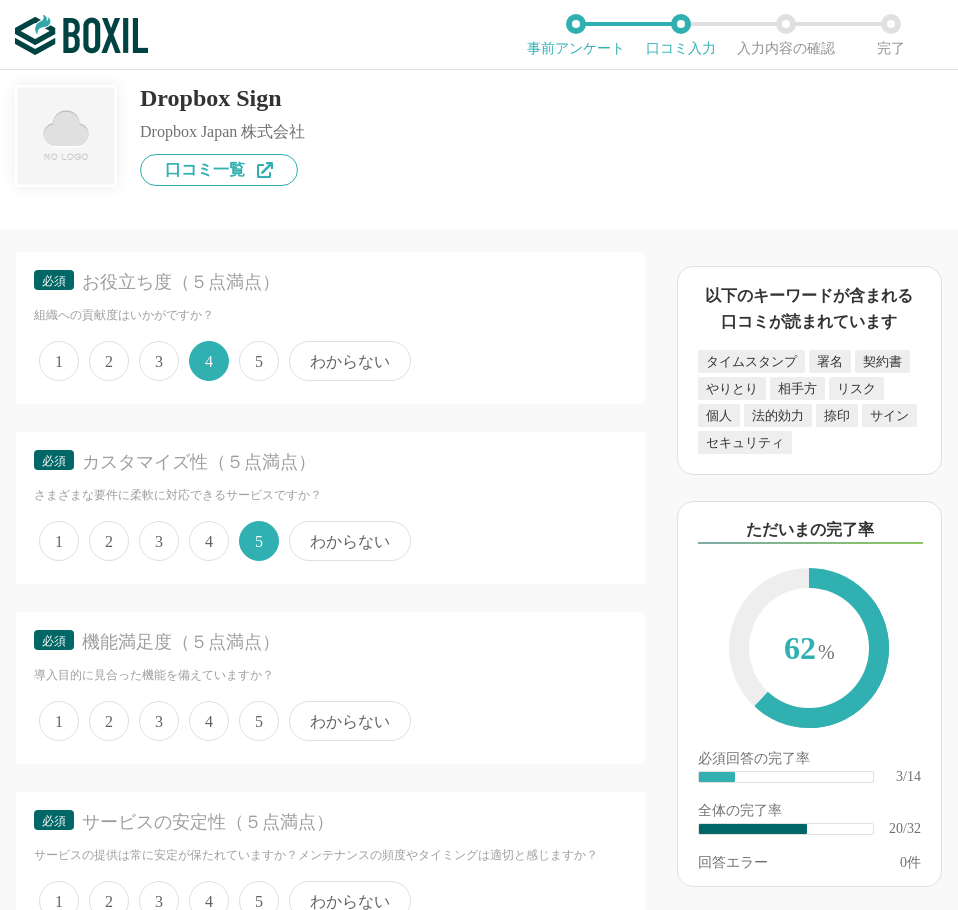 click on "4" at bounding box center [209, 721] 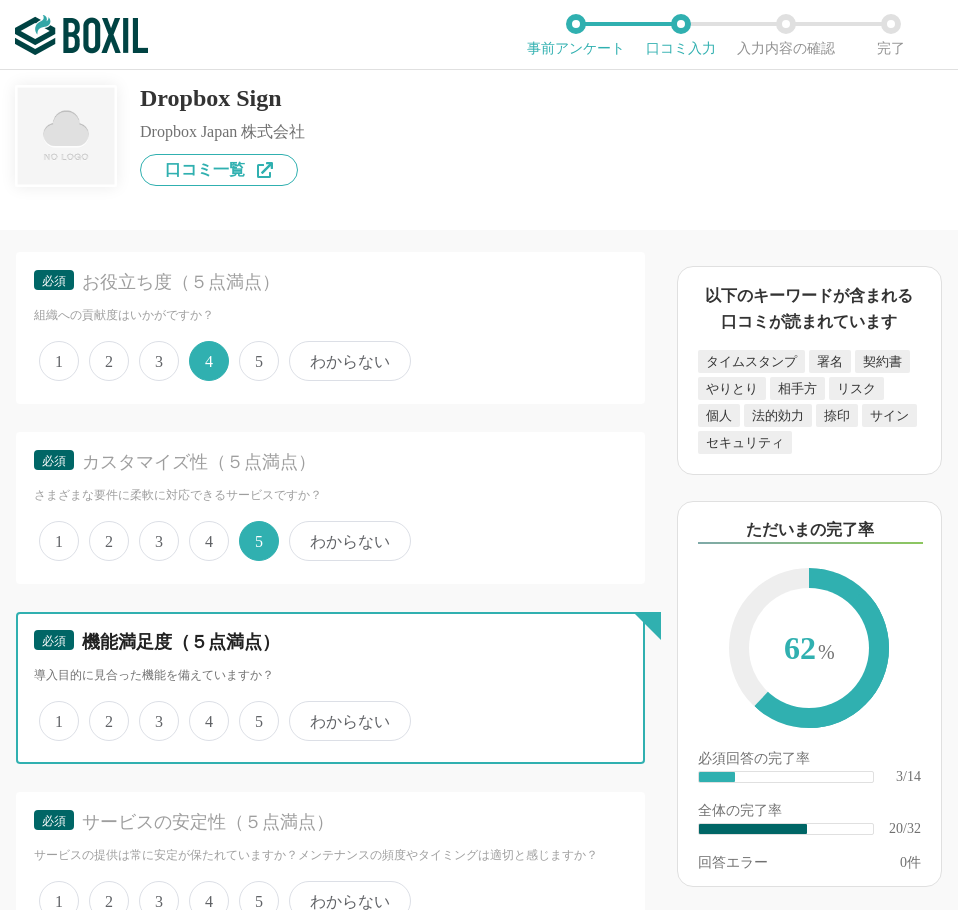 click on "4" at bounding box center (200, 710) 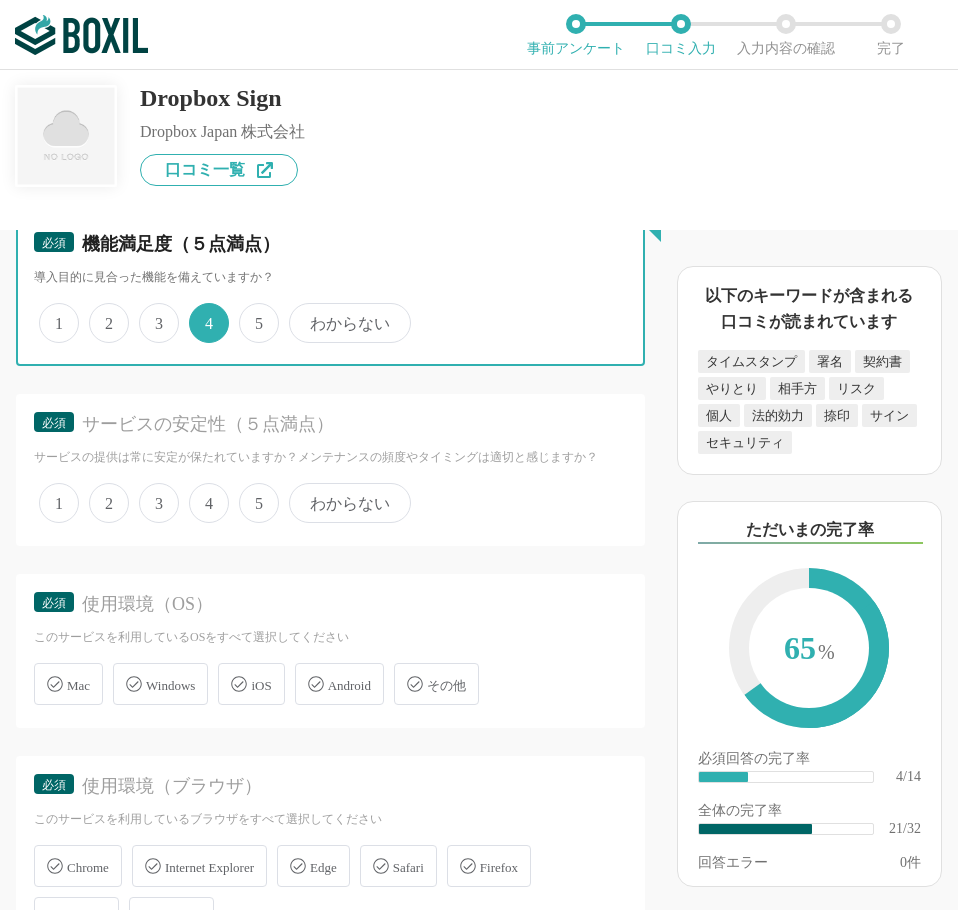 scroll, scrollTop: 3700, scrollLeft: 0, axis: vertical 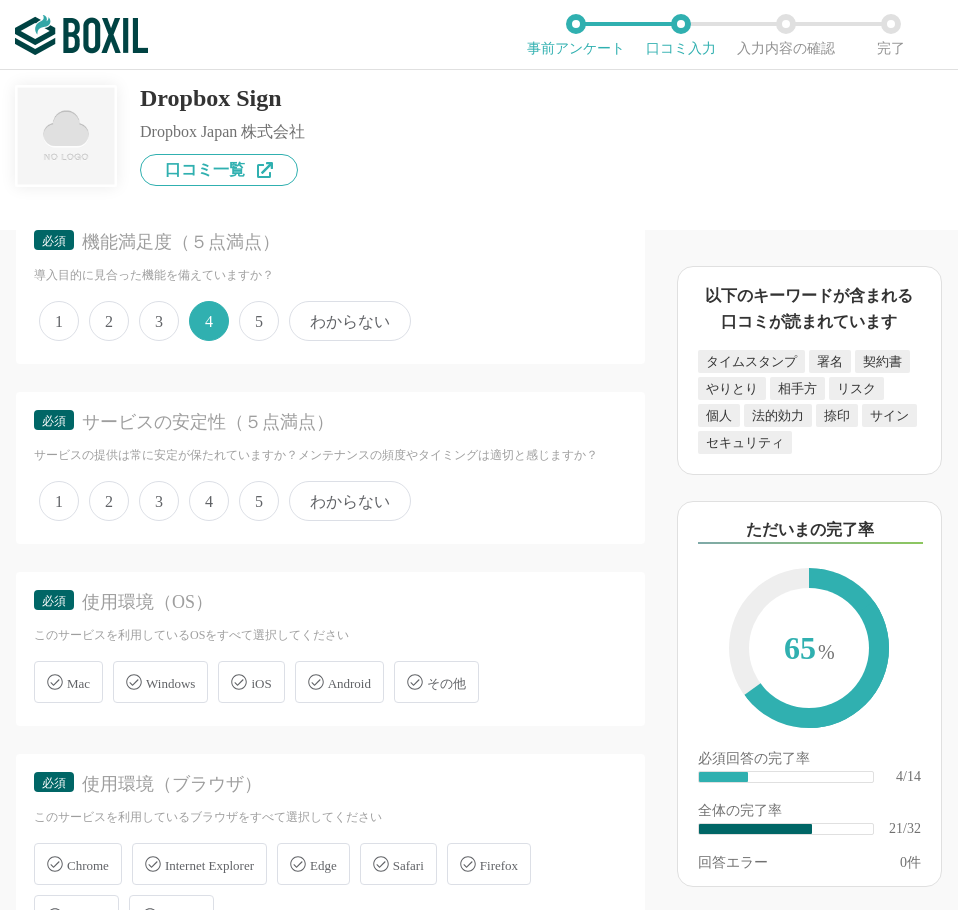 click on "4" at bounding box center (209, 501) 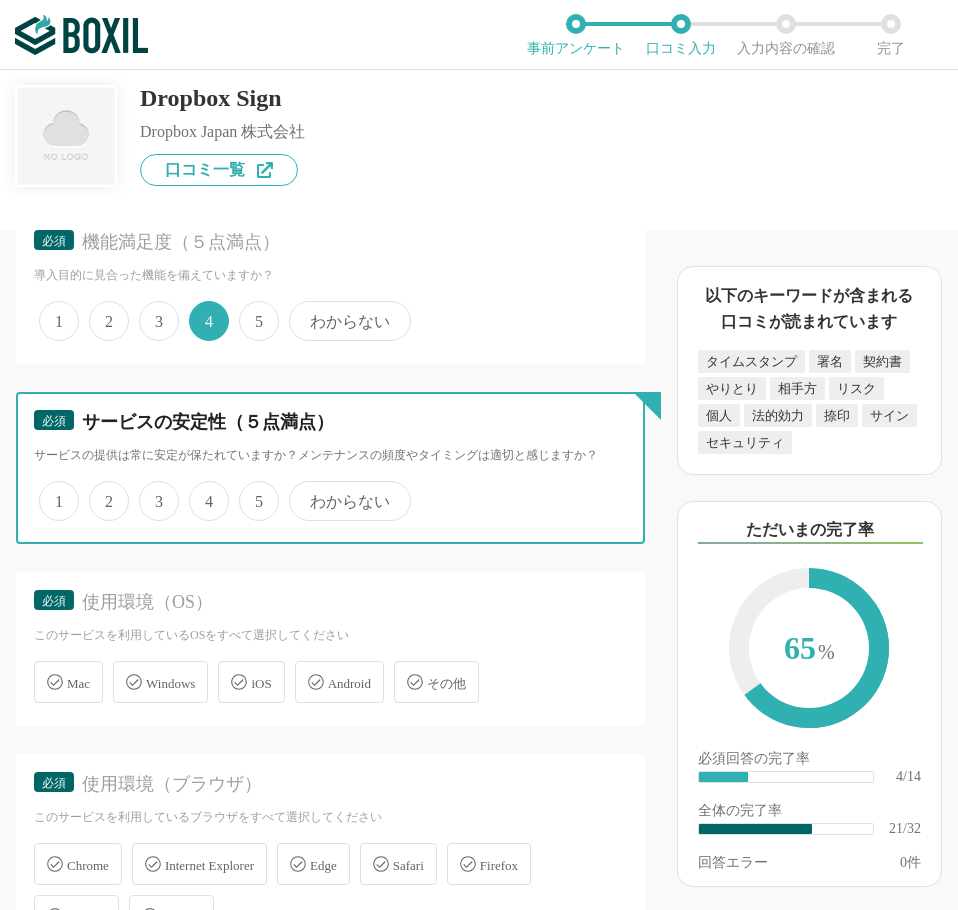 click on "4" at bounding box center (200, 490) 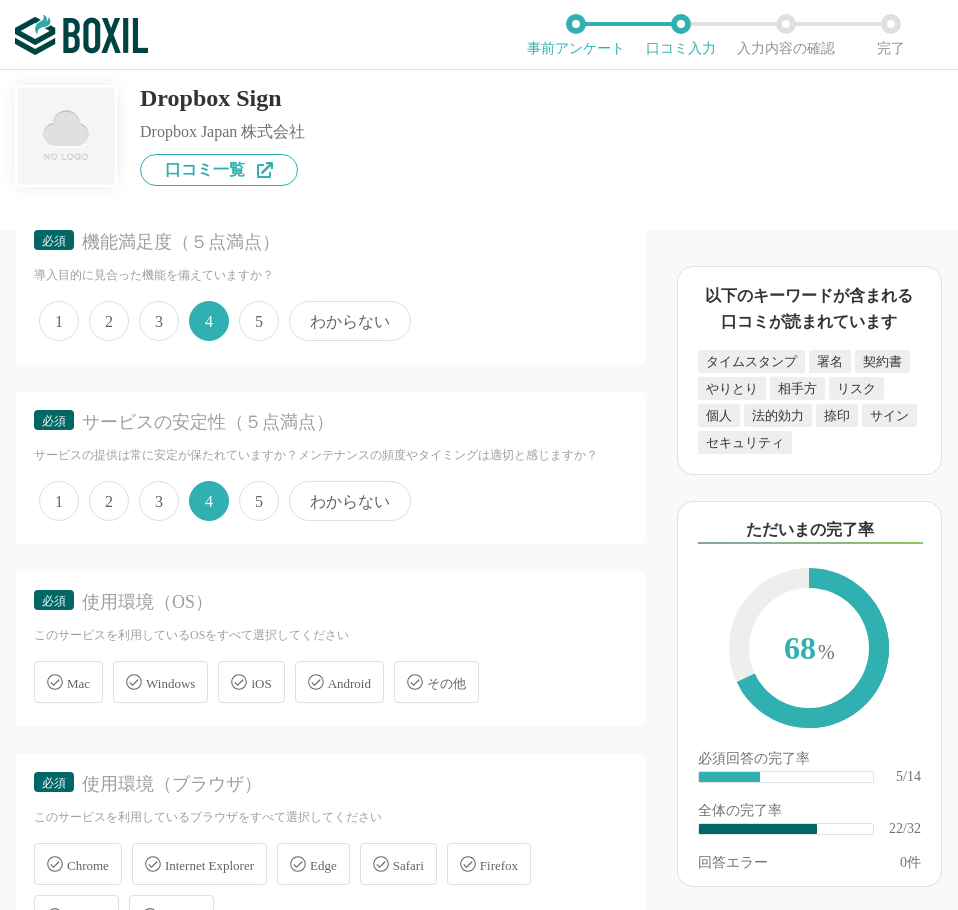 click on "Windows" at bounding box center (160, 682) 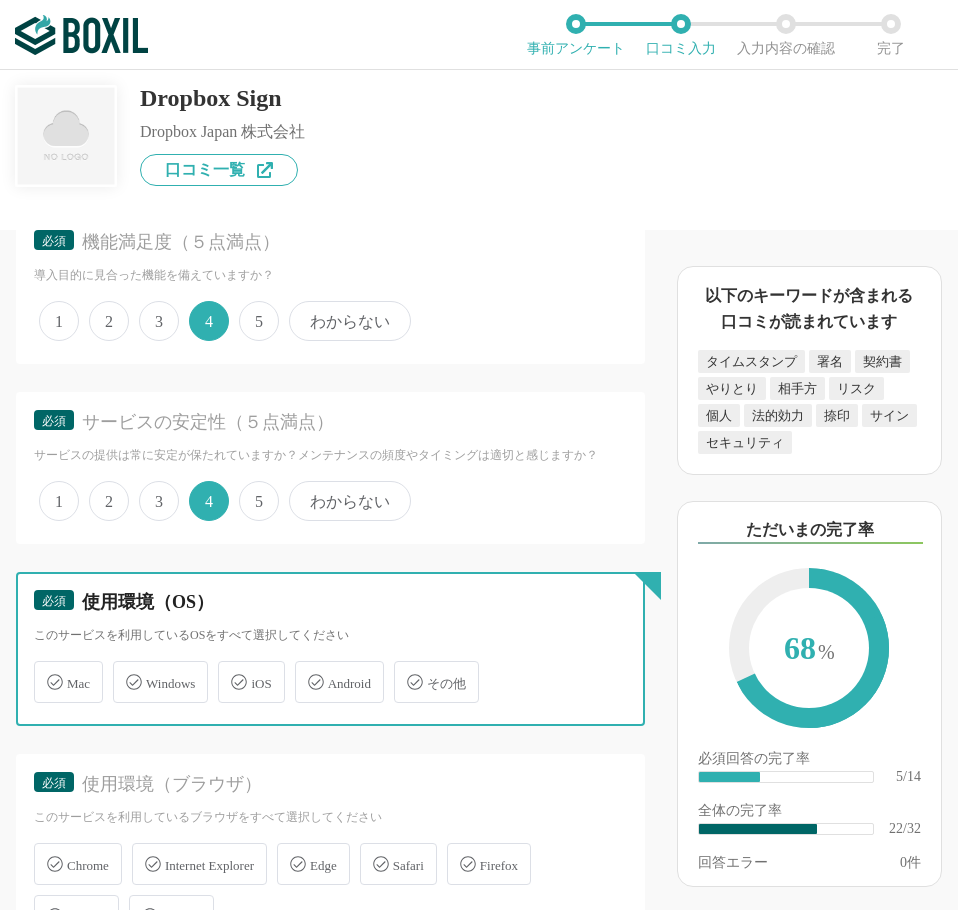 click on "Windows" at bounding box center [123, 670] 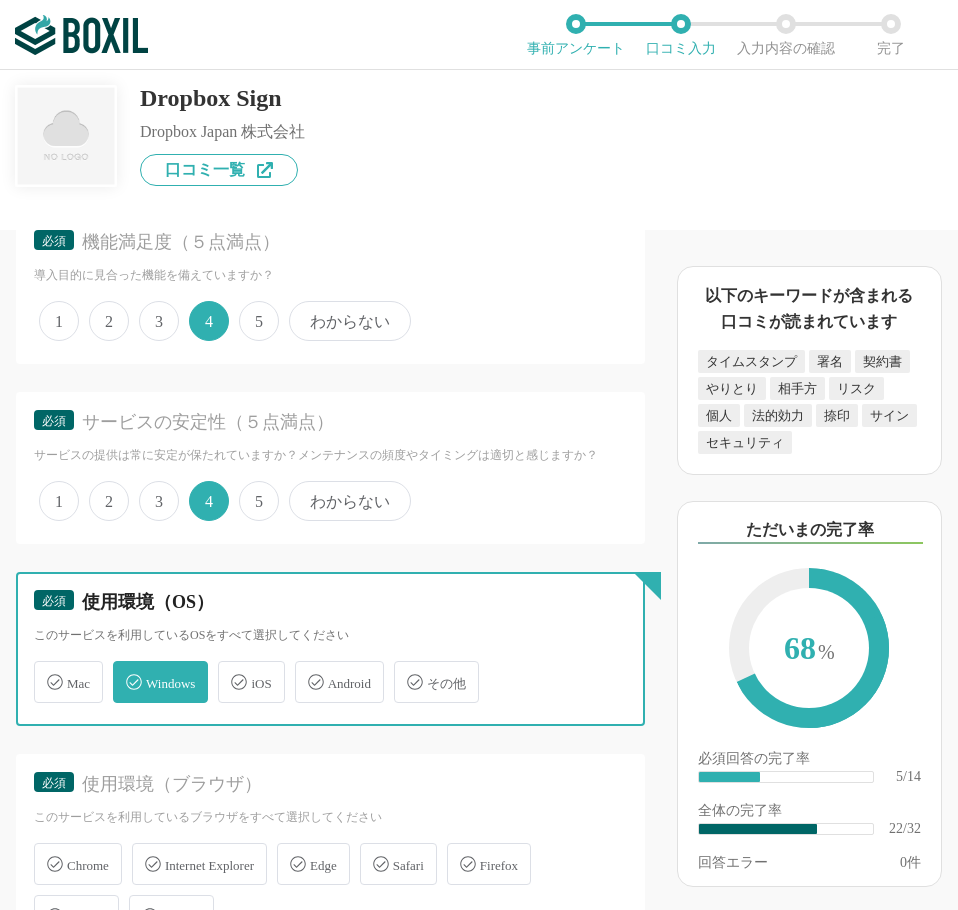 checkbox on "true" 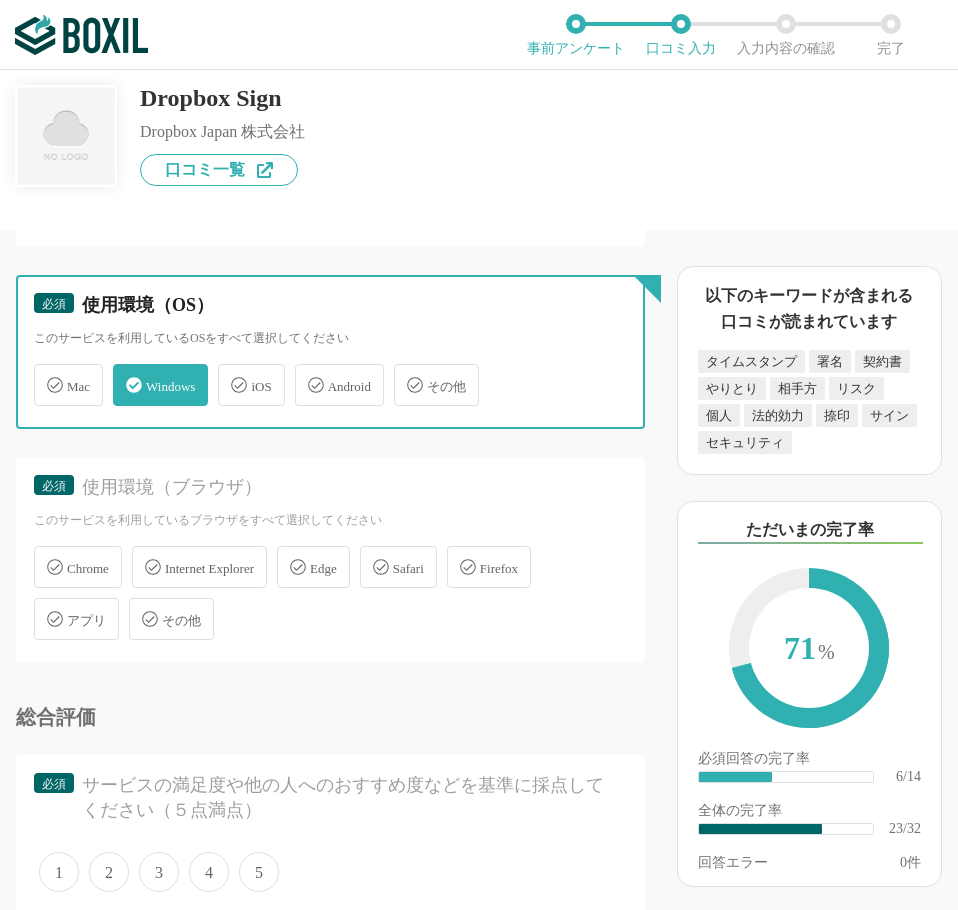 scroll, scrollTop: 4000, scrollLeft: 0, axis: vertical 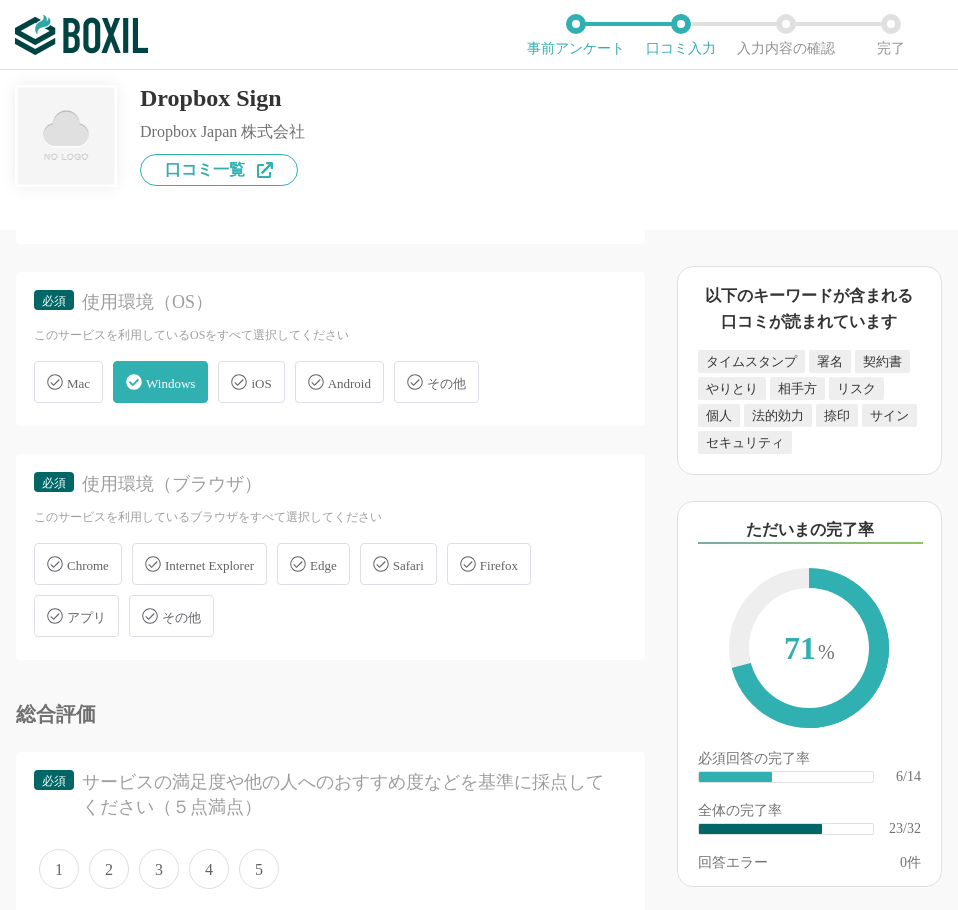 click on "必須 使用環境（ブラウザ） このサービスを利用しているブラウザをすべて選択してください Chrome Internet Explorer Edge Safari Firefox アプリ その他" at bounding box center [330, 557] 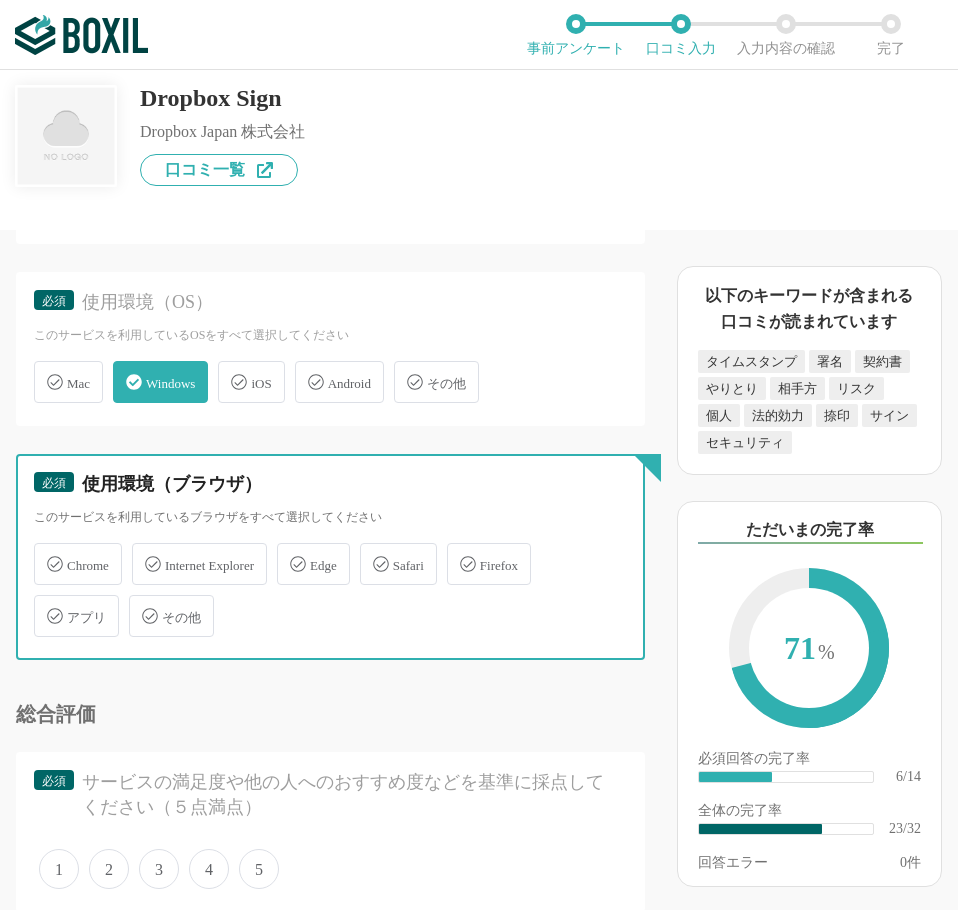 click on "Chrome" at bounding box center [44, 552] 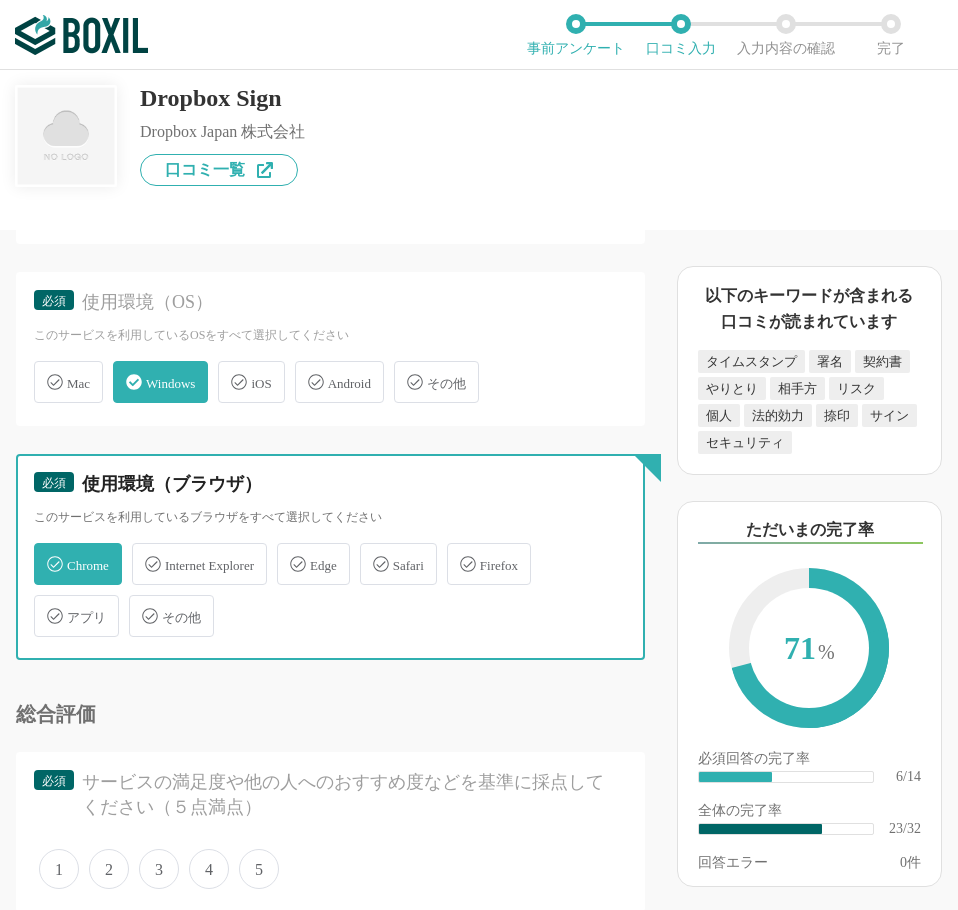 checkbox on "true" 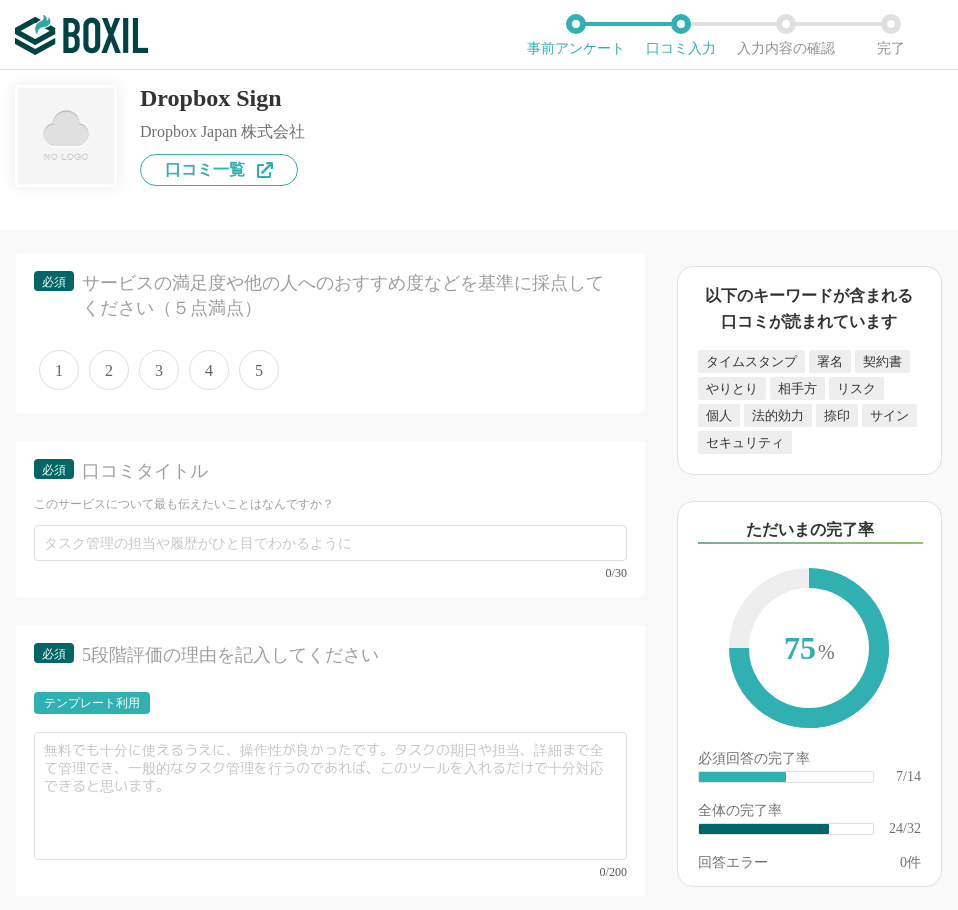 scroll, scrollTop: 4500, scrollLeft: 0, axis: vertical 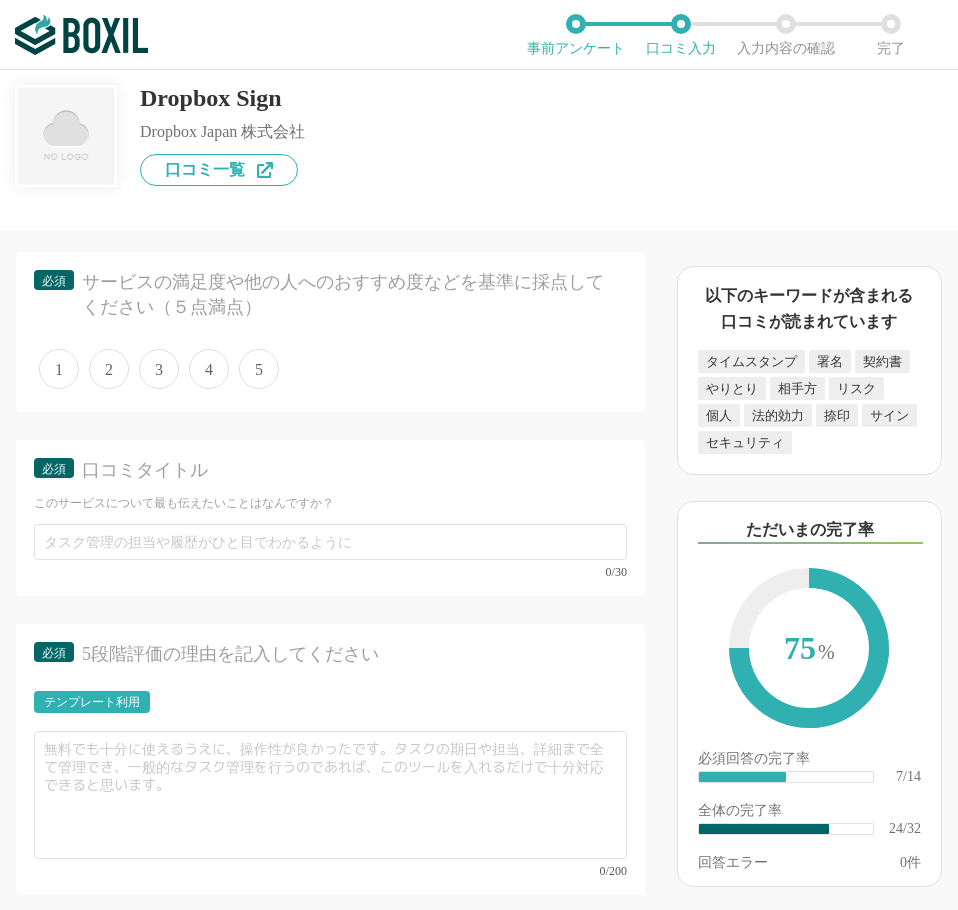 click on "4" at bounding box center [209, 369] 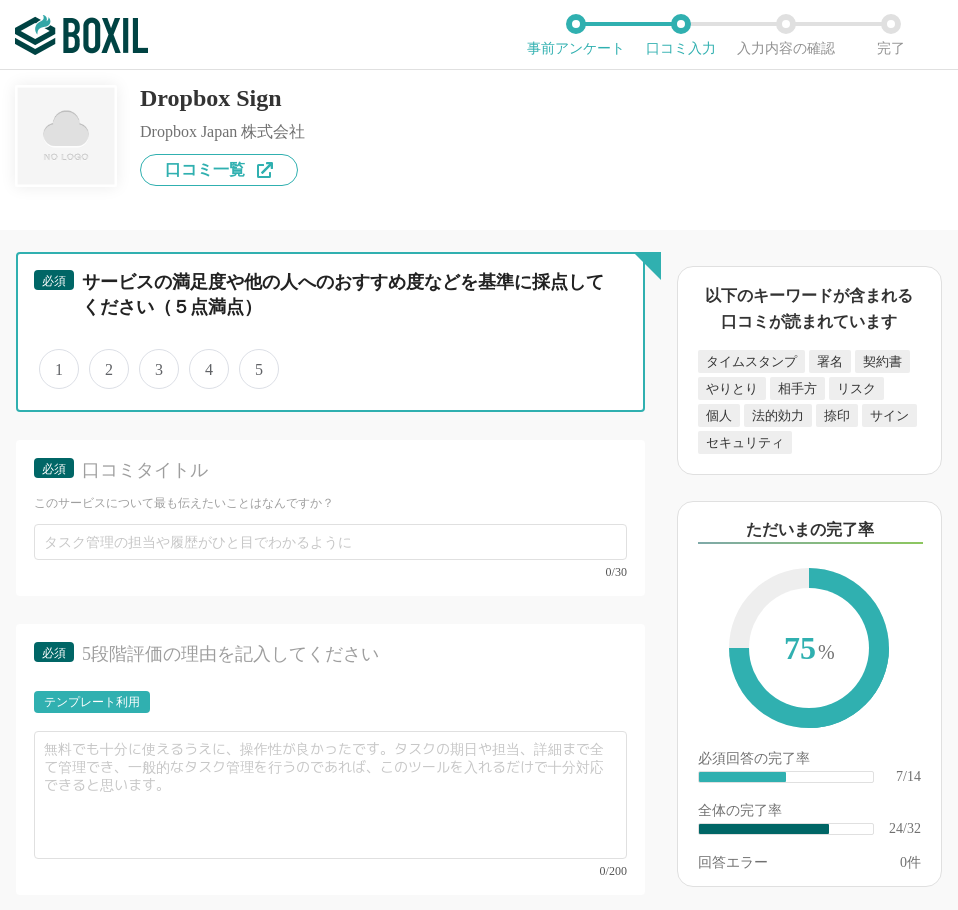 click on "4" at bounding box center [200, 358] 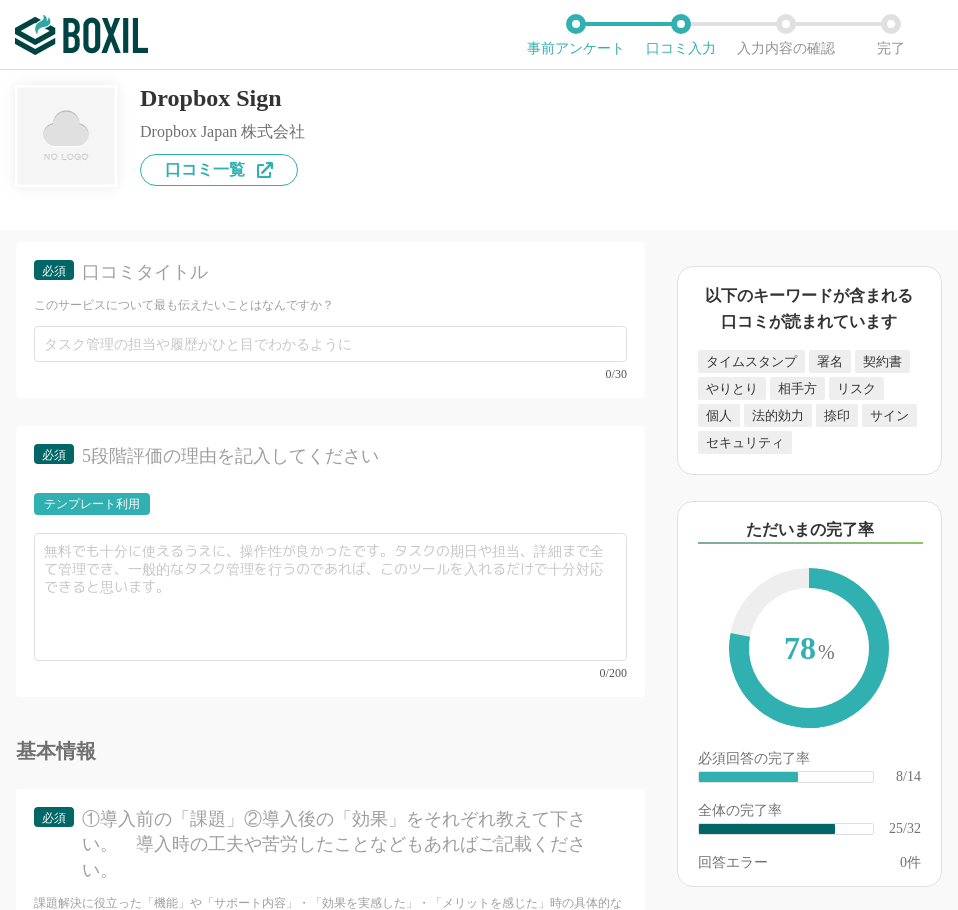 scroll, scrollTop: 4700, scrollLeft: 0, axis: vertical 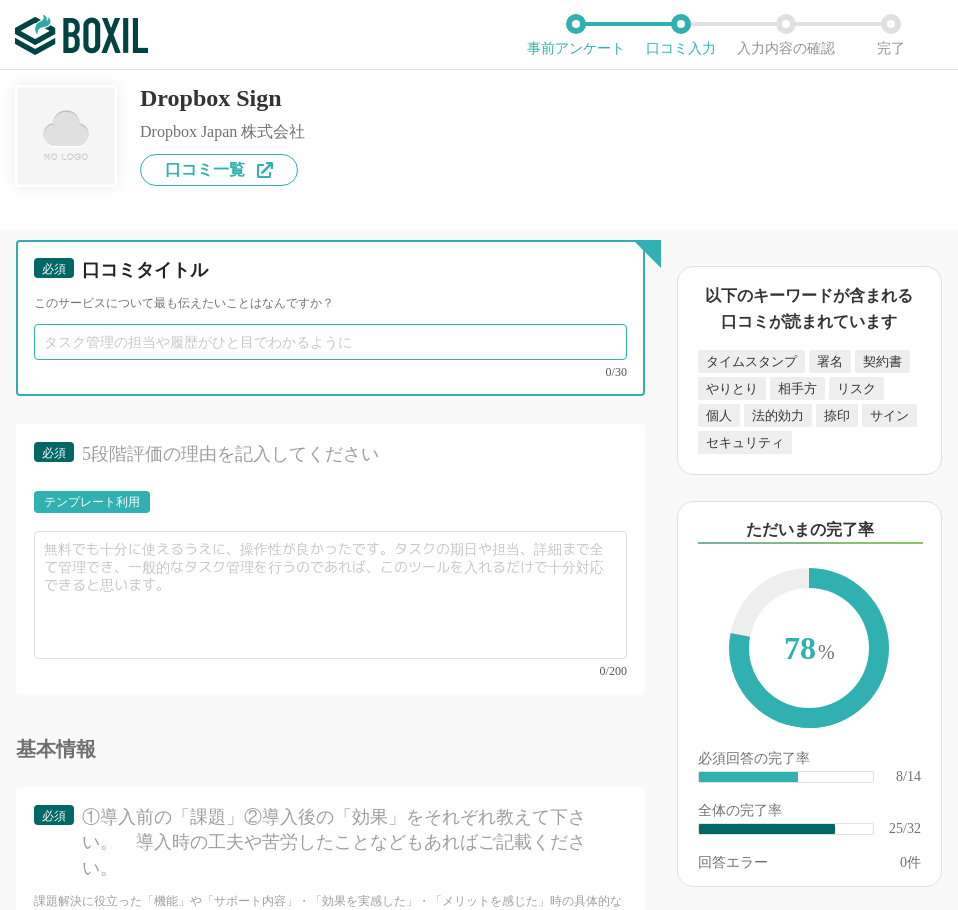 click at bounding box center (330, 342) 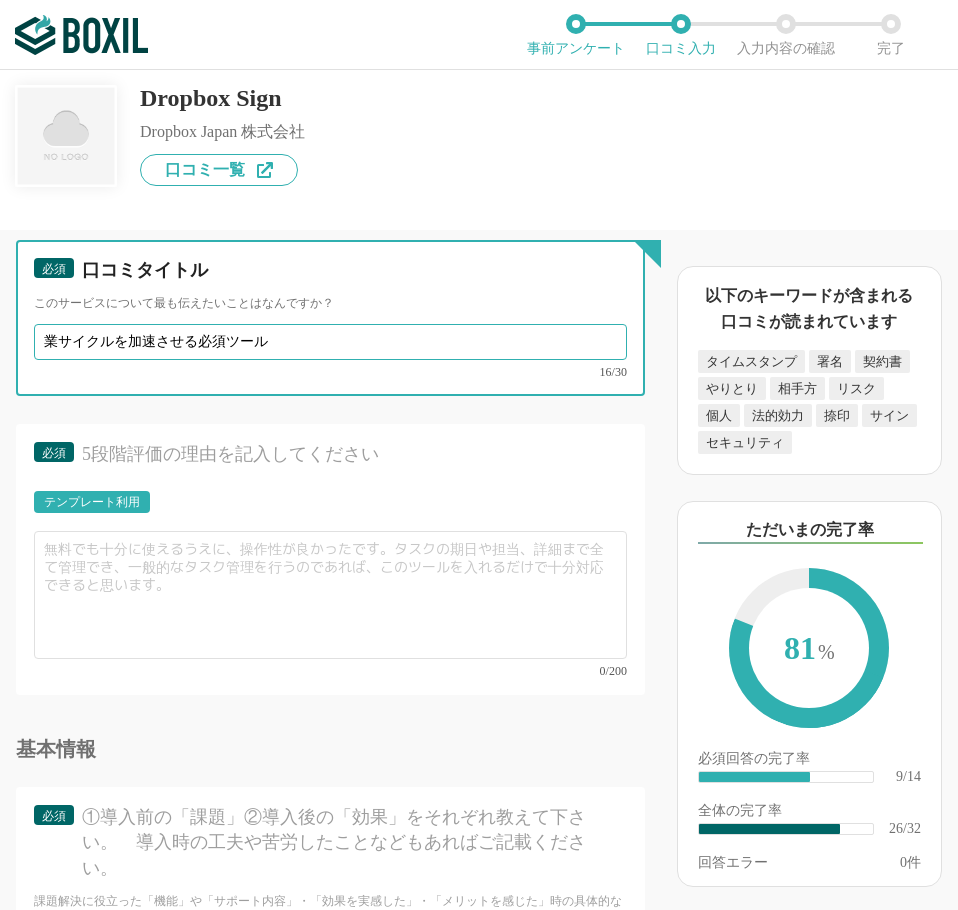 type on "業サイクルを加速させる必須ツール" 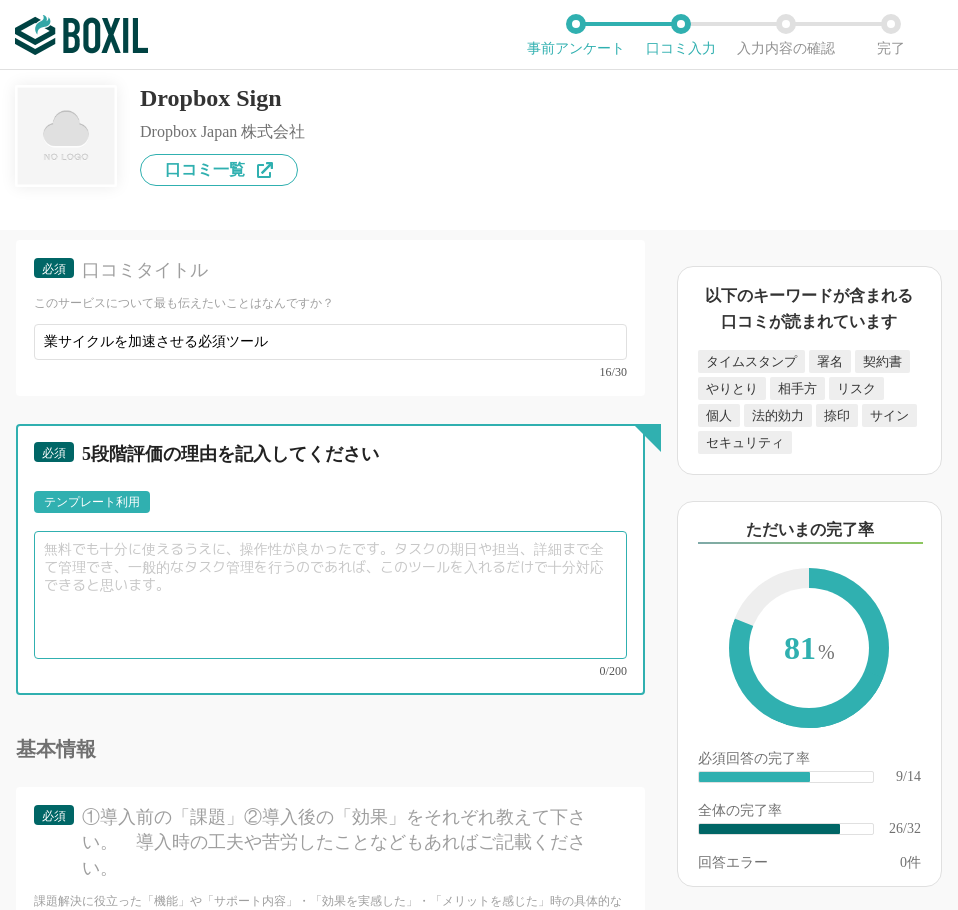 click at bounding box center (330, 595) 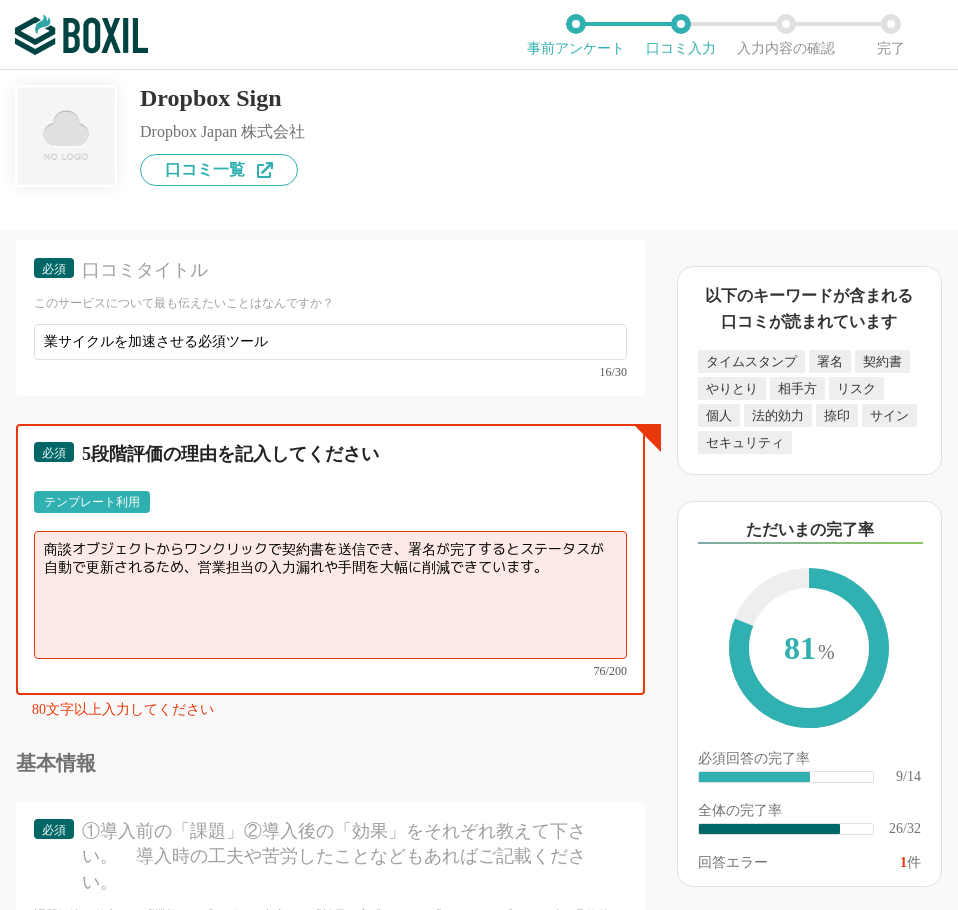 click on "商談オブジェクトからワンクリックで契約書を送信でき、署名が完了するとステータスが自動で更新されるため、営業担当の入力漏れや手間を大幅に削減できています。" at bounding box center [330, 595] 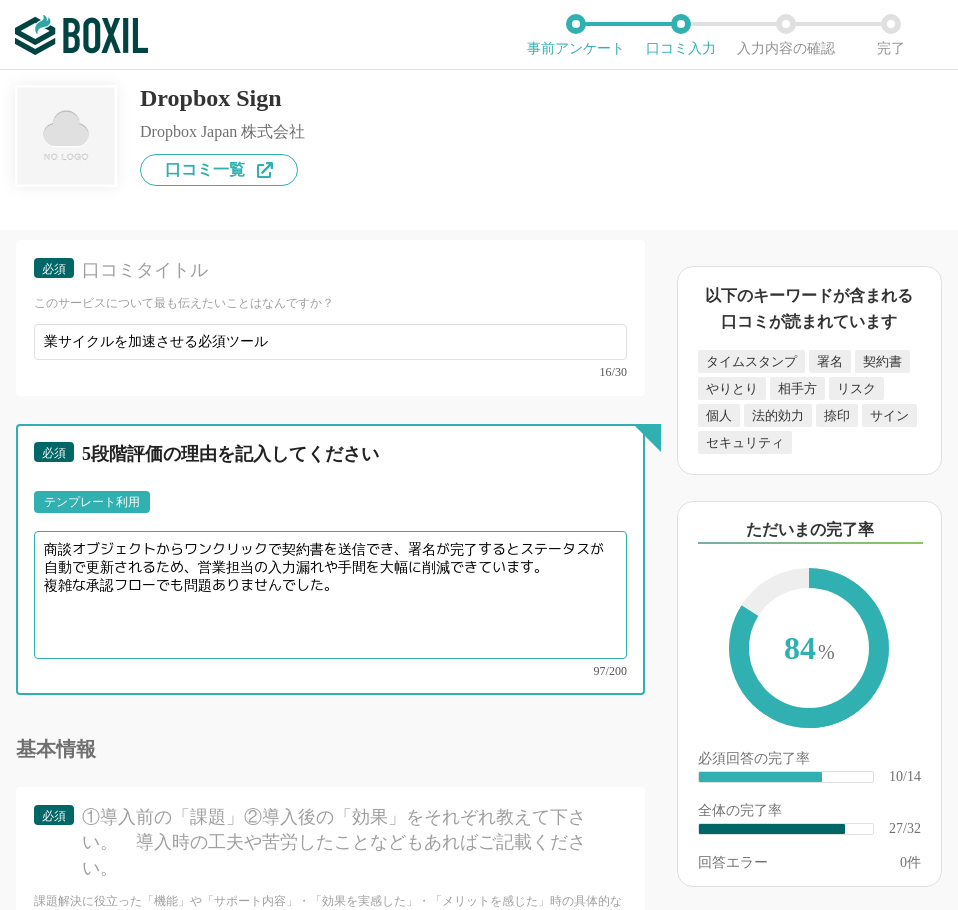 type on "商談オブジェクトからワンクリックで契約書を送信でき、署名が完了するとステータスが自動で更新されるため、営業担当の入力漏れや手間を大幅に削減できています。
複雑な承認フローでも問題ありませんでした。" 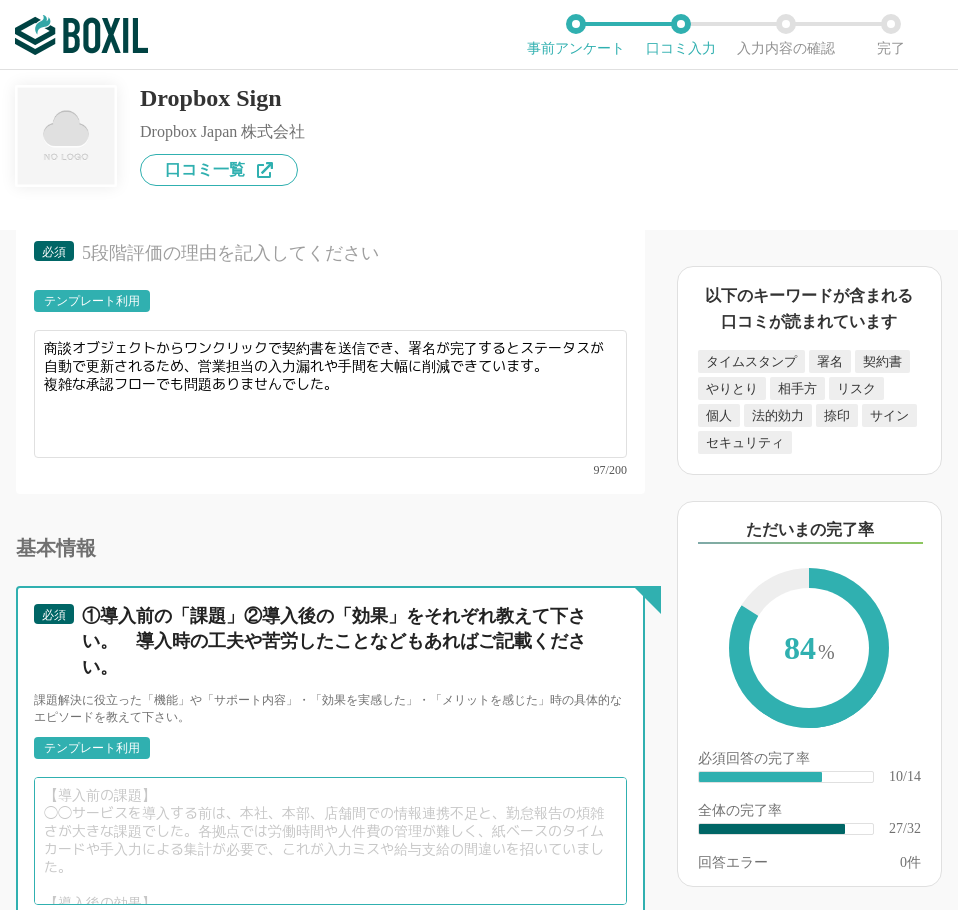 scroll, scrollTop: 5302, scrollLeft: 0, axis: vertical 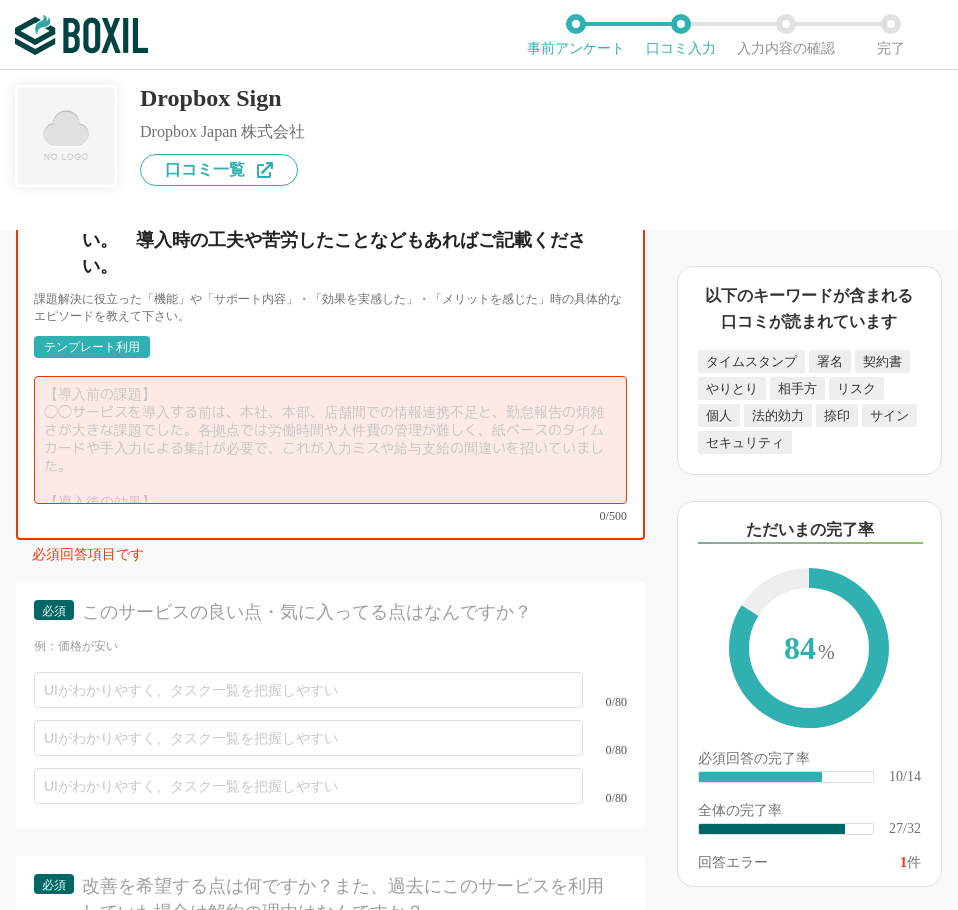 click at bounding box center [330, 440] 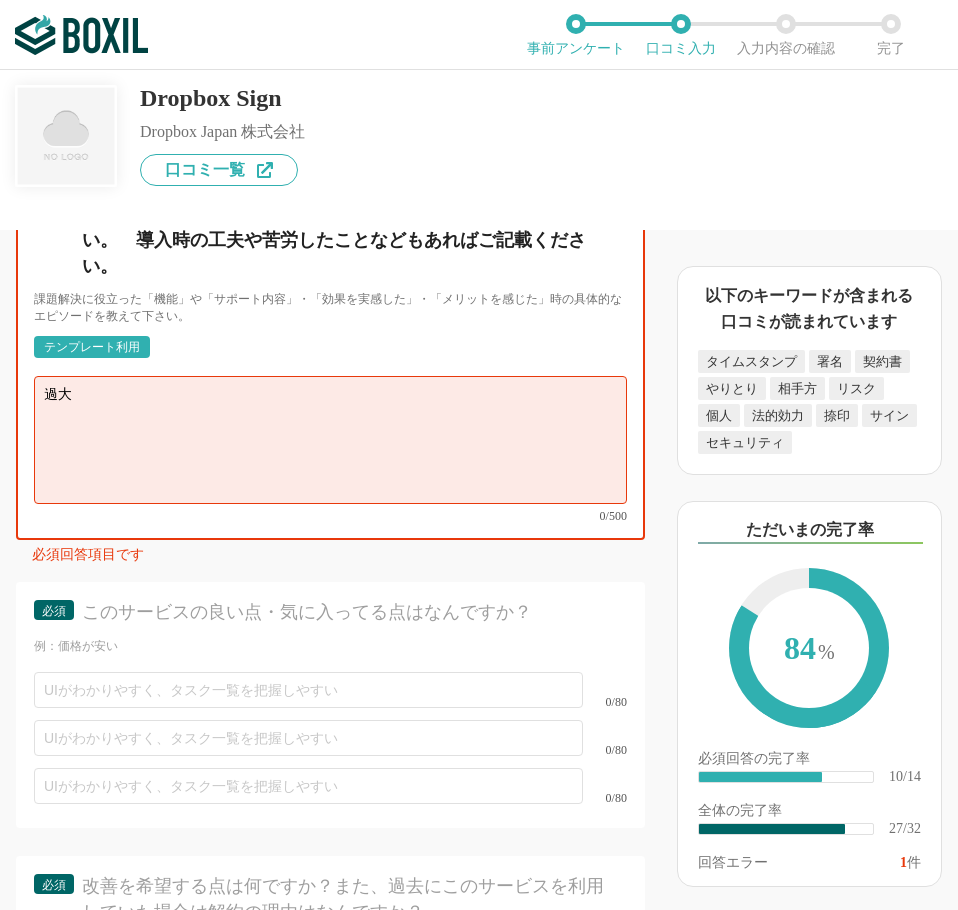 type on "過" 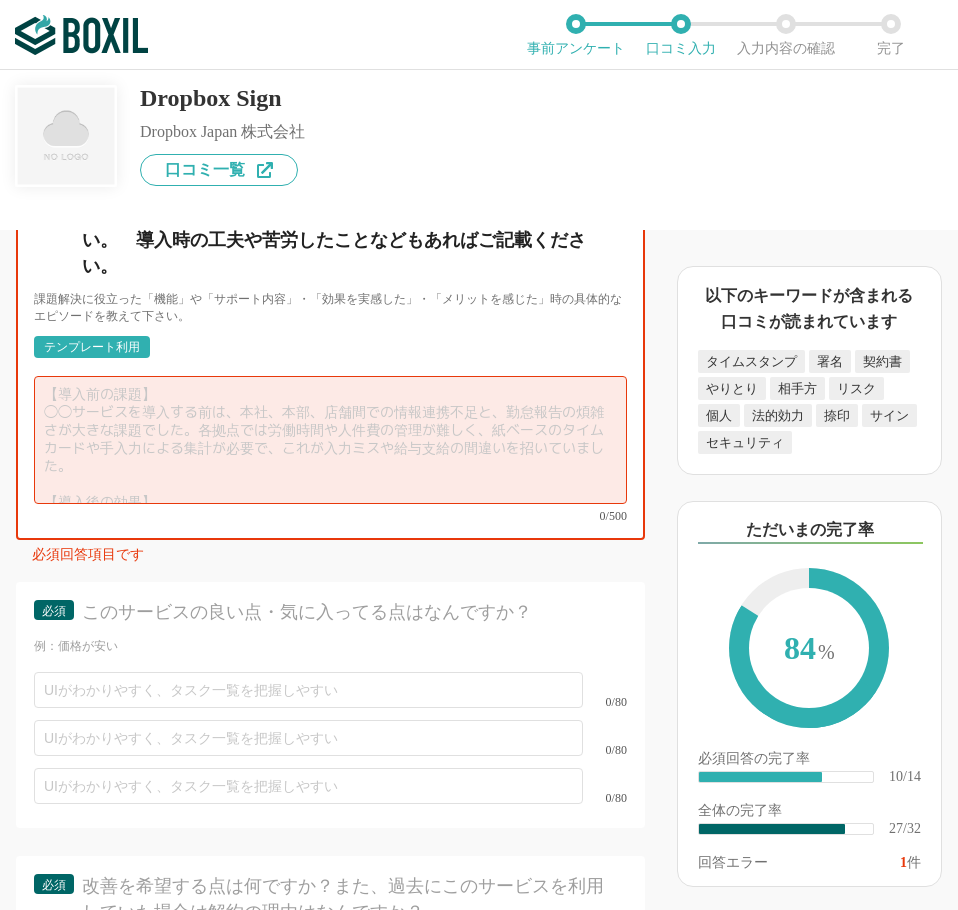 click at bounding box center [330, 440] 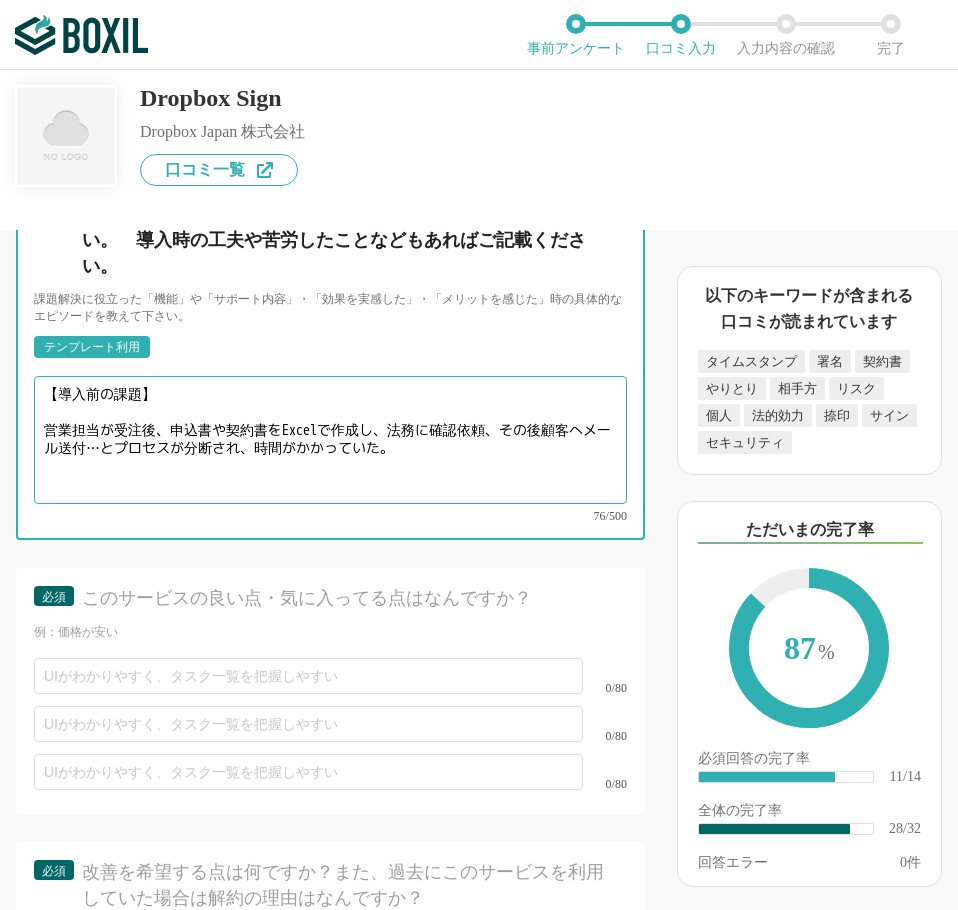 click on "【導入前の課題】
営業担当が受注後、申込書や契約書をExcelで作成し、法務に確認依頼、その後顧客へメール送付…とプロセスが分断され、時間がかかっていた。" at bounding box center (330, 440) 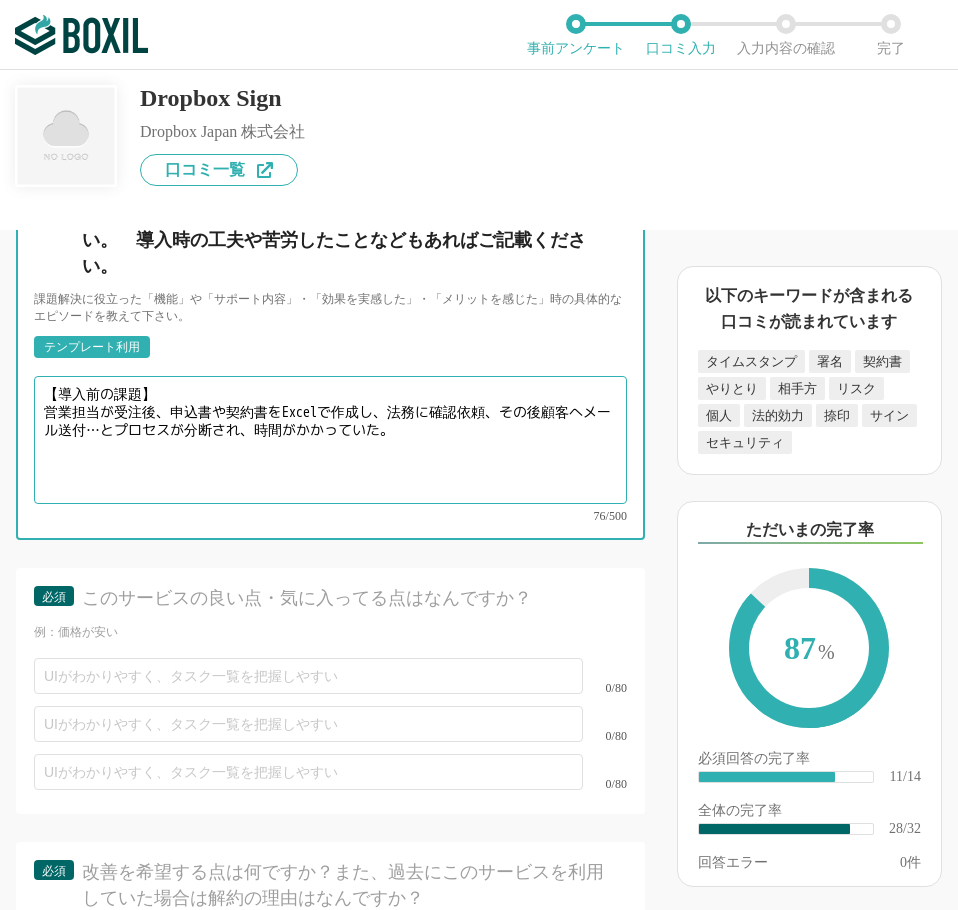 click on "【導入前の課題】
営業担当が受注後、申込書や契約書をExcelで作成し、法務に確認依頼、その後顧客へメール送付…とプロセスが分断され、時間がかかっていた。" at bounding box center [330, 440] 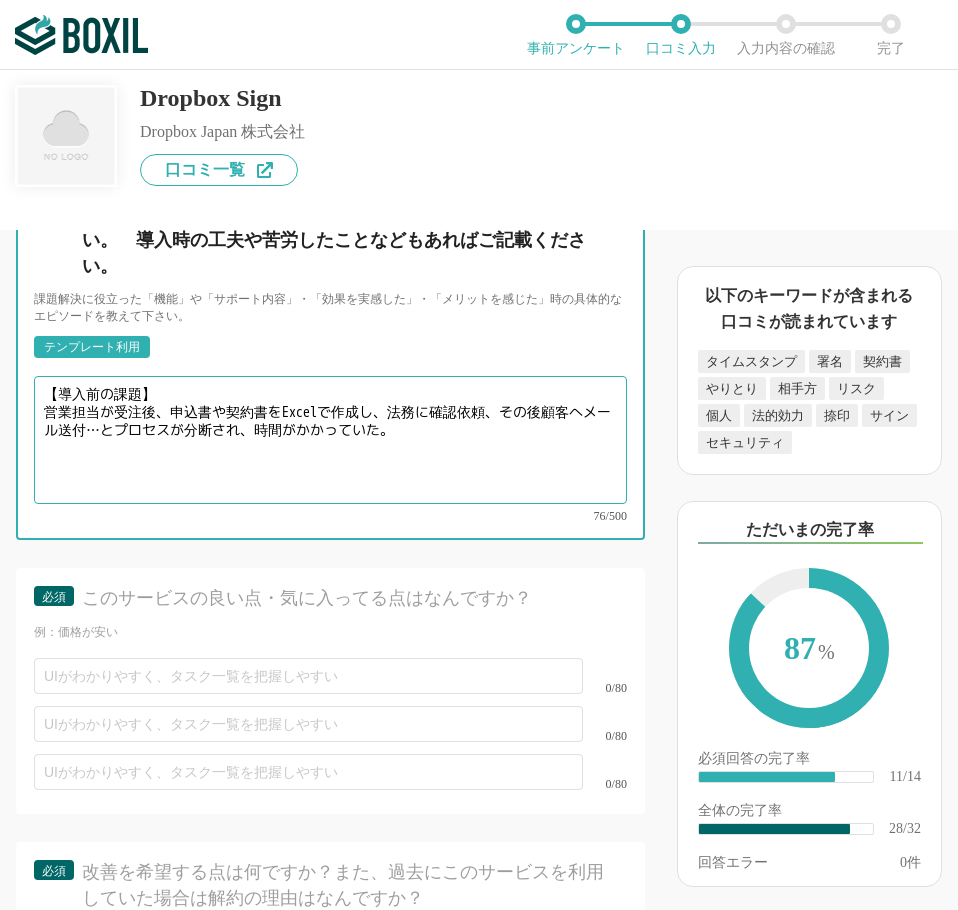 paste on "【導入後の効果】
Salesforce上で契約プロセスが完結するようになり、営業担当はコア業務である顧客とのコミュニケーションに集中できるようになった。" 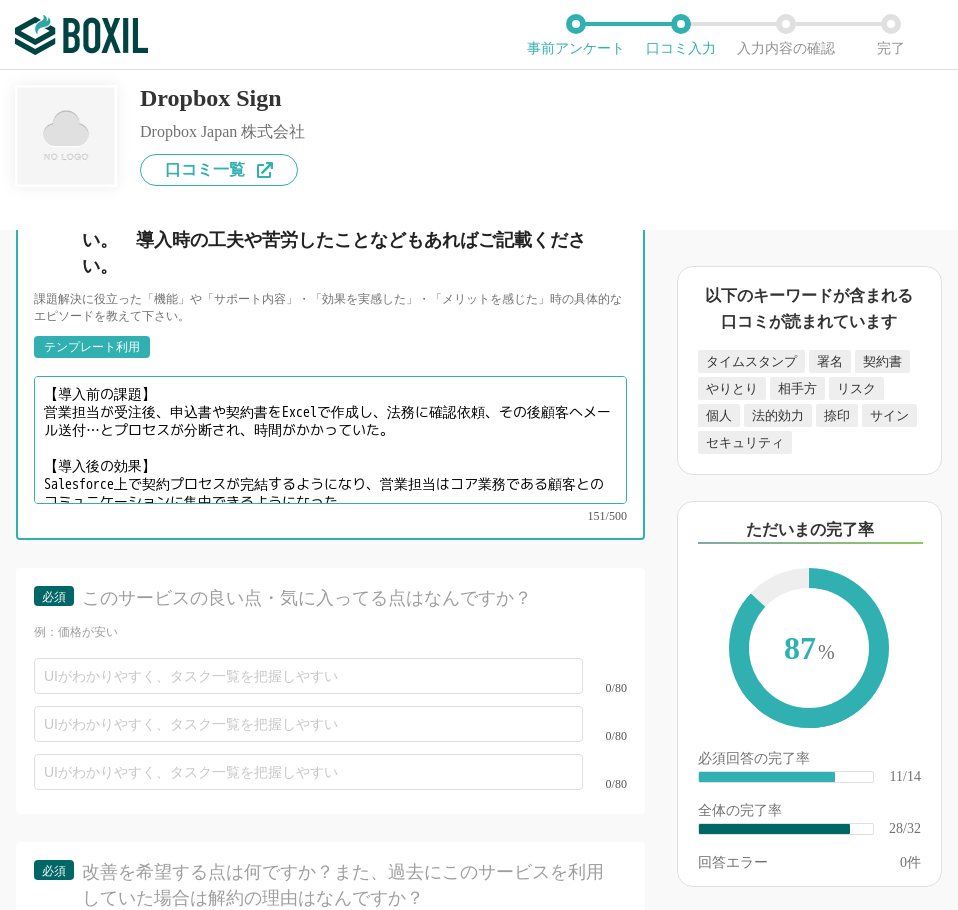 scroll, scrollTop: 14, scrollLeft: 0, axis: vertical 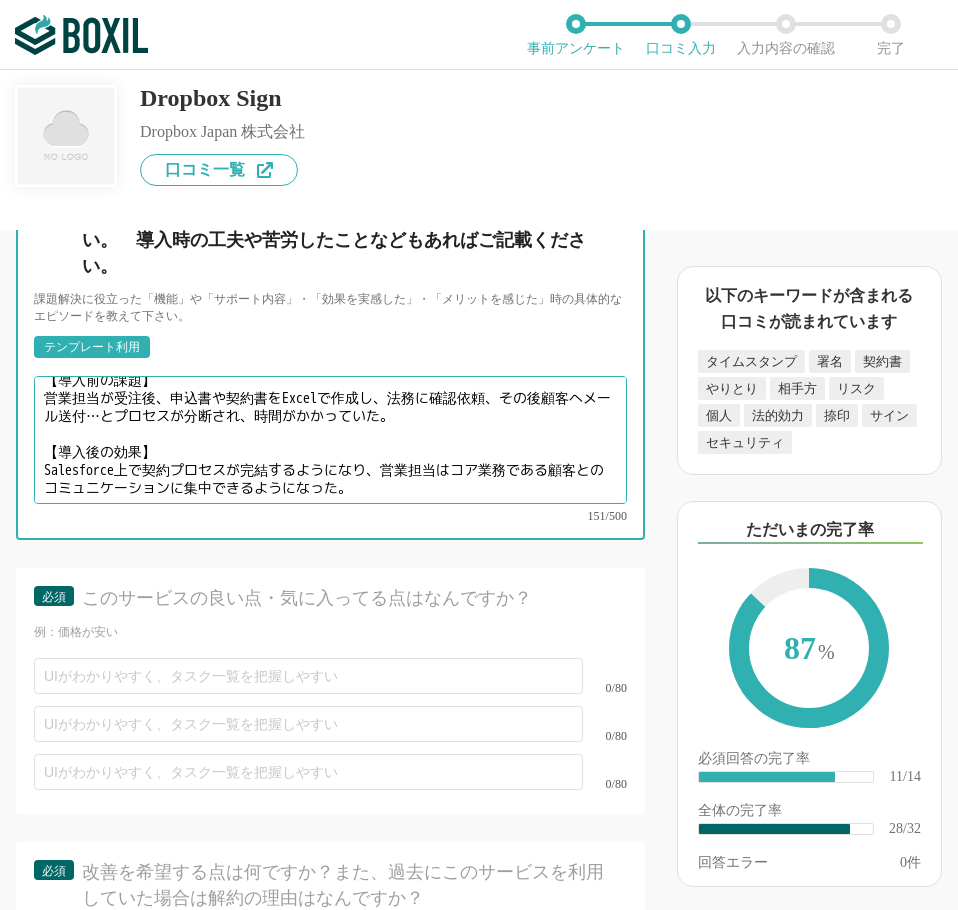 type on "【導入前の課題】
営業担当が受注後、申込書や契約書をExcelで作成し、法務に確認依頼、その後顧客へメール送付…とプロセスが分断され、時間がかかっていた。
【導入後の効果】
Salesforce上で契約プロセスが完結するようになり、営業担当はコア業務である顧客とのコミュニケーションに集中できるようになった。" 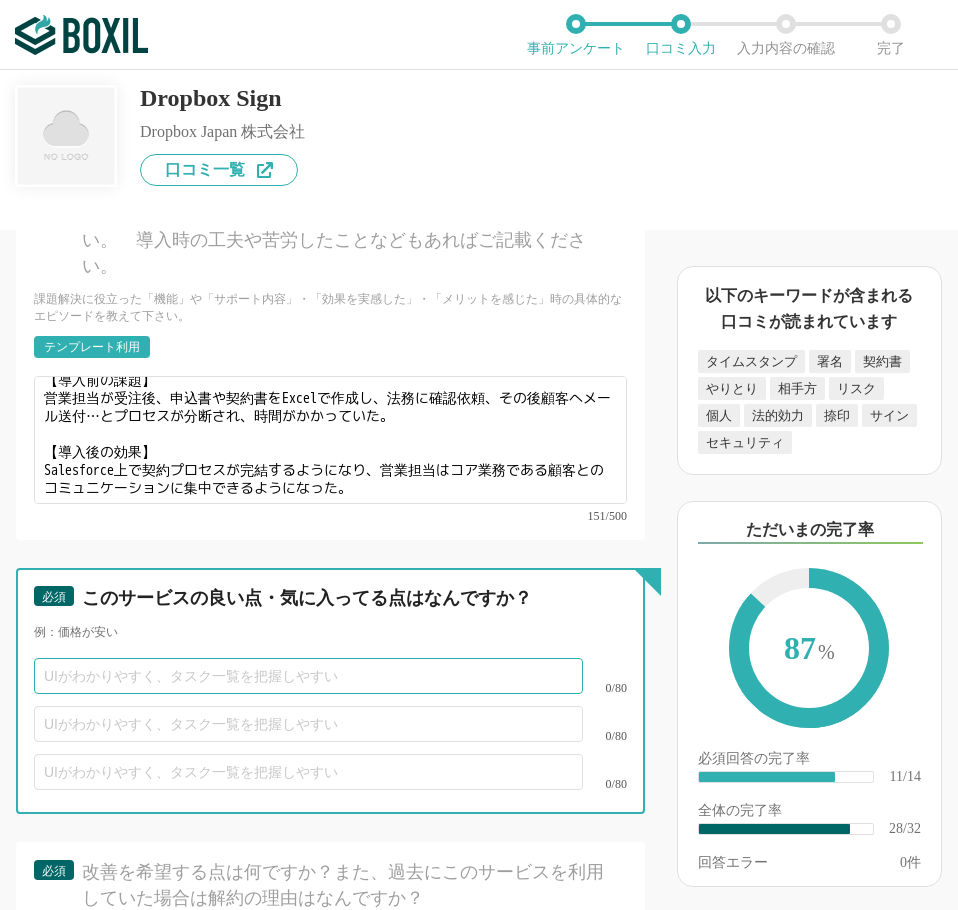 click at bounding box center (308, 676) 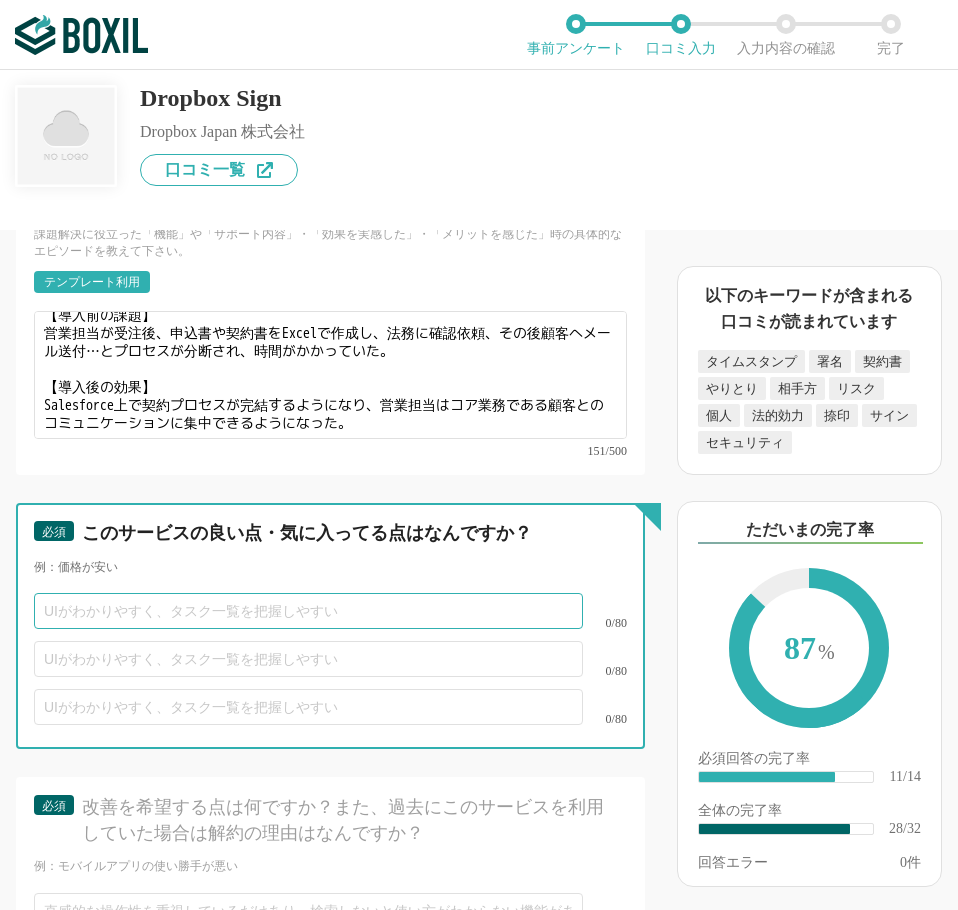 scroll, scrollTop: 5402, scrollLeft: 0, axis: vertical 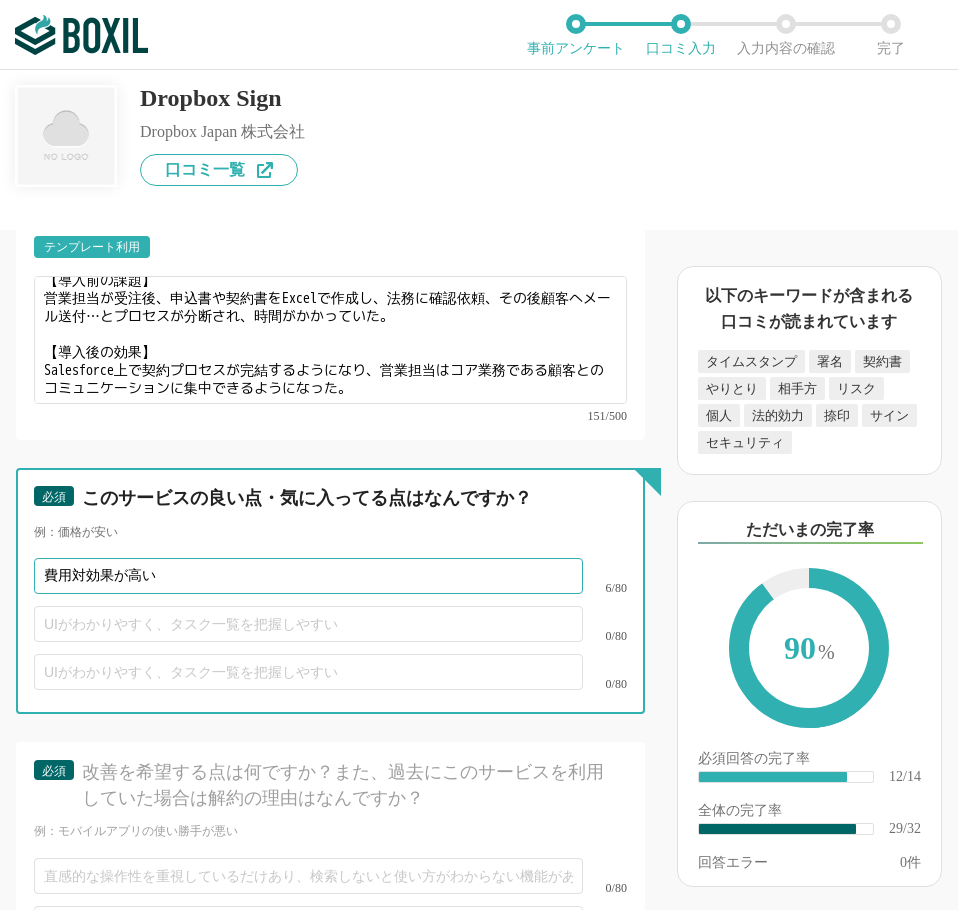 type on "費用対効果が高い" 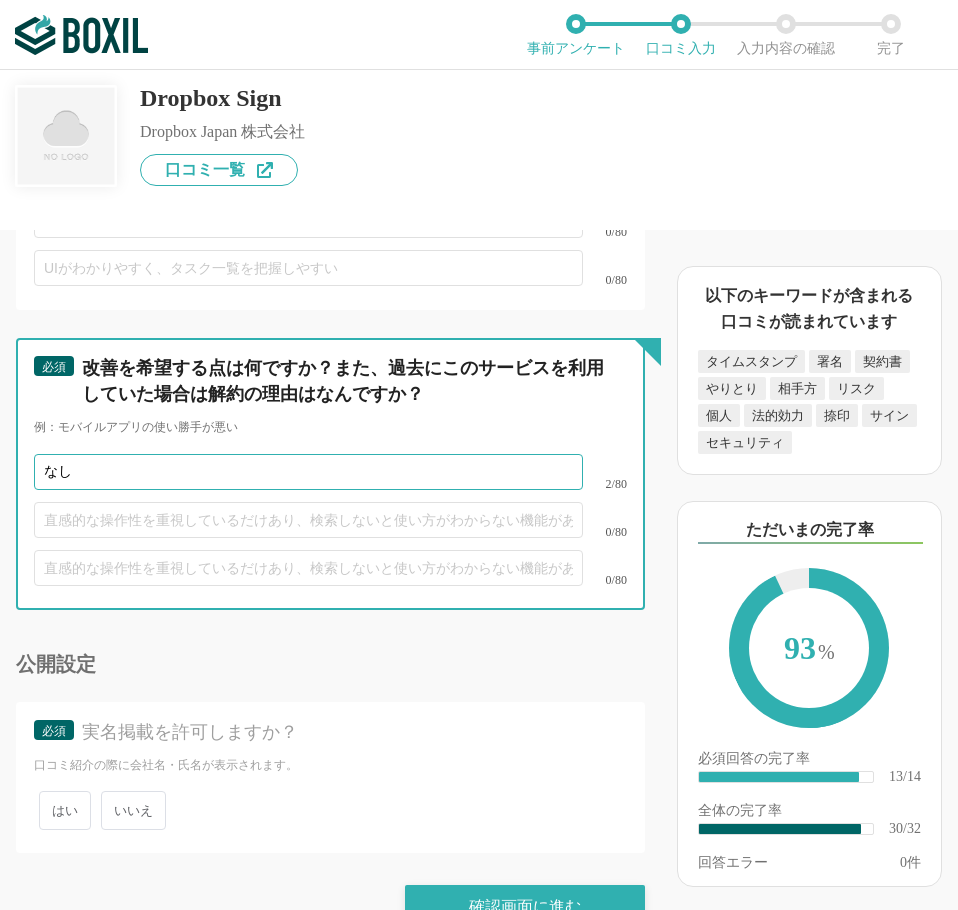 scroll, scrollTop: 5807, scrollLeft: 0, axis: vertical 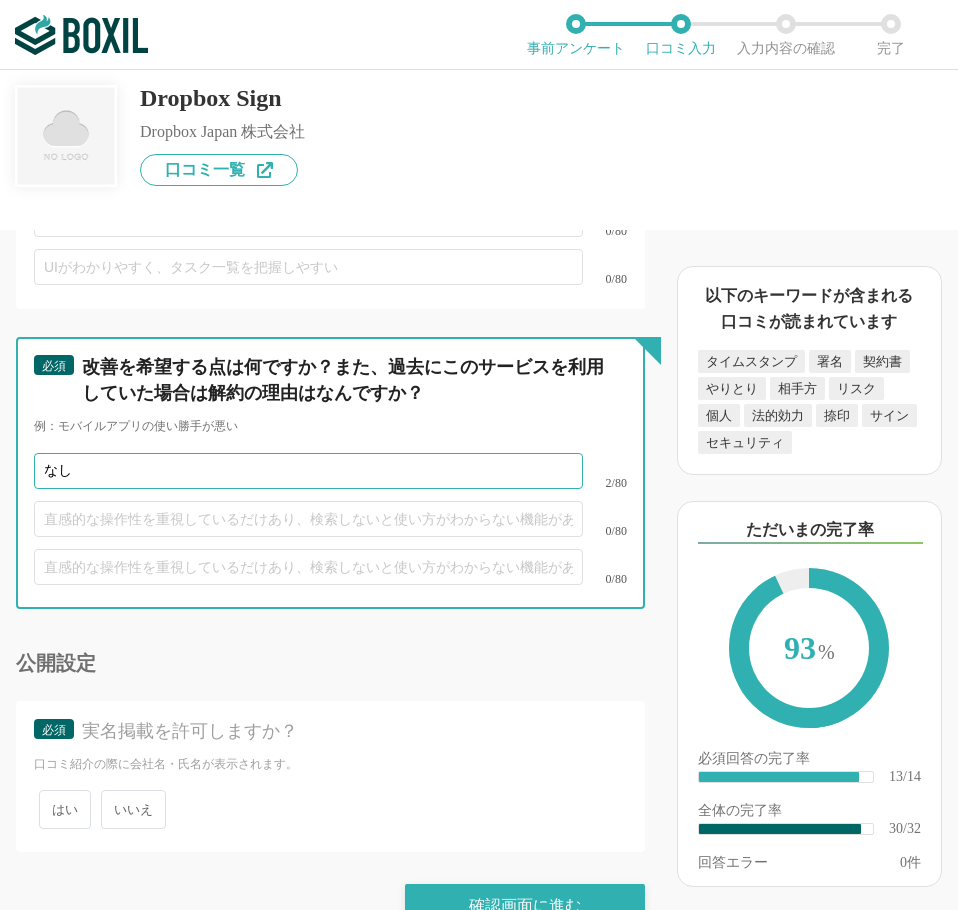 type on "なし" 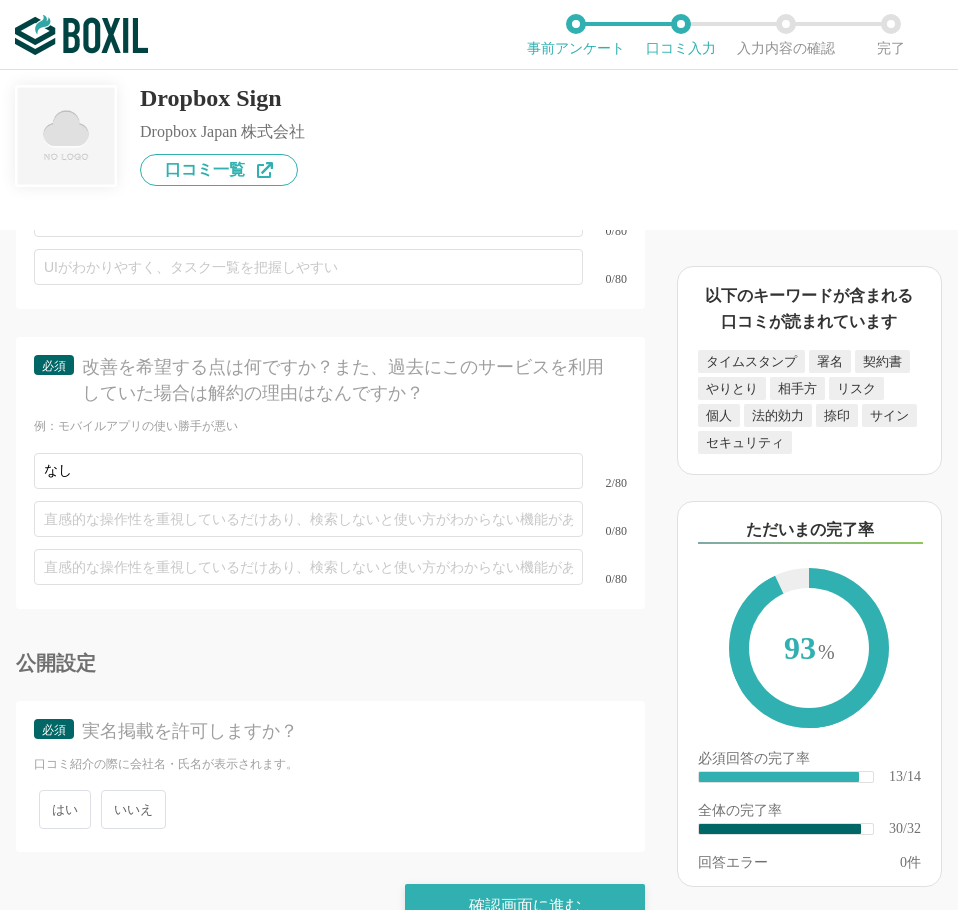 click on "いいえ" at bounding box center (133, 809) 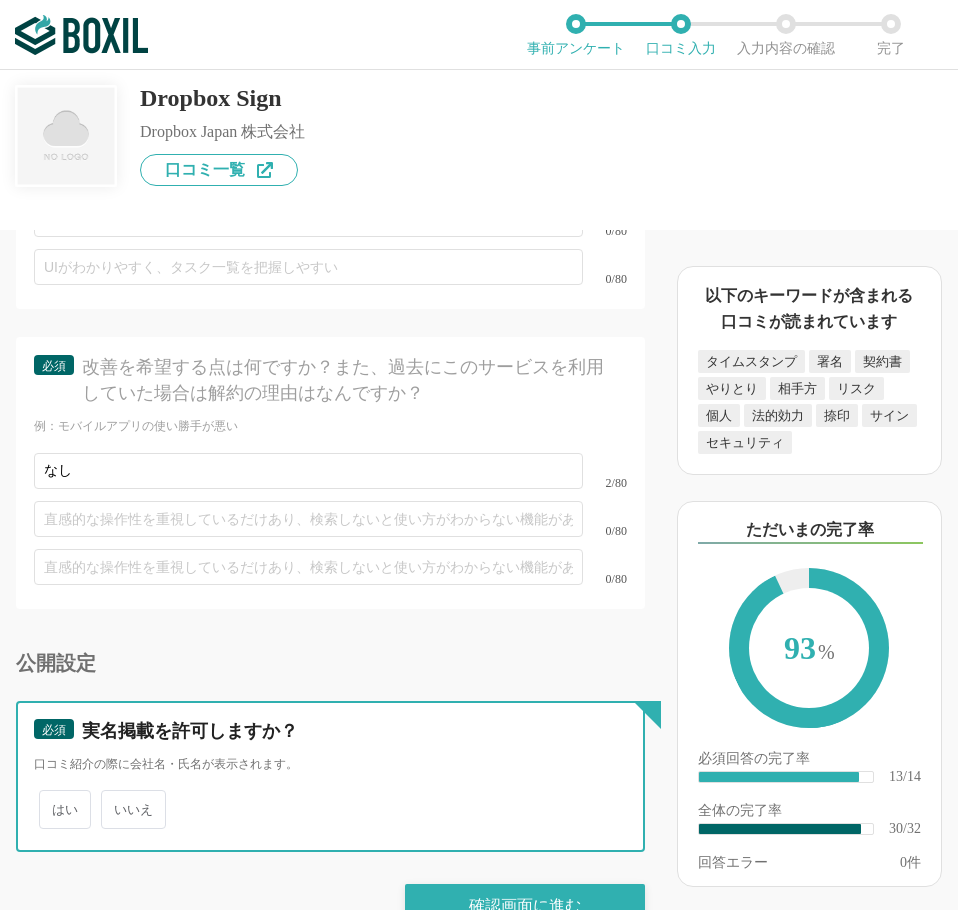 click on "いいえ" at bounding box center [112, 799] 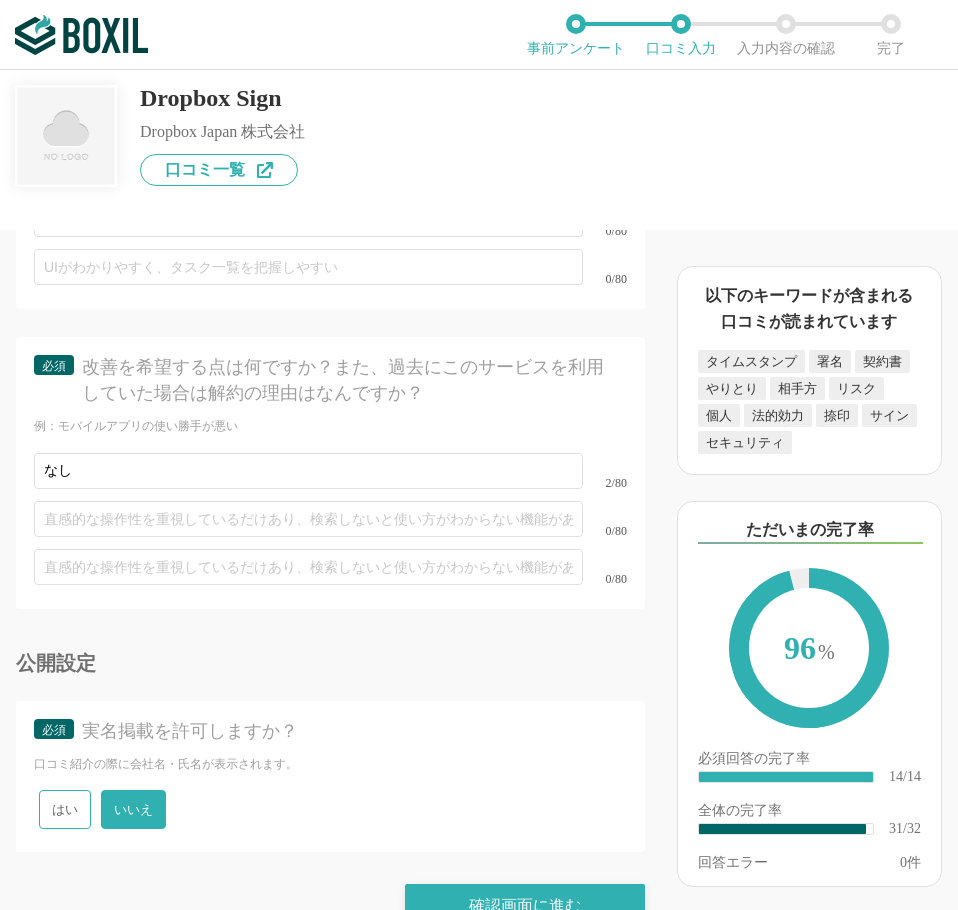 click on "電子契約システムの機能について（5点満点で評価してください） 証明書発行 1 2 3 4 5 利用していない タイムスタンプ 1 2 3 4 5 利用していない 不可視署名（透かし） 1 2 3 4 5 利用していない 文書検索 1 2 3 4 5 利用していない 取引先情報登録 1 2 3 4 5 利用していない テンプレート 1 2 3 4 5 利用していない ダッシュボード 1 2 3 4 5 利用していない ワークフロー 1 2 3 4 5 利用していない 電子帳簿保存法対応 1 2 3 4 5 利用していない 電子署名法対応 1 2 3 4 5 利用していない IT書面一括法対応 1 2 3 4 5 利用していない e文書法対応 1 2 3 4 5 利用していない 印紙税法対応 1 2 3 4 5 利用していない OA機器連携 1 2 3 4 5 利用していない モバイル対応 1 2 3 4 5 利用していない 手書き署名対応 1 2 3 4 5 利用していない 海外文書対応 1 2 3 4 5 利用していない 例：Slack、Salesforce 未選択 必須" at bounding box center (330, -2325) 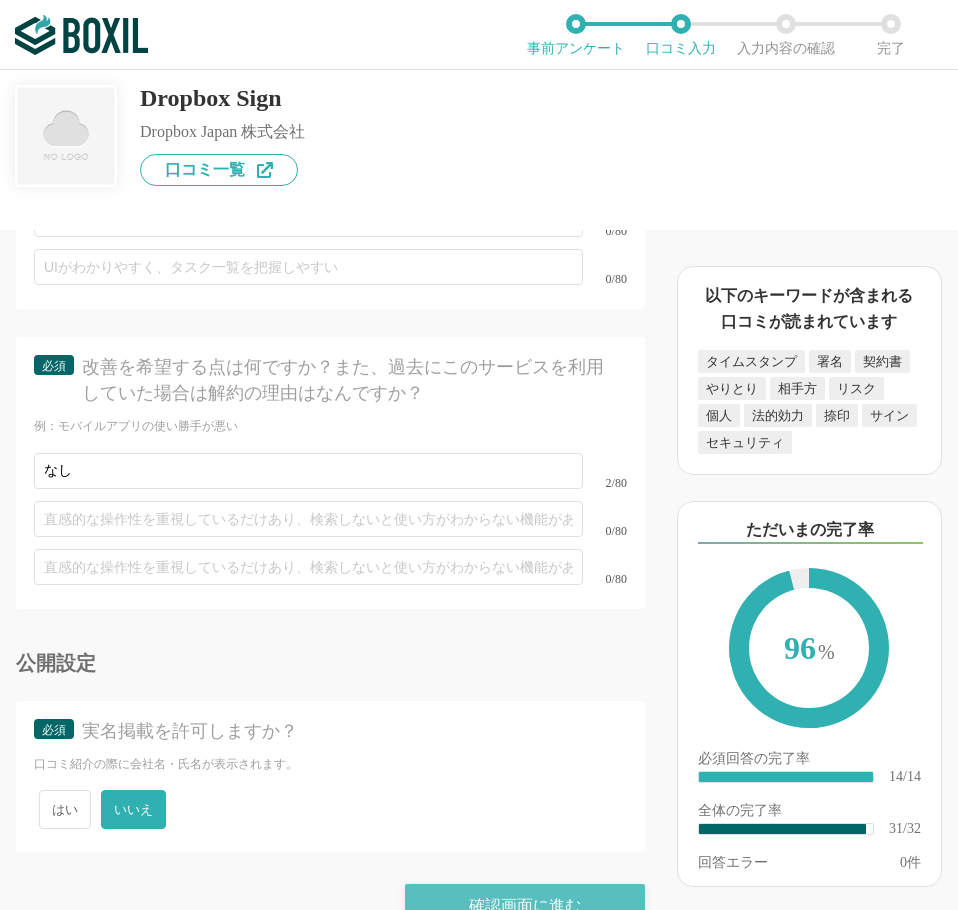 click on "確認画面に進む" at bounding box center [525, 906] 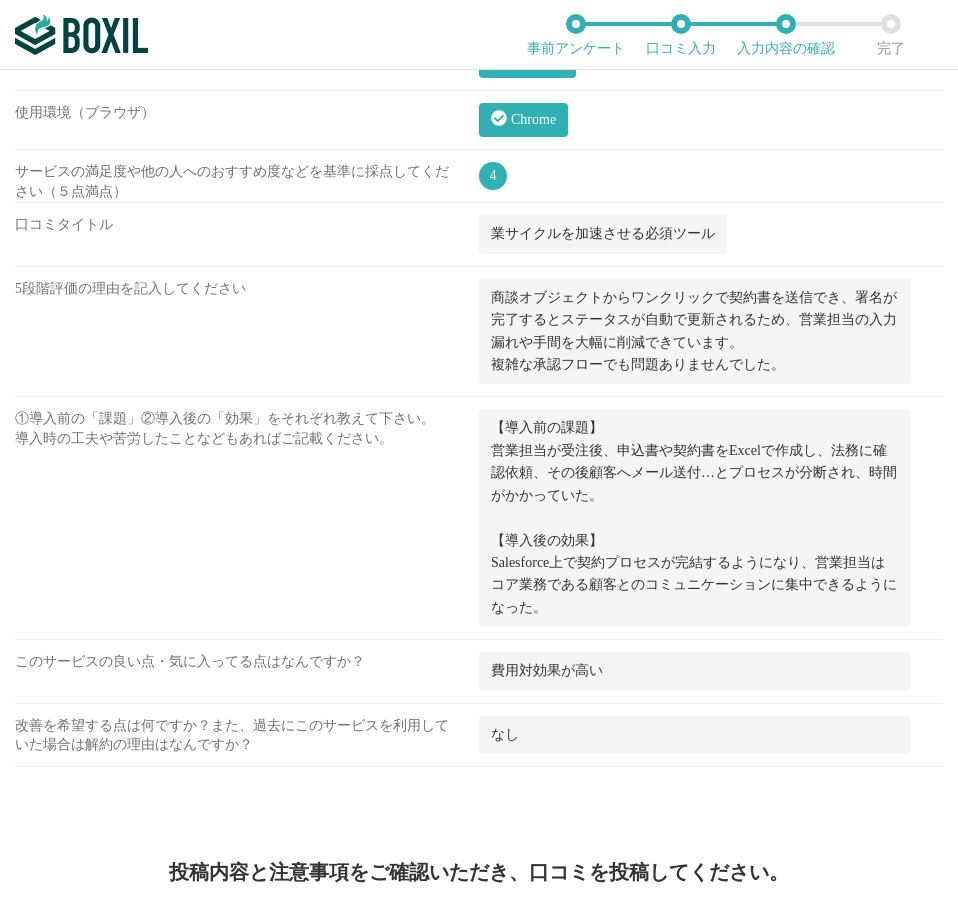scroll, scrollTop: 2200, scrollLeft: 0, axis: vertical 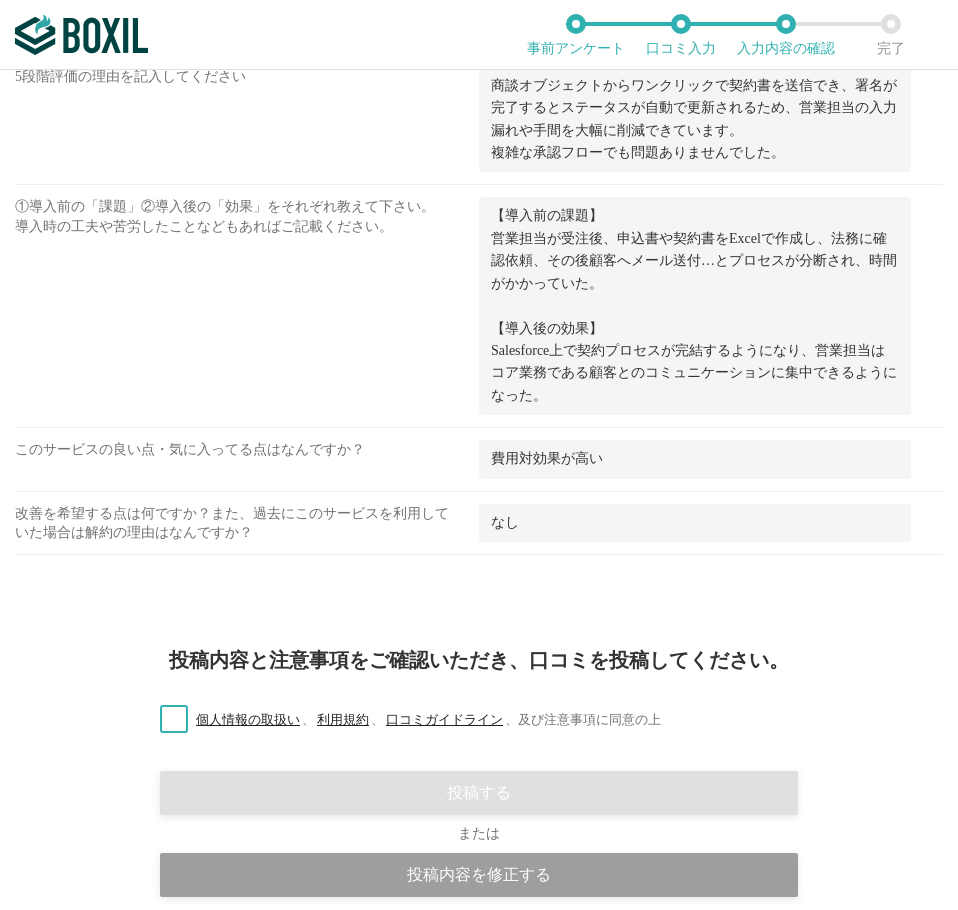 click on "個人情報の取扱い 、 利用規約 、 口コミガイドライン 、 及び注意事項に同意の上" at bounding box center (402, 720) 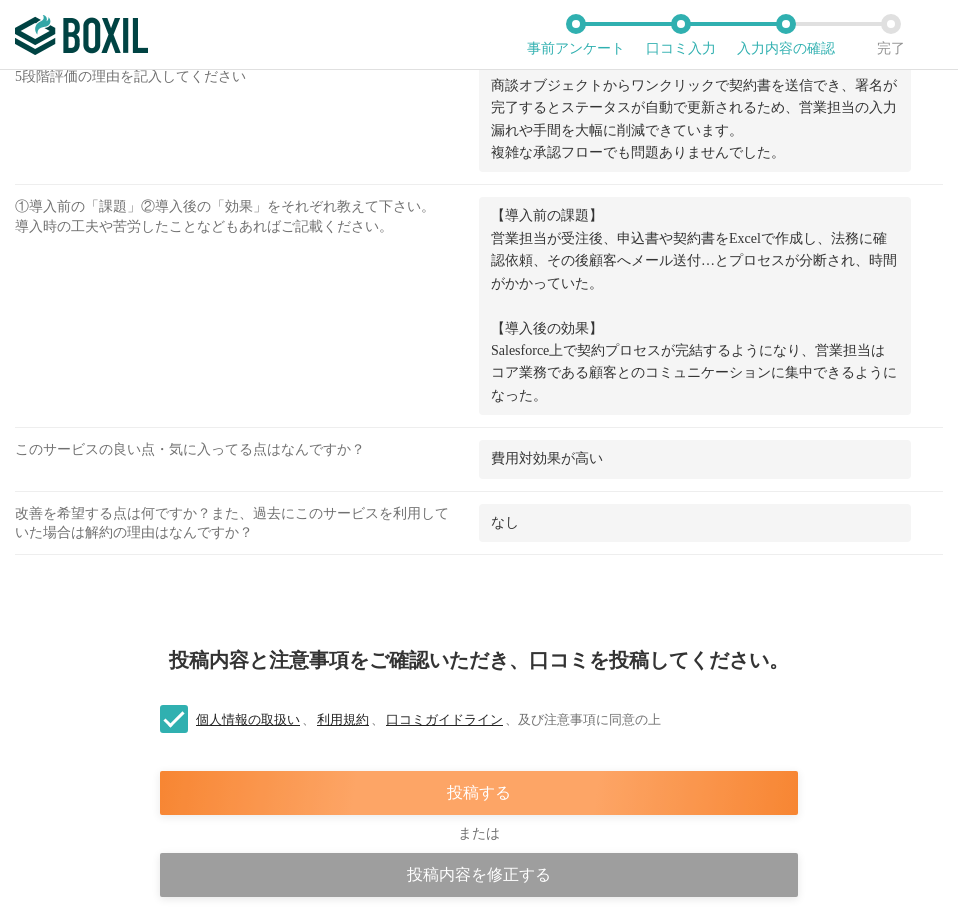 click on "投稿する" at bounding box center (479, 793) 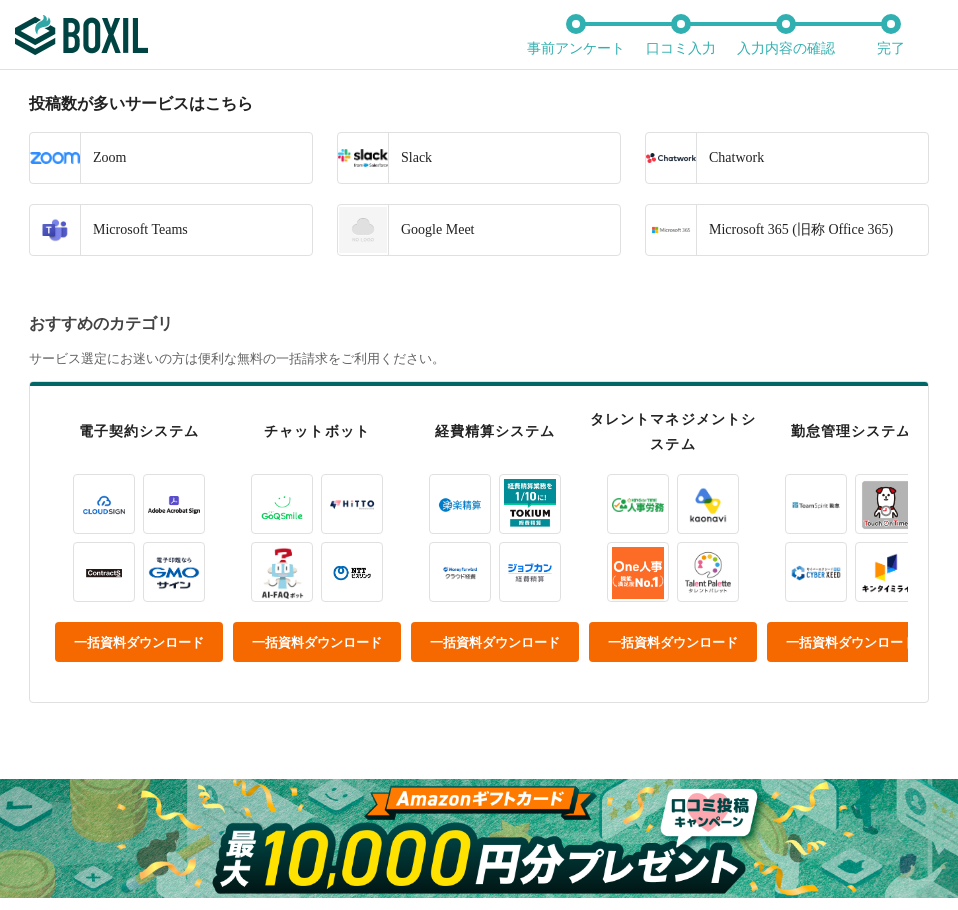 scroll, scrollTop: 600, scrollLeft: 0, axis: vertical 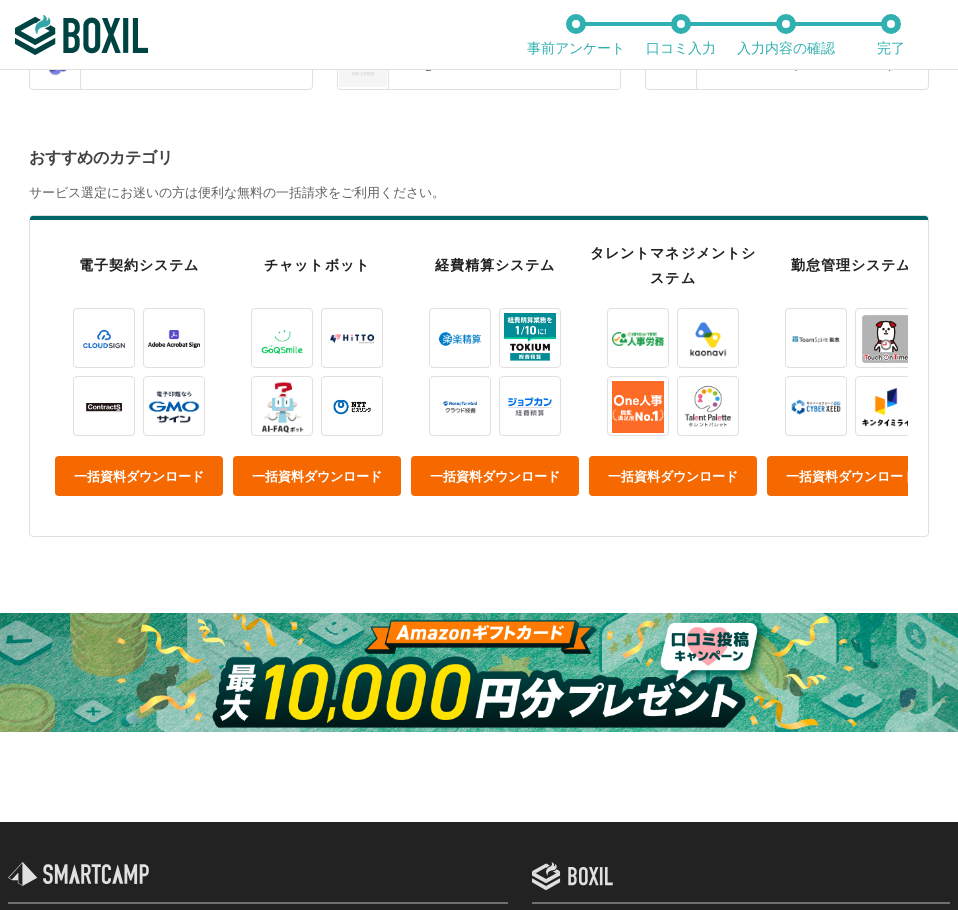 click at bounding box center [479, 672] 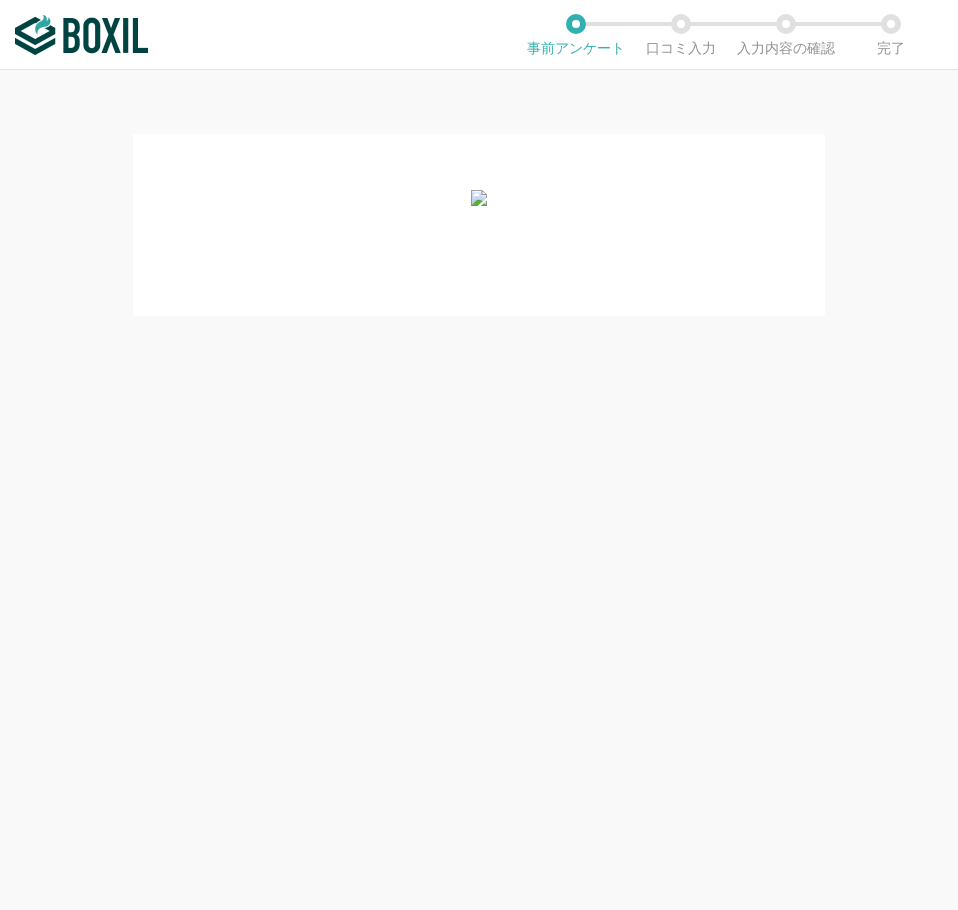 scroll, scrollTop: 0, scrollLeft: 0, axis: both 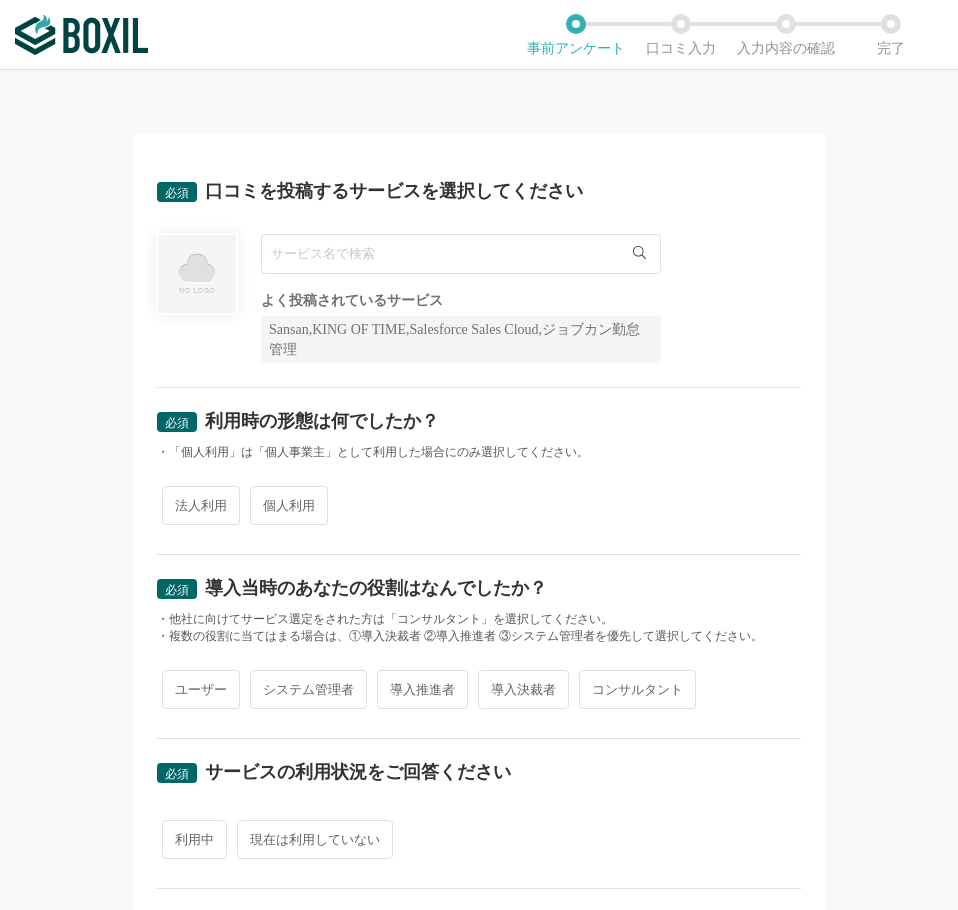 click at bounding box center (461, 254) 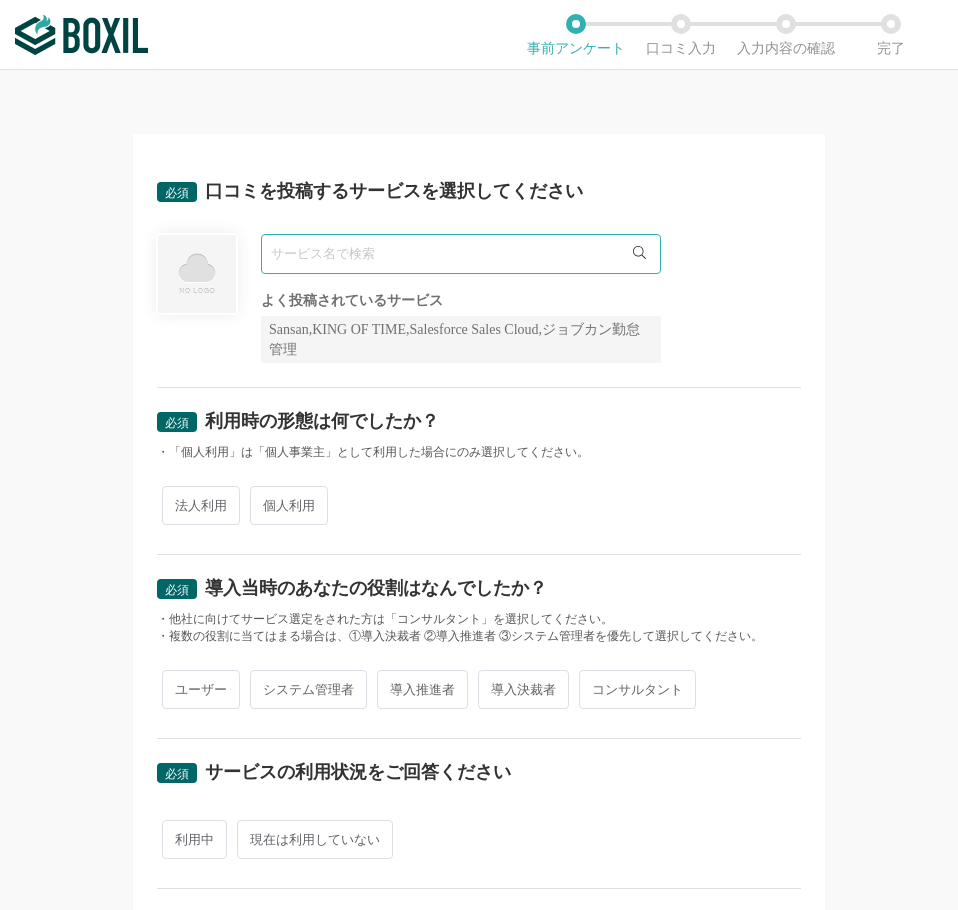 paste on "Smooth File" 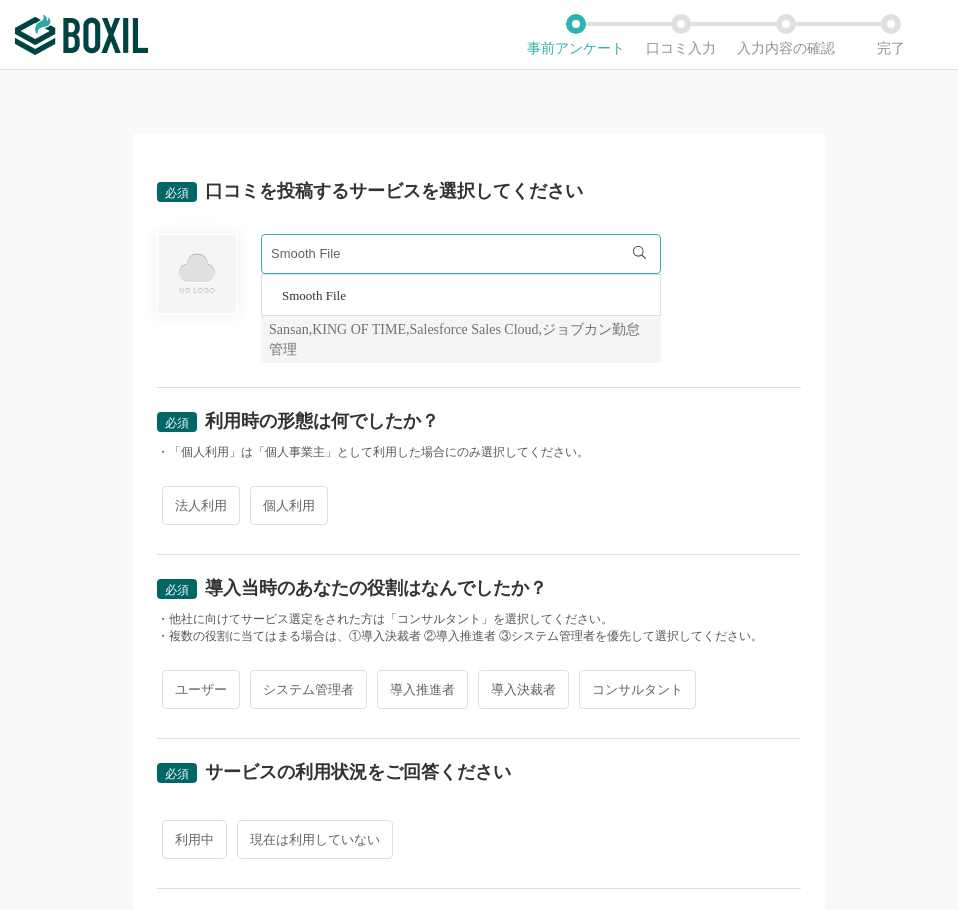 type on "Smooth File" 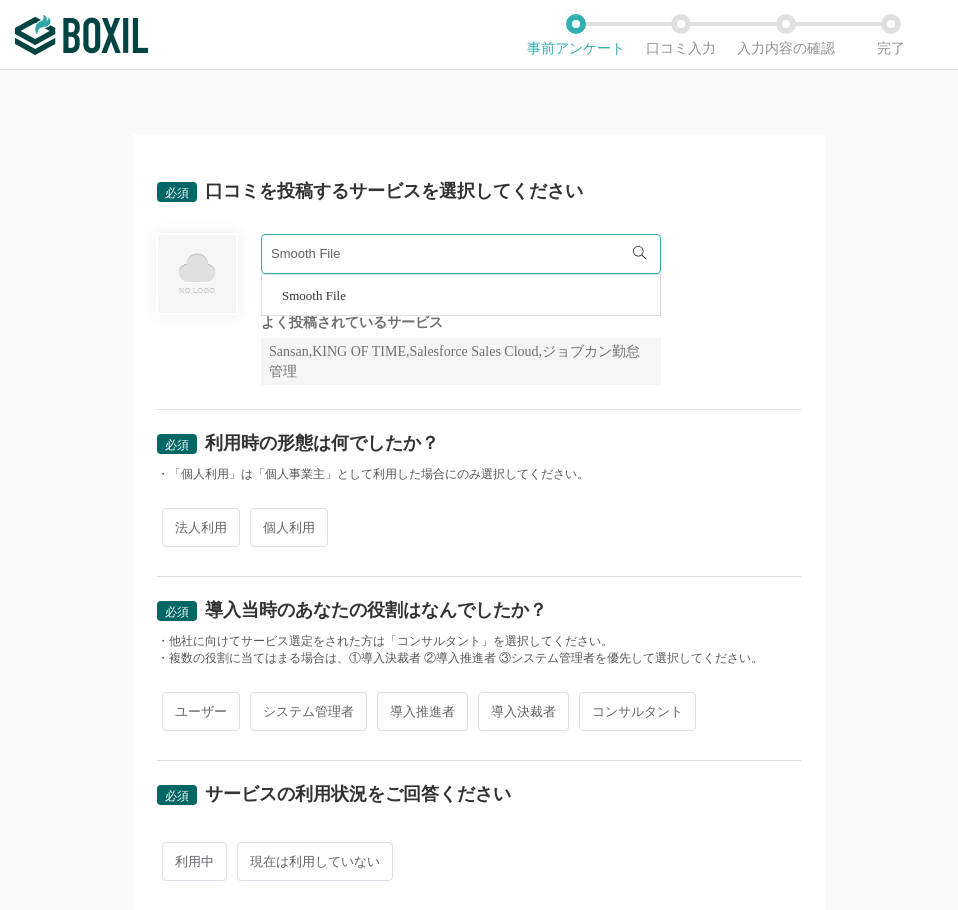 click on "Smooth File" at bounding box center [461, 295] 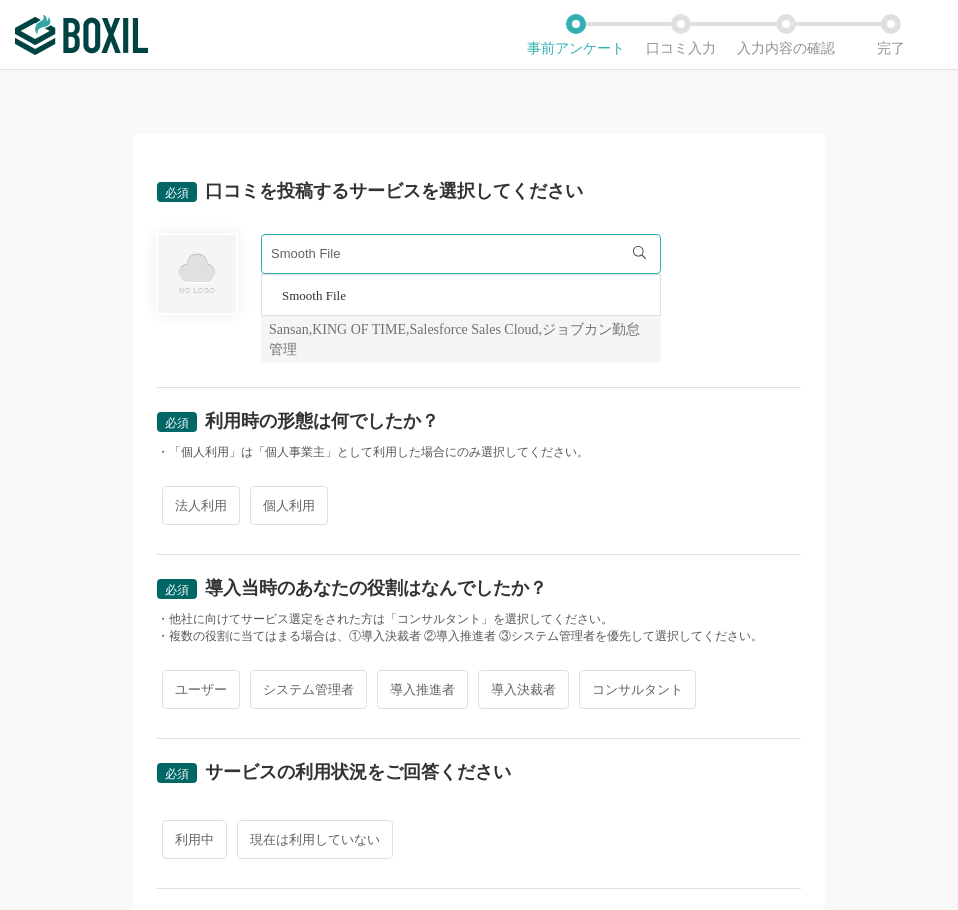 click on "法人利用" at bounding box center (201, 505) 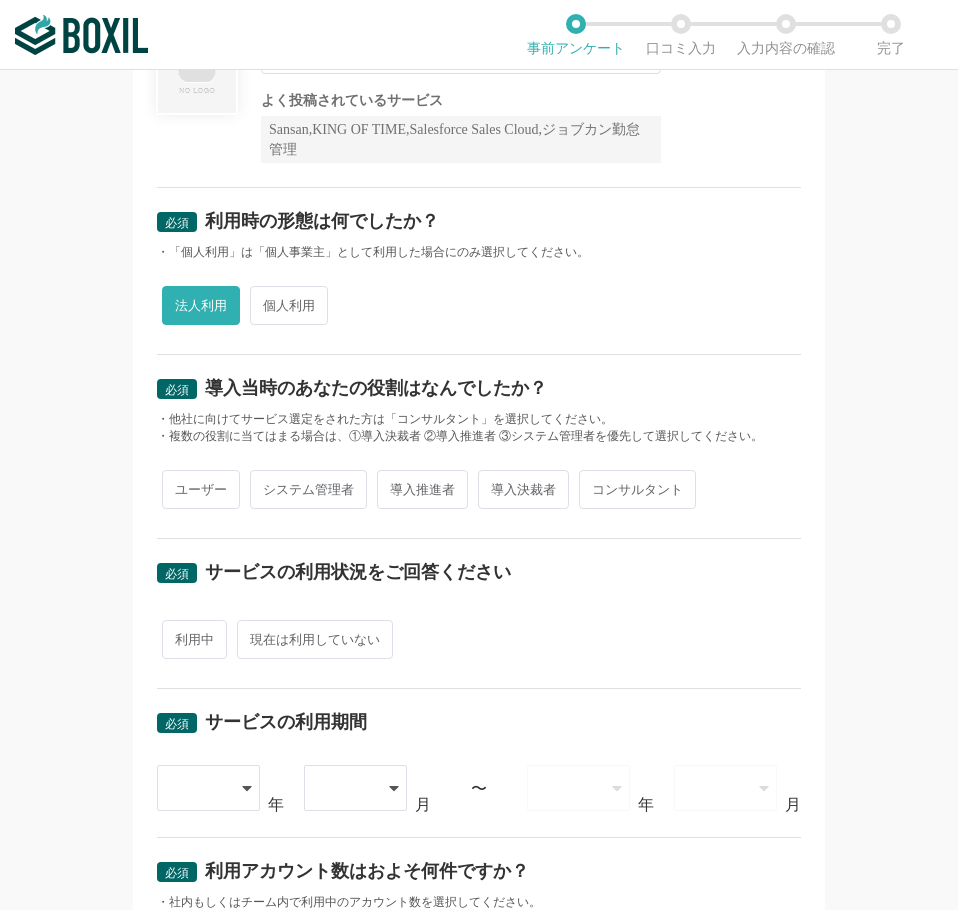 click on "ユーザー" at bounding box center (201, 489) 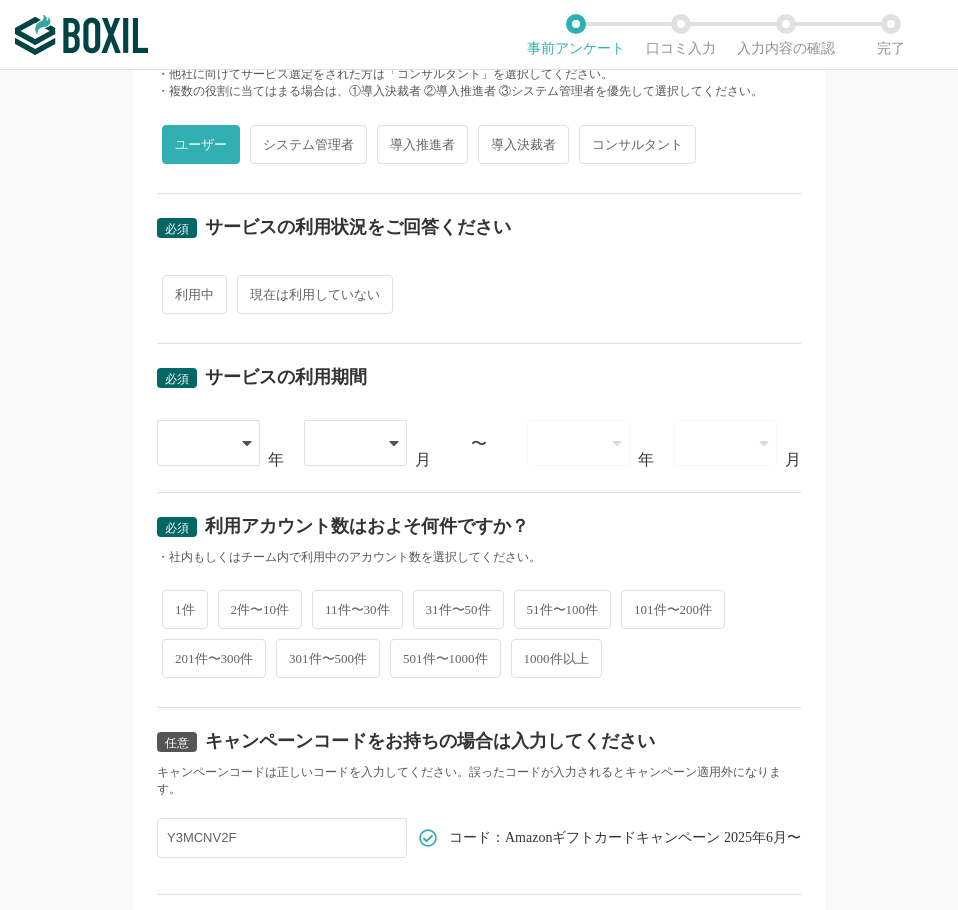 scroll, scrollTop: 600, scrollLeft: 0, axis: vertical 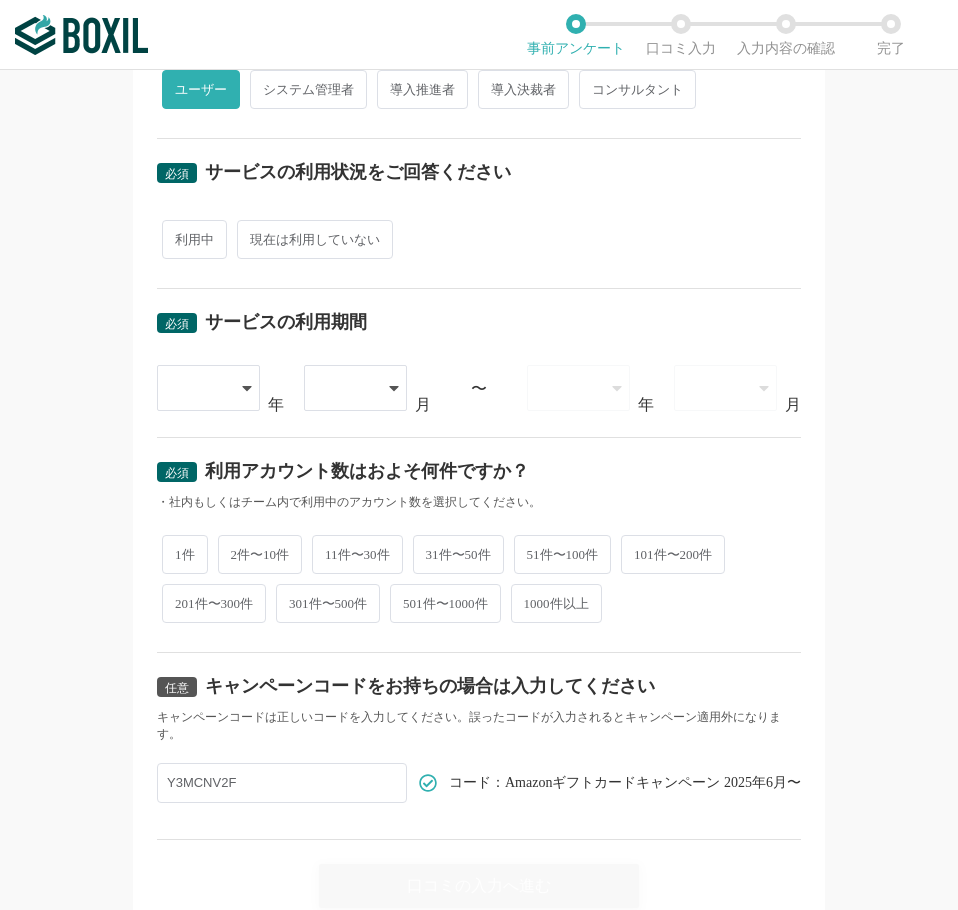 click on "利用中" at bounding box center (194, 239) 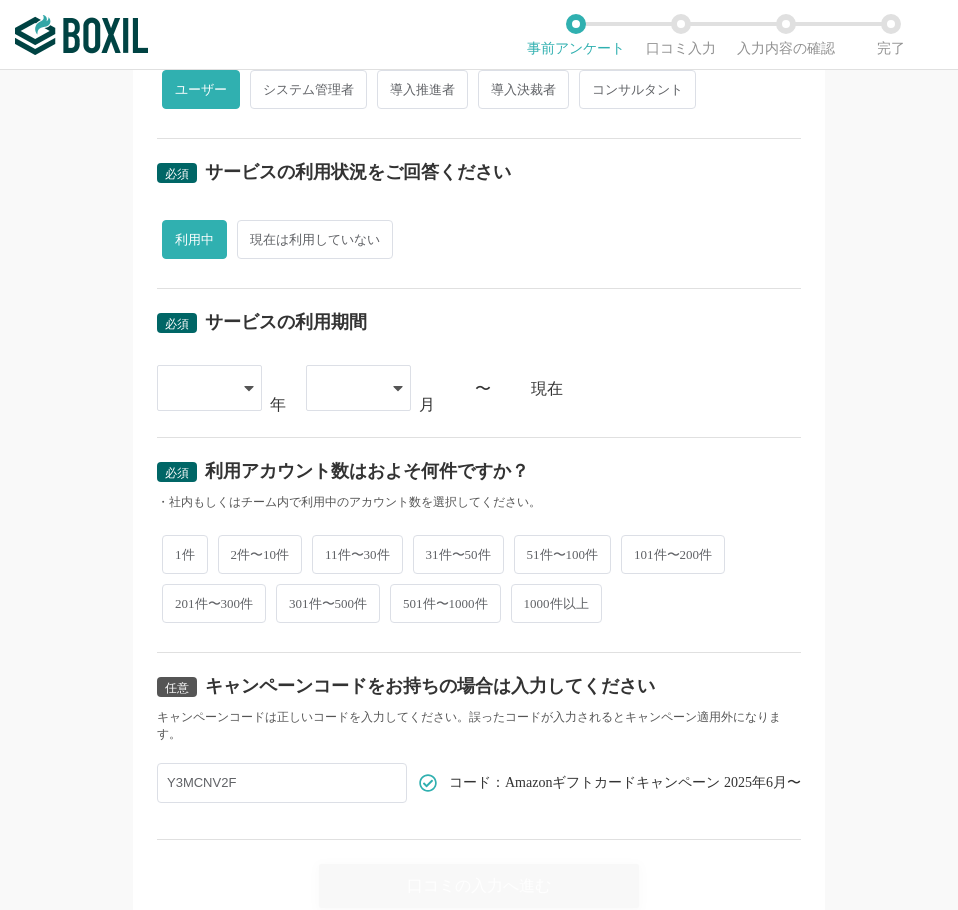 click at bounding box center [199, 388] 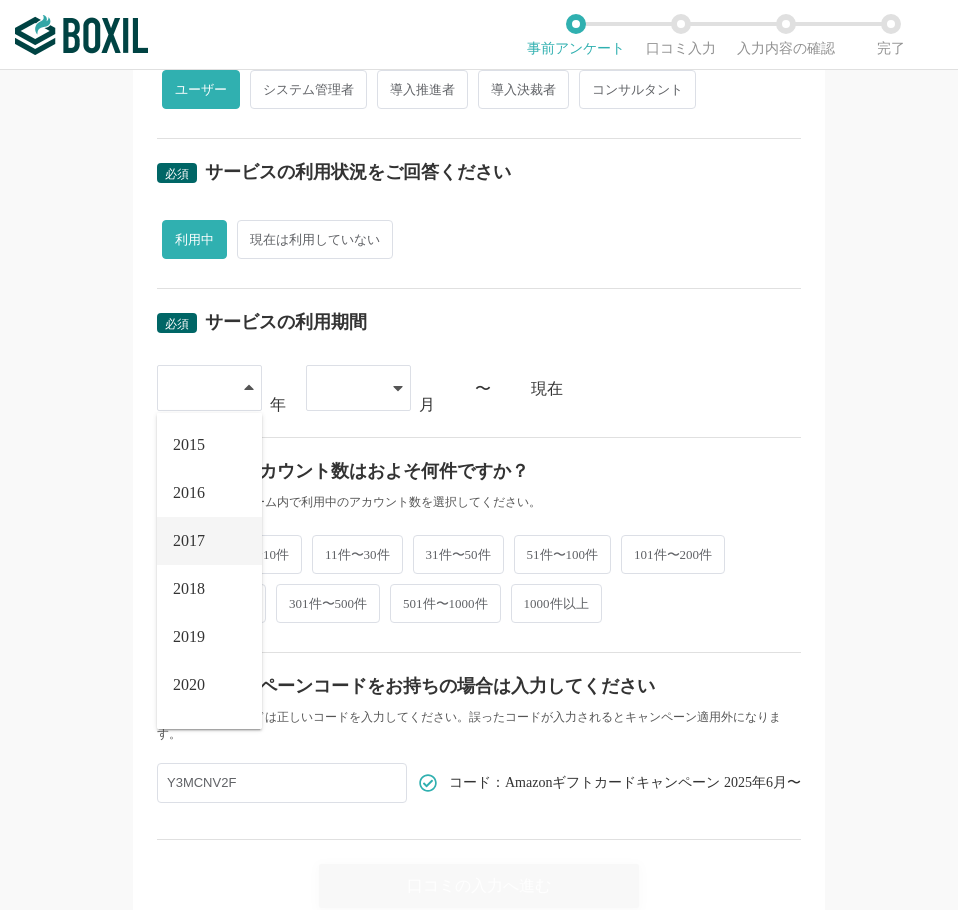 scroll, scrollTop: 228, scrollLeft: 0, axis: vertical 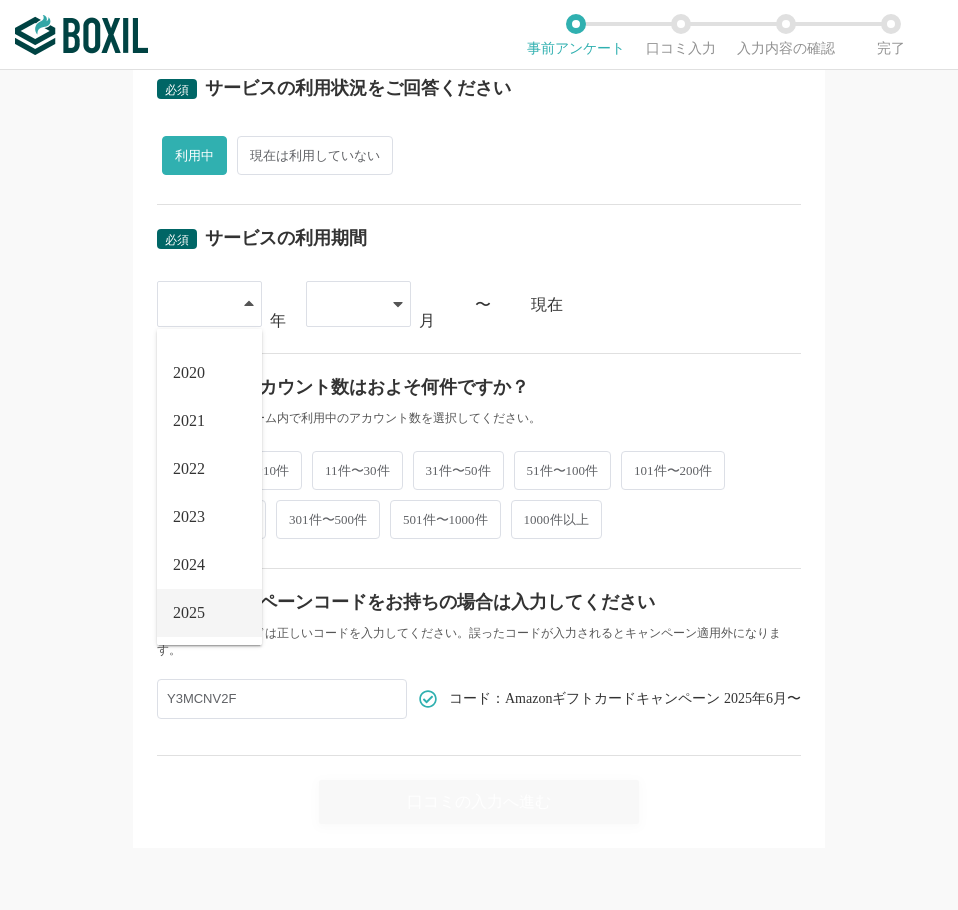 click on "2025" at bounding box center (189, 613) 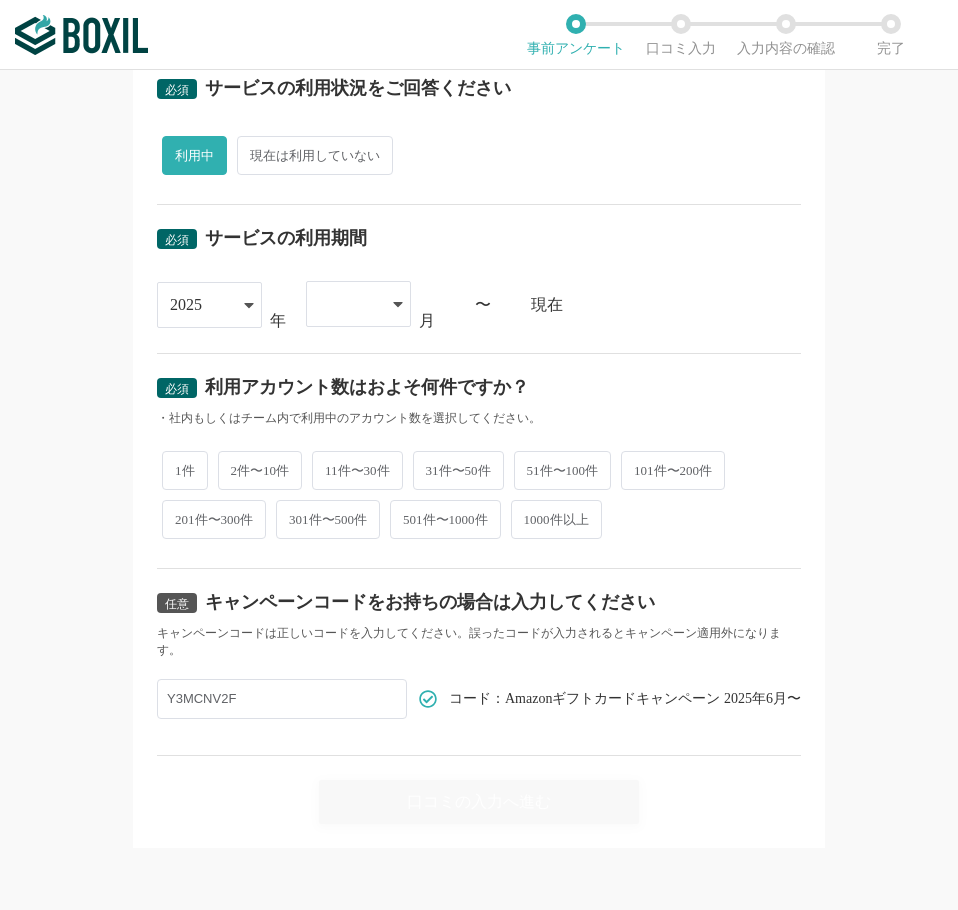 click at bounding box center [348, 304] 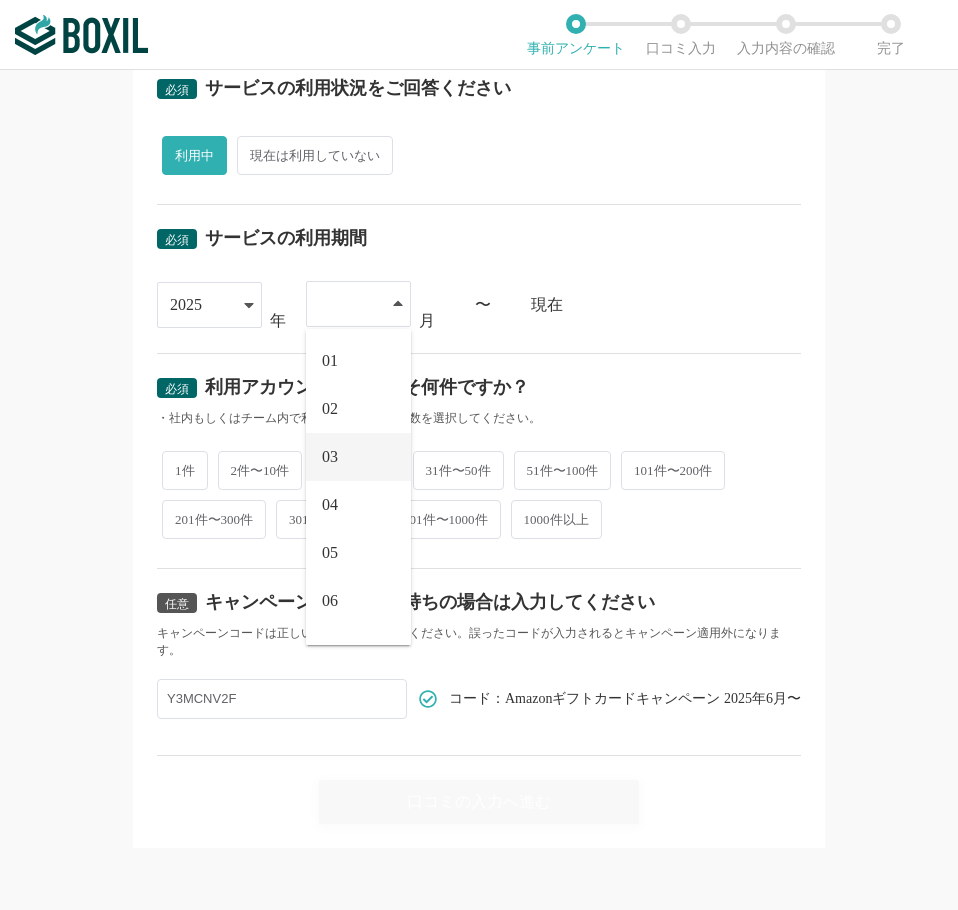 click on "03" at bounding box center (358, 457) 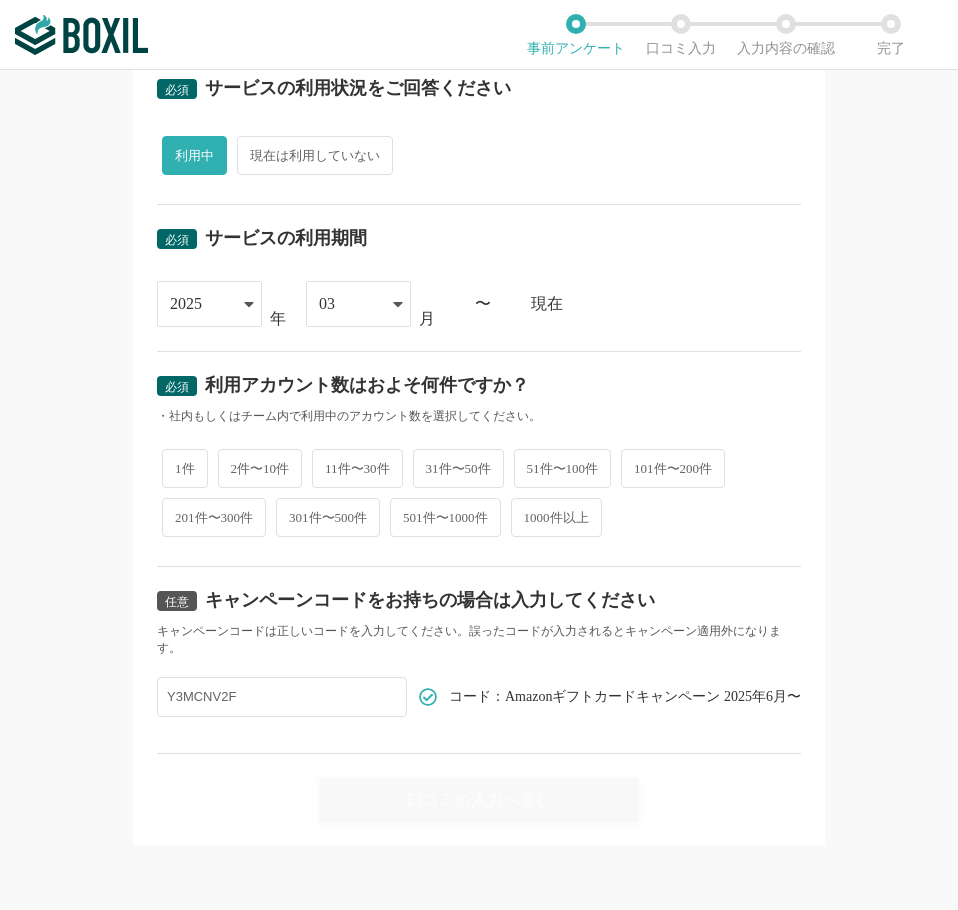 click on "11件〜30件" at bounding box center (357, 468) 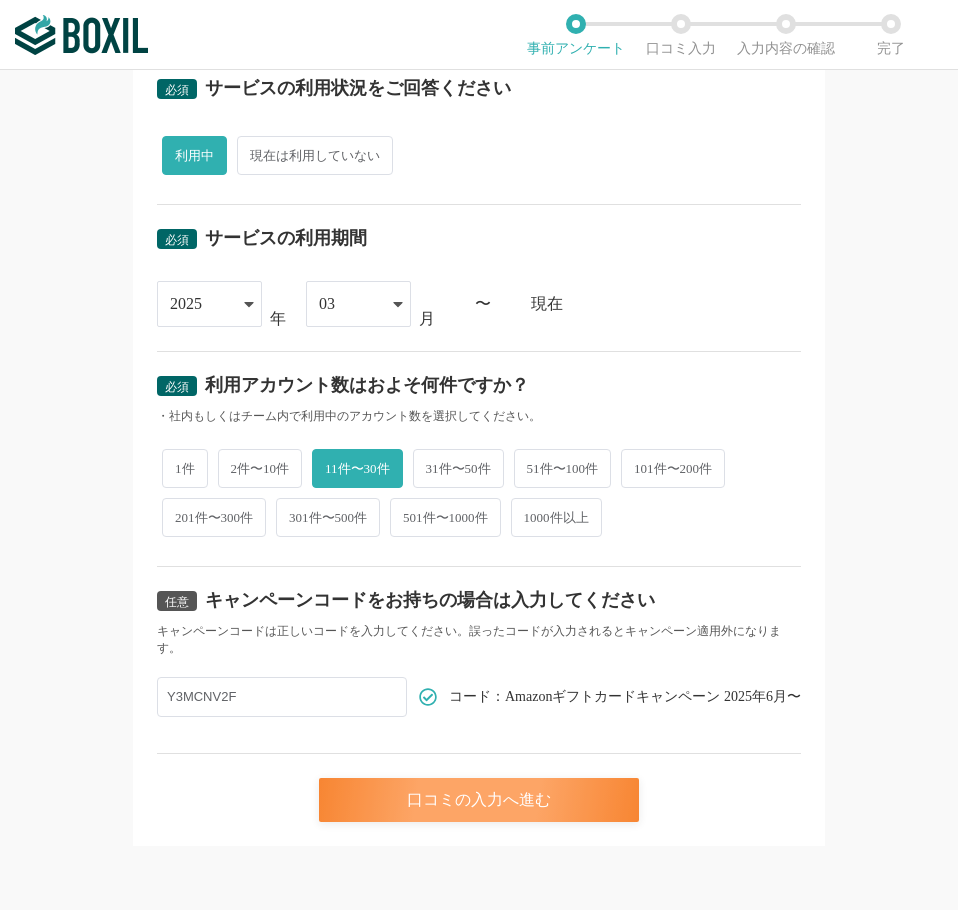 click on "口コミの入力へ進む" at bounding box center (479, 800) 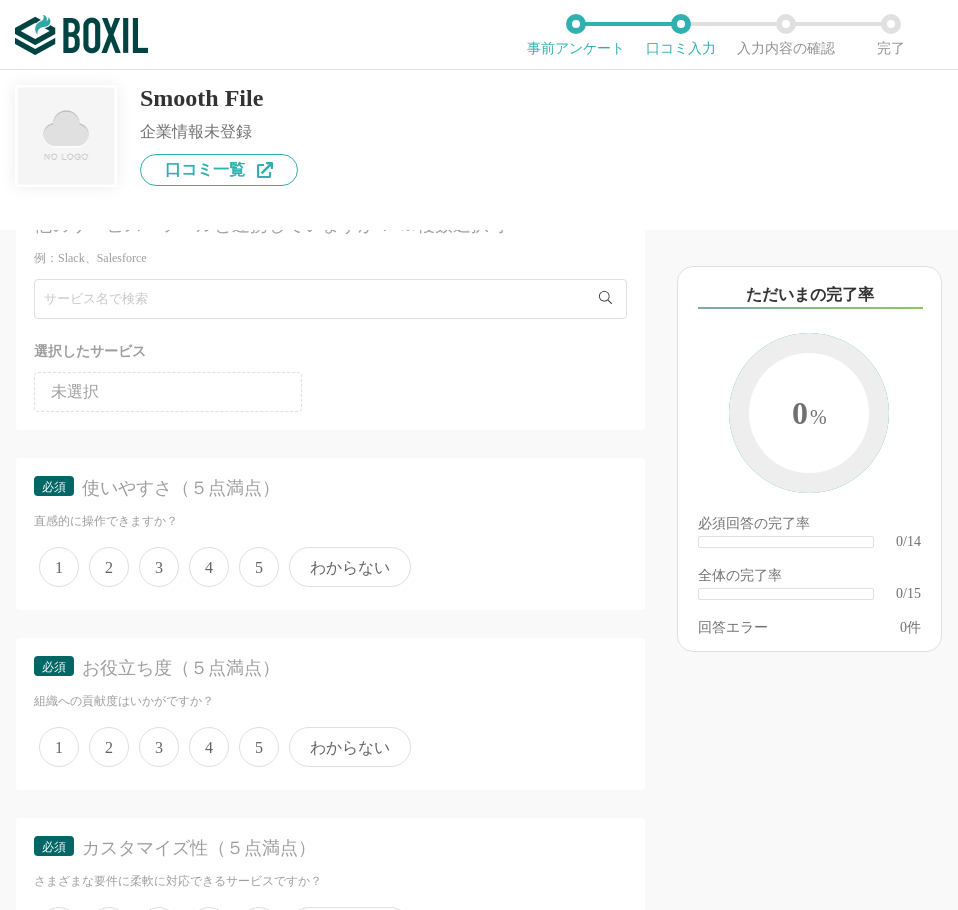 scroll, scrollTop: 300, scrollLeft: 0, axis: vertical 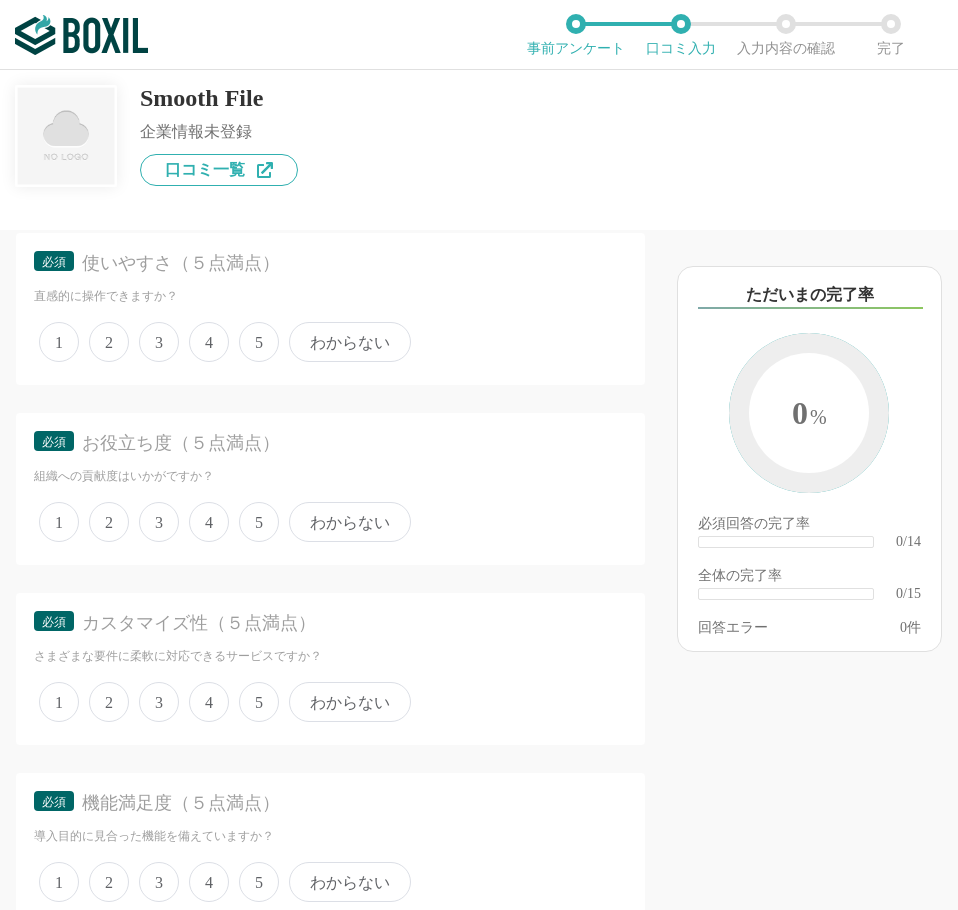 click on "4" at bounding box center (209, 342) 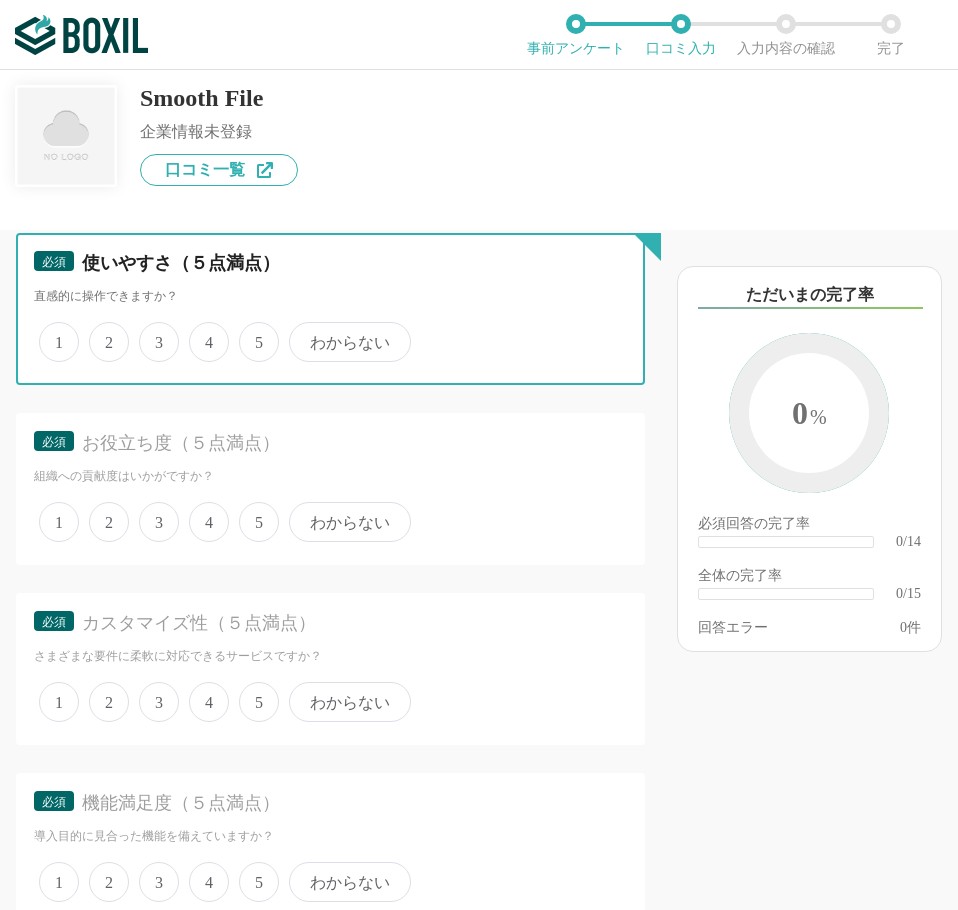 click on "4" at bounding box center (200, 331) 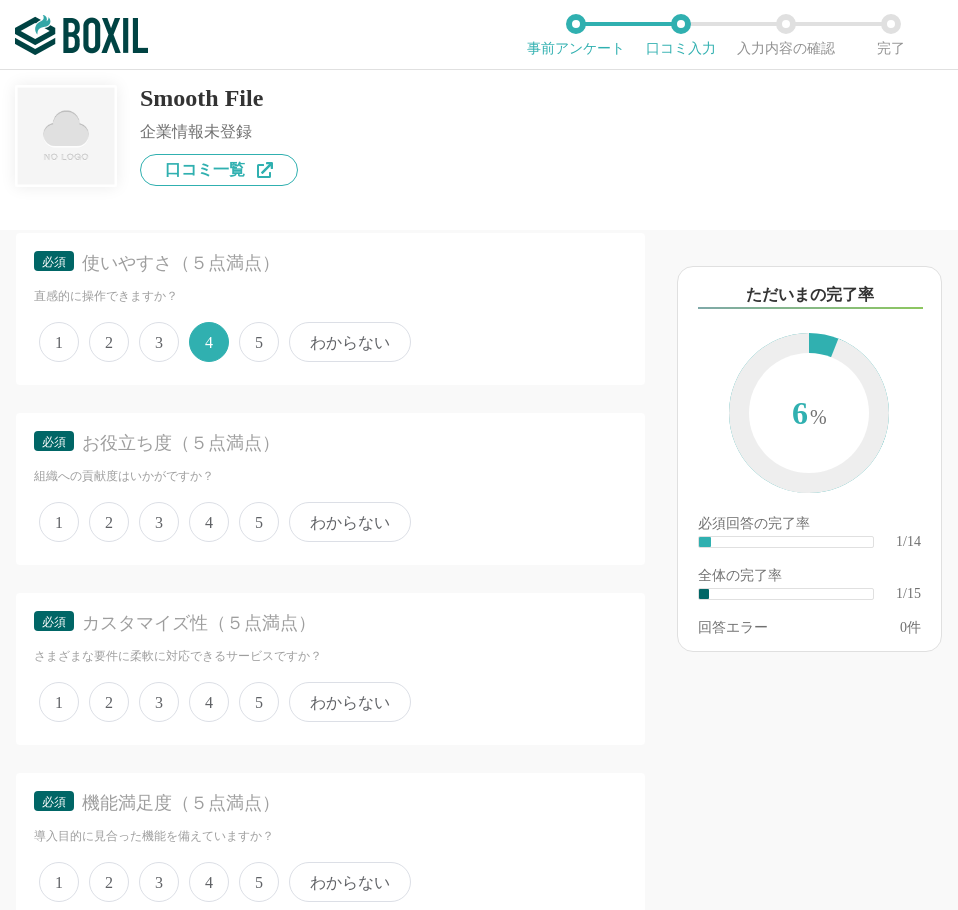 click on "4" at bounding box center [209, 522] 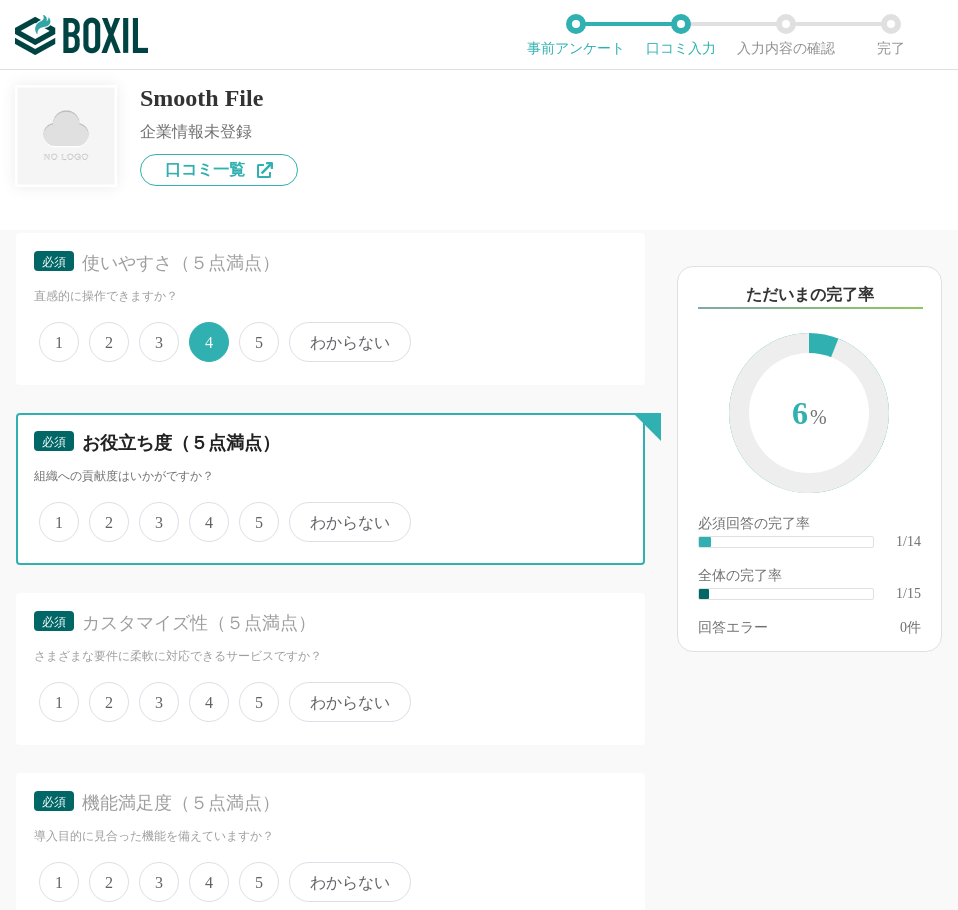click on "4" at bounding box center [200, 511] 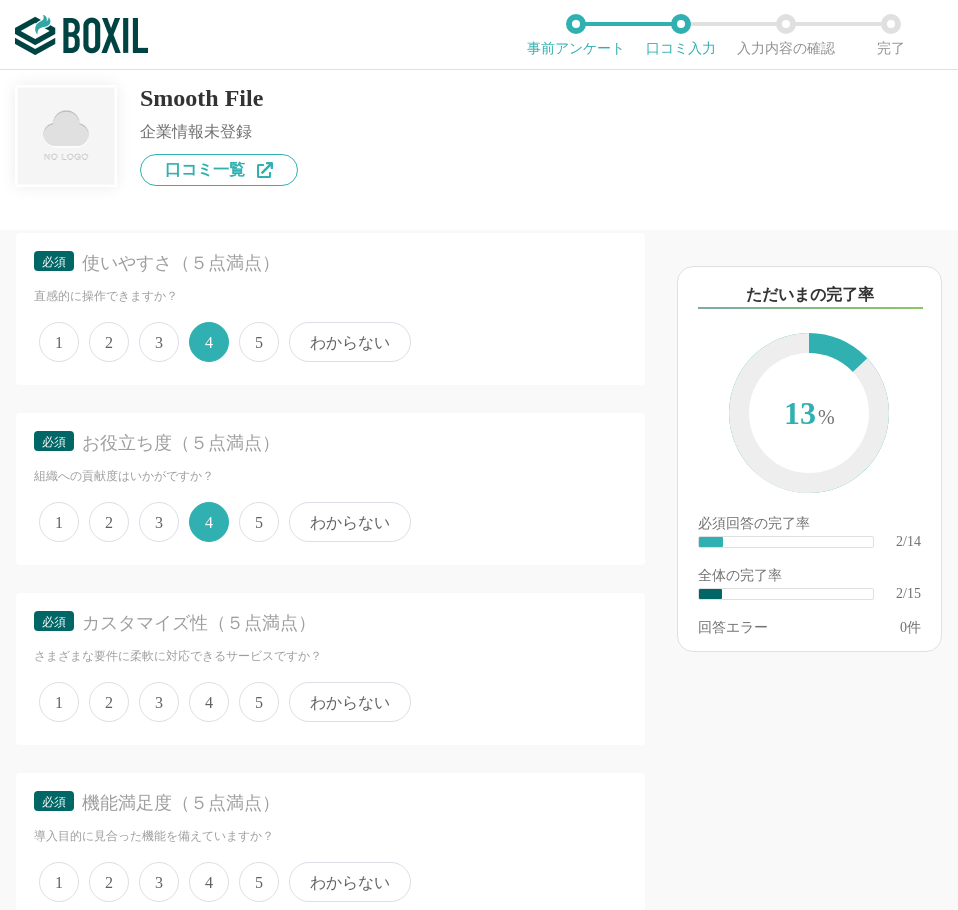 click on "4" at bounding box center [209, 702] 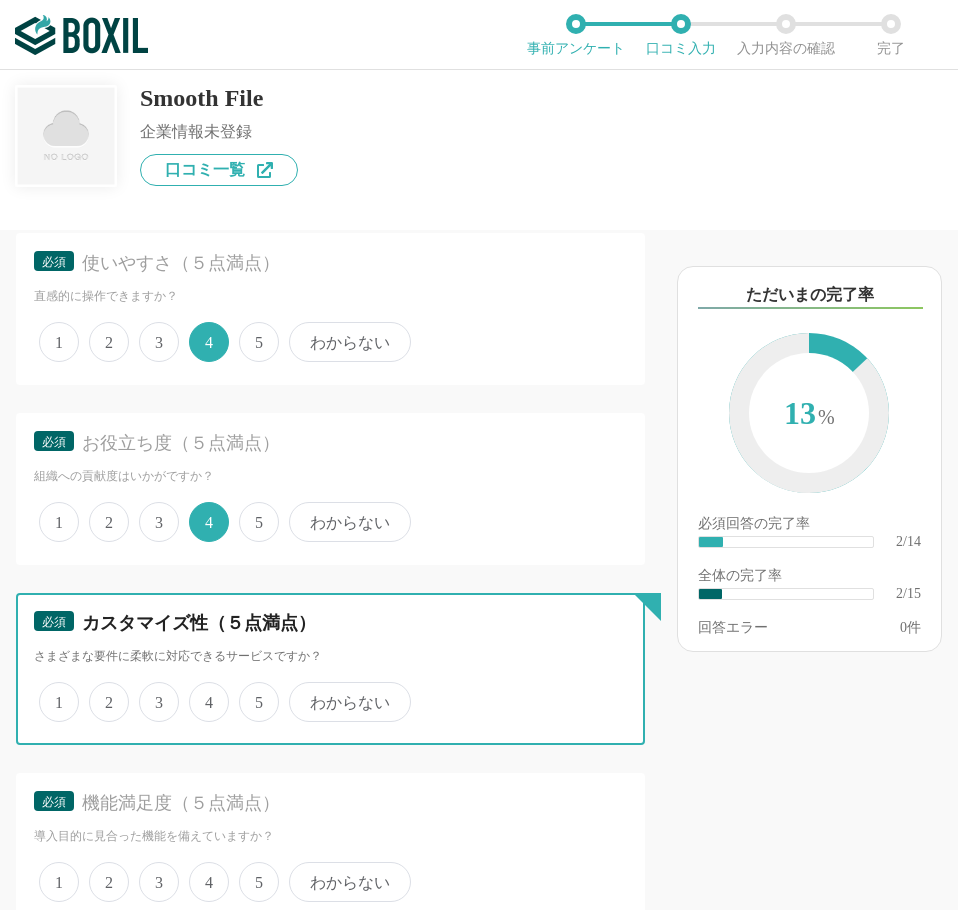 click on "4" at bounding box center [200, 691] 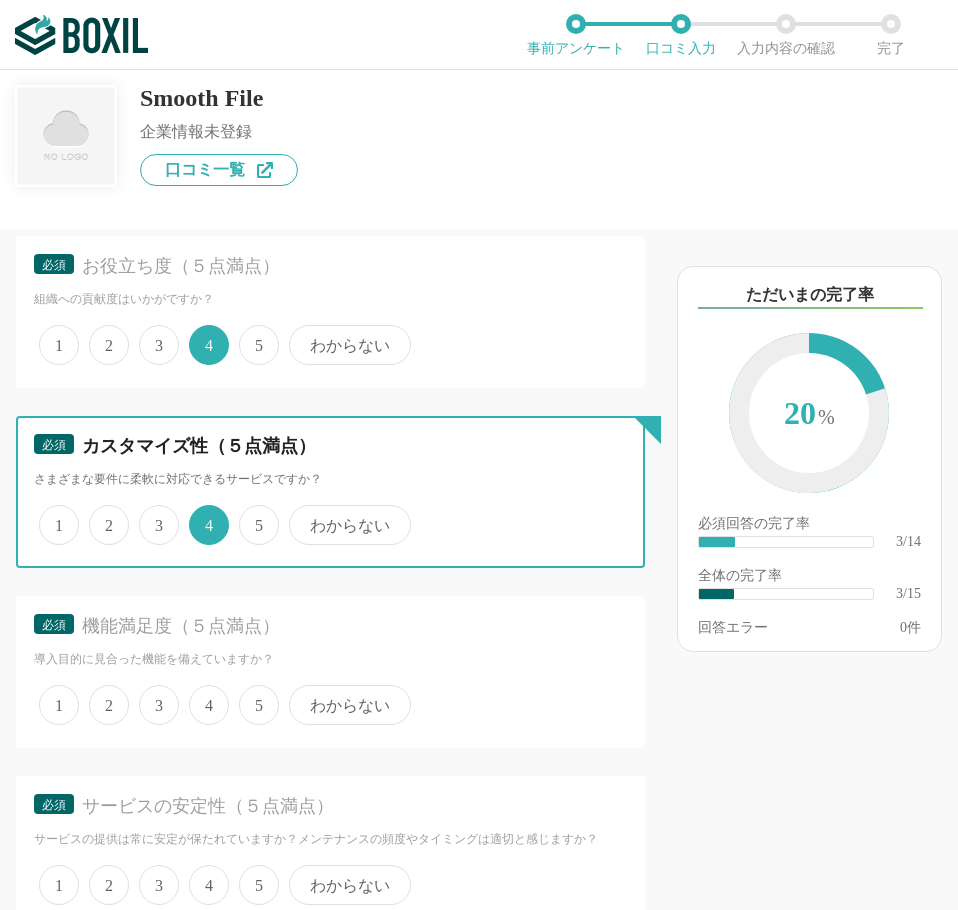 scroll, scrollTop: 700, scrollLeft: 0, axis: vertical 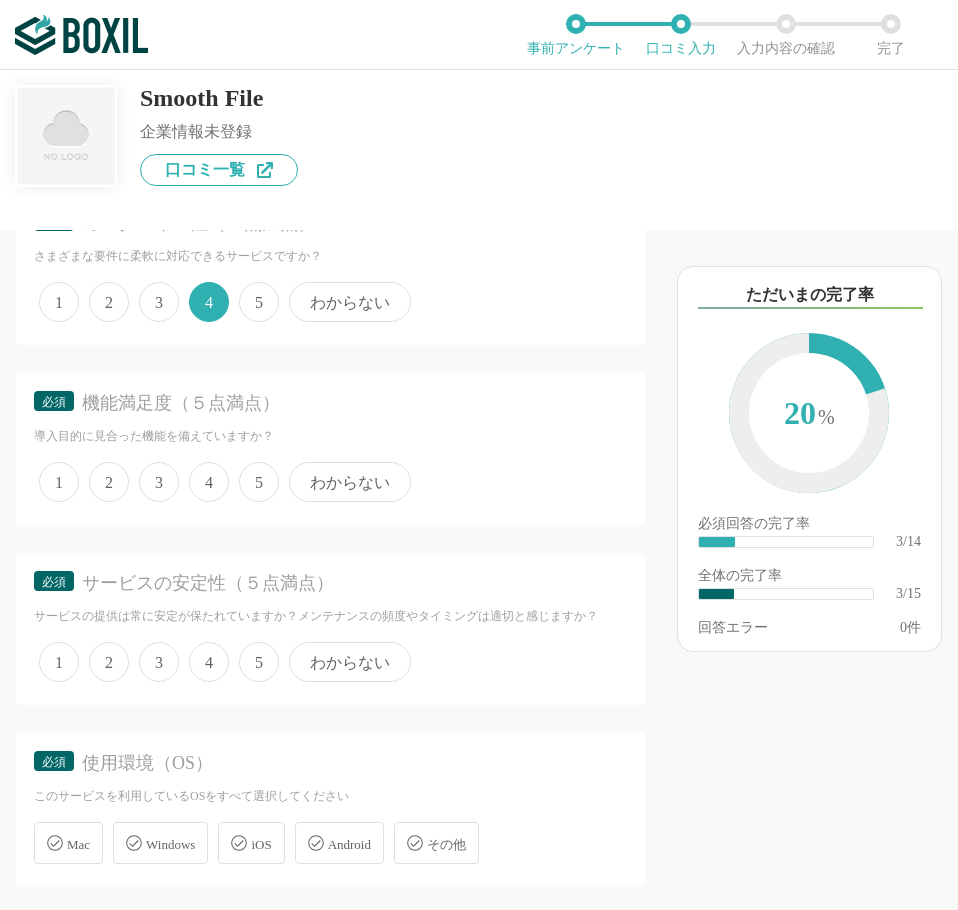 click on "4" at bounding box center (209, 482) 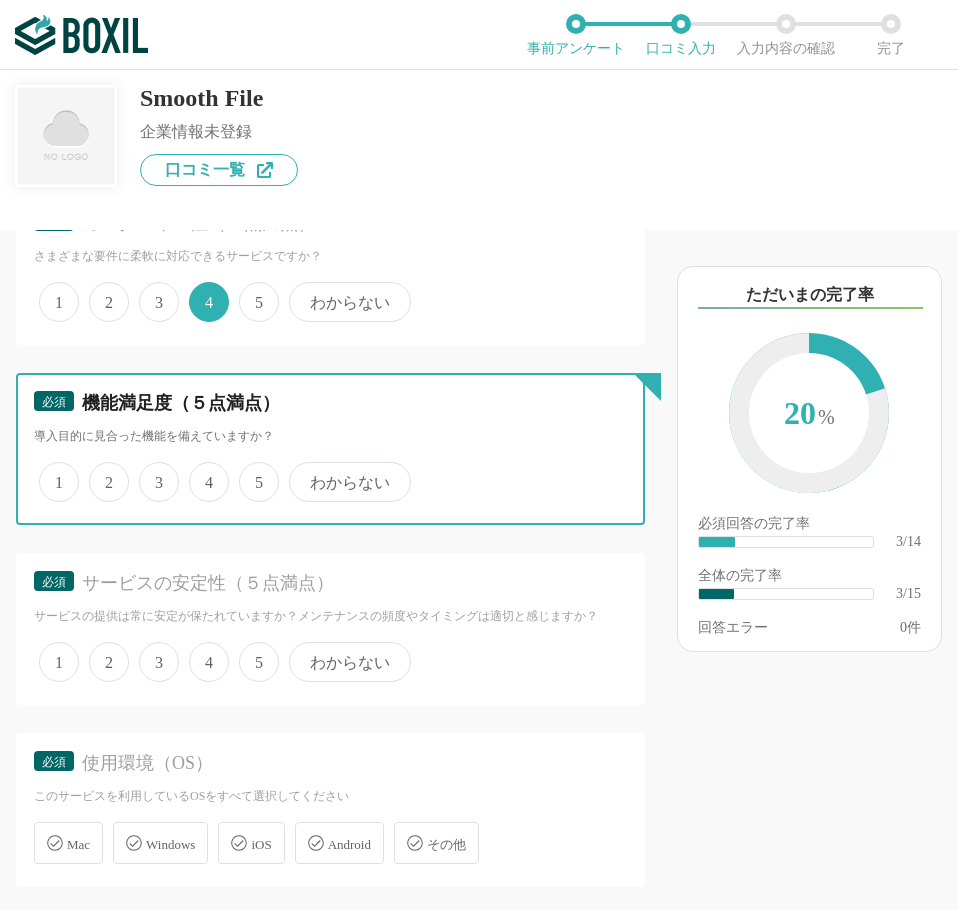 click on "4" at bounding box center (200, 471) 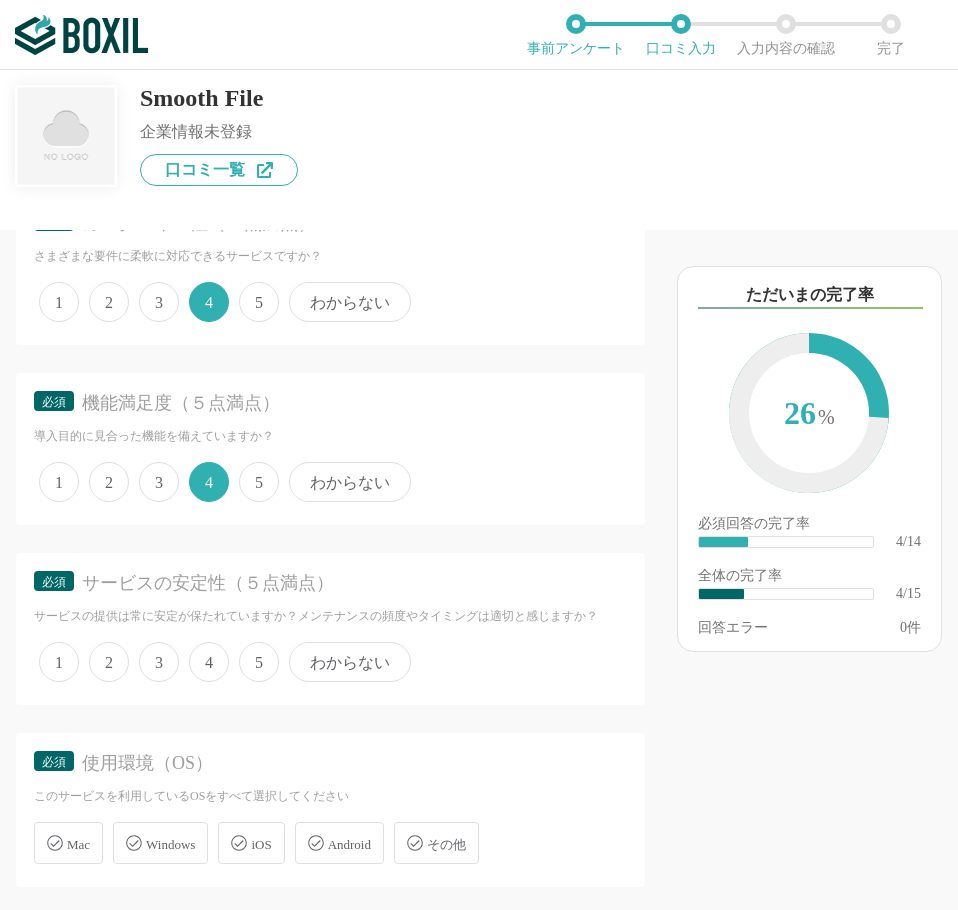 click on "4" at bounding box center [209, 662] 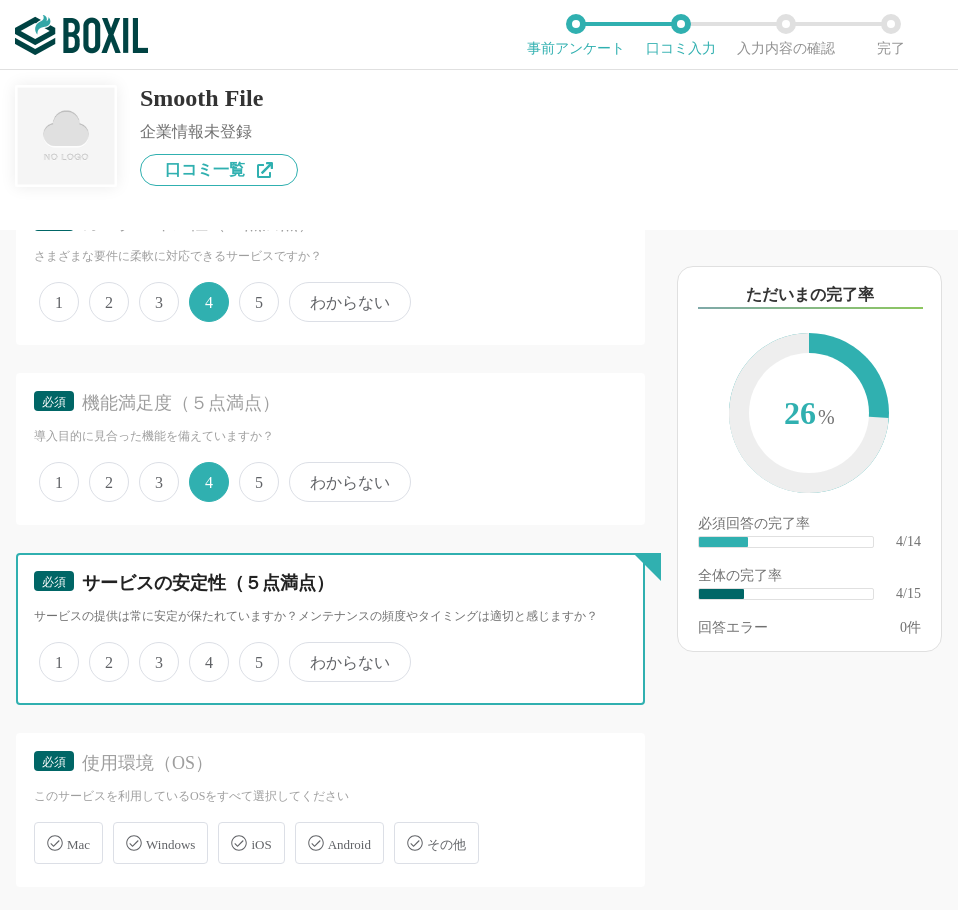 click on "4" at bounding box center [200, 651] 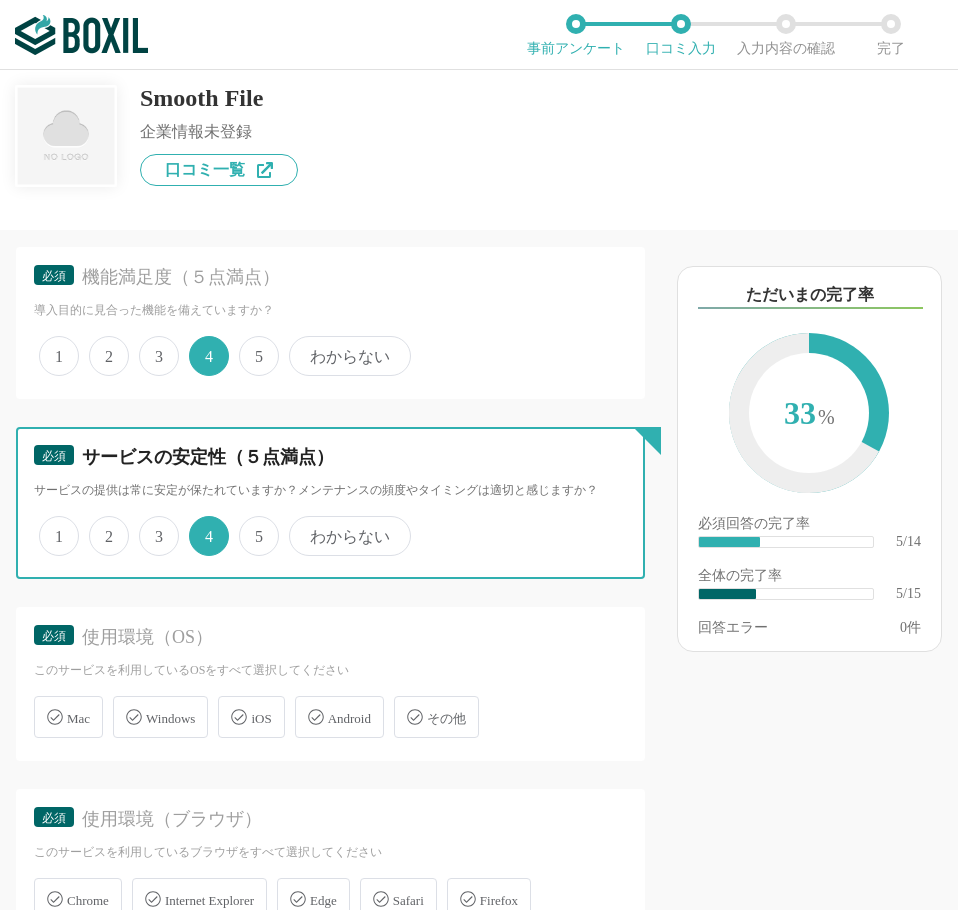 scroll, scrollTop: 1000, scrollLeft: 0, axis: vertical 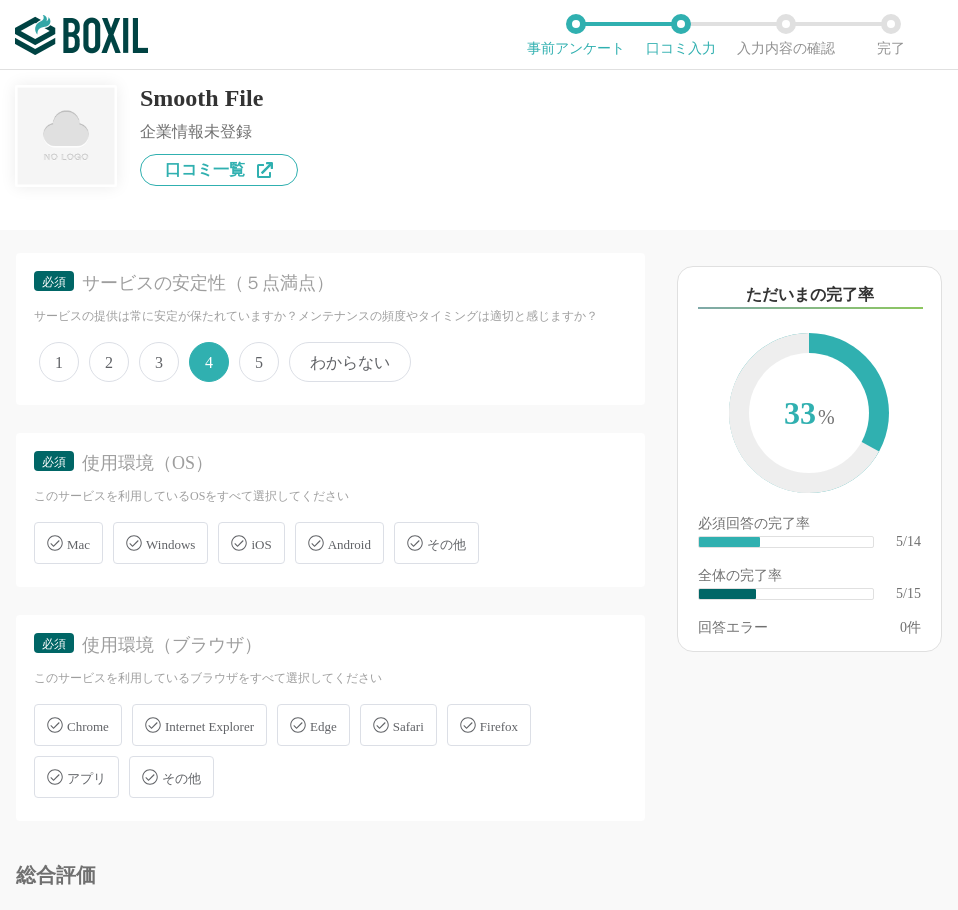click on "Windows" at bounding box center (170, 544) 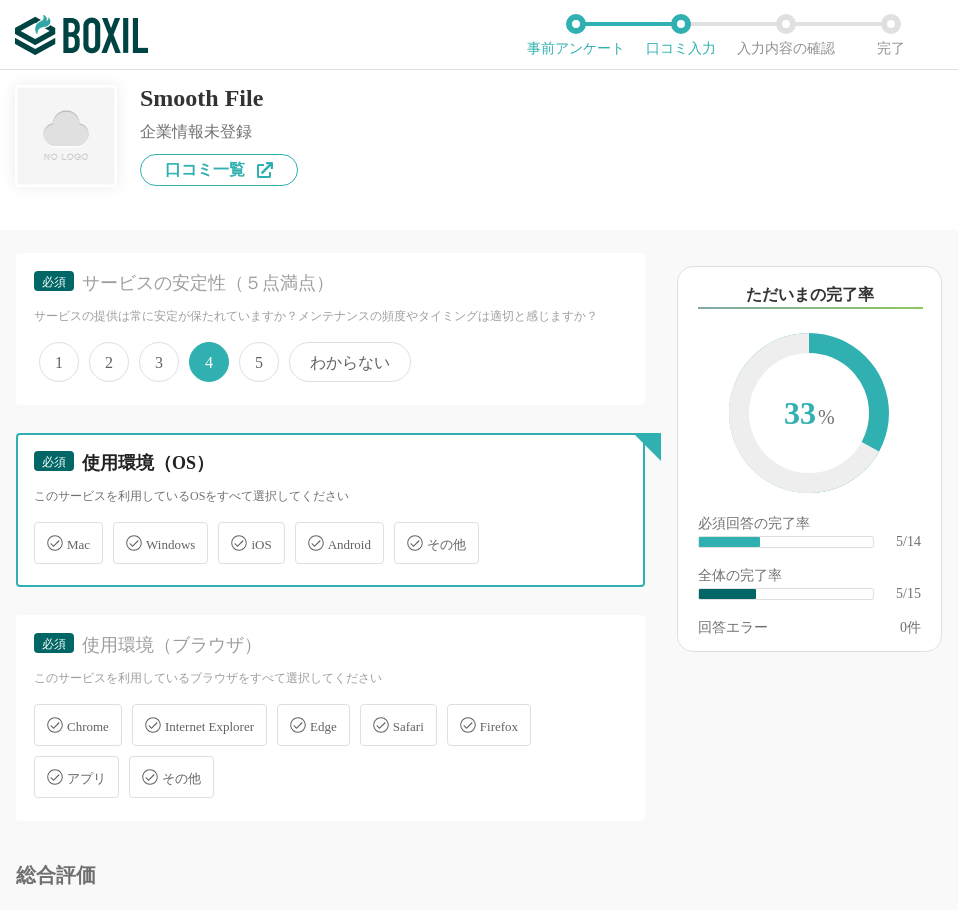 click on "Windows" at bounding box center [123, 531] 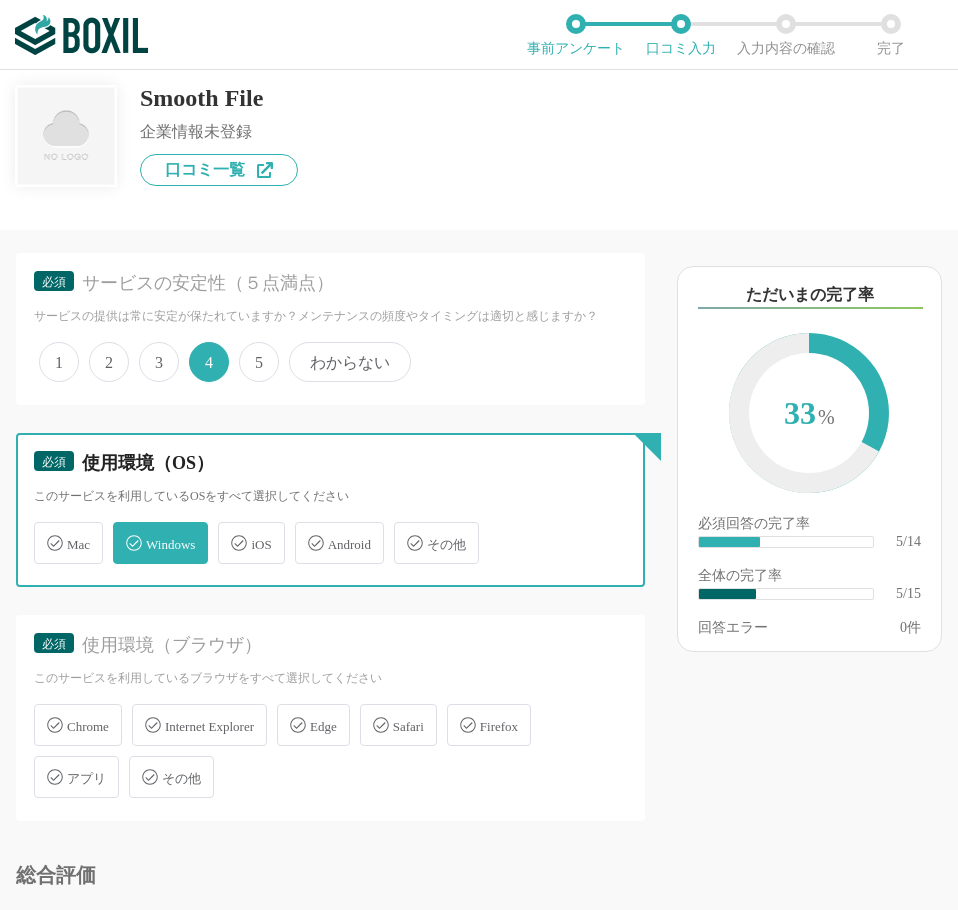 checkbox on "true" 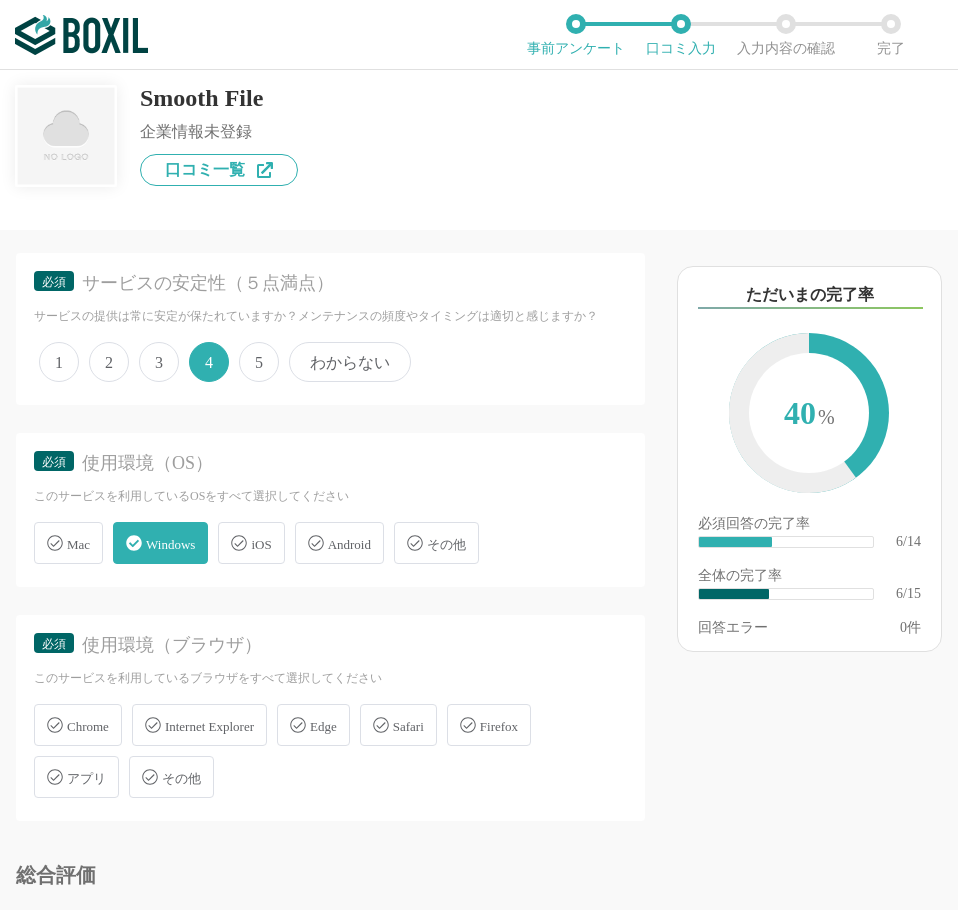 click on "Chrome" at bounding box center (88, 726) 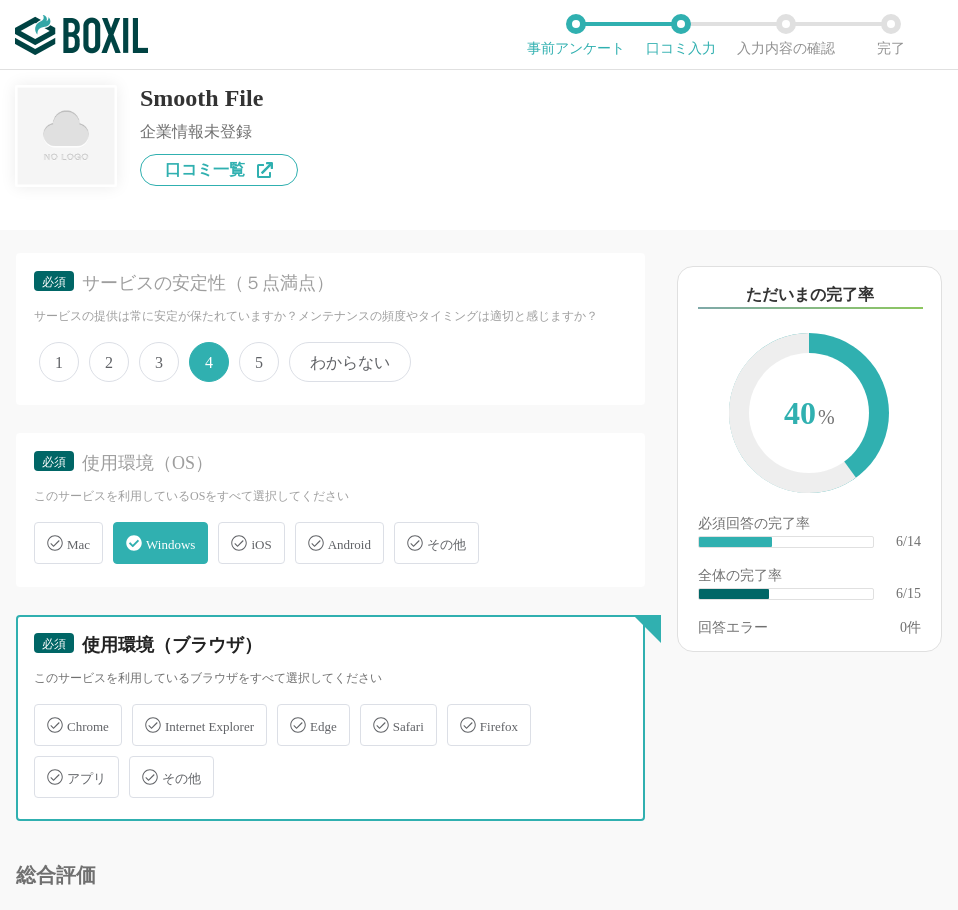 click on "Chrome" at bounding box center [44, 713] 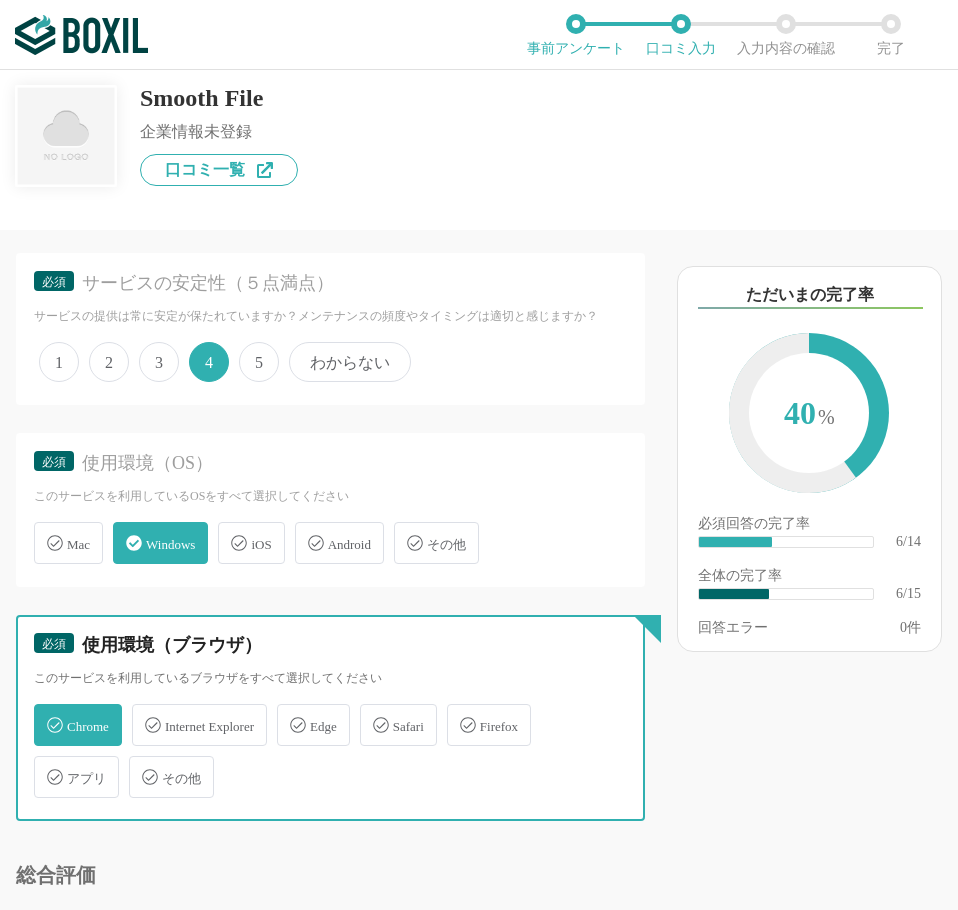 checkbox on "true" 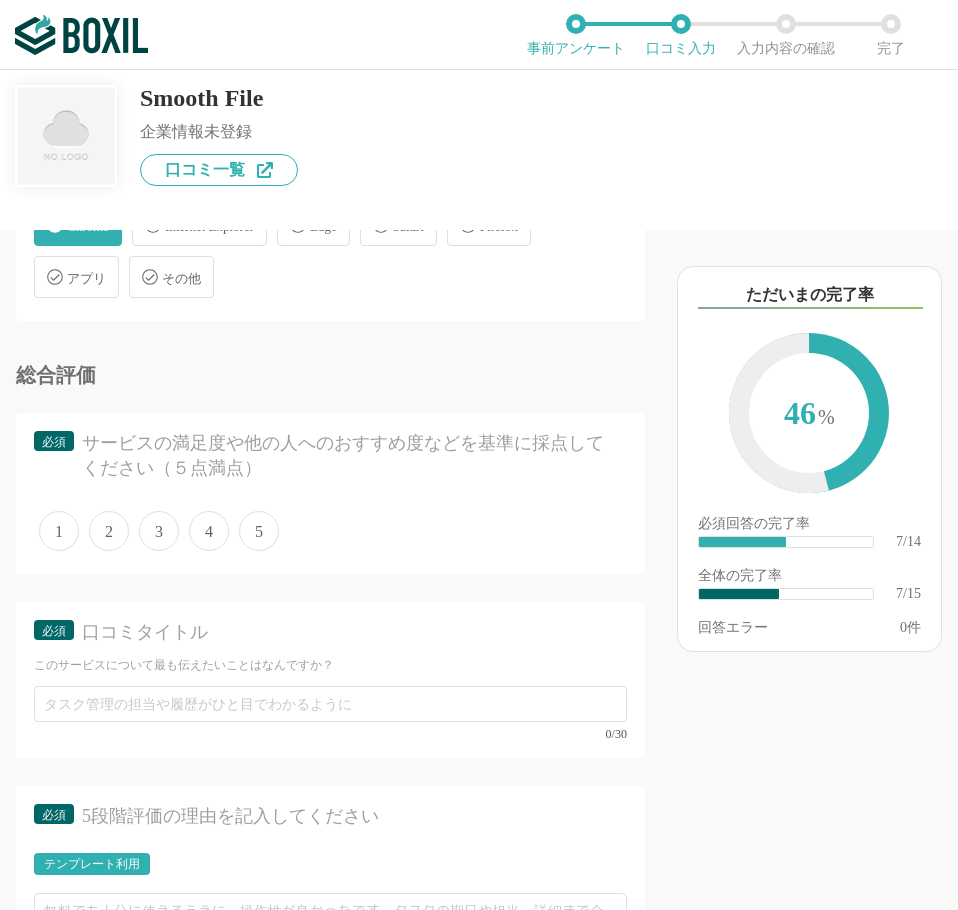 click on "4" at bounding box center [209, 531] 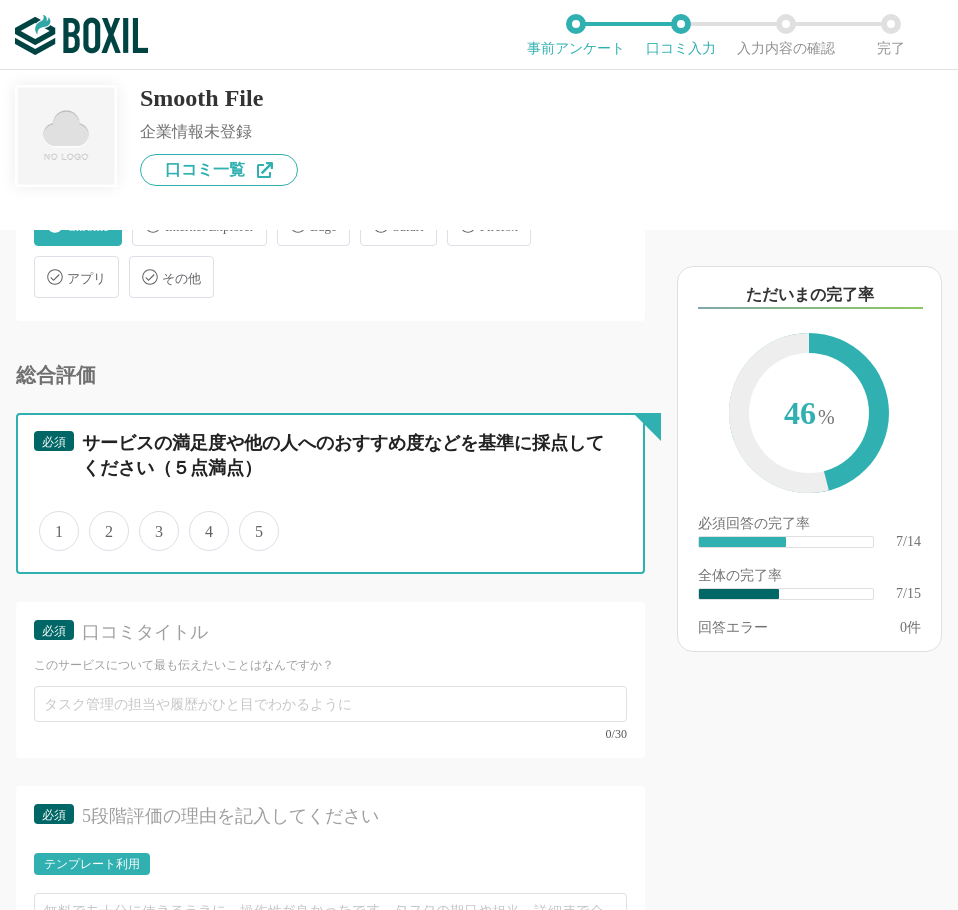 click on "4" at bounding box center [200, 520] 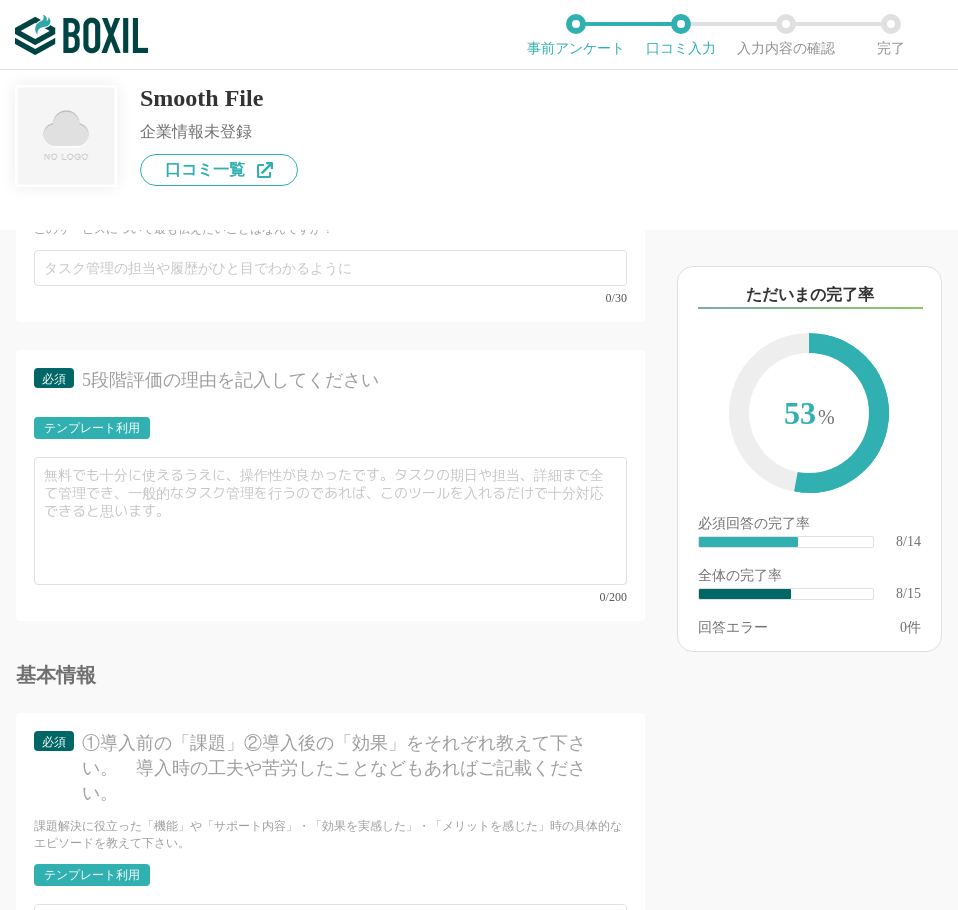 scroll, scrollTop: 1900, scrollLeft: 0, axis: vertical 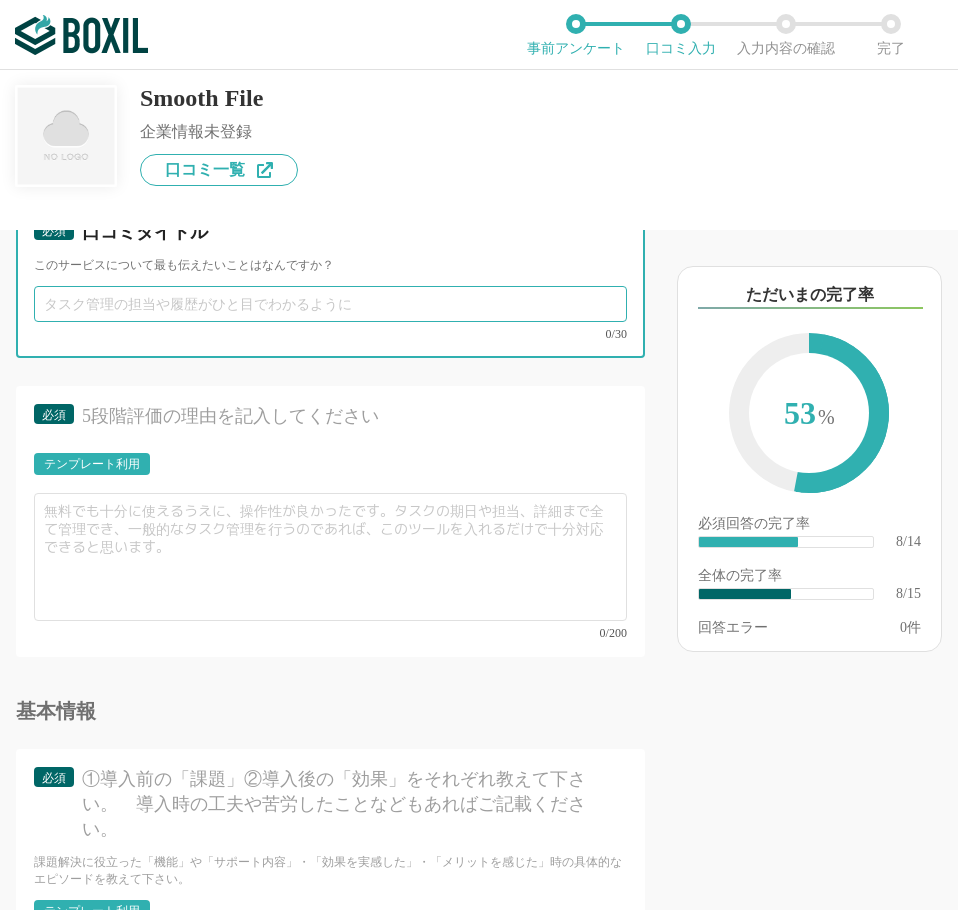 click at bounding box center (330, 304) 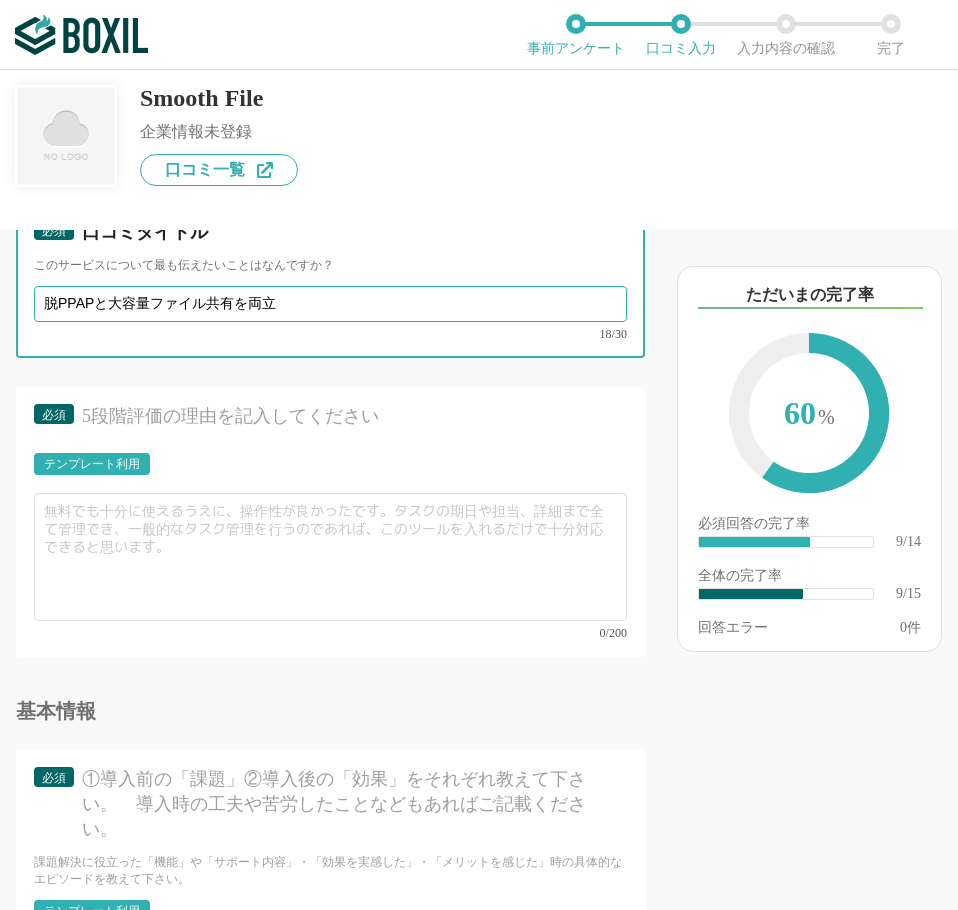 type on "脱PPAPと大容量ファイル共有を両立" 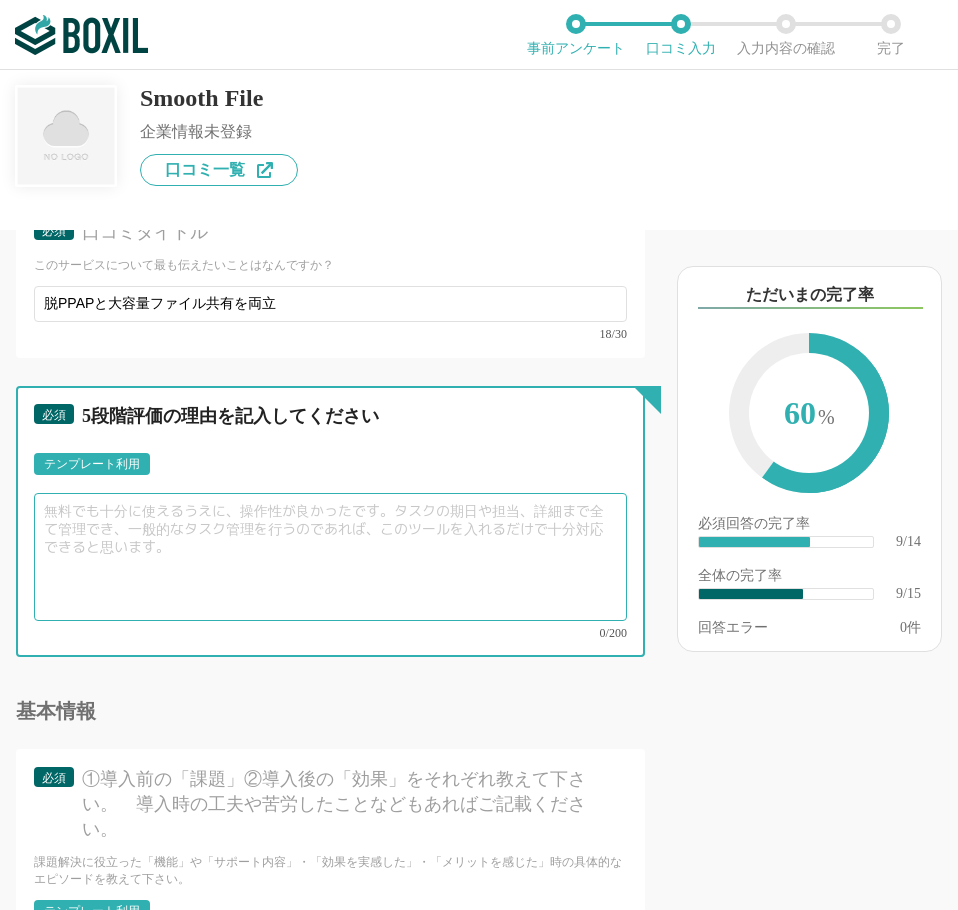 click at bounding box center [330, 557] 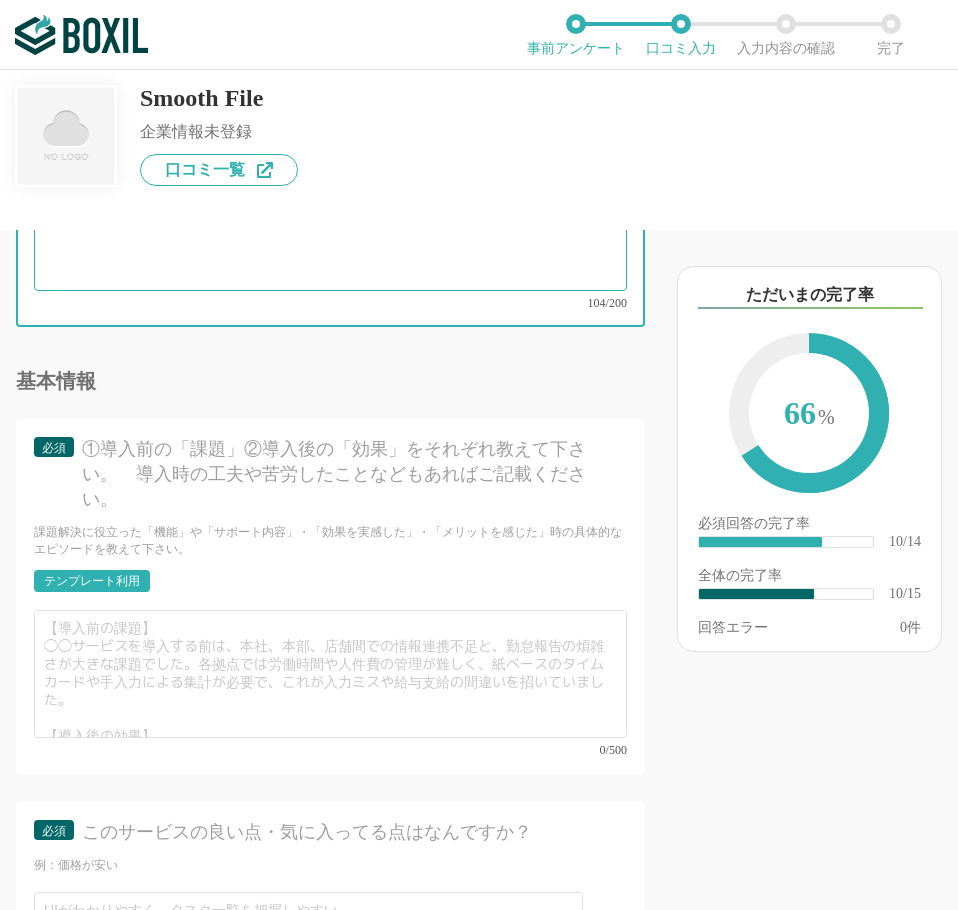 scroll, scrollTop: 2300, scrollLeft: 0, axis: vertical 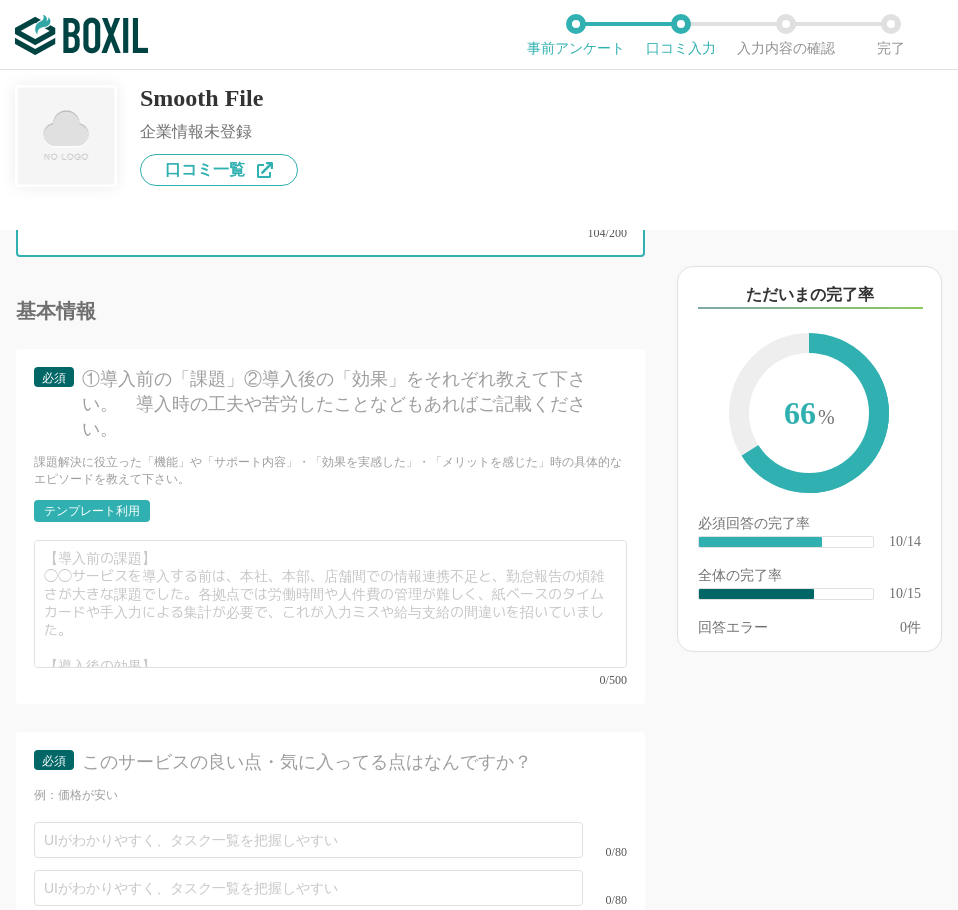 type on "PPAP対策として複数のサービスを比較検討しましたが、上長承認フロー、IPアドレス制限、ウイルスチェック、詳細な操作ログなど、当社の厳しいセキュリティポリシーをクリアできる機能が網羅されていたのが決め手です。" 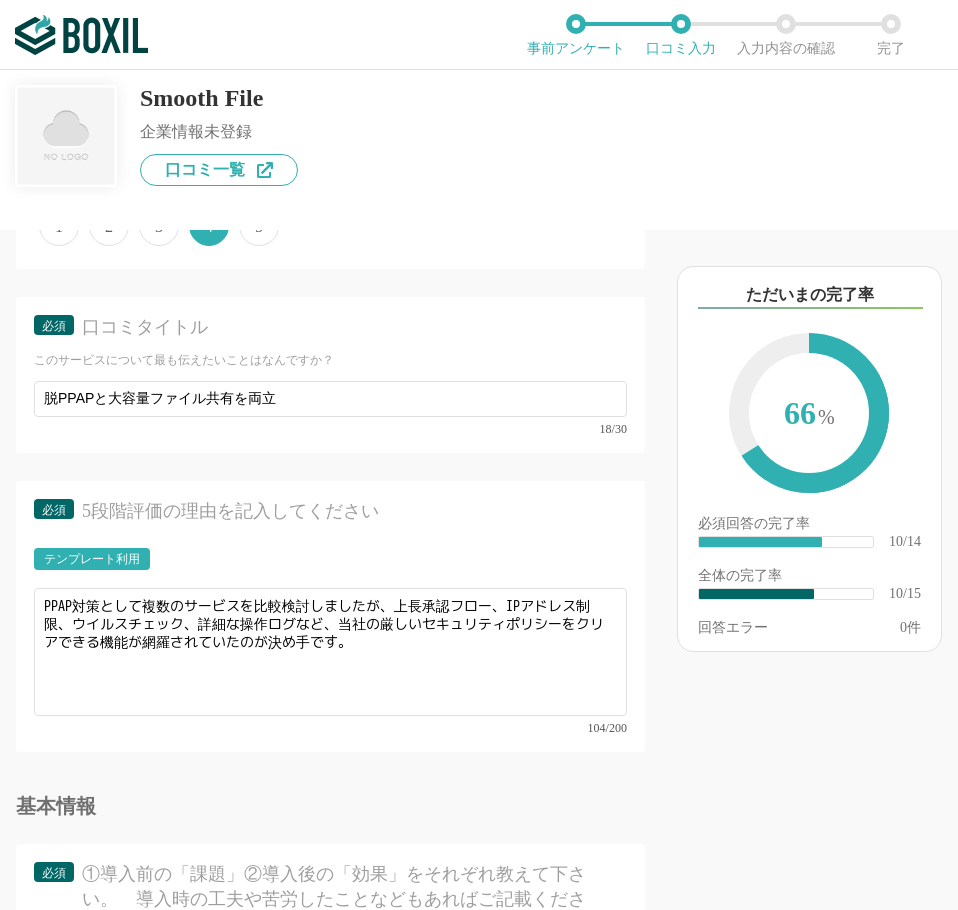 scroll, scrollTop: 1800, scrollLeft: 0, axis: vertical 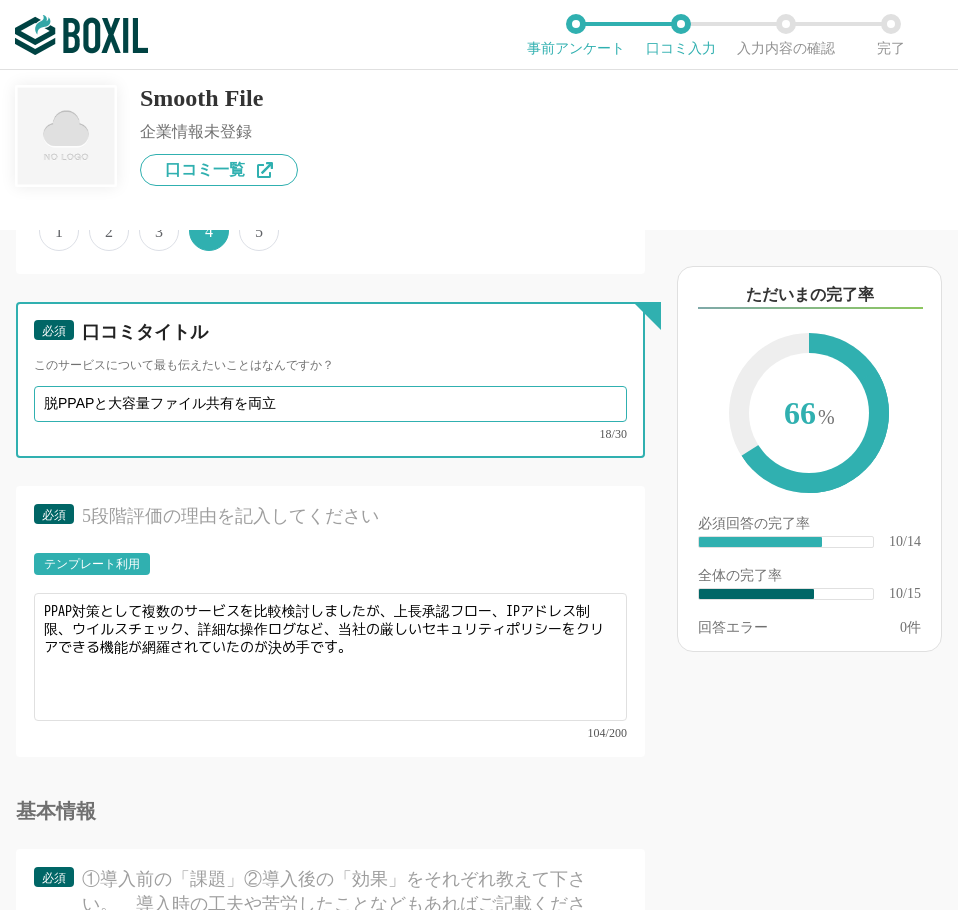 drag, startPoint x: 94, startPoint y: 404, endPoint x: 55, endPoint y: 407, distance: 39.115215 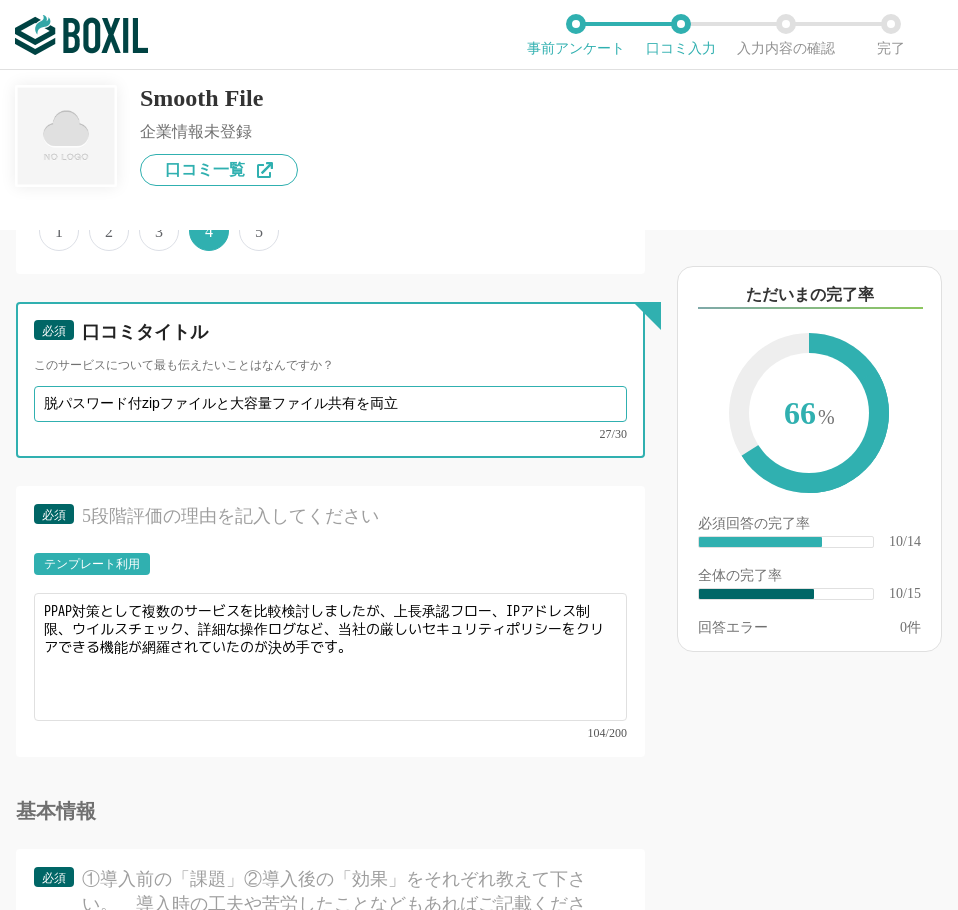 type on "脱パスワード付zipファイルと大容量ファイル共有を両立" 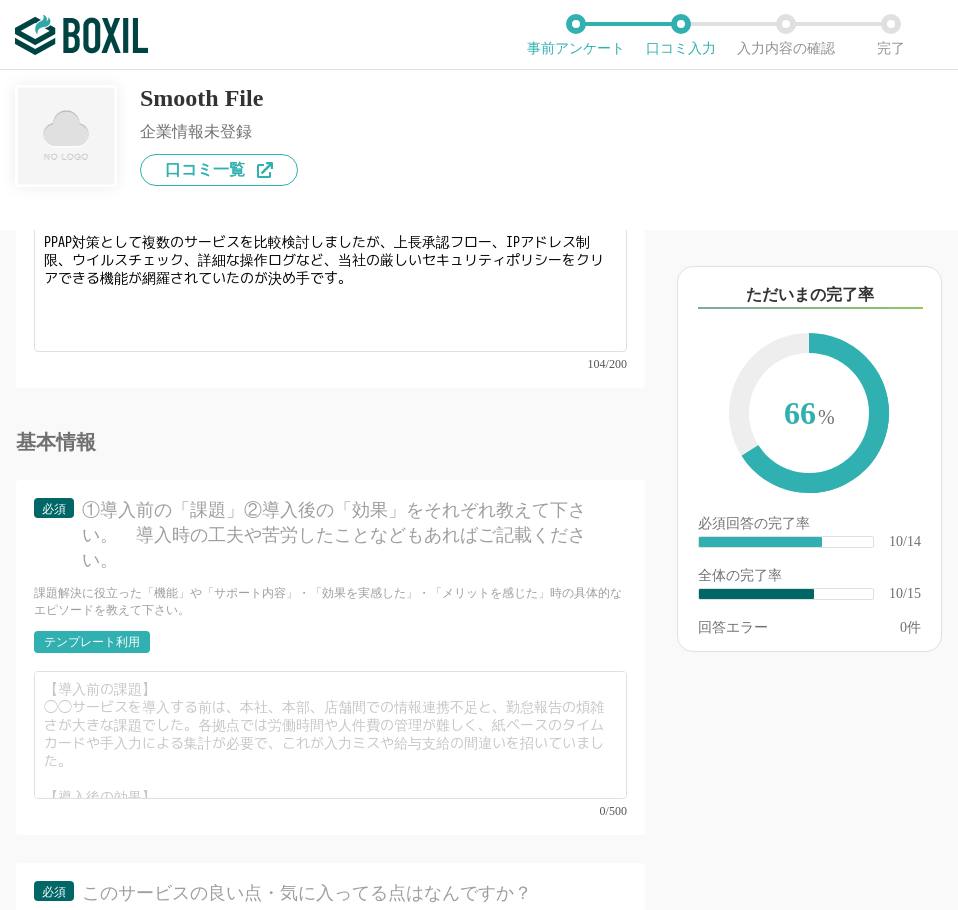 scroll, scrollTop: 2200, scrollLeft: 0, axis: vertical 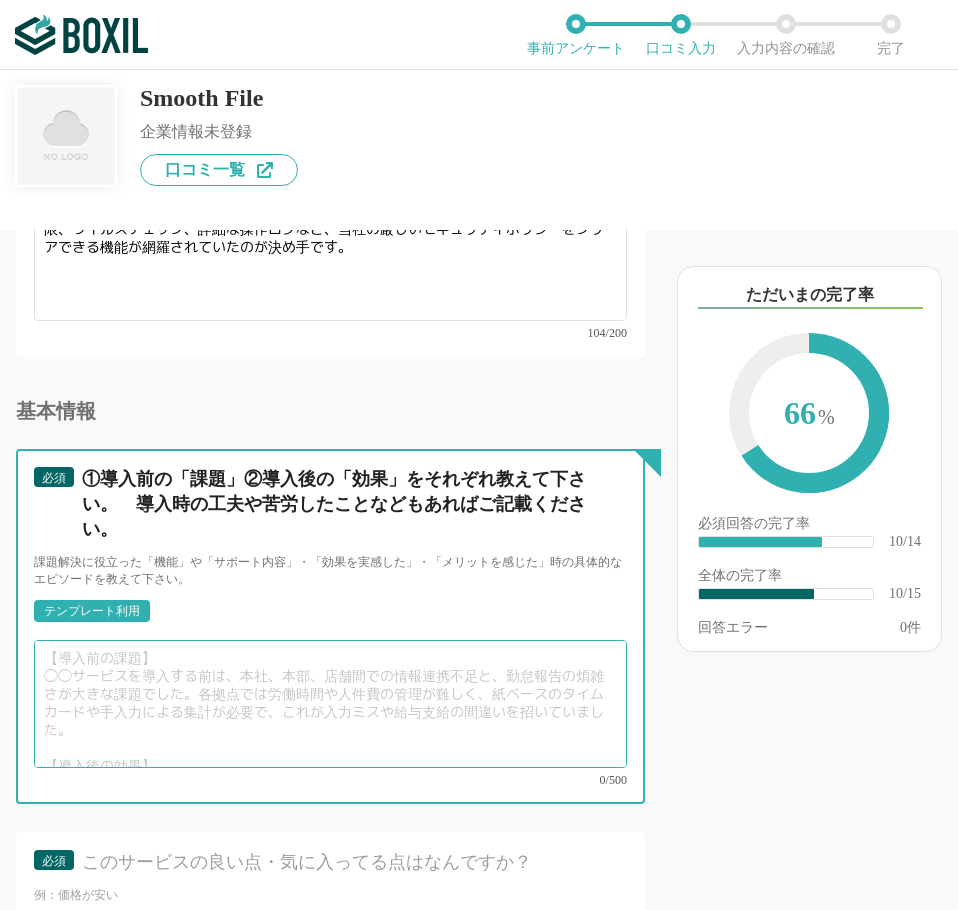 click at bounding box center (330, 704) 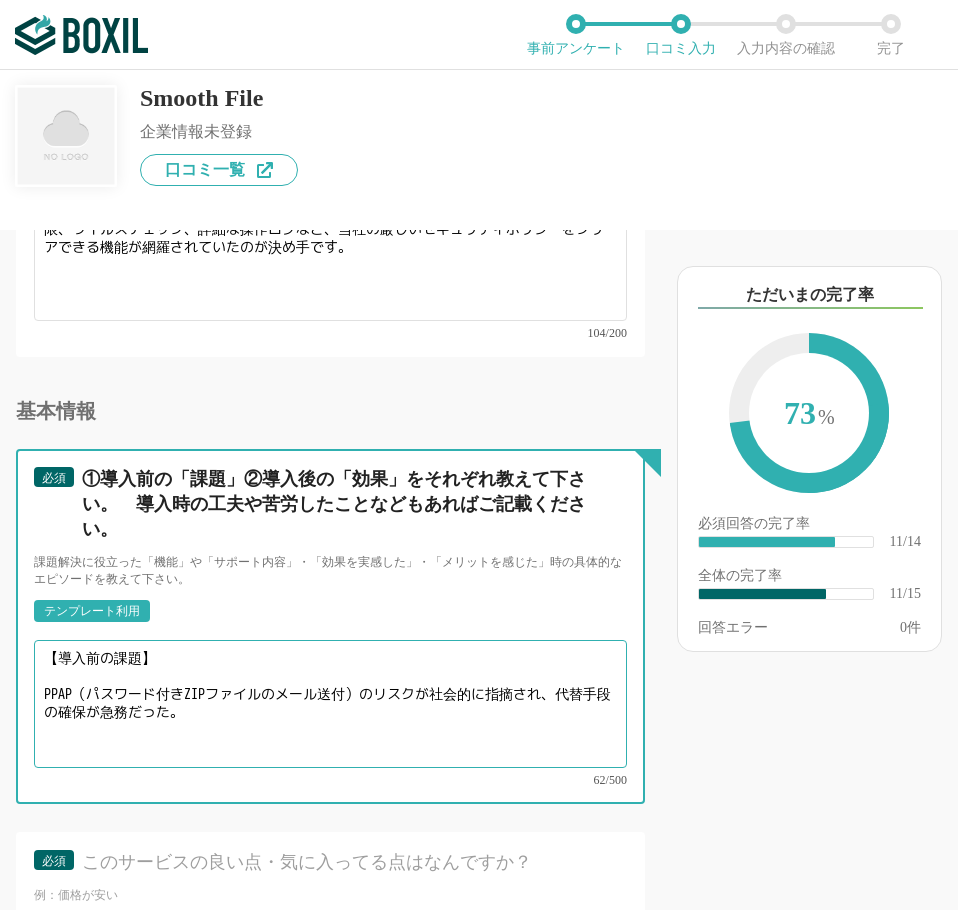 click on "【導入前の課題】
PPAP（パスワード付きZIPファイルのメール送付）のリスクが社会的に指摘され、代替手段の確保が急務だった。" at bounding box center (330, 704) 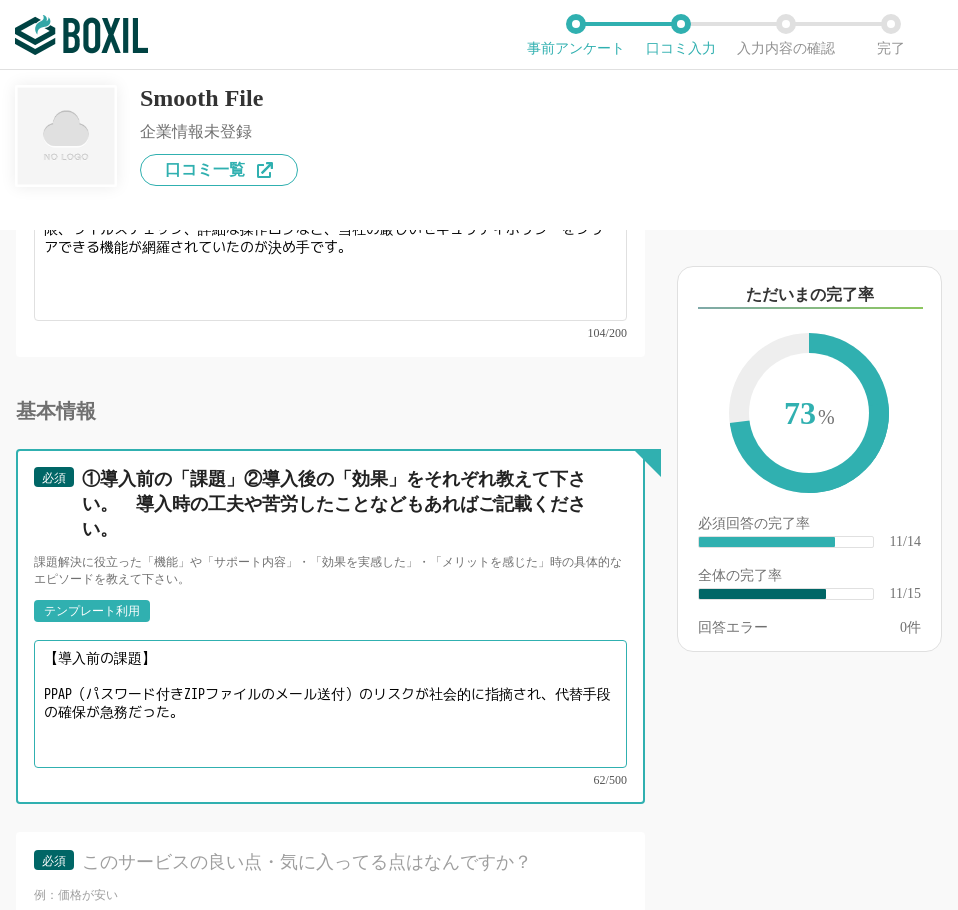 paste on "【導入後の効果】
PPAPを全社的に廃止し、Smooth Fileに一本化することで、セキュアなファイル授受の仕組みを確立。シャドーITのリスクも大幅に低減しました。" 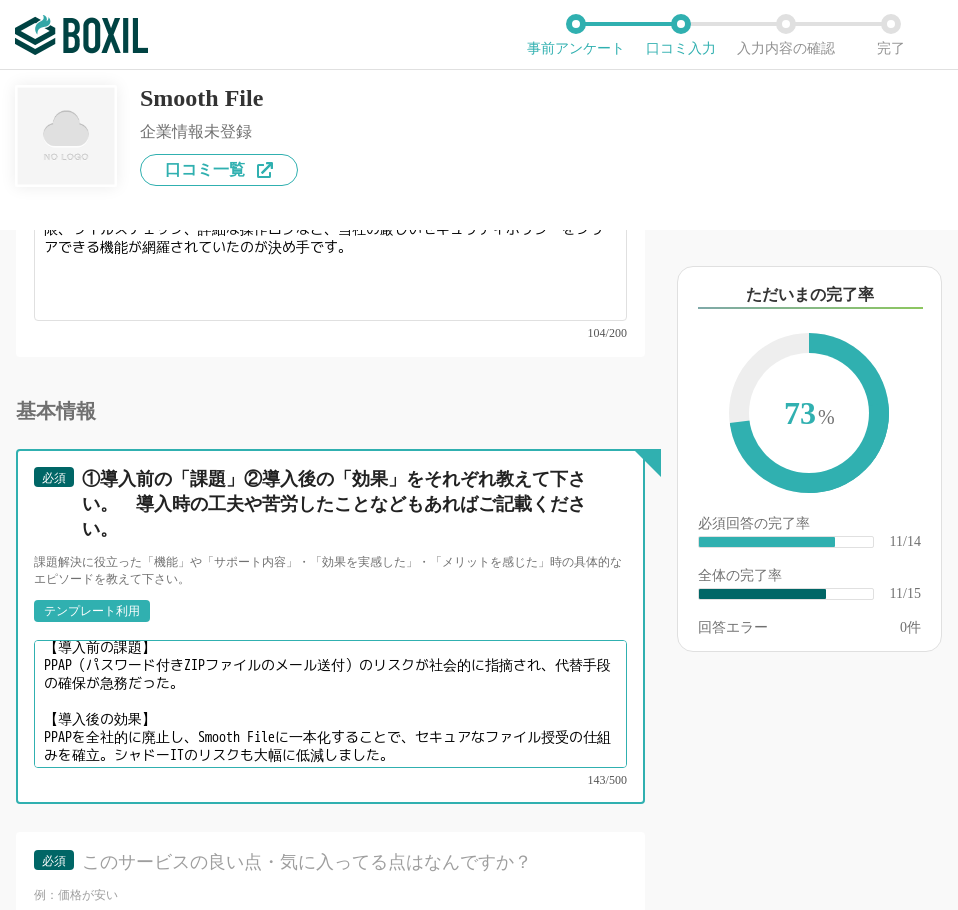 scroll, scrollTop: 14, scrollLeft: 0, axis: vertical 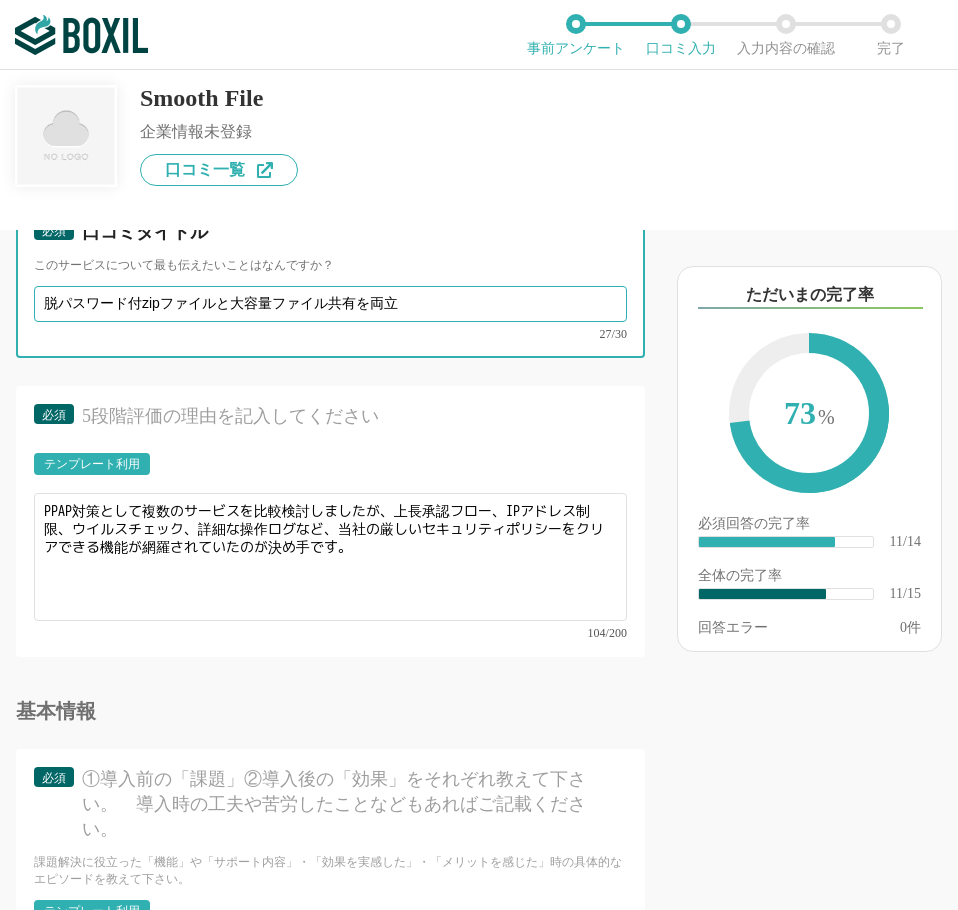 click on "脱パスワード付zipファイルと大容量ファイル共有を両立" at bounding box center (330, 304) 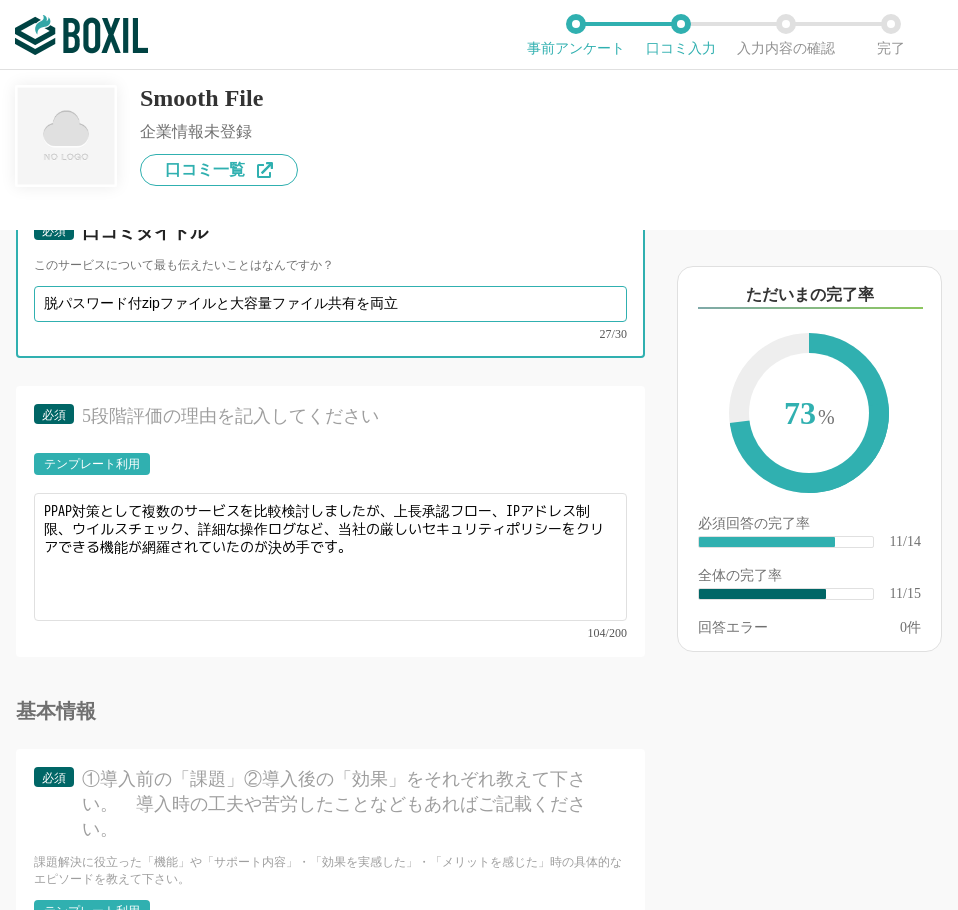 scroll, scrollTop: 2500, scrollLeft: 0, axis: vertical 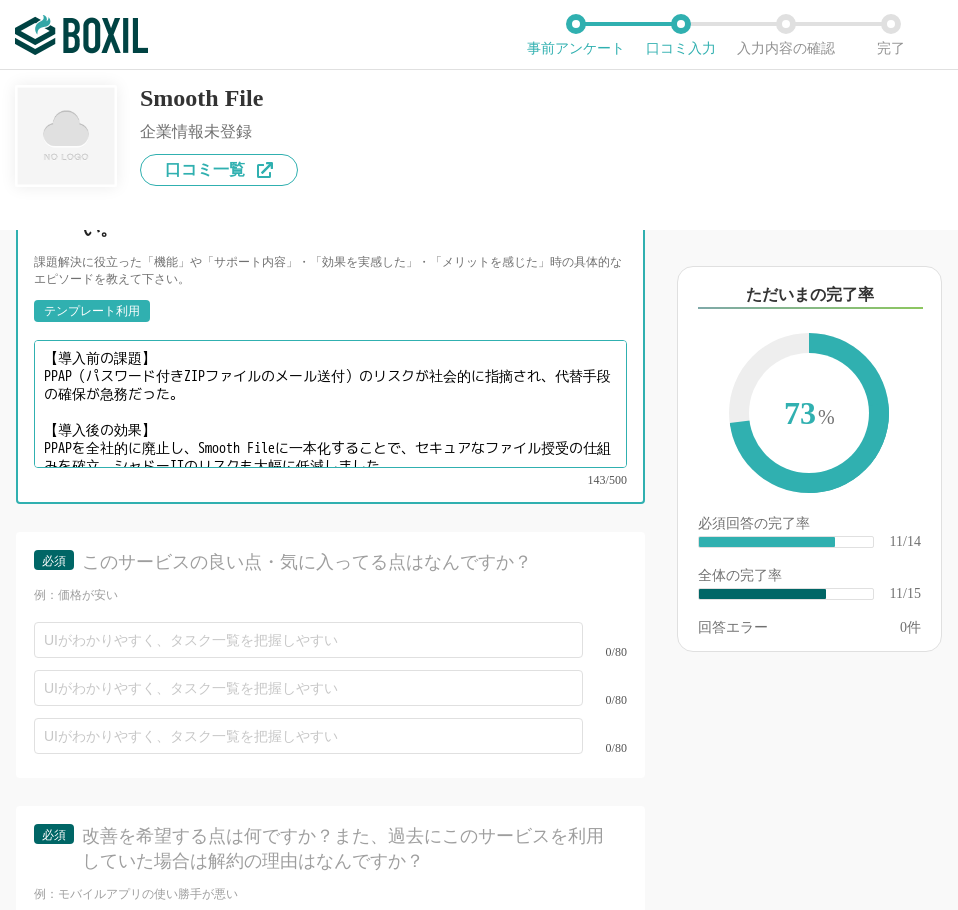 drag, startPoint x: 362, startPoint y: 335, endPoint x: 40, endPoint y: 349, distance: 322.3042 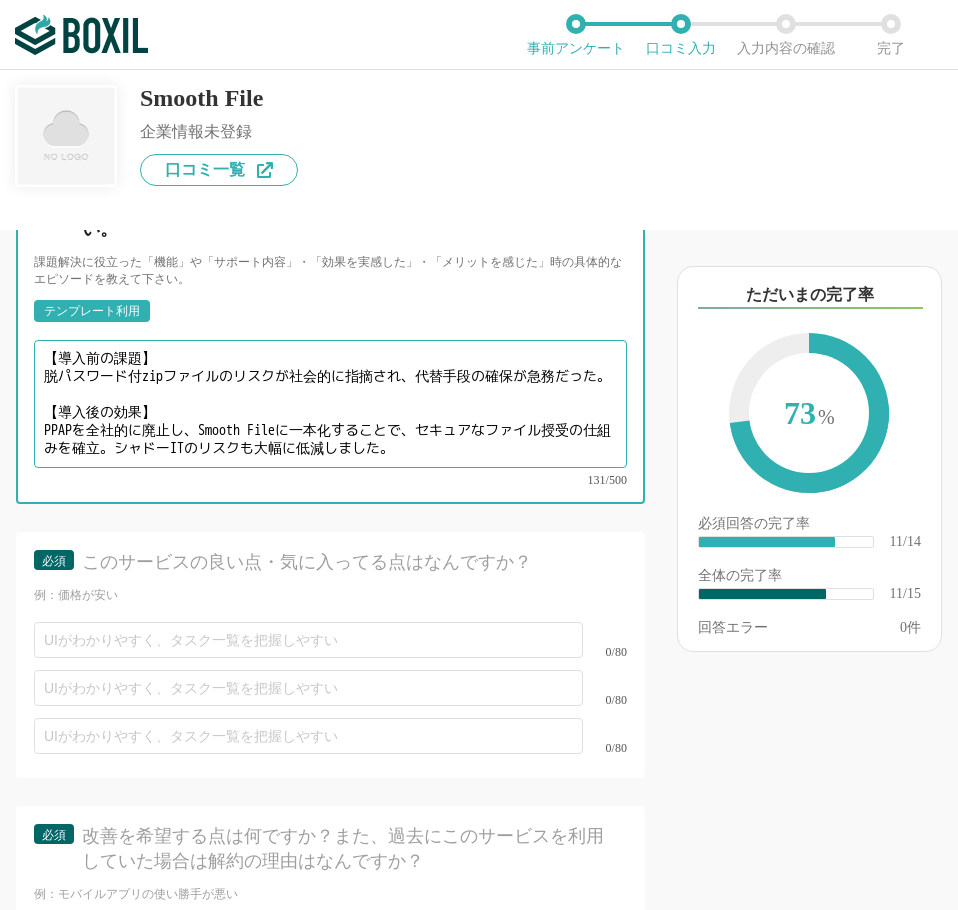 click on "【導入前の課題】
脱パスワード付zipファイルのリスクが社会的に指摘され、代替手段の確保が急務だった。
【導入後の効果】
PPAPを全社的に廃止し、Smooth Fileに一本化することで、セキュアなファイル授受の仕組みを確立。シャドーITのリスクも大幅に低減しました。" at bounding box center (330, 404) 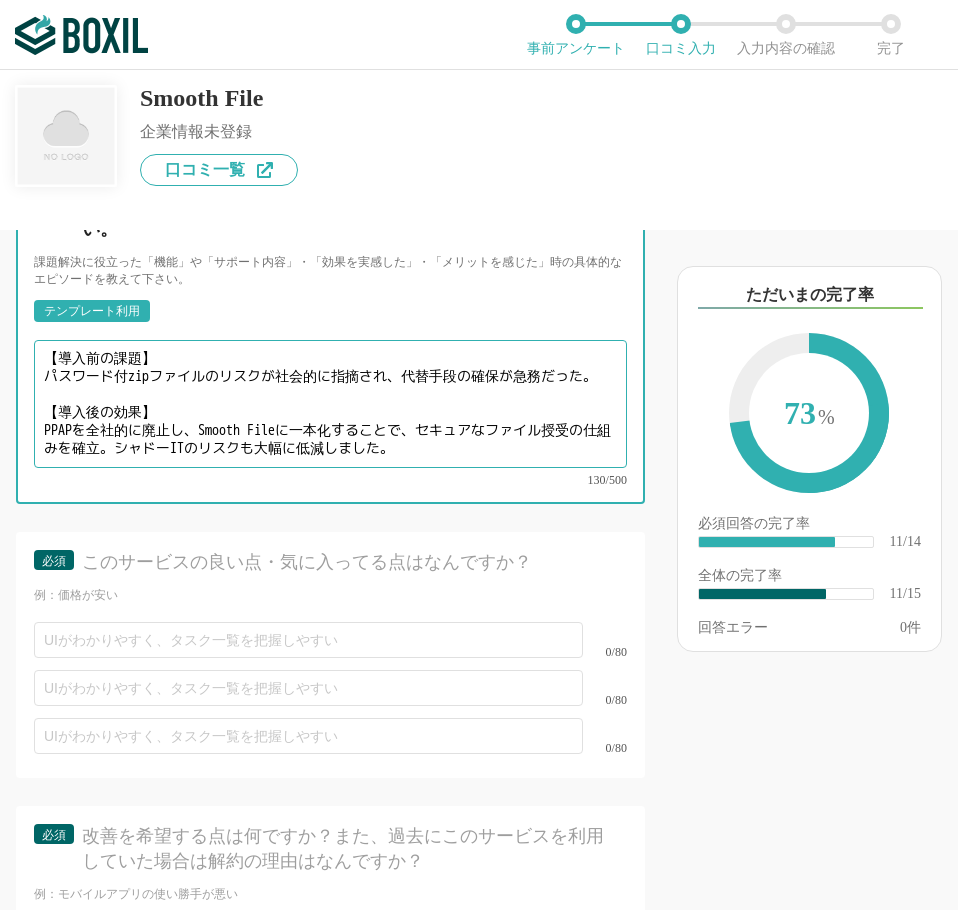click on "【導入前の課題】
パスワード付zipファイルのリスクが社会的に指摘され、代替手段の確保が急務だった。
【導入後の効果】
PPAPを全社的に廃止し、Smooth Fileに一本化することで、セキュアなファイル授受の仕組みを確立。シャドーITのリスクも大幅に低減しました。" at bounding box center (330, 404) 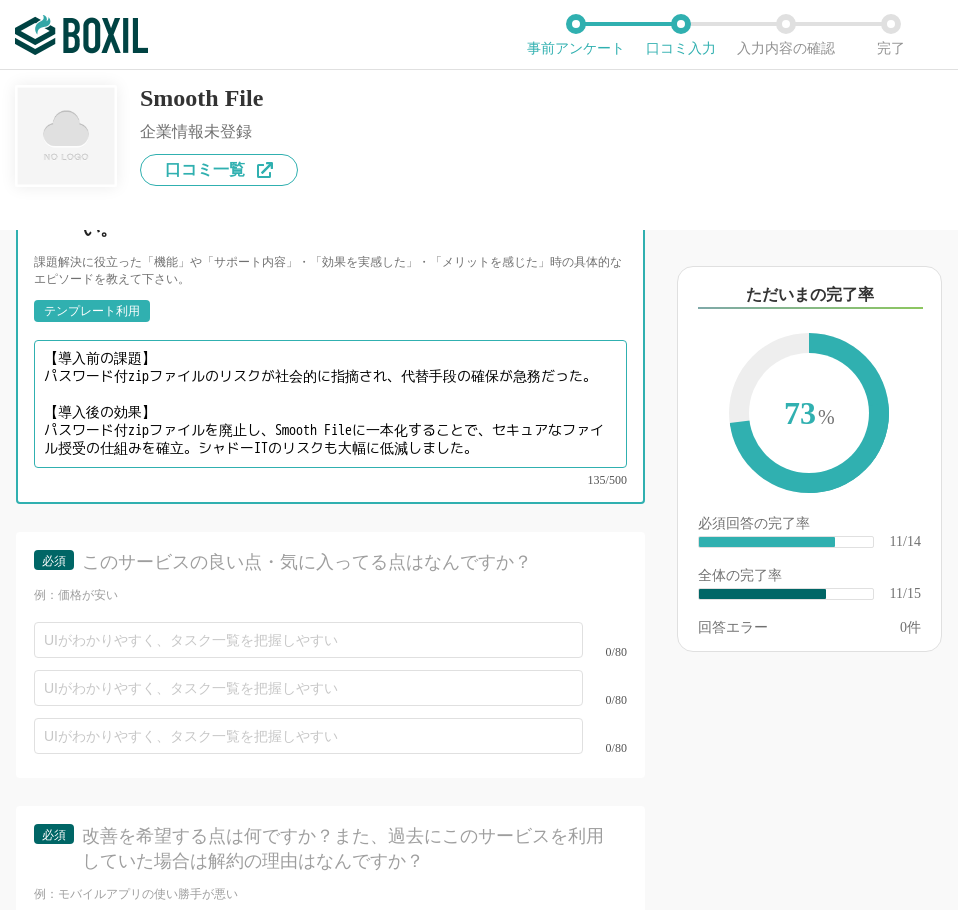 type on "【導入前の課題】
パスワード付zipファイルのリスクが社会的に指摘され、代替手段の確保が急務だった。
【導入後の効果】
パスワード付zipファイルを廃止し、Smooth Fileに一本化することで、セキュアなファイル授受の仕組みを確立。シャドーITのリスクも大幅に低減しました。" 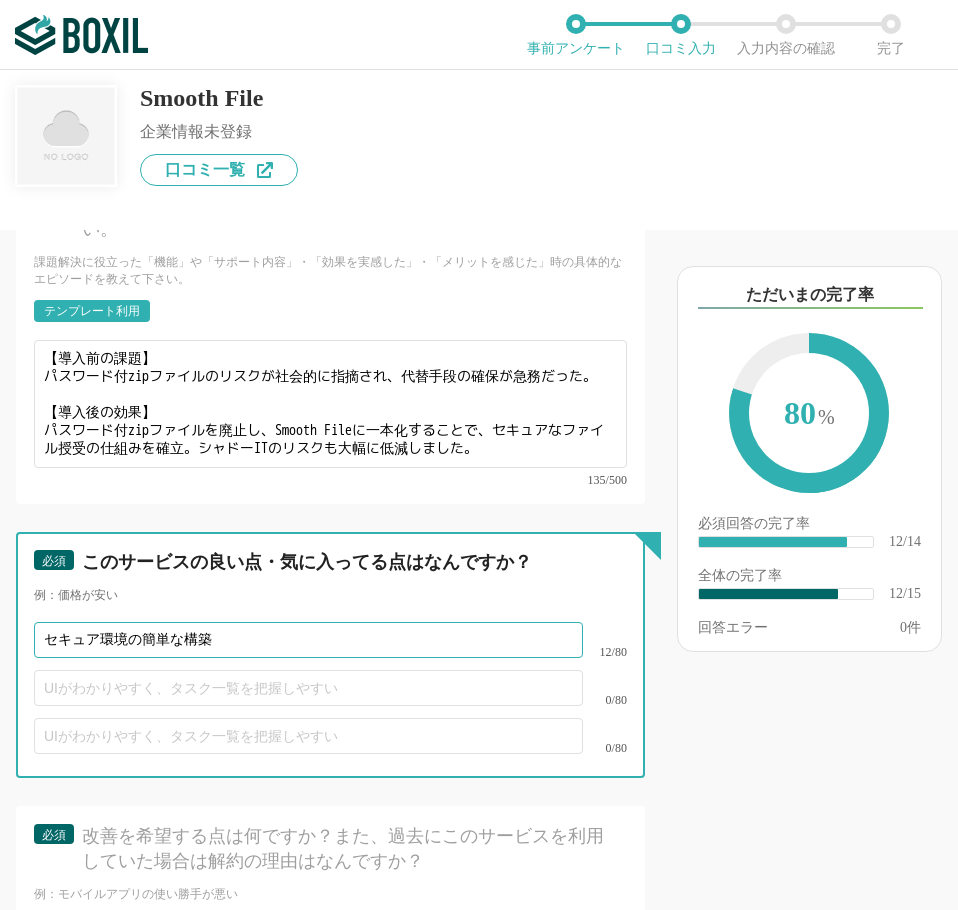 type on "セキュア環境の簡単な構築" 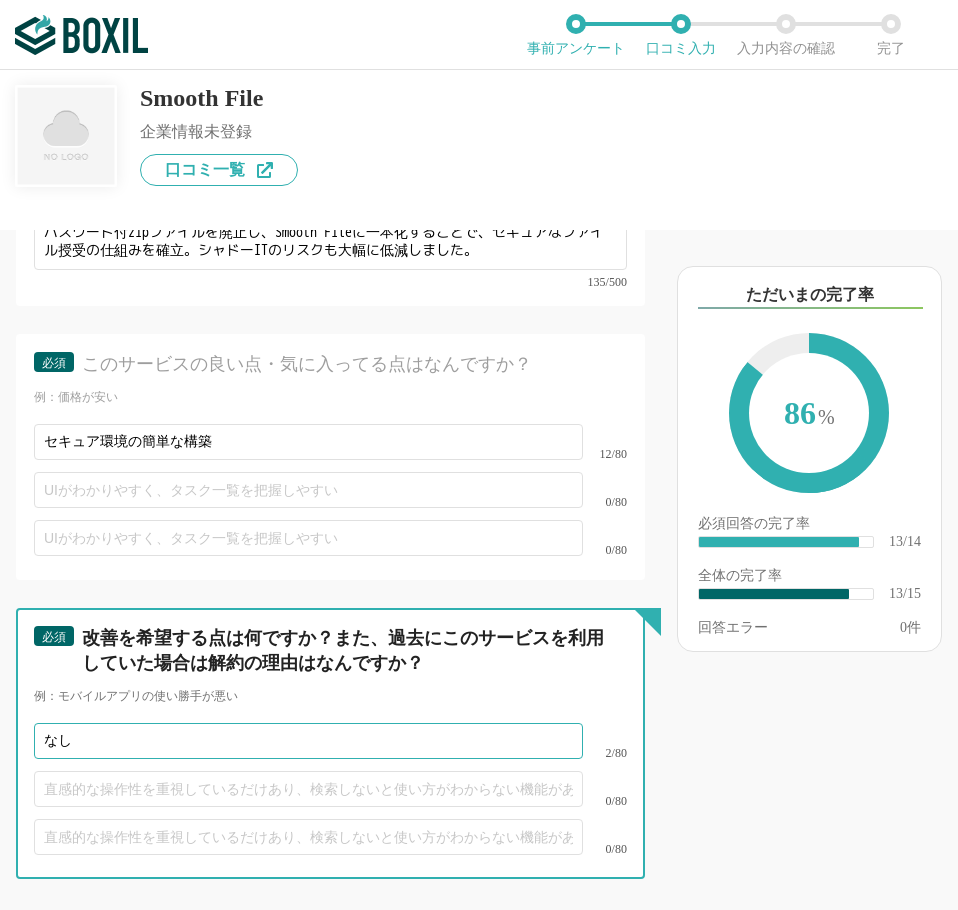 scroll, scrollTop: 2968, scrollLeft: 0, axis: vertical 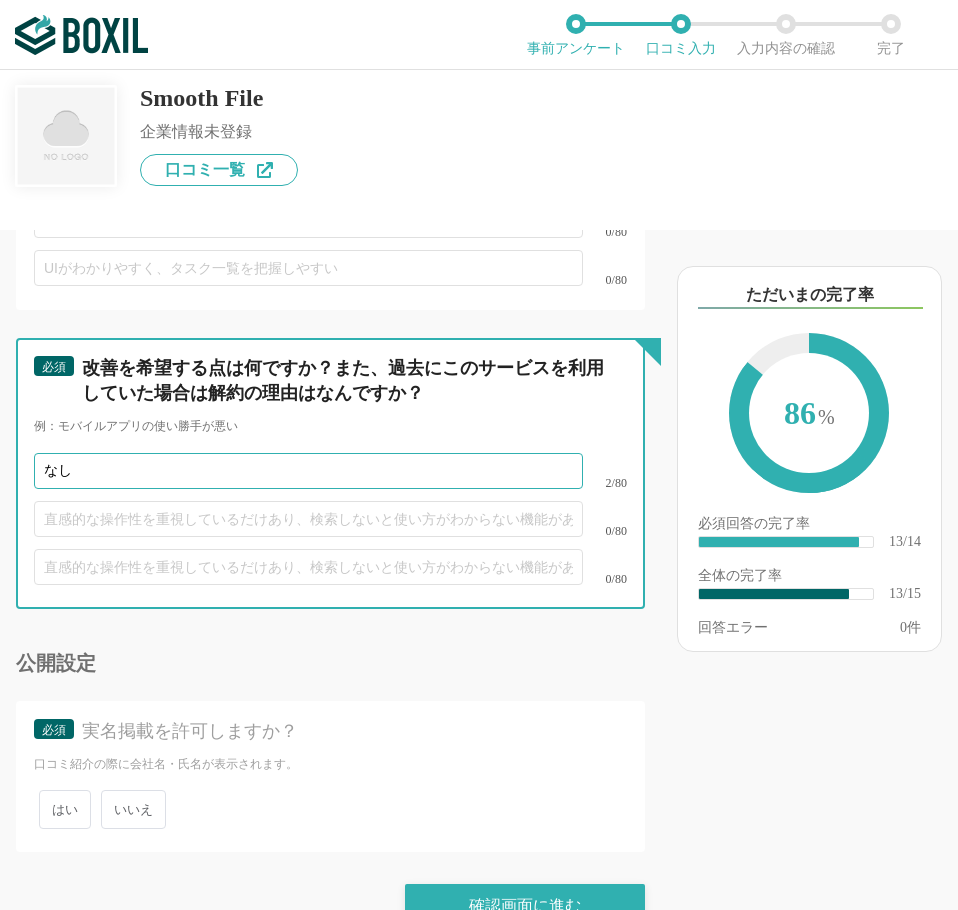 type on "なし" 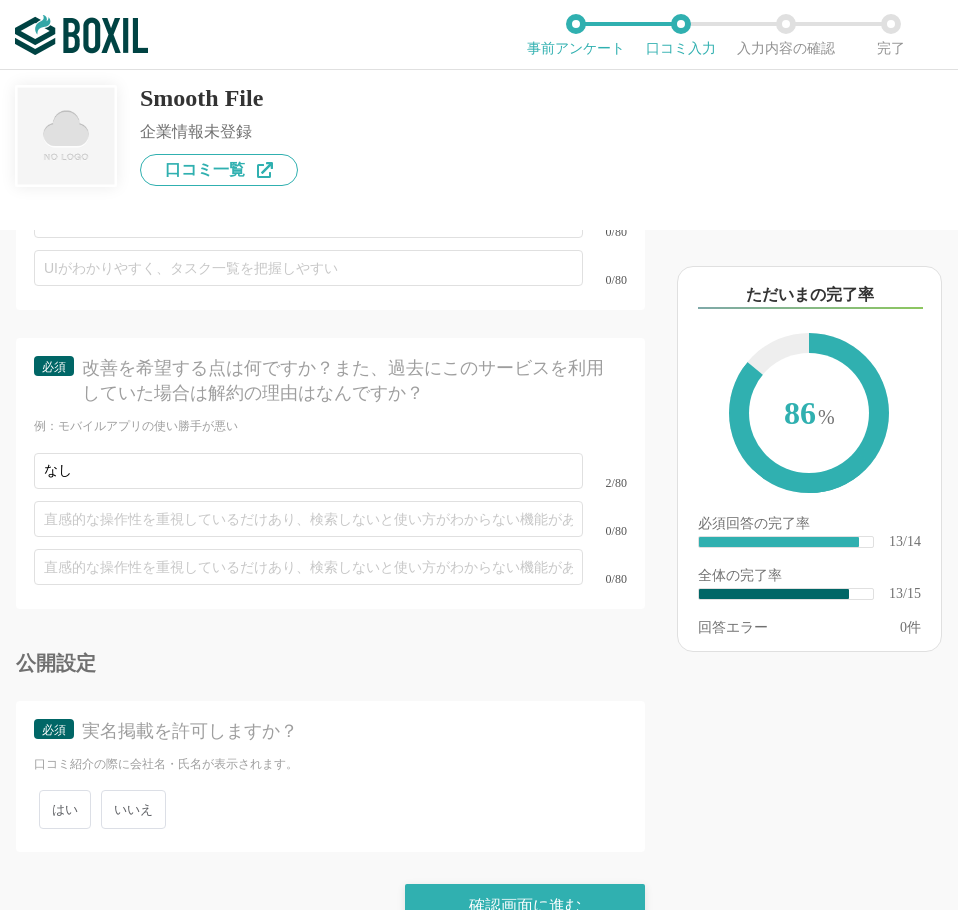 click on "いいえ" at bounding box center [133, 809] 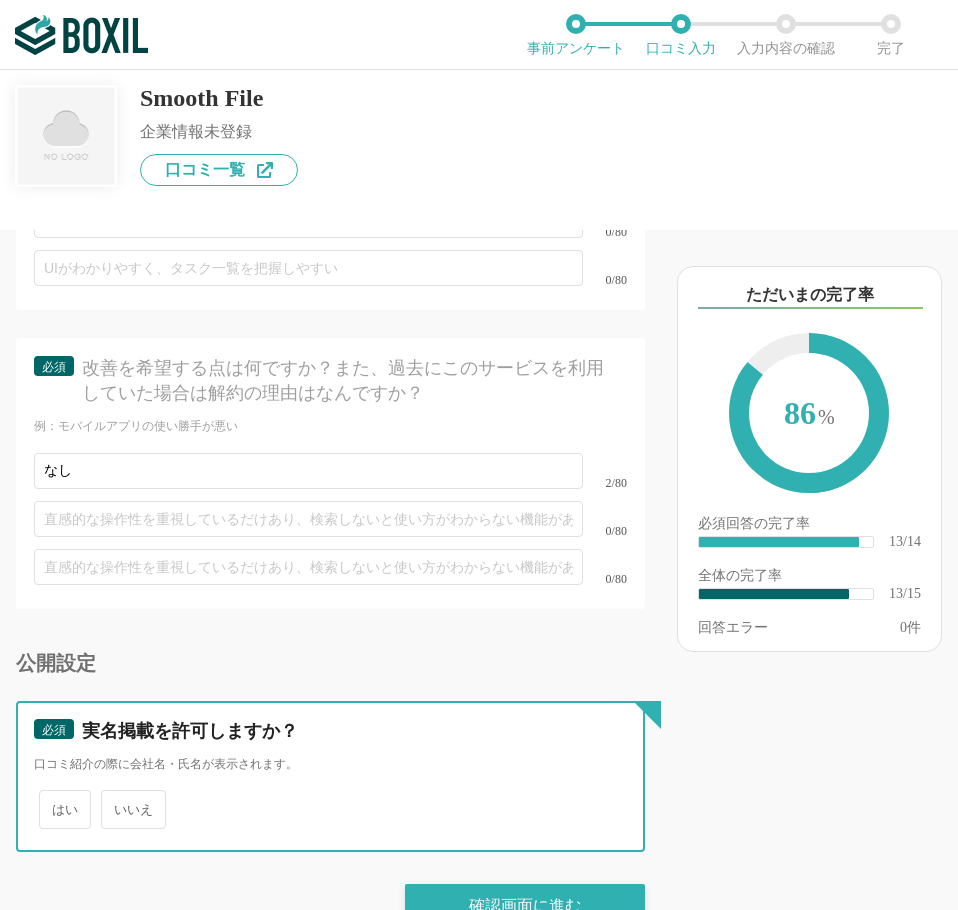 click on "いいえ" at bounding box center [112, 799] 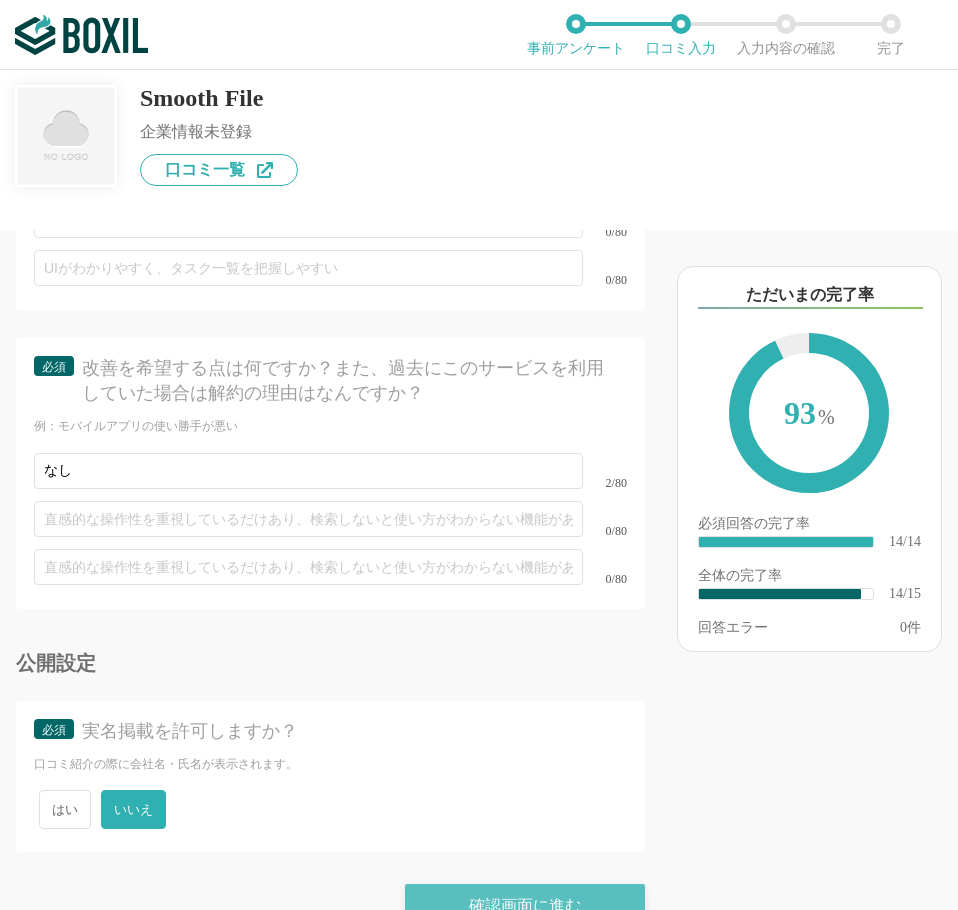 click on "確認画面に進む" at bounding box center [525, 906] 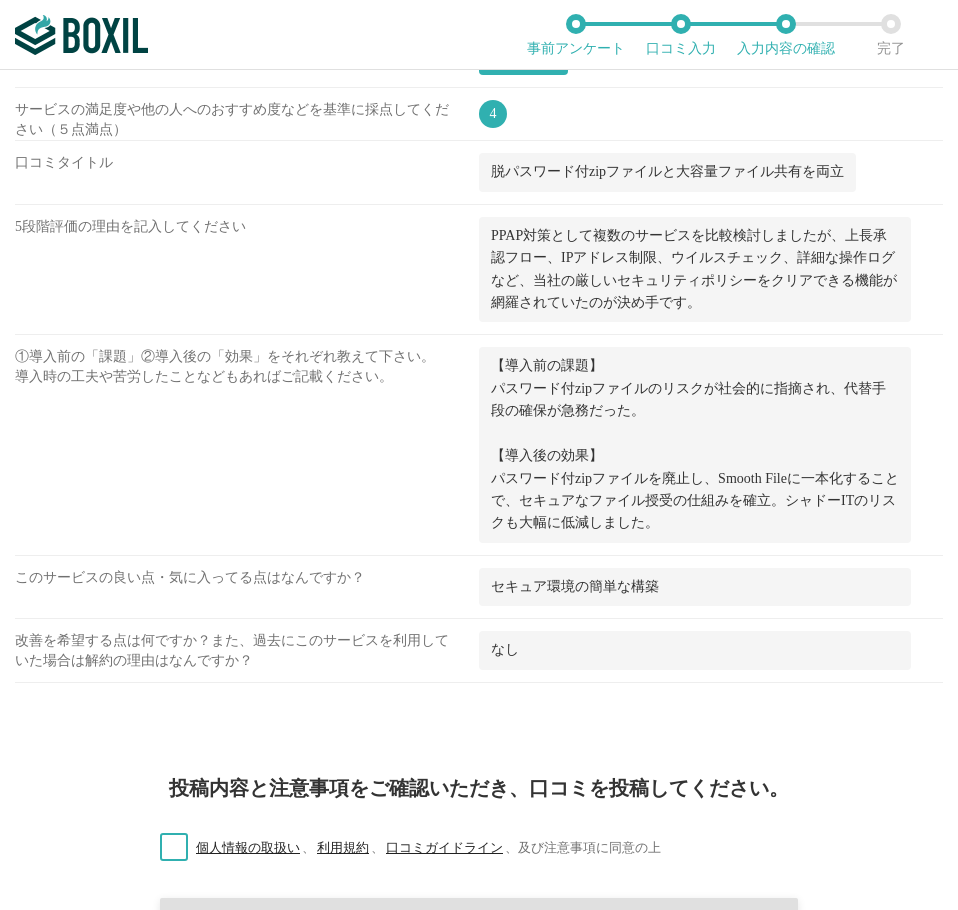 scroll, scrollTop: 1319, scrollLeft: 0, axis: vertical 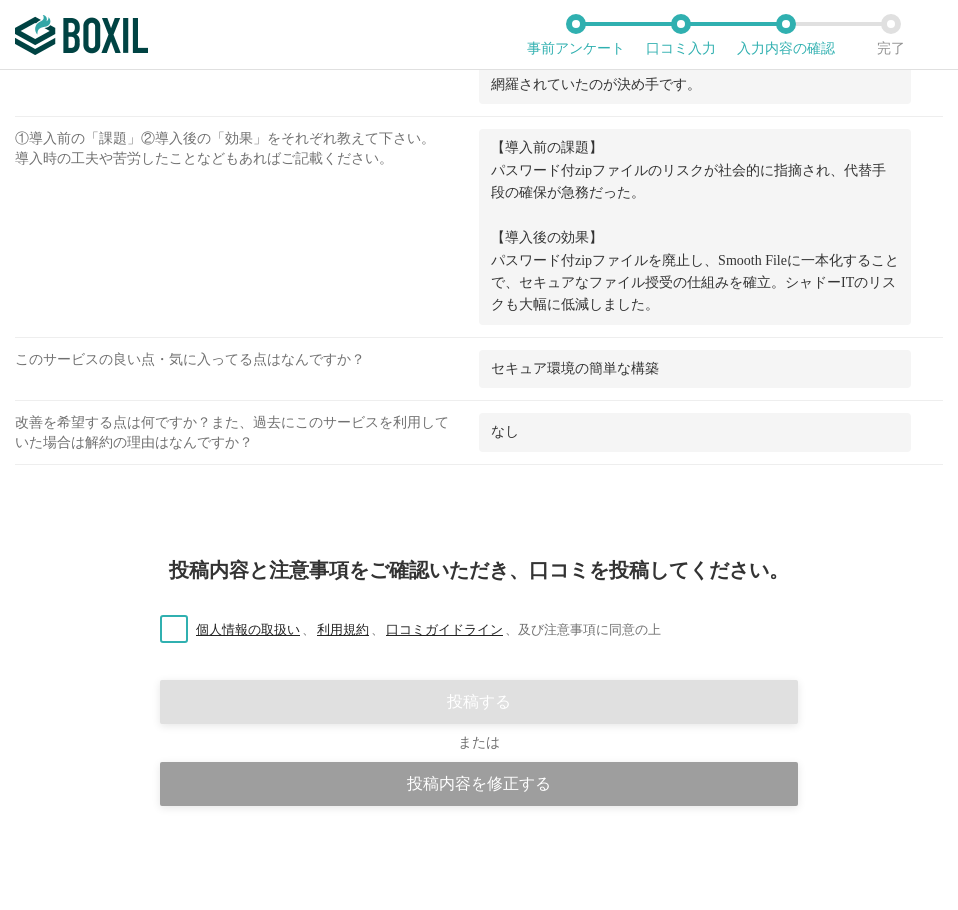 click on "個人情報の取扱い 、 利用規約 、 口コミガイドライン 、 及び注意事項に同意の上" at bounding box center [402, 630] 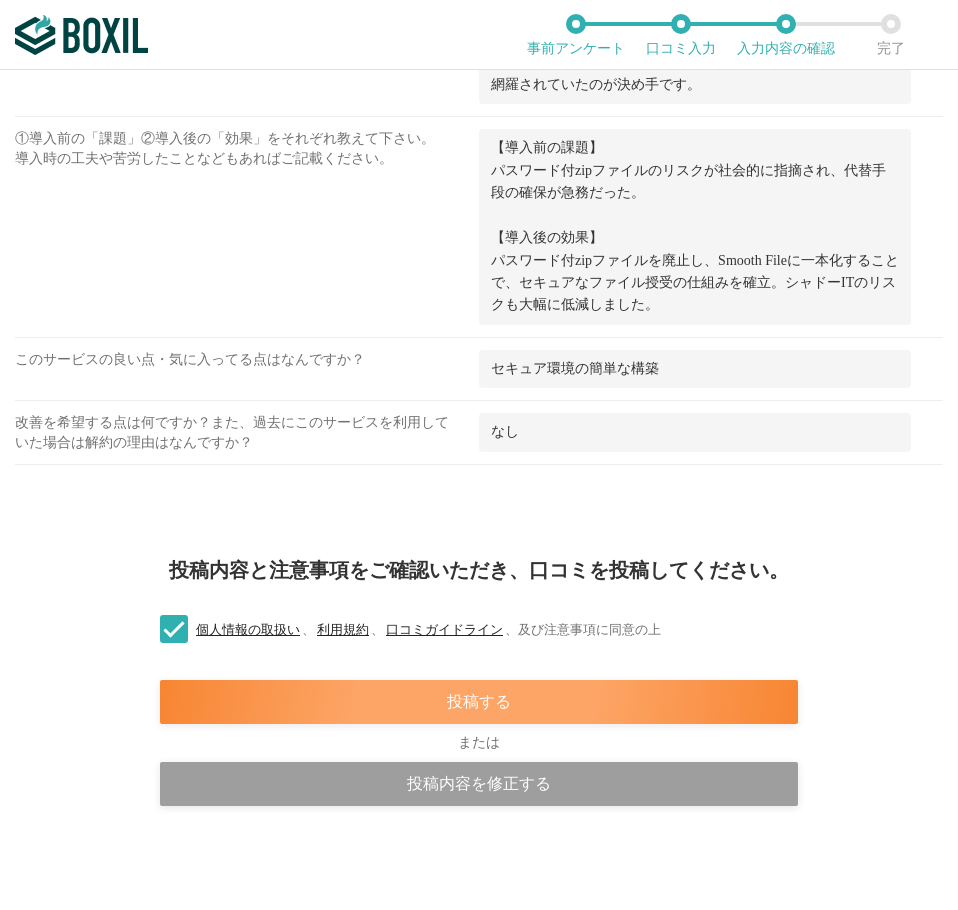 click on "投稿する" at bounding box center [479, 702] 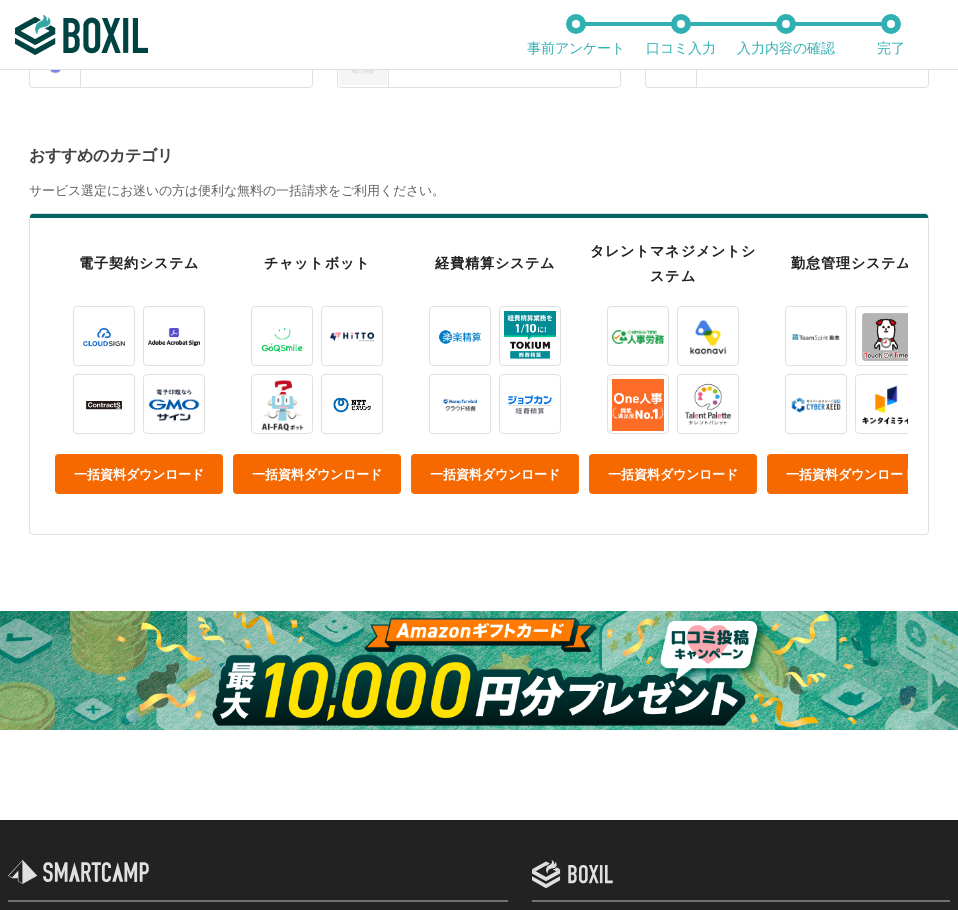 scroll, scrollTop: 855, scrollLeft: 0, axis: vertical 